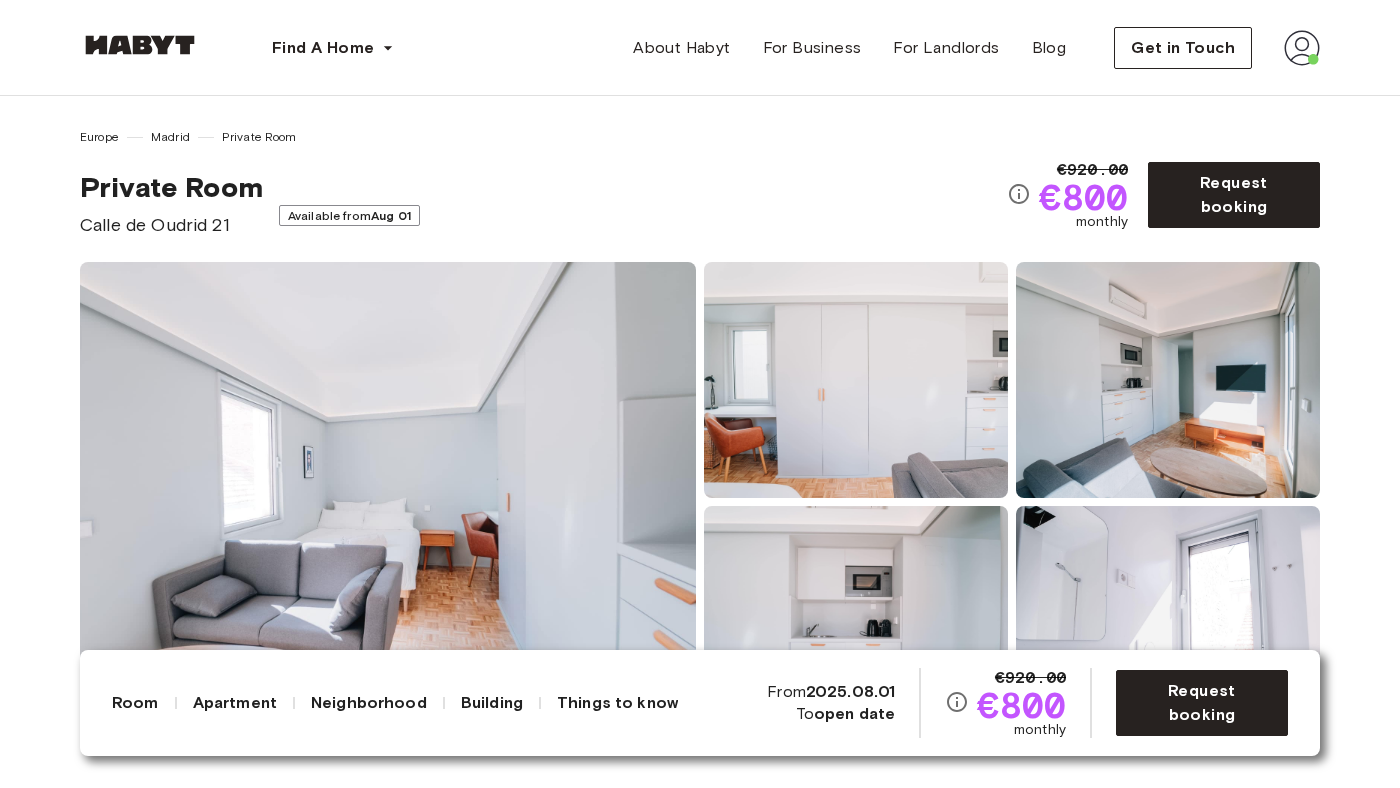 scroll, scrollTop: 642, scrollLeft: 0, axis: vertical 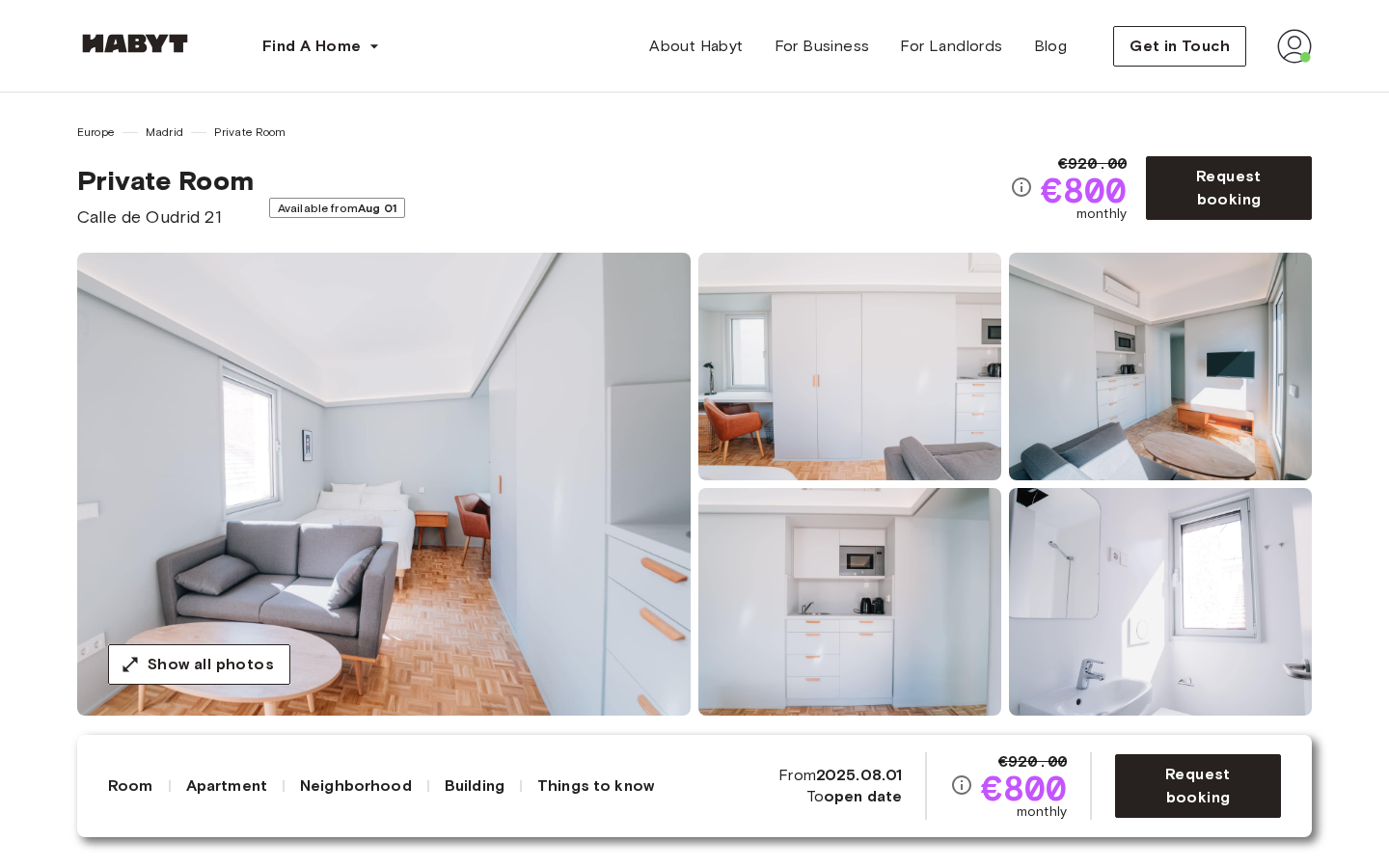click at bounding box center (384, 484) 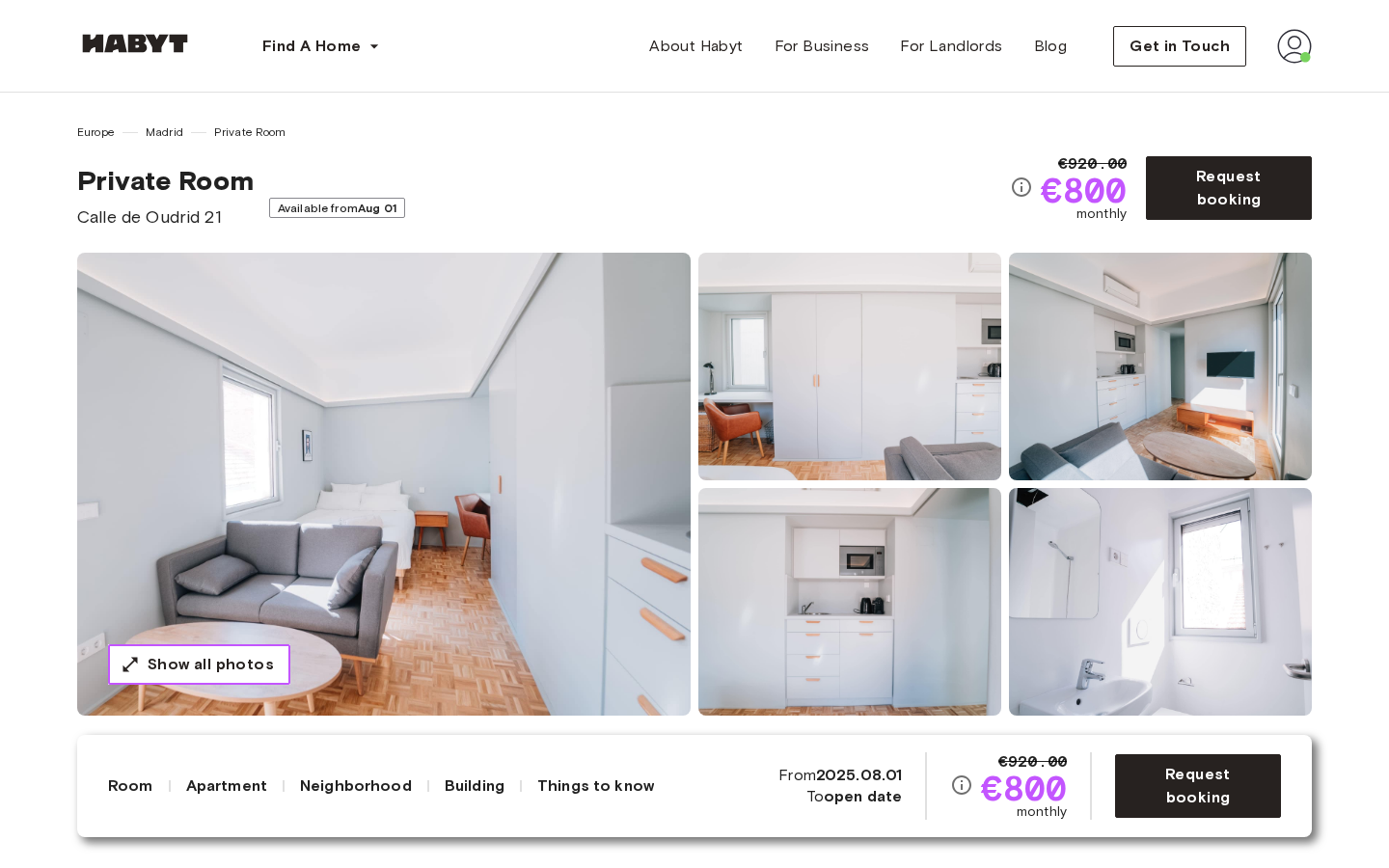 click on "Show all photos" at bounding box center (210, 665) 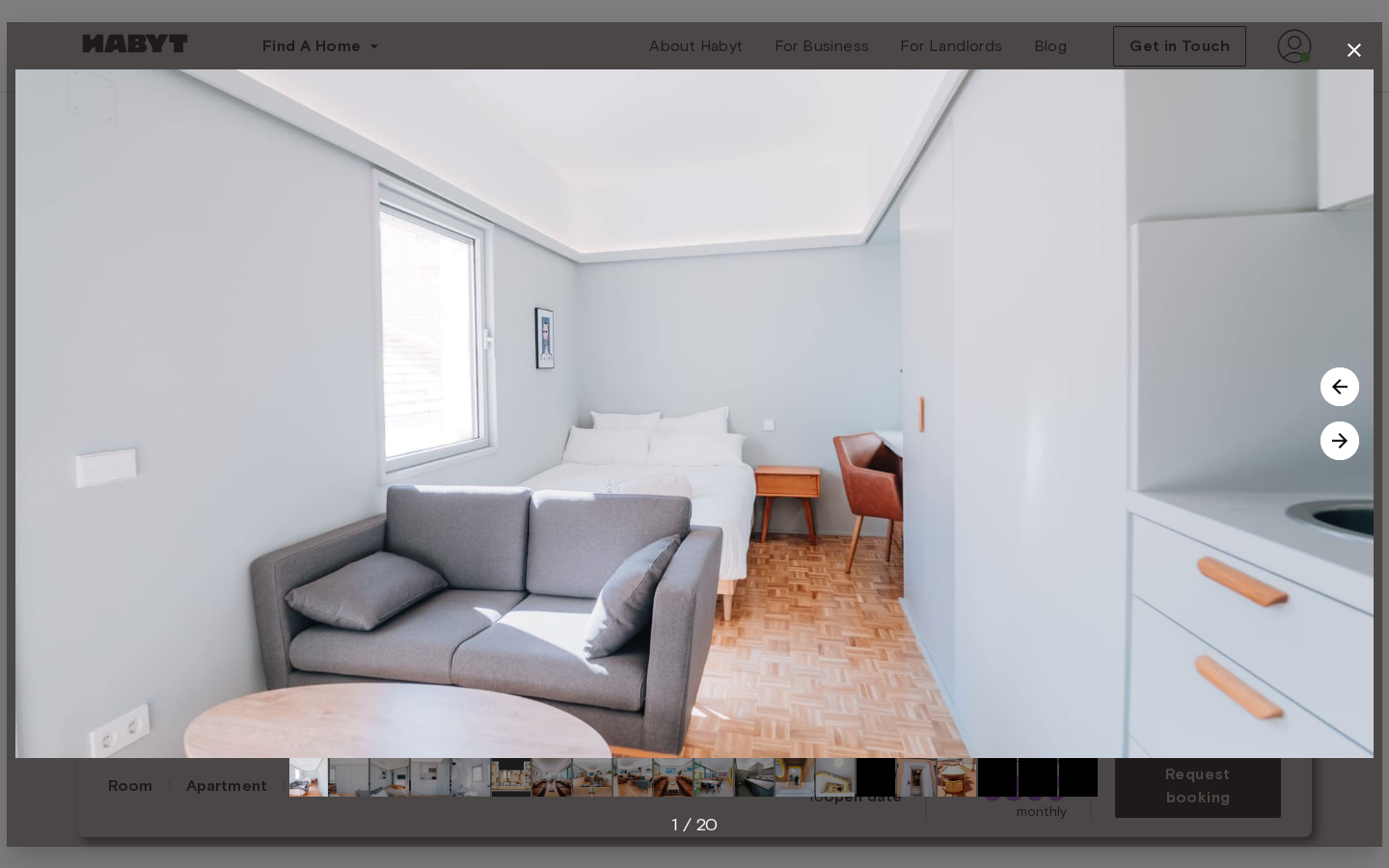 click at bounding box center (1340, 441) 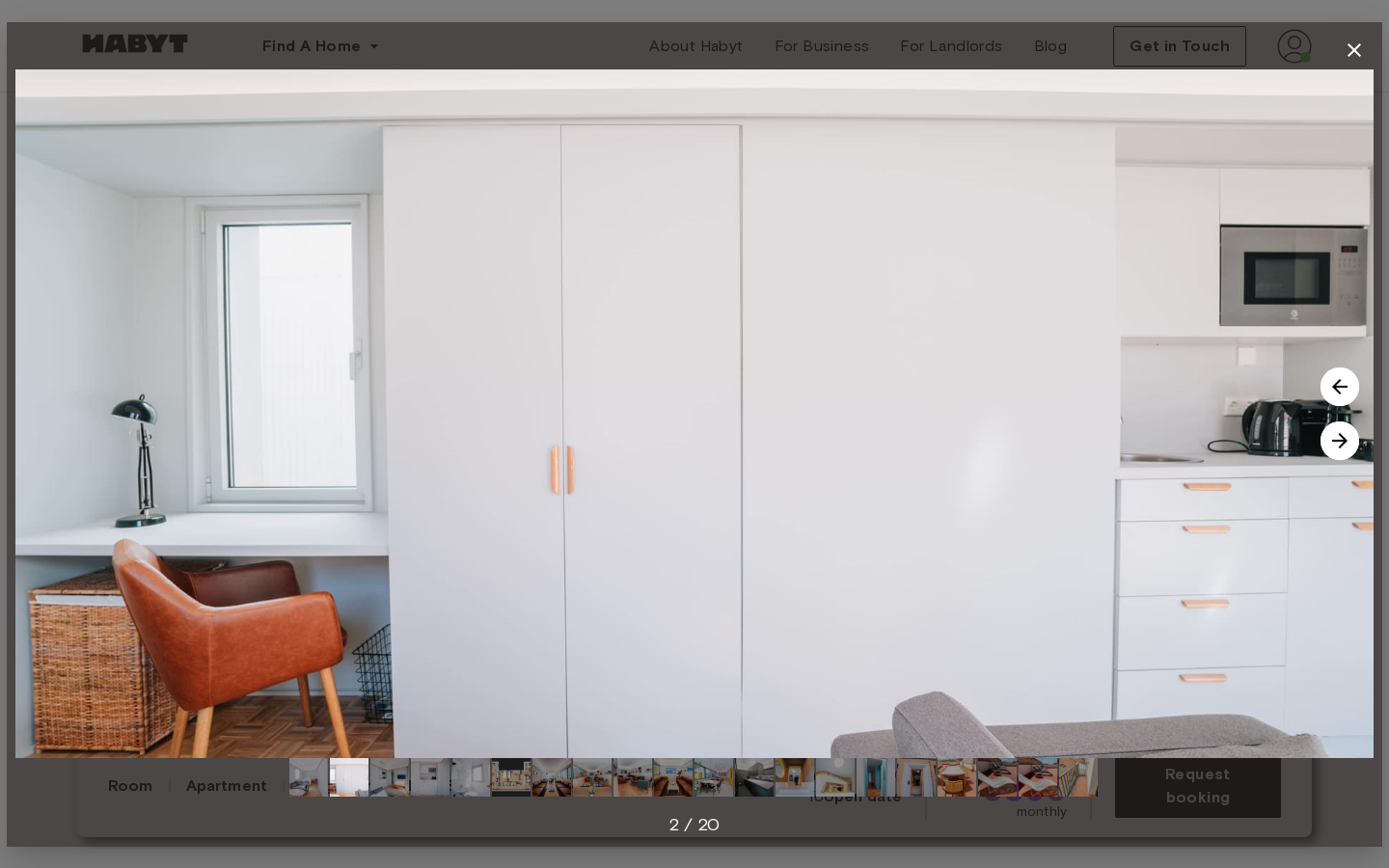 click at bounding box center [1340, 441] 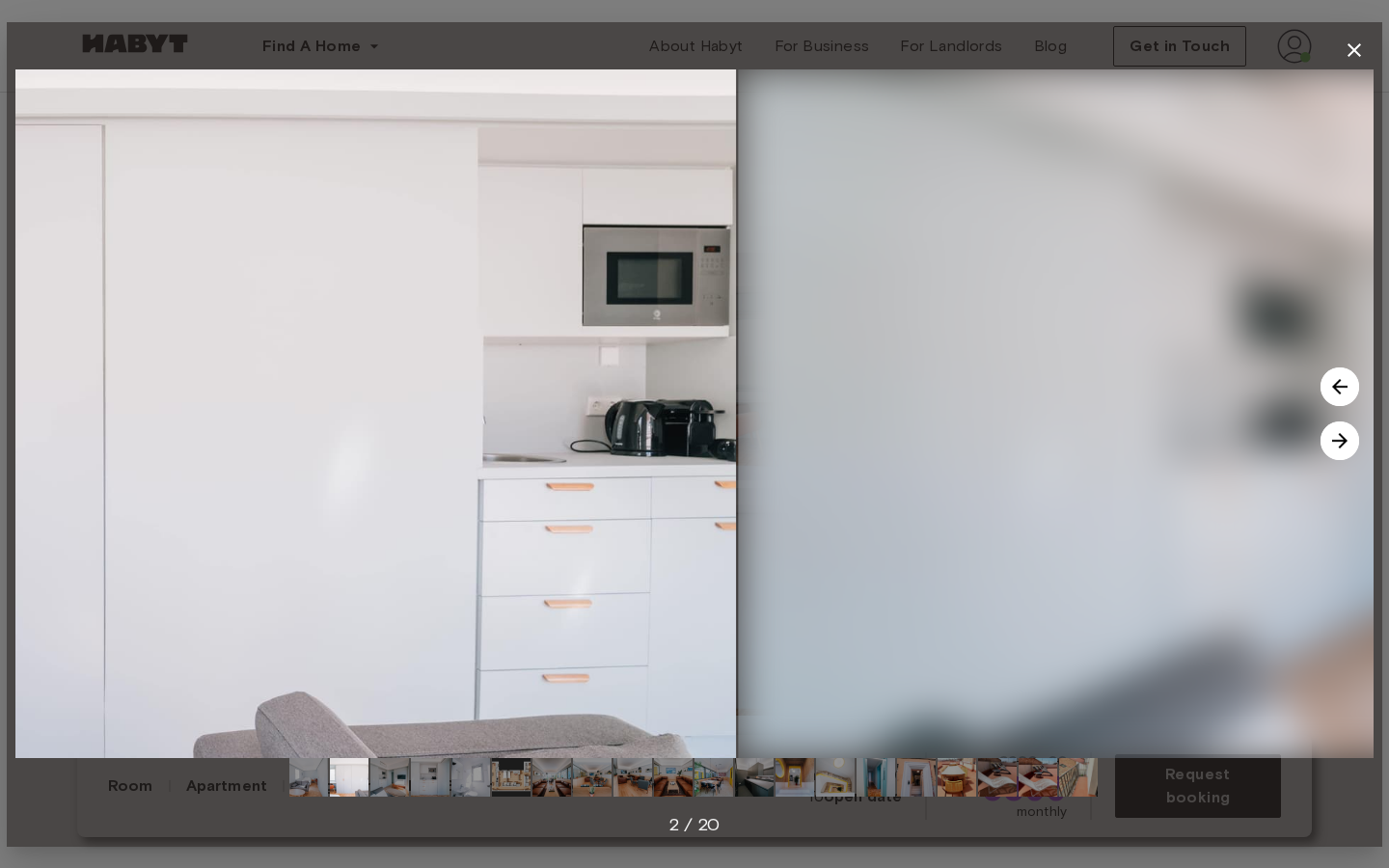 click at bounding box center [1340, 441] 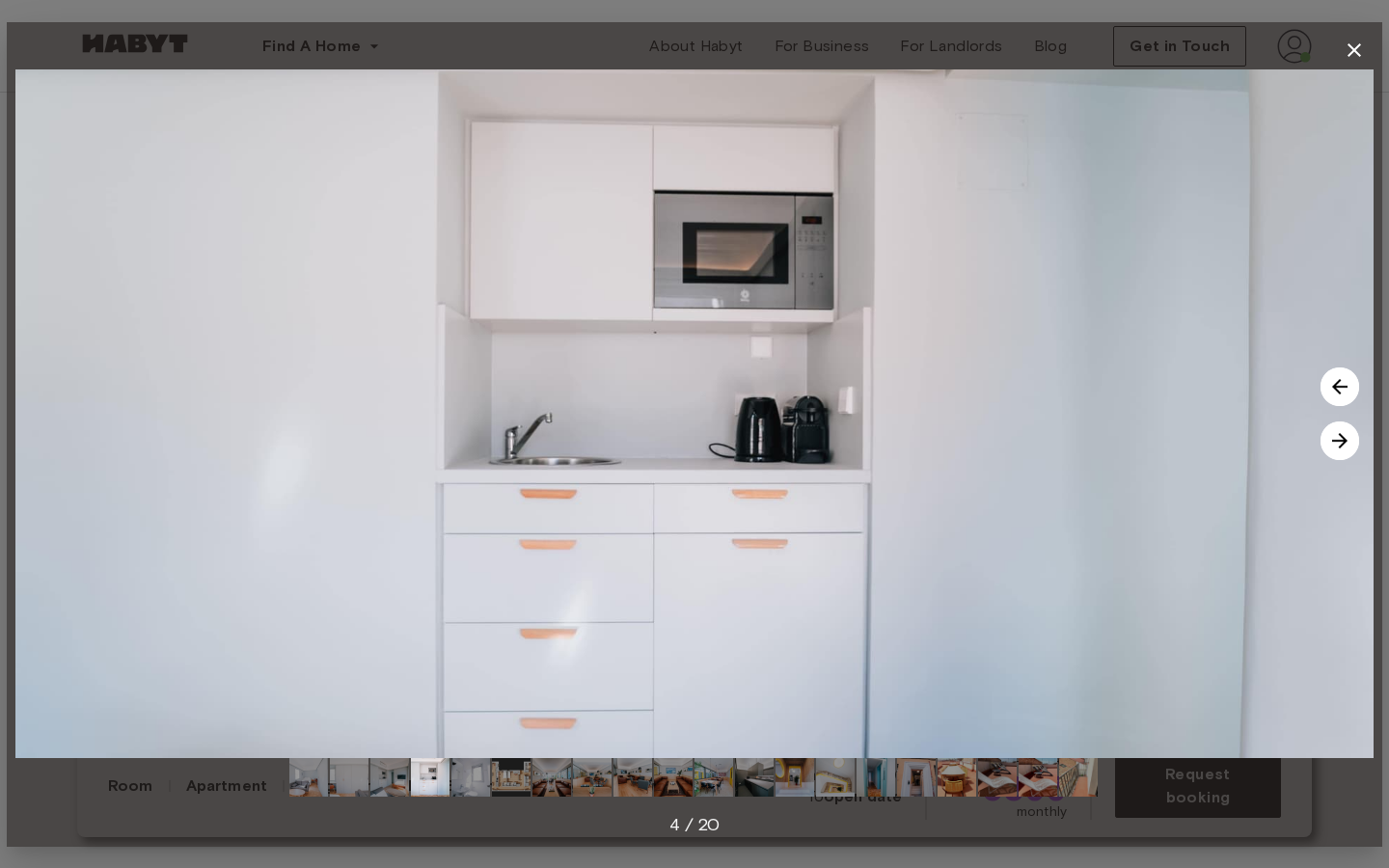 click at bounding box center (1340, 441) 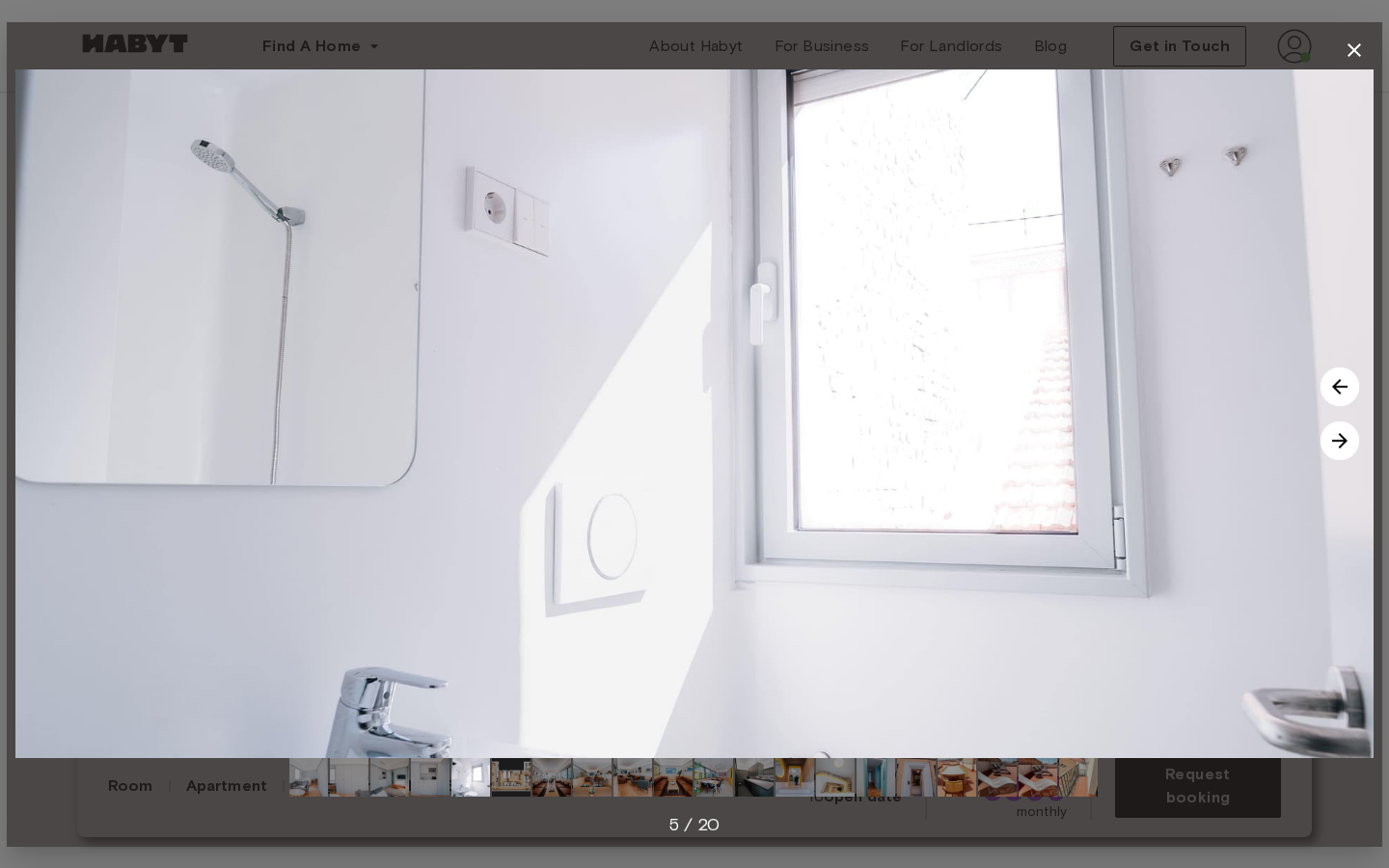 click at bounding box center (1340, 441) 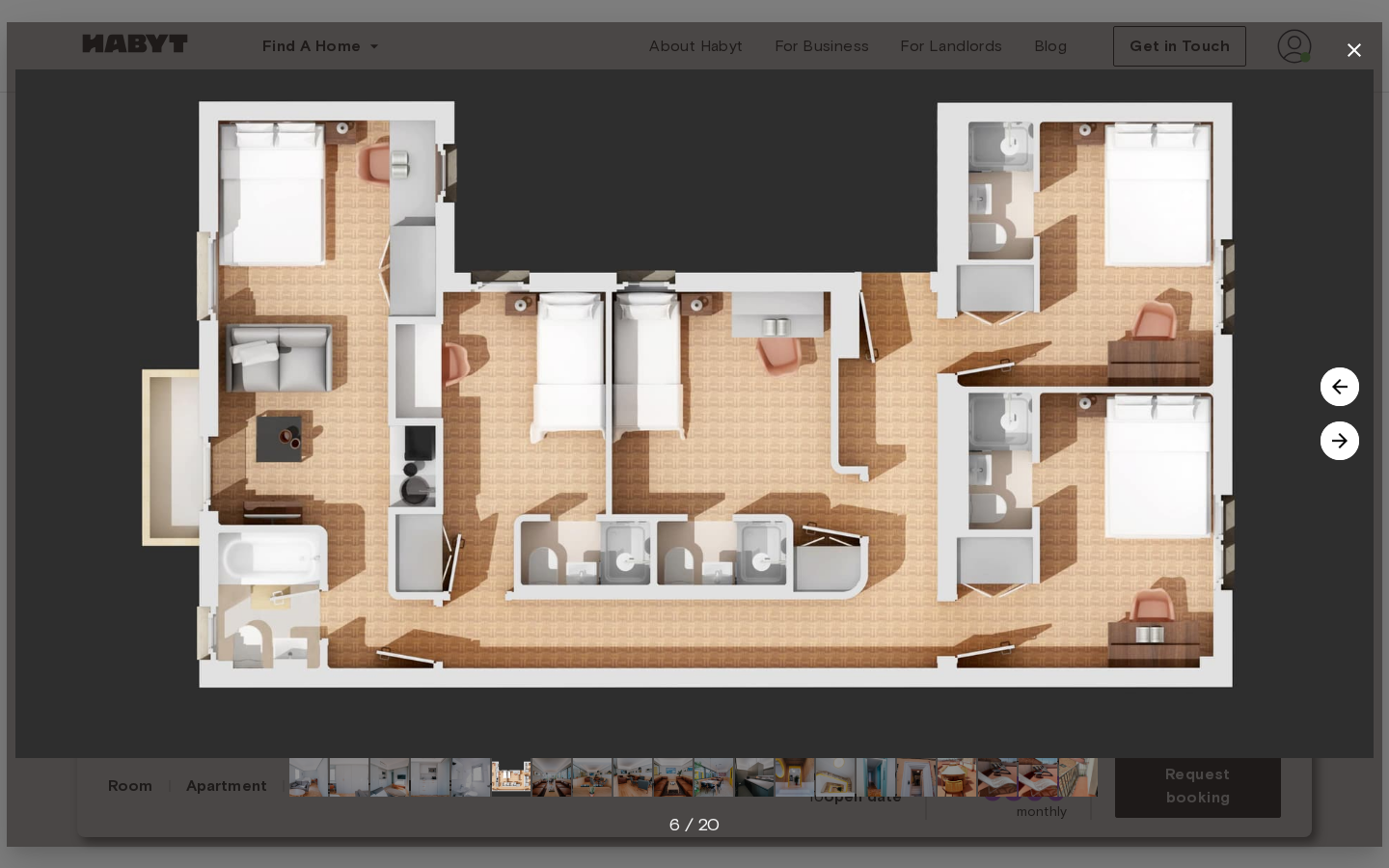 click at bounding box center [1340, 441] 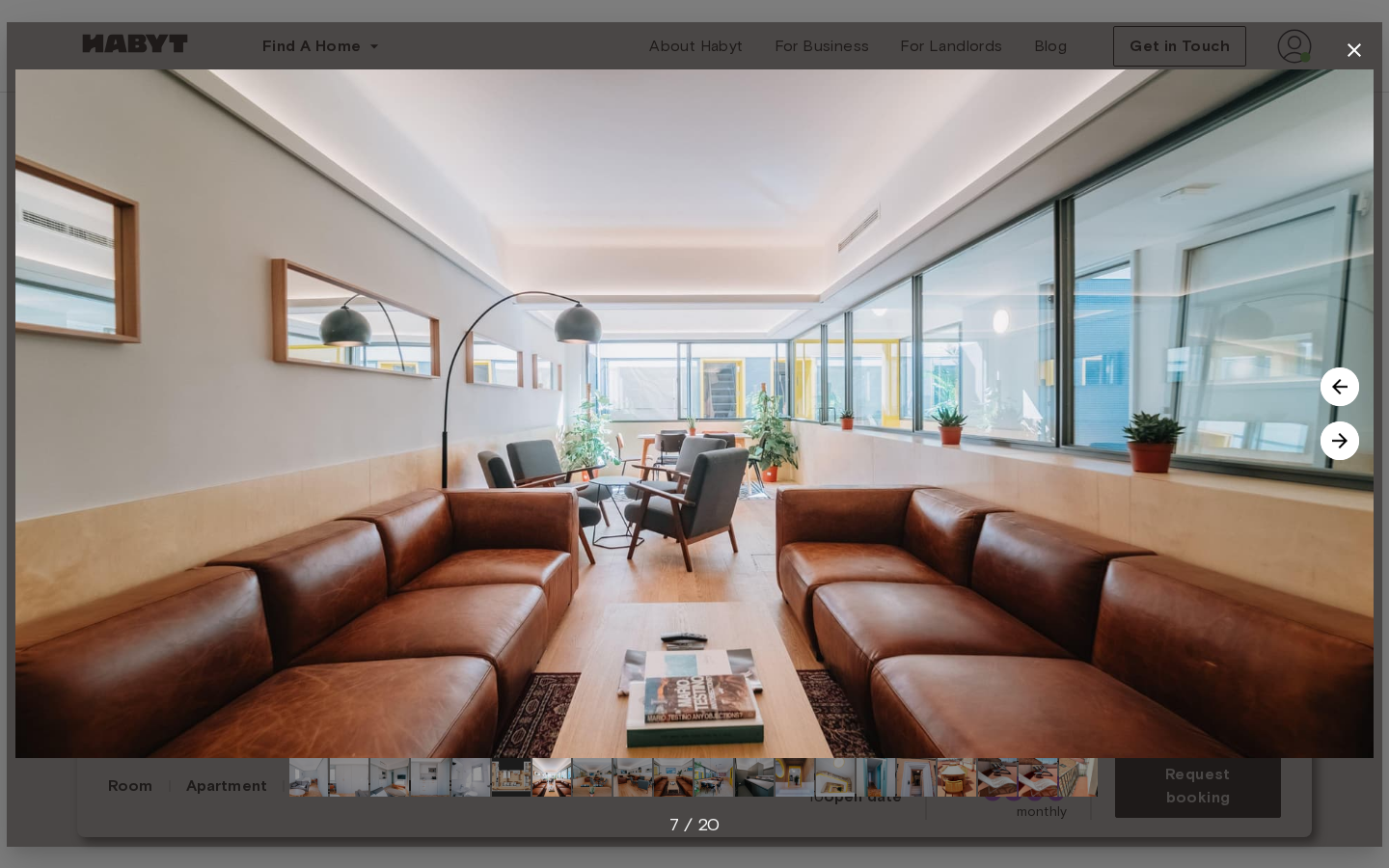click at bounding box center [1340, 441] 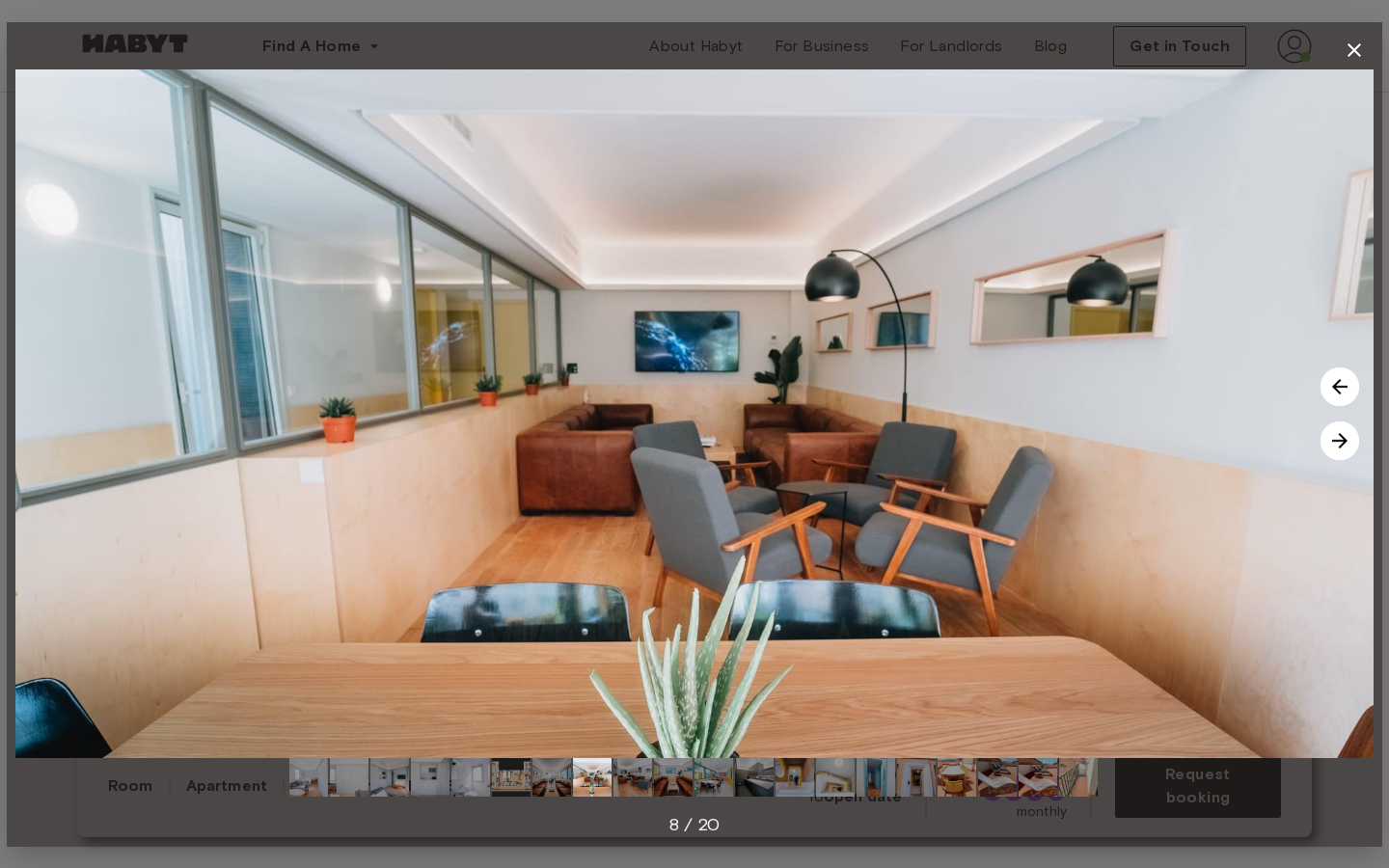 click at bounding box center [1340, 441] 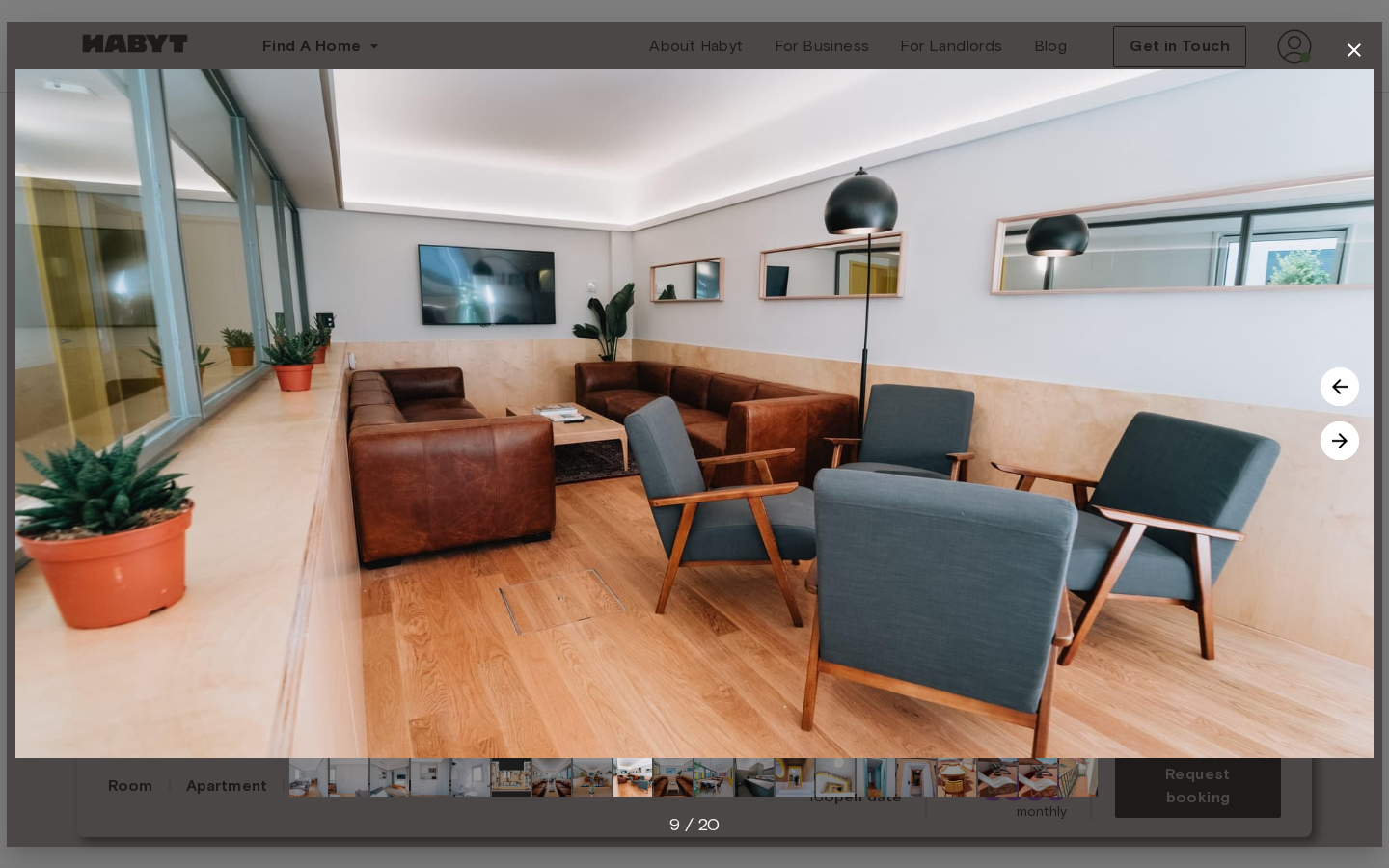 click at bounding box center (1340, 441) 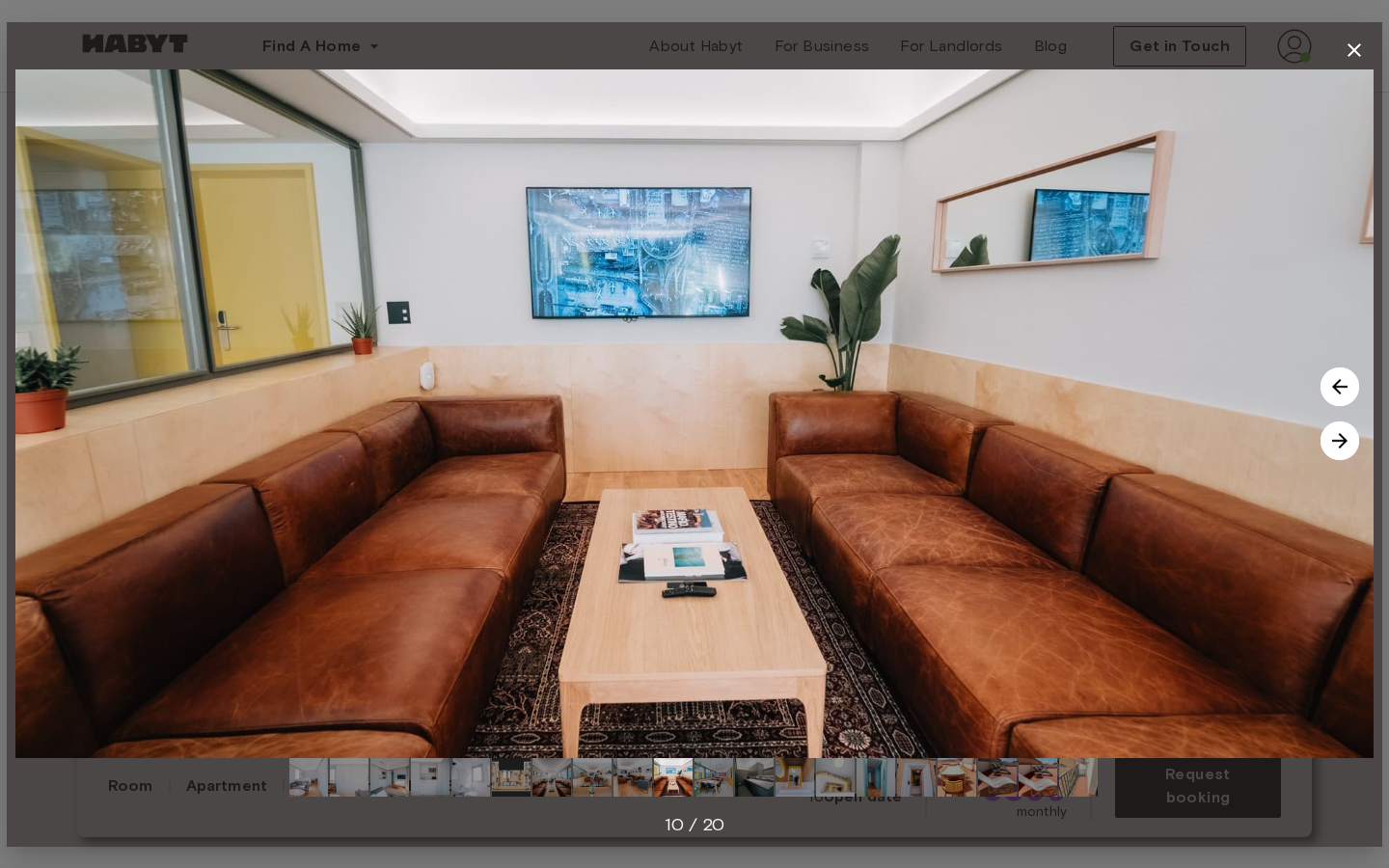 click at bounding box center [1340, 441] 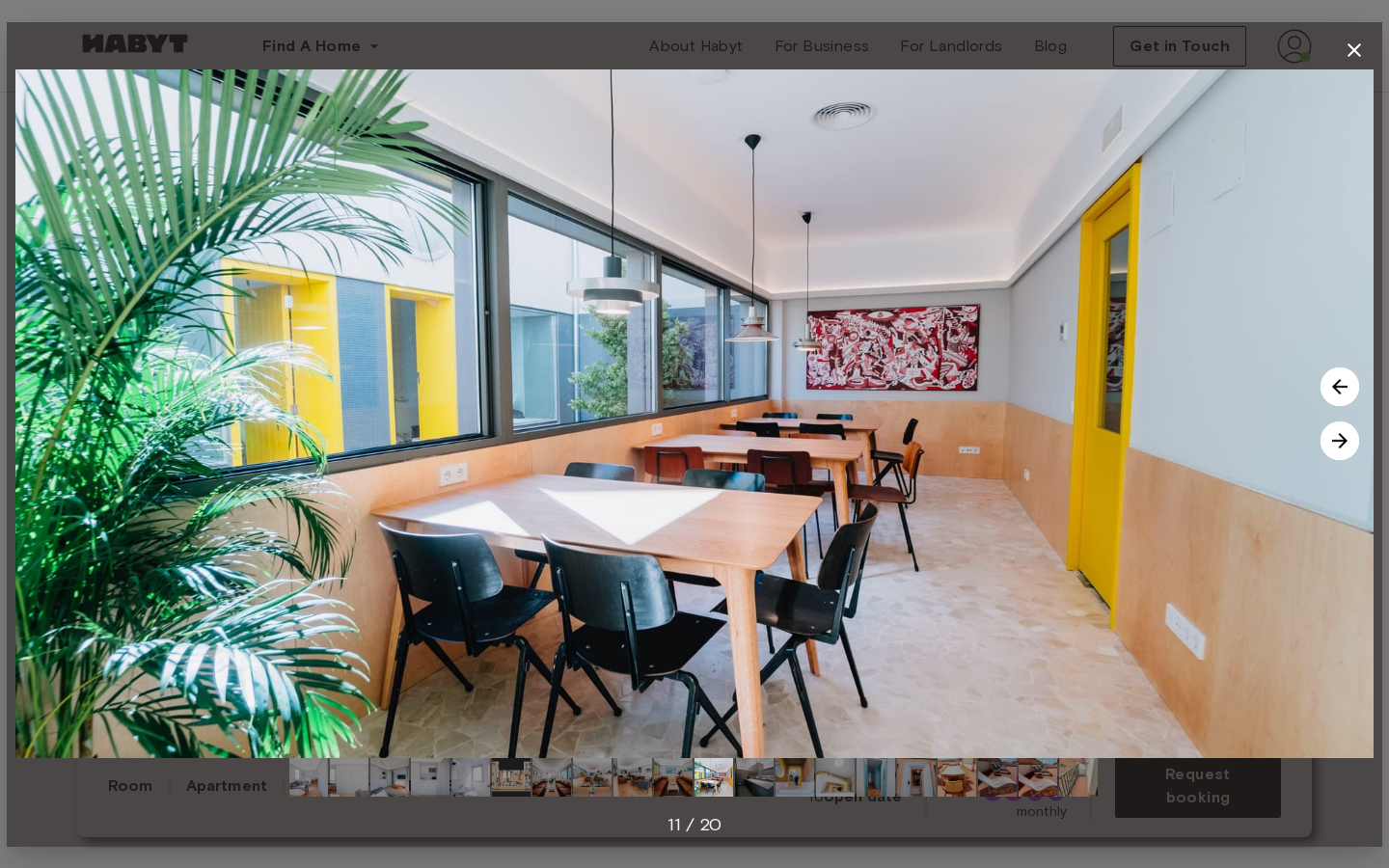 click at bounding box center [1340, 441] 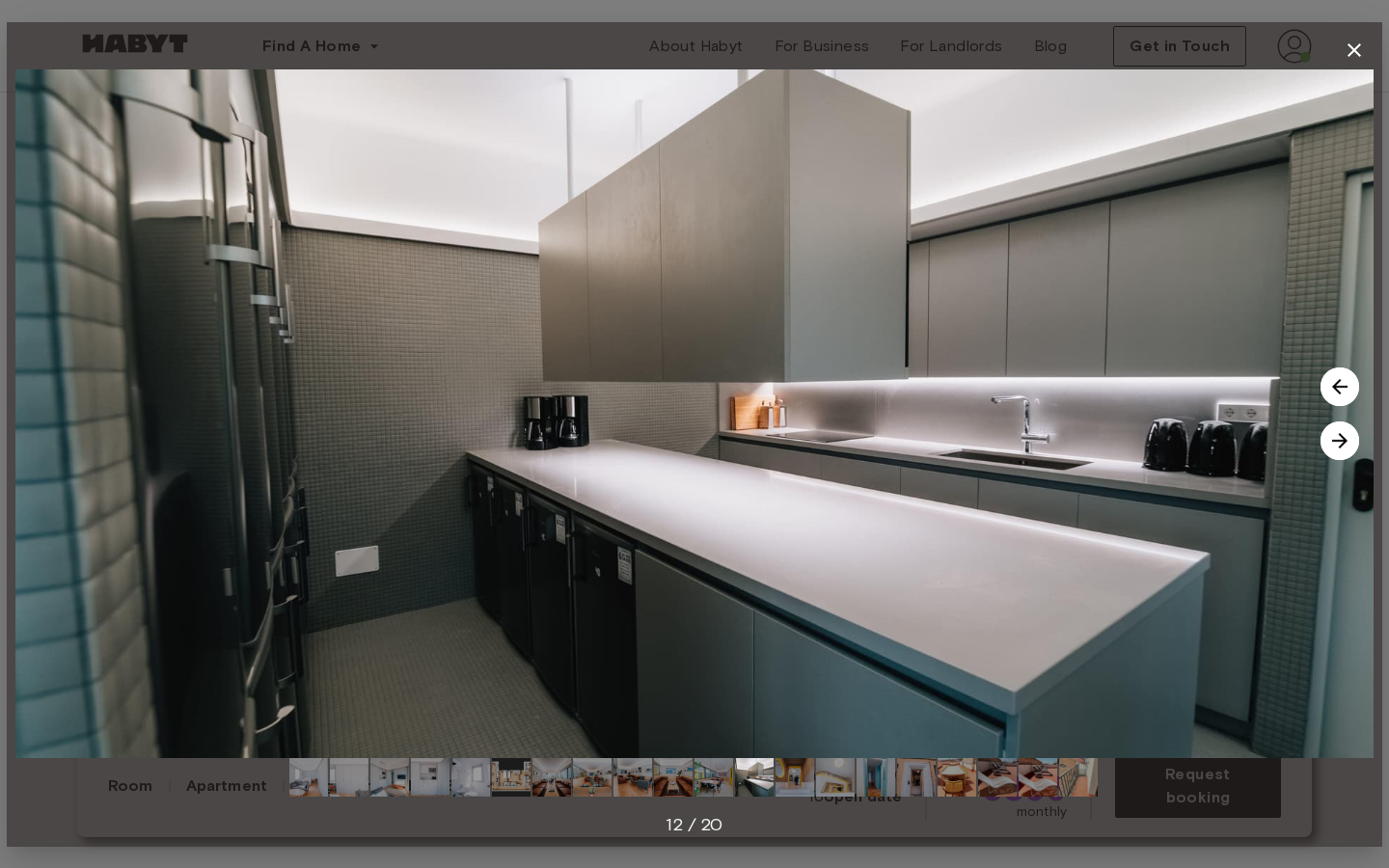 click at bounding box center (1340, 441) 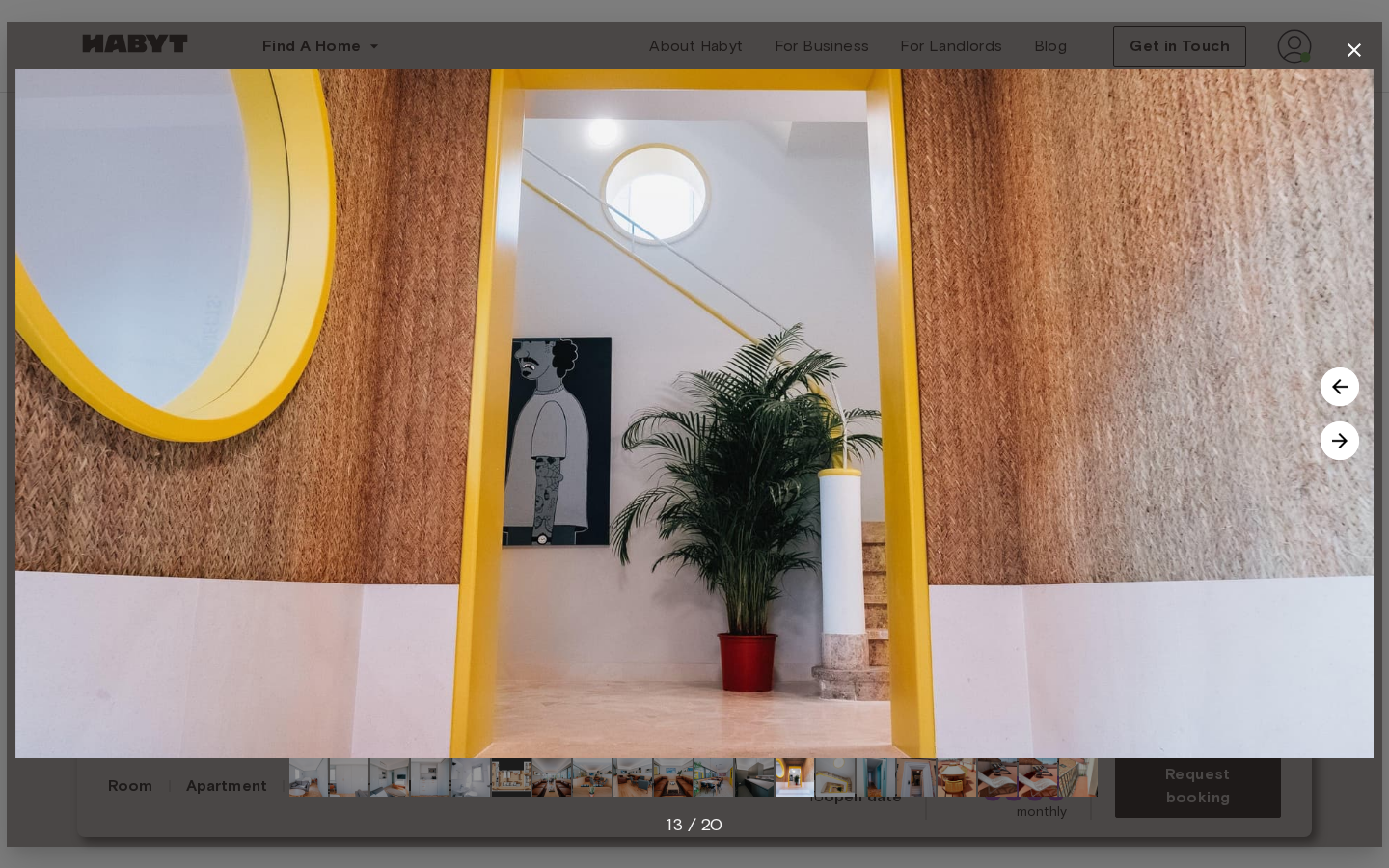 click at bounding box center [1340, 441] 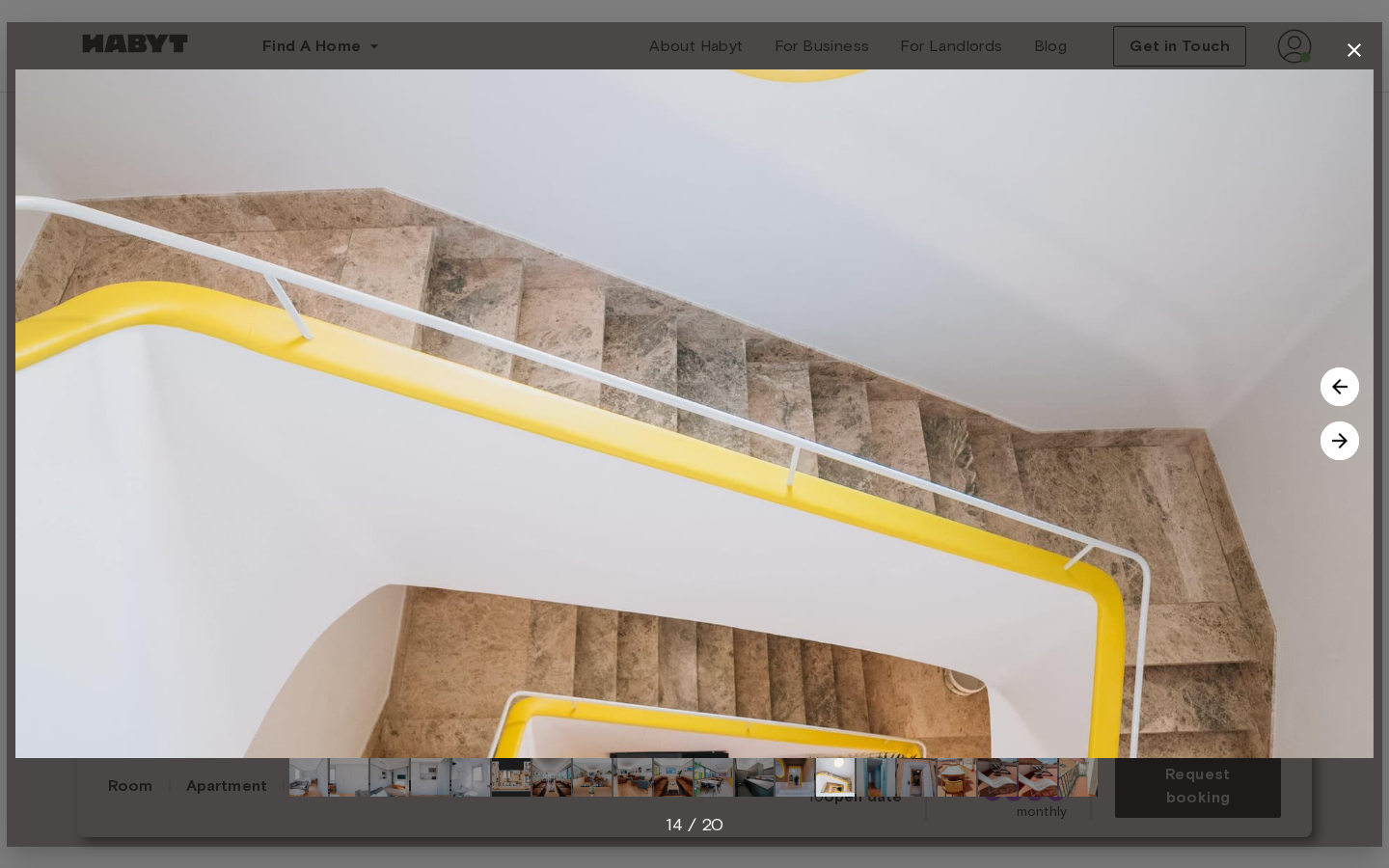 click at bounding box center (1340, 441) 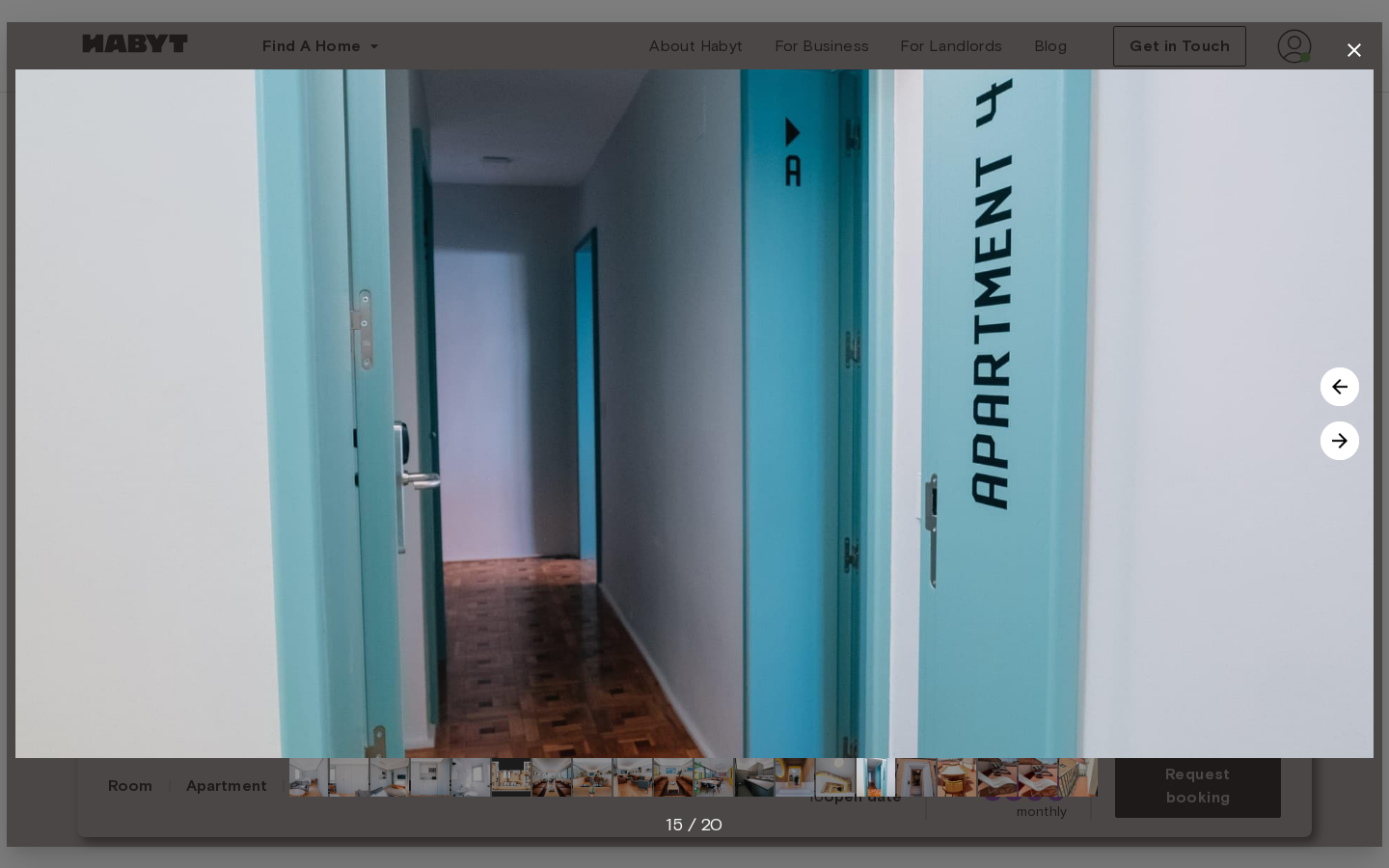 click at bounding box center (1340, 441) 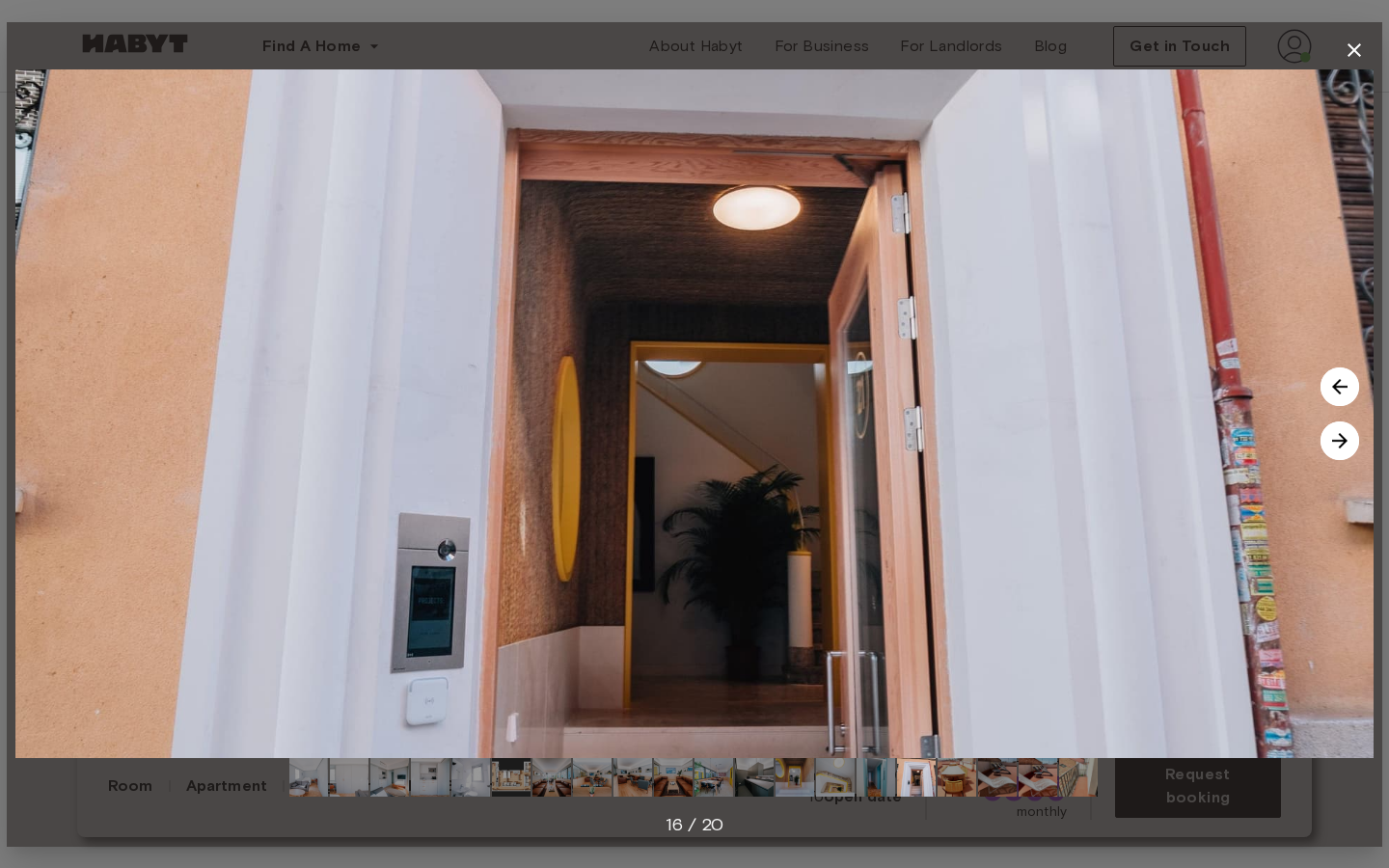 click at bounding box center [1340, 441] 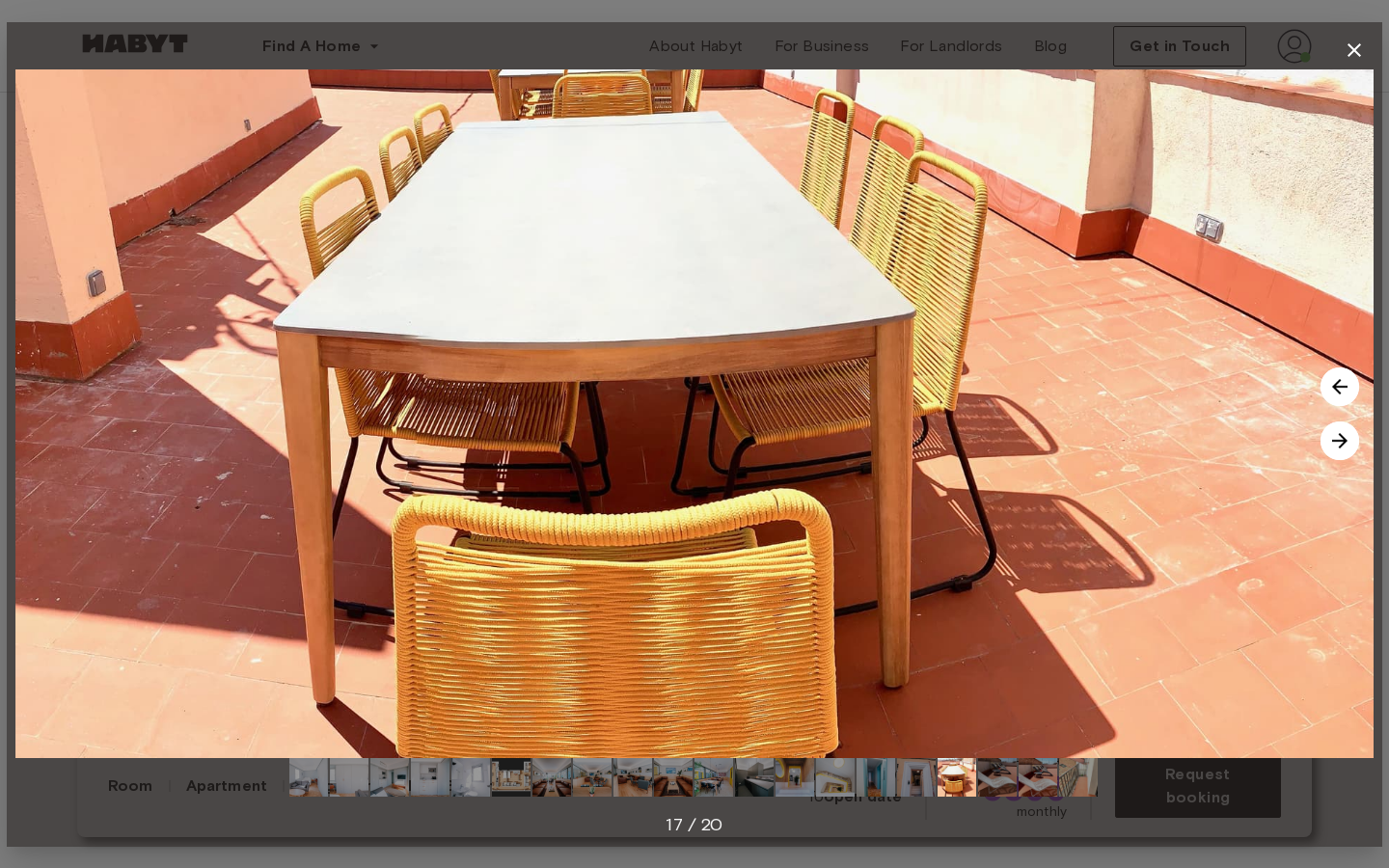 click at bounding box center [1340, 441] 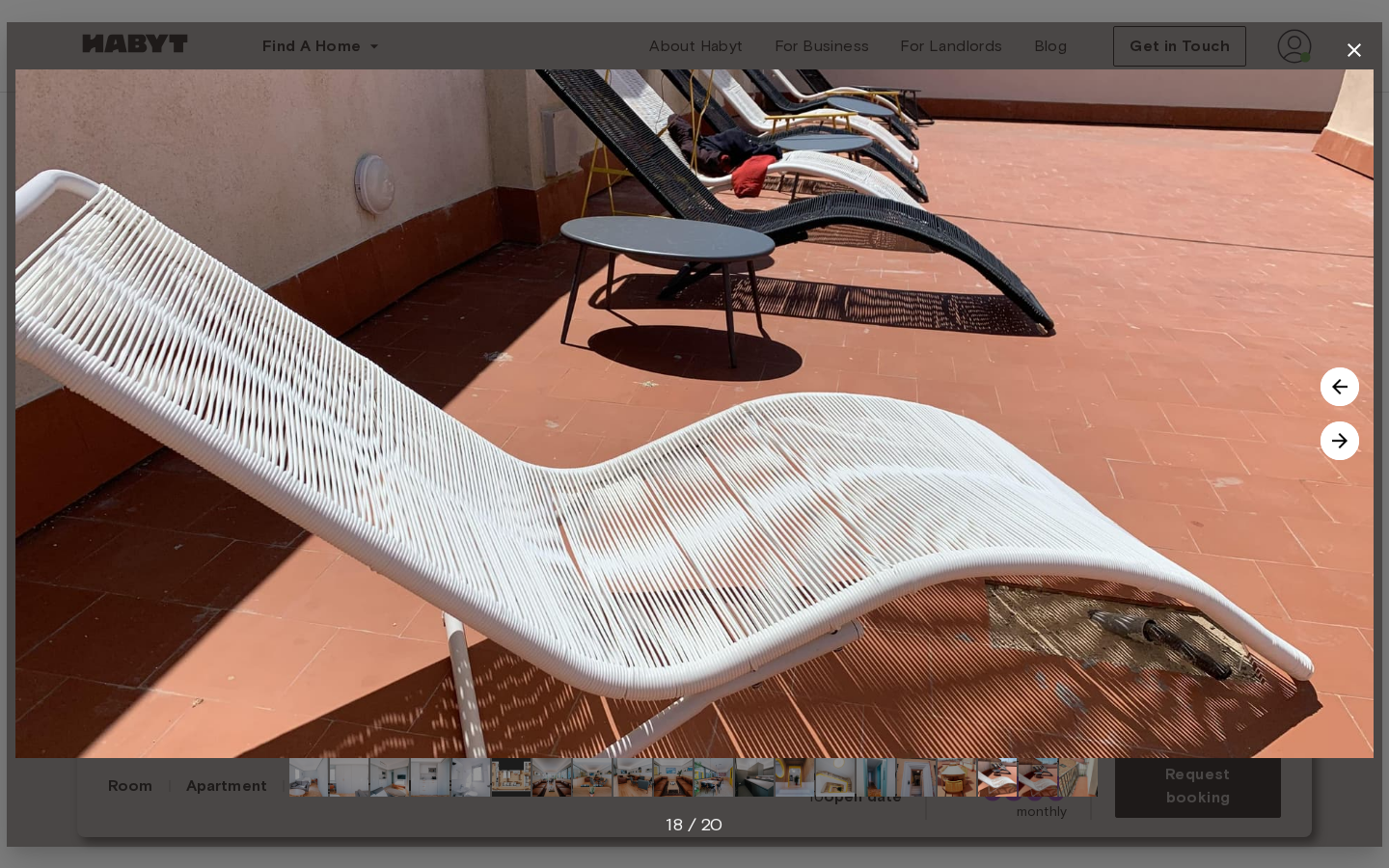 click at bounding box center (1340, 441) 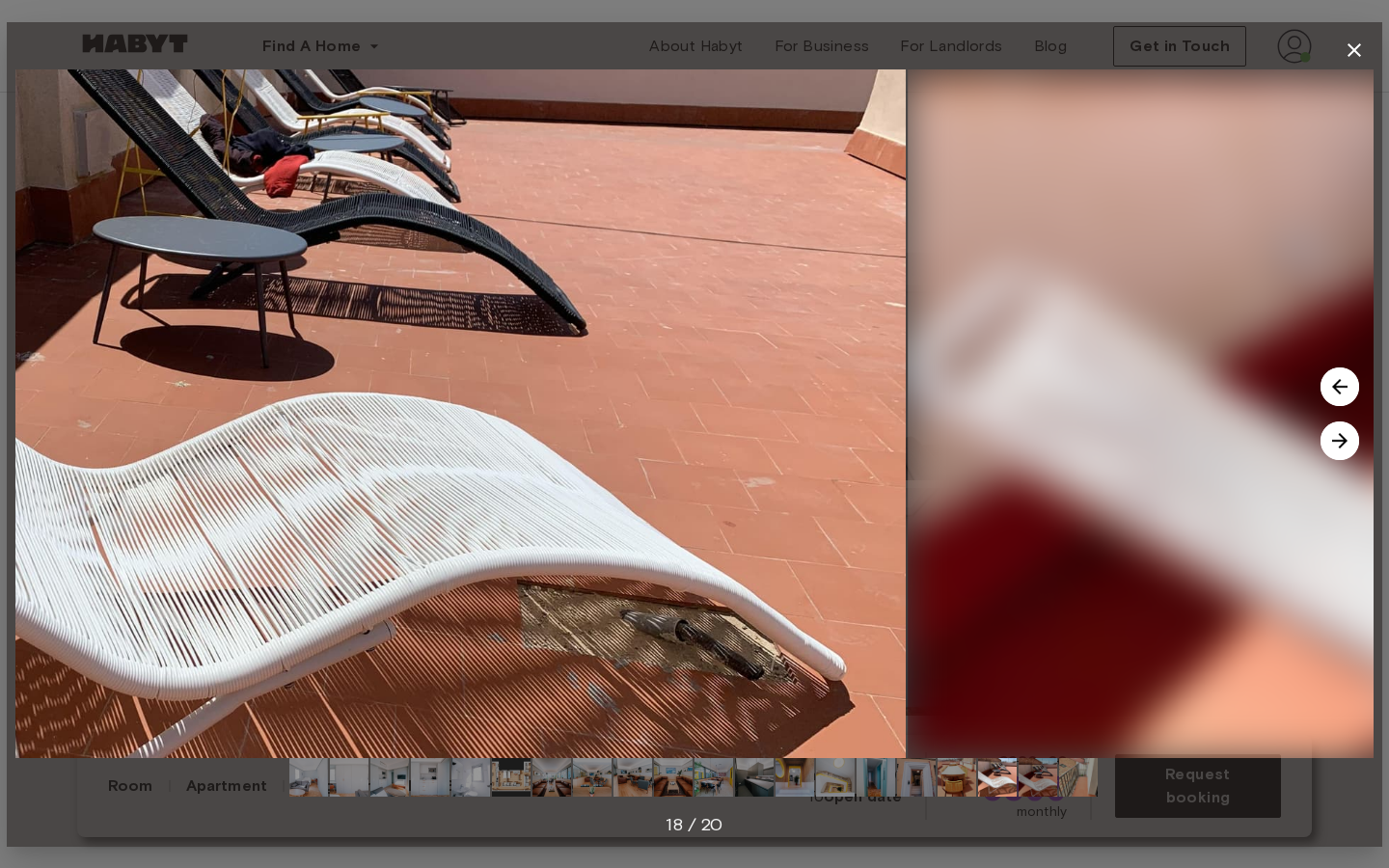 type 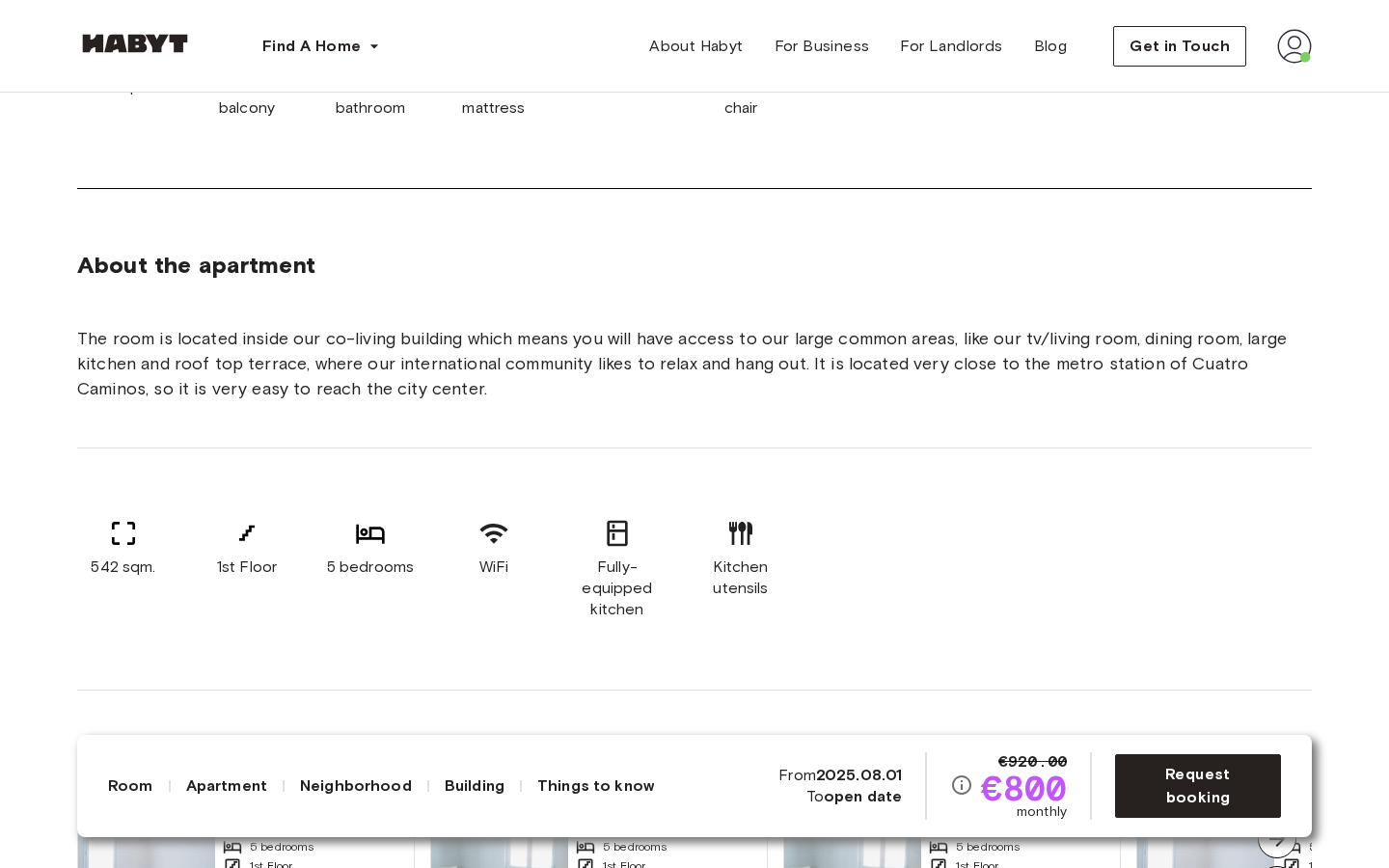 scroll, scrollTop: 1022, scrollLeft: 0, axis: vertical 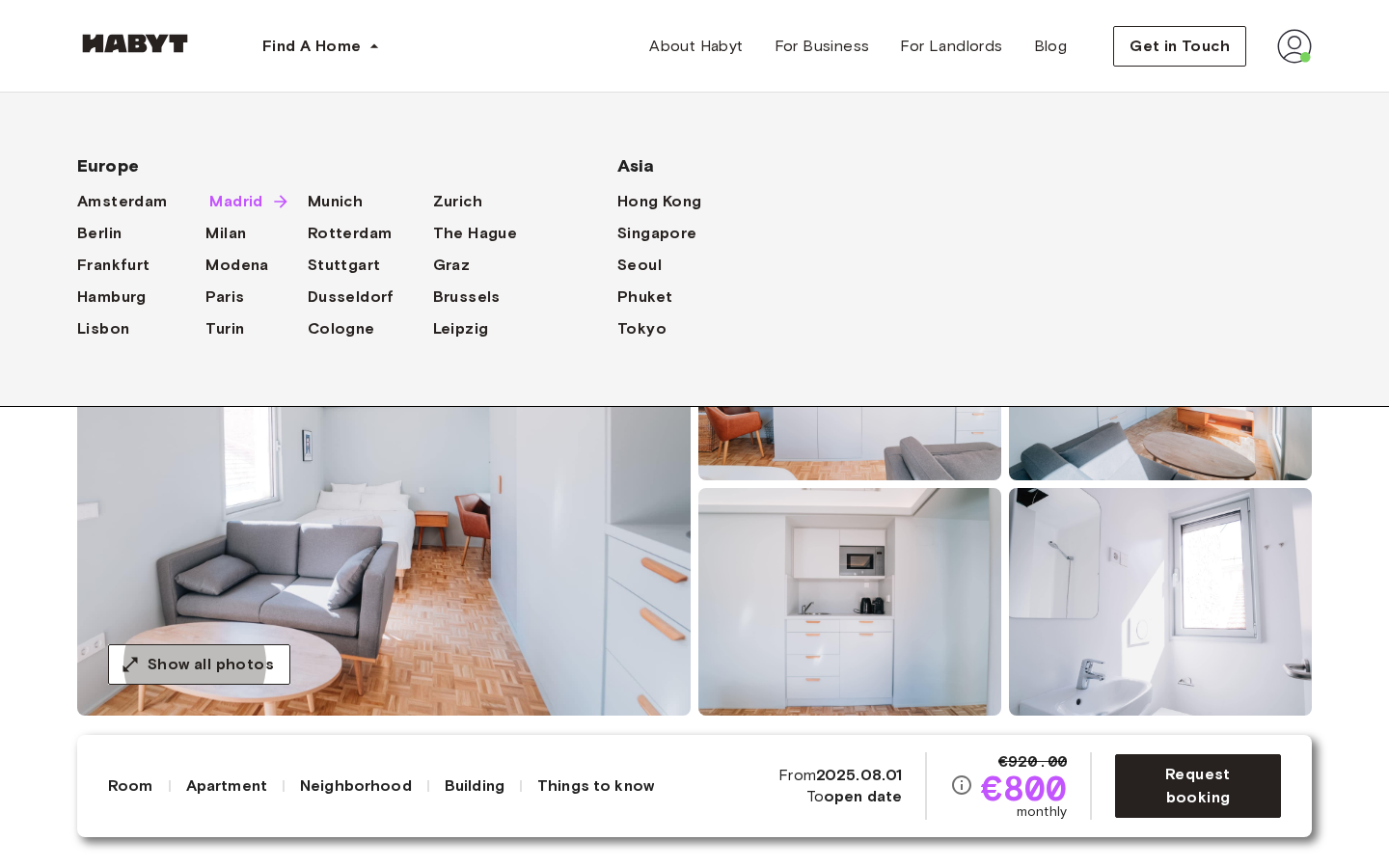 click on "Madrid" at bounding box center [235, 202] 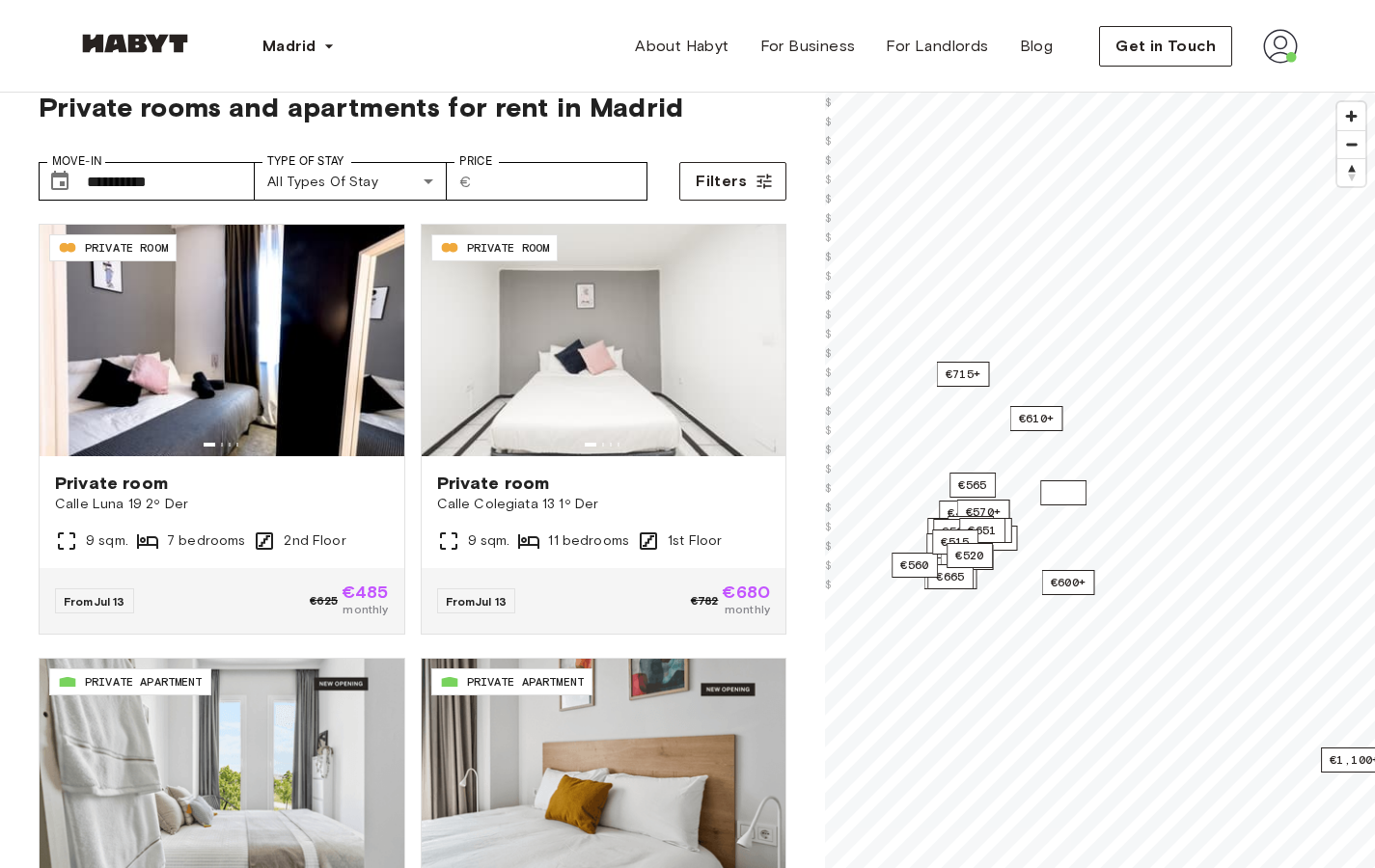 scroll, scrollTop: 35, scrollLeft: 0, axis: vertical 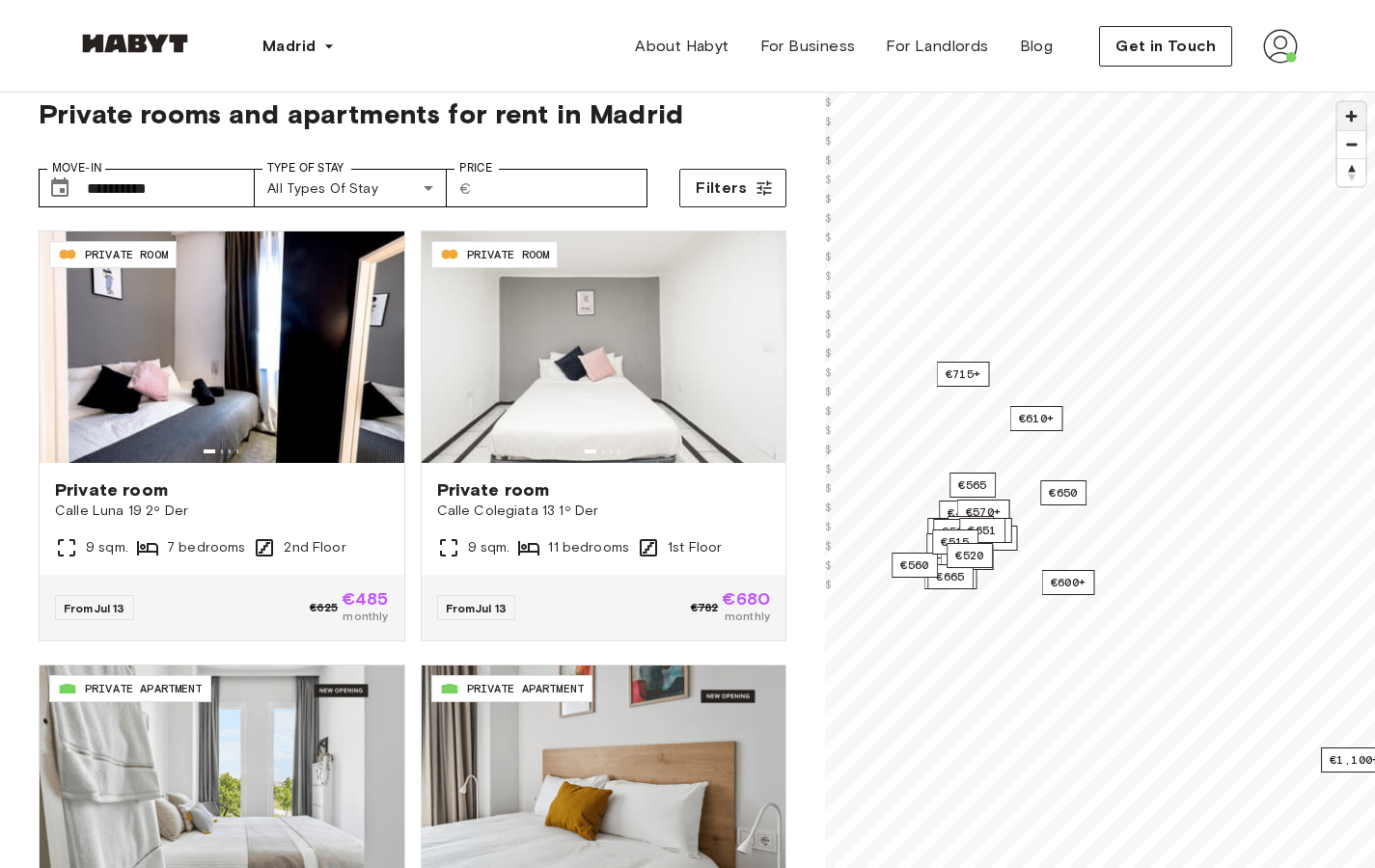 click at bounding box center [1351, 116] 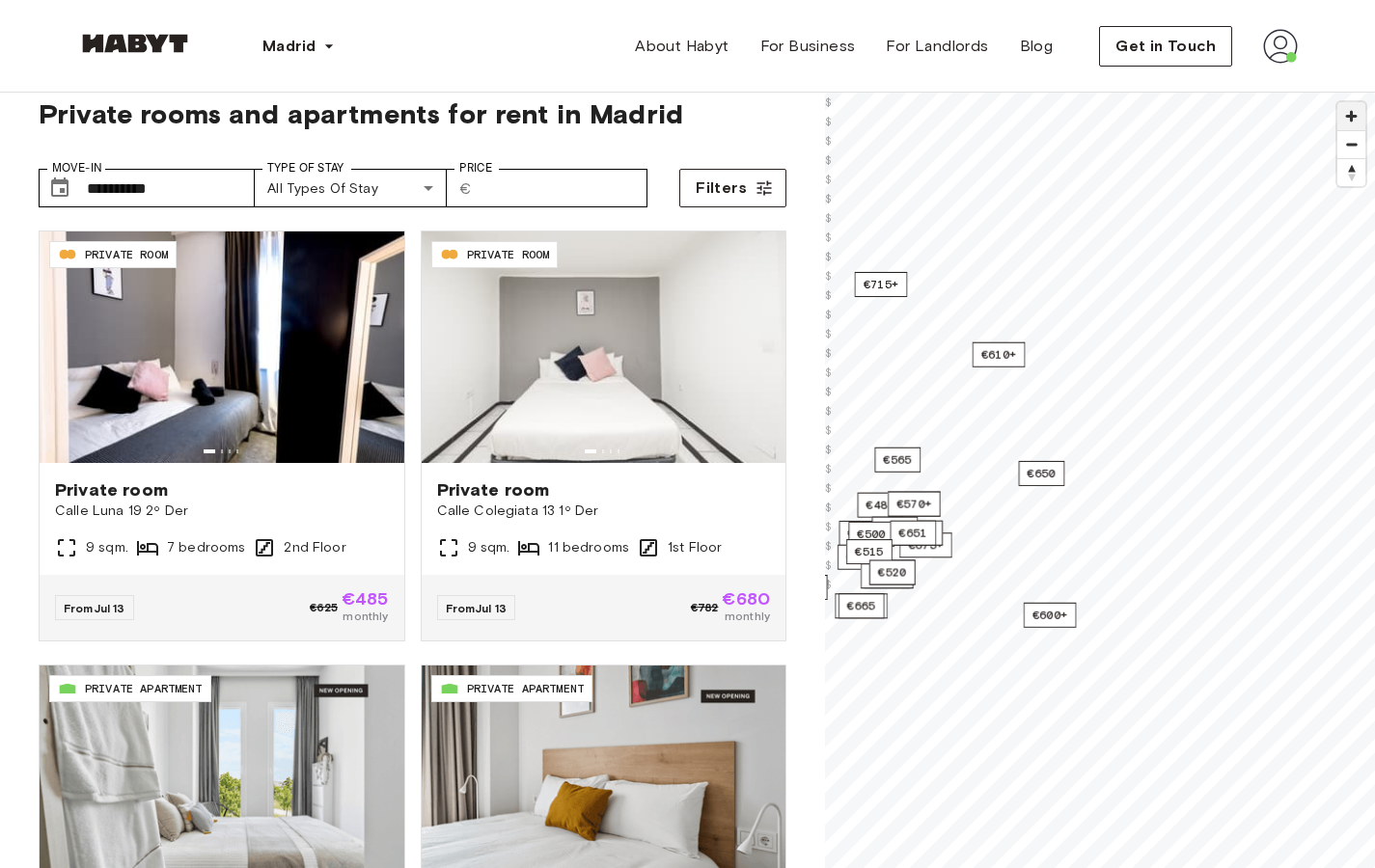 click at bounding box center [1351, 116] 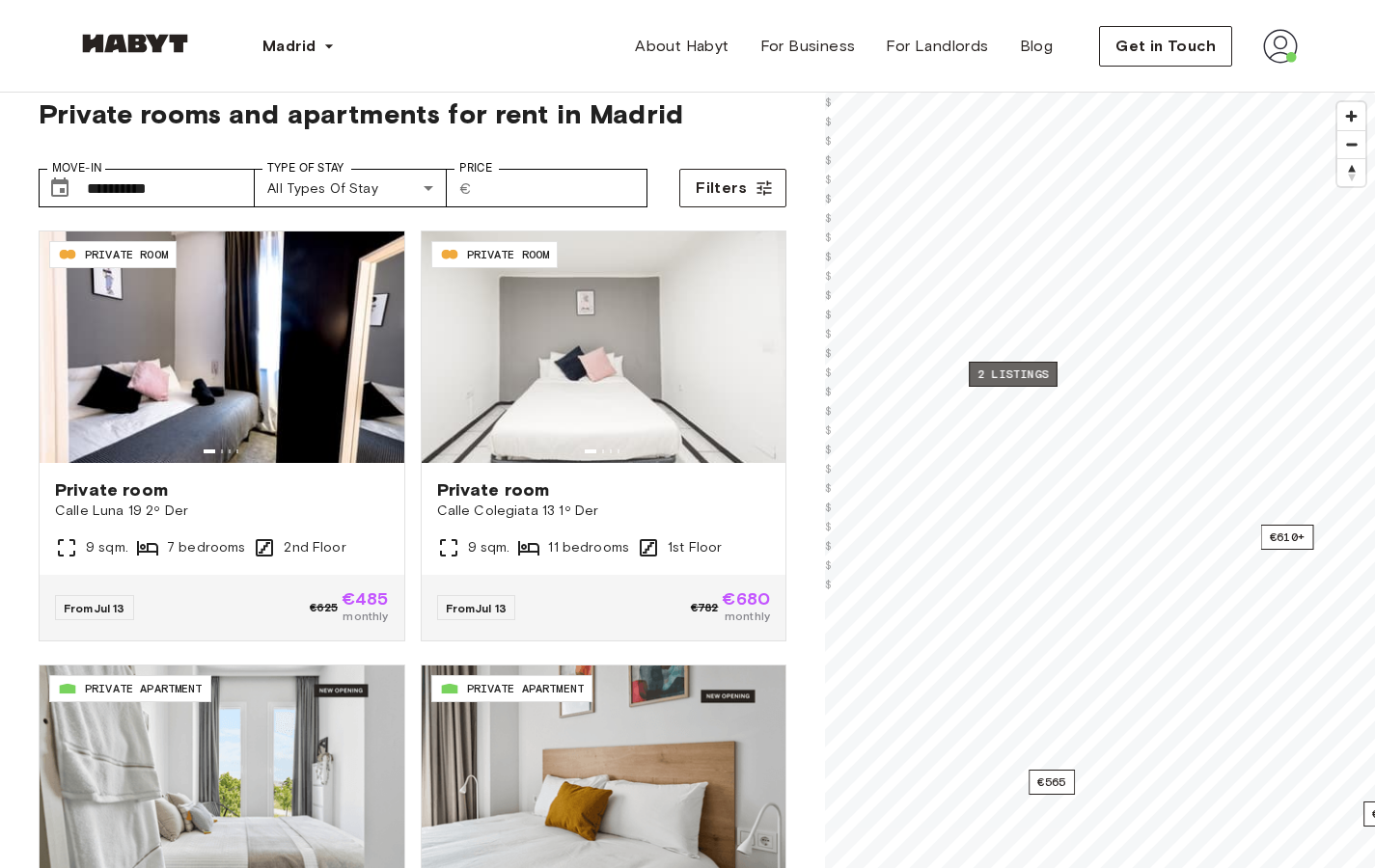 click on "2 listings" at bounding box center [1013, 374] 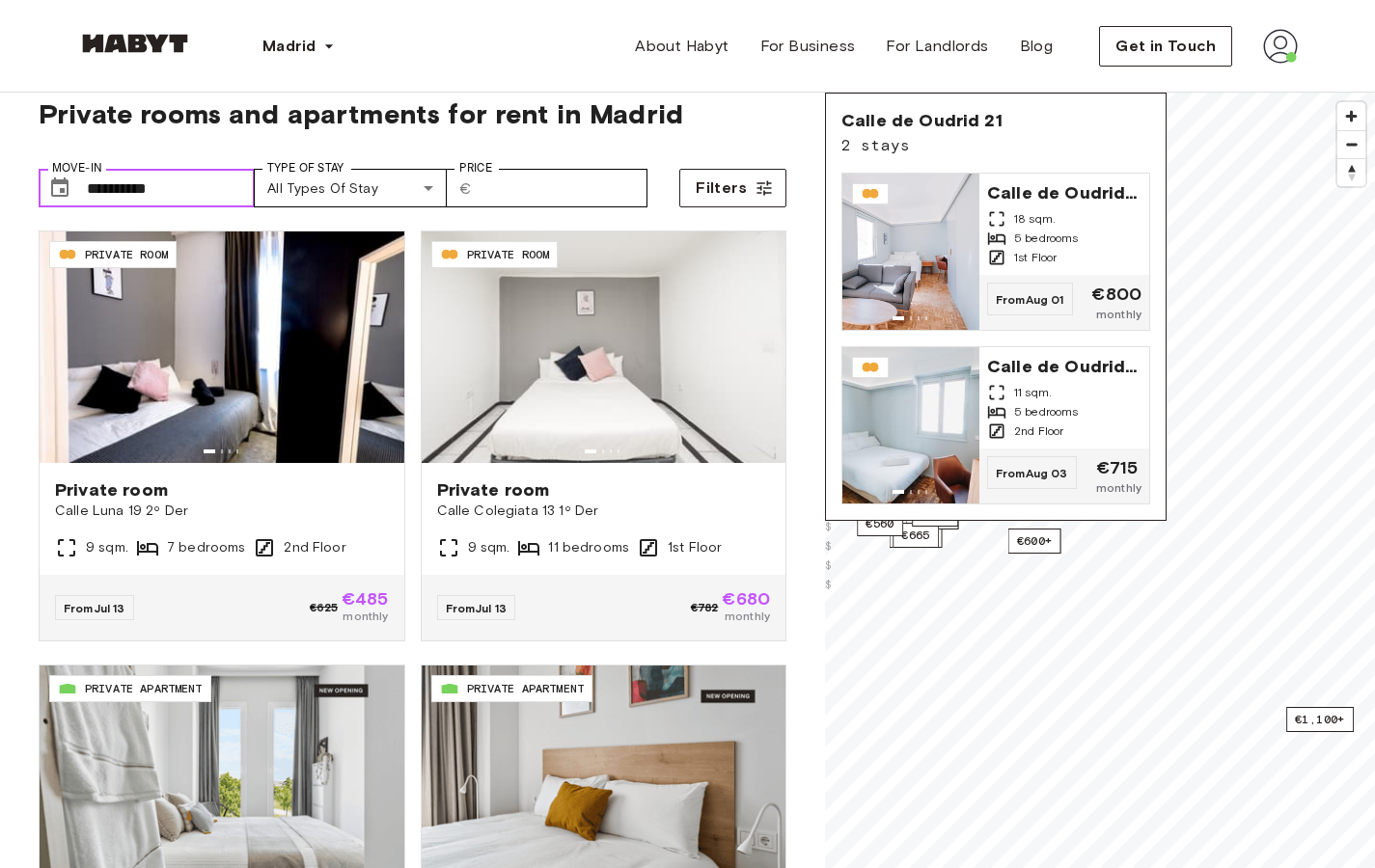 click on "**********" at bounding box center [171, 188] 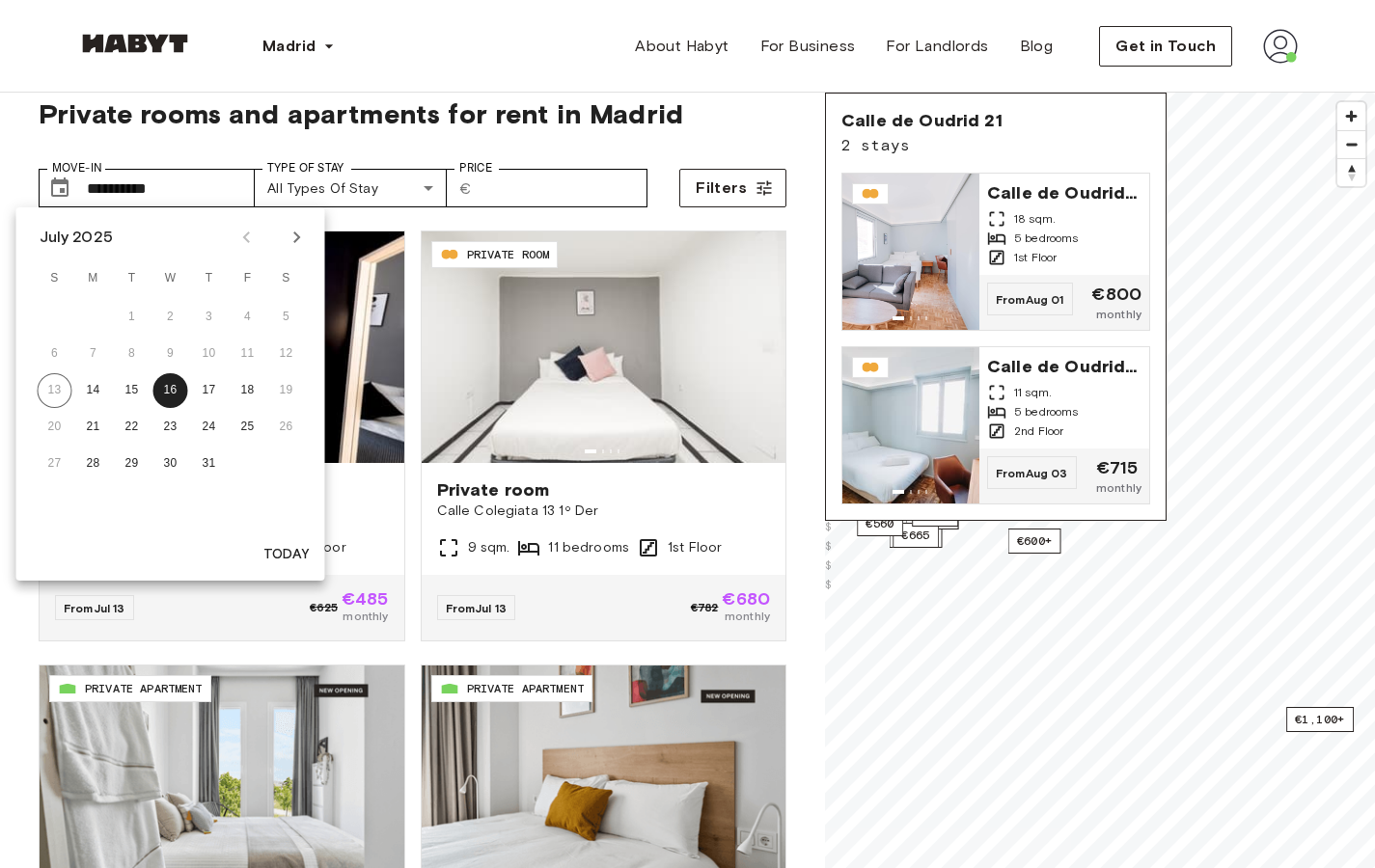 click 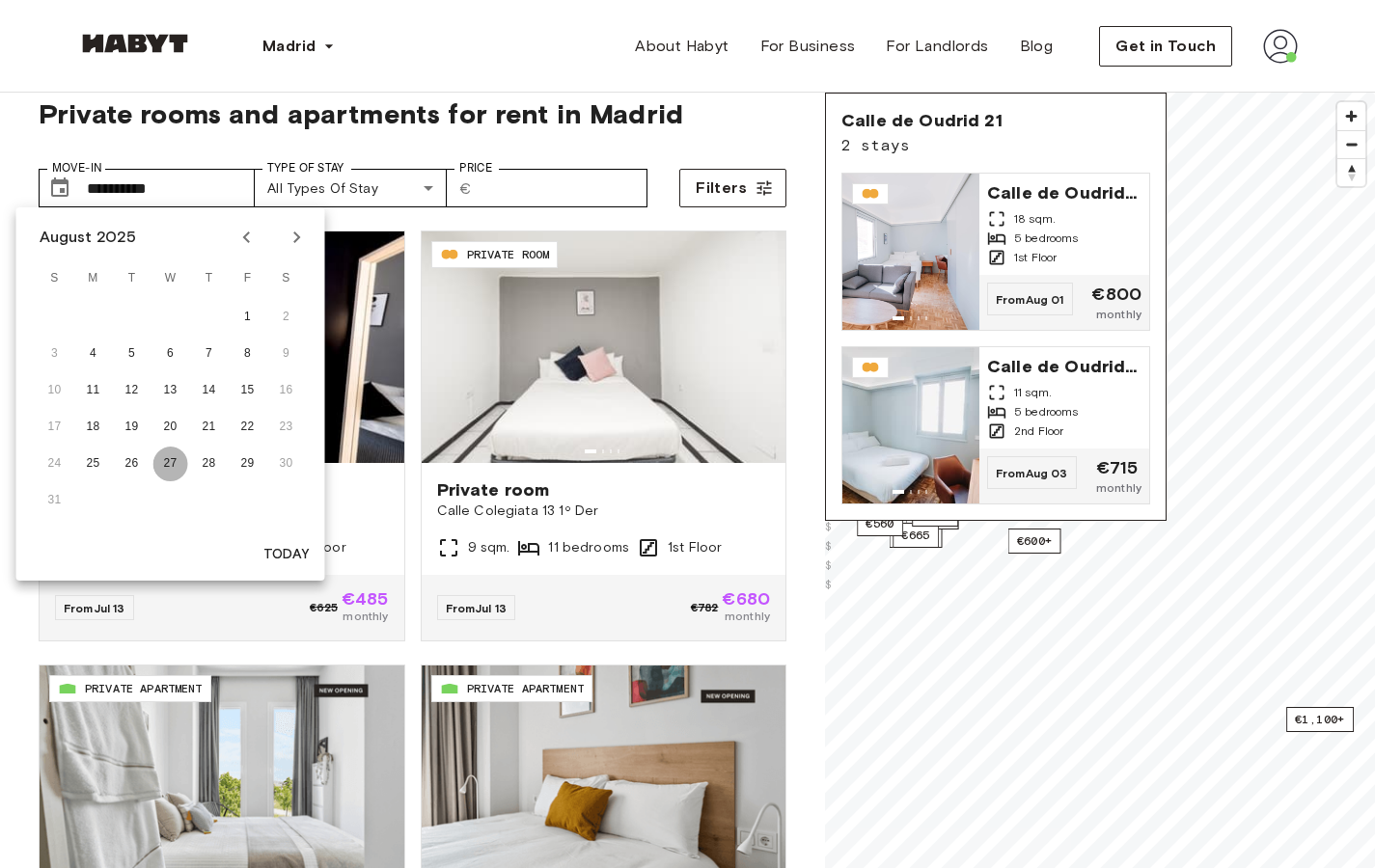 click on "27" at bounding box center [171, 464] 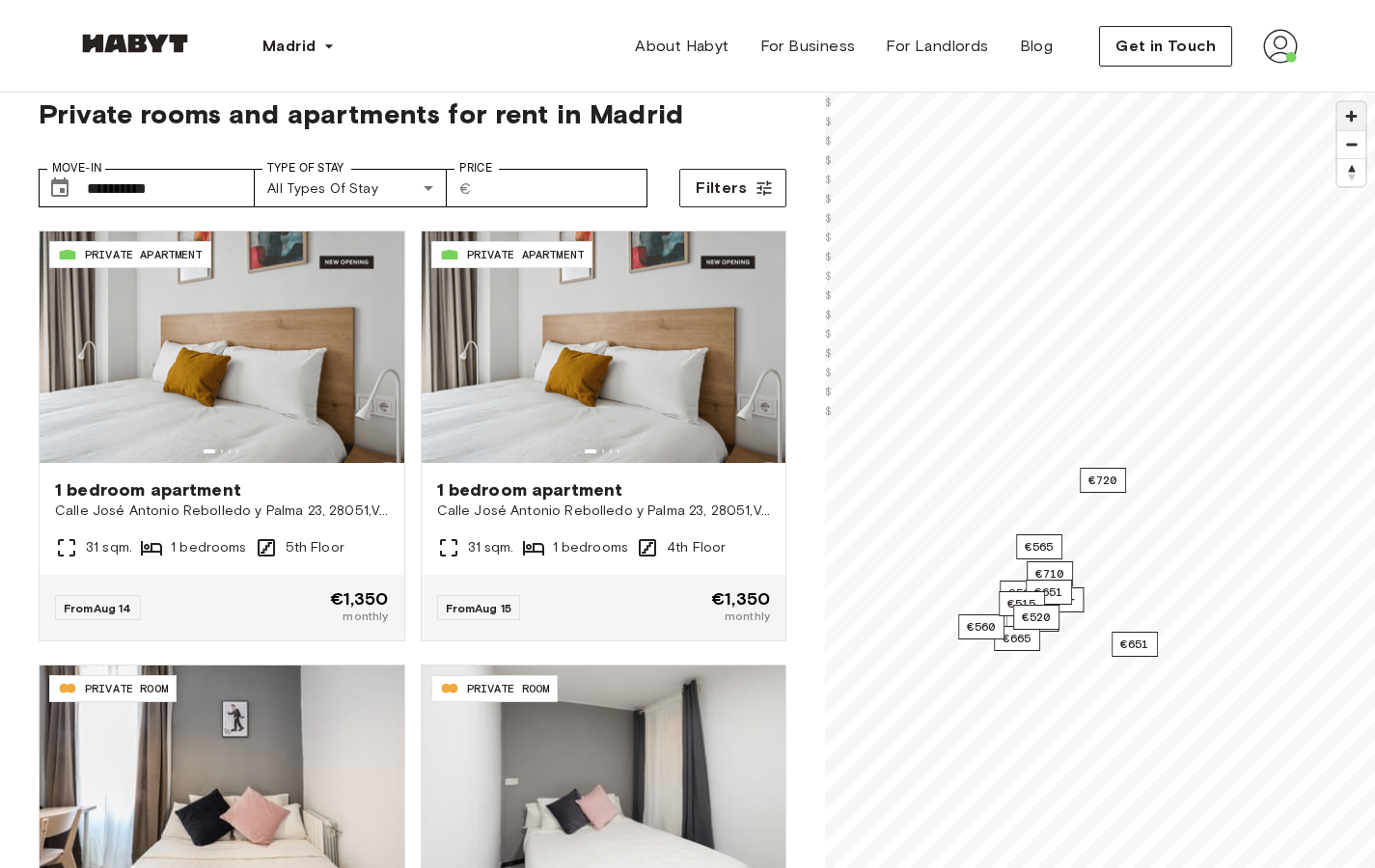 click at bounding box center [1351, 116] 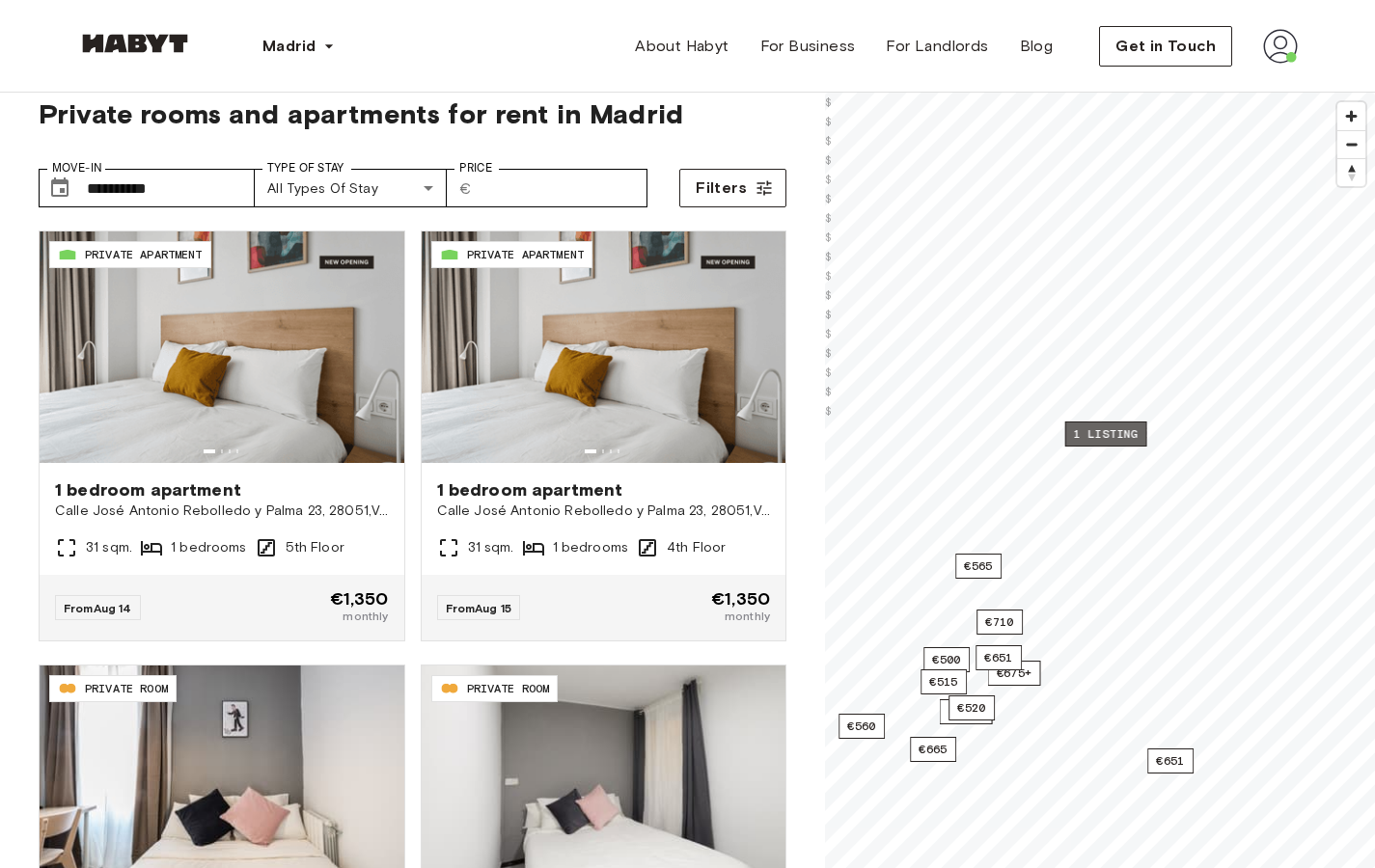 click on "1 listing" at bounding box center (1106, 434) 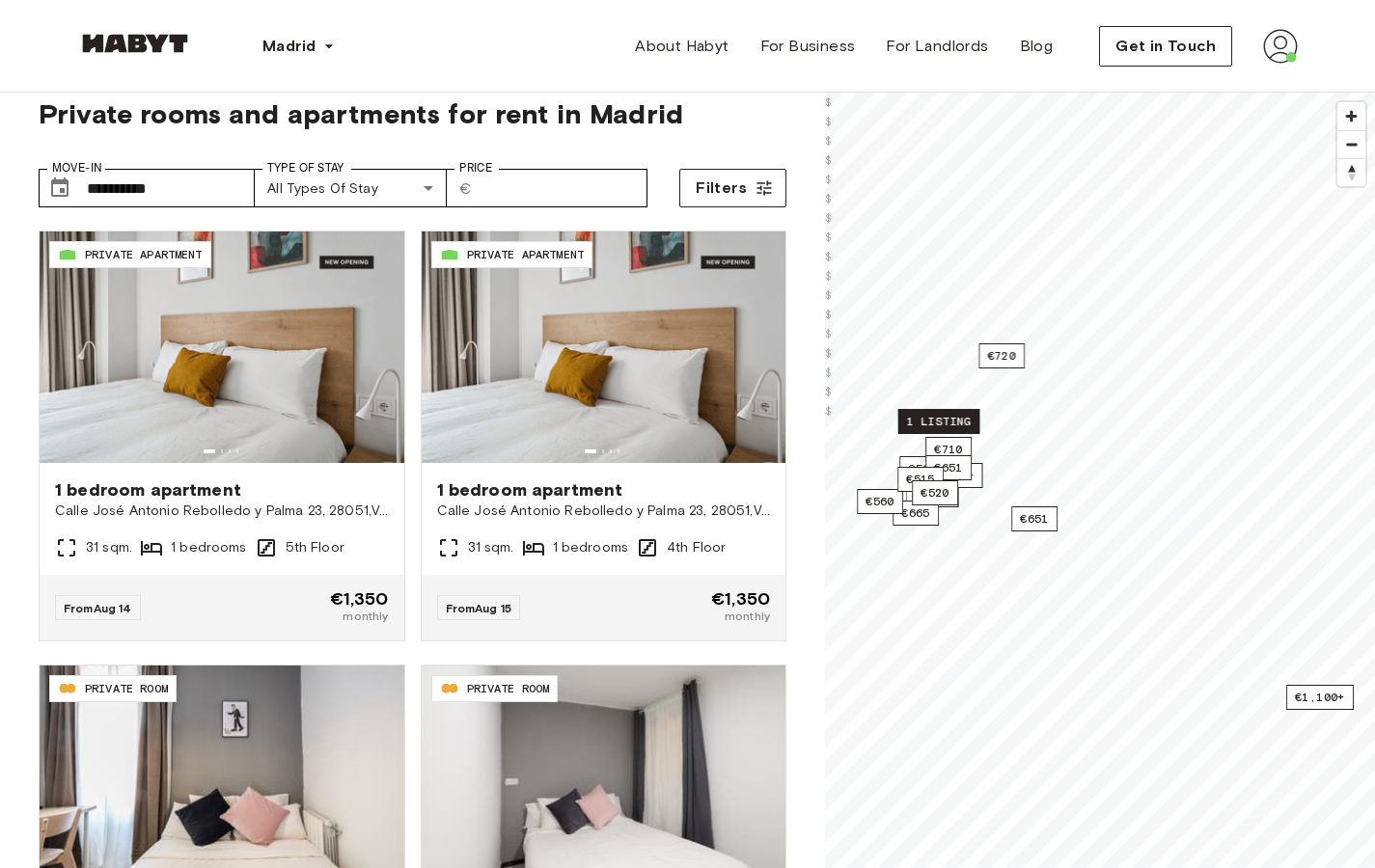 click on "1 listing" at bounding box center (939, 421) 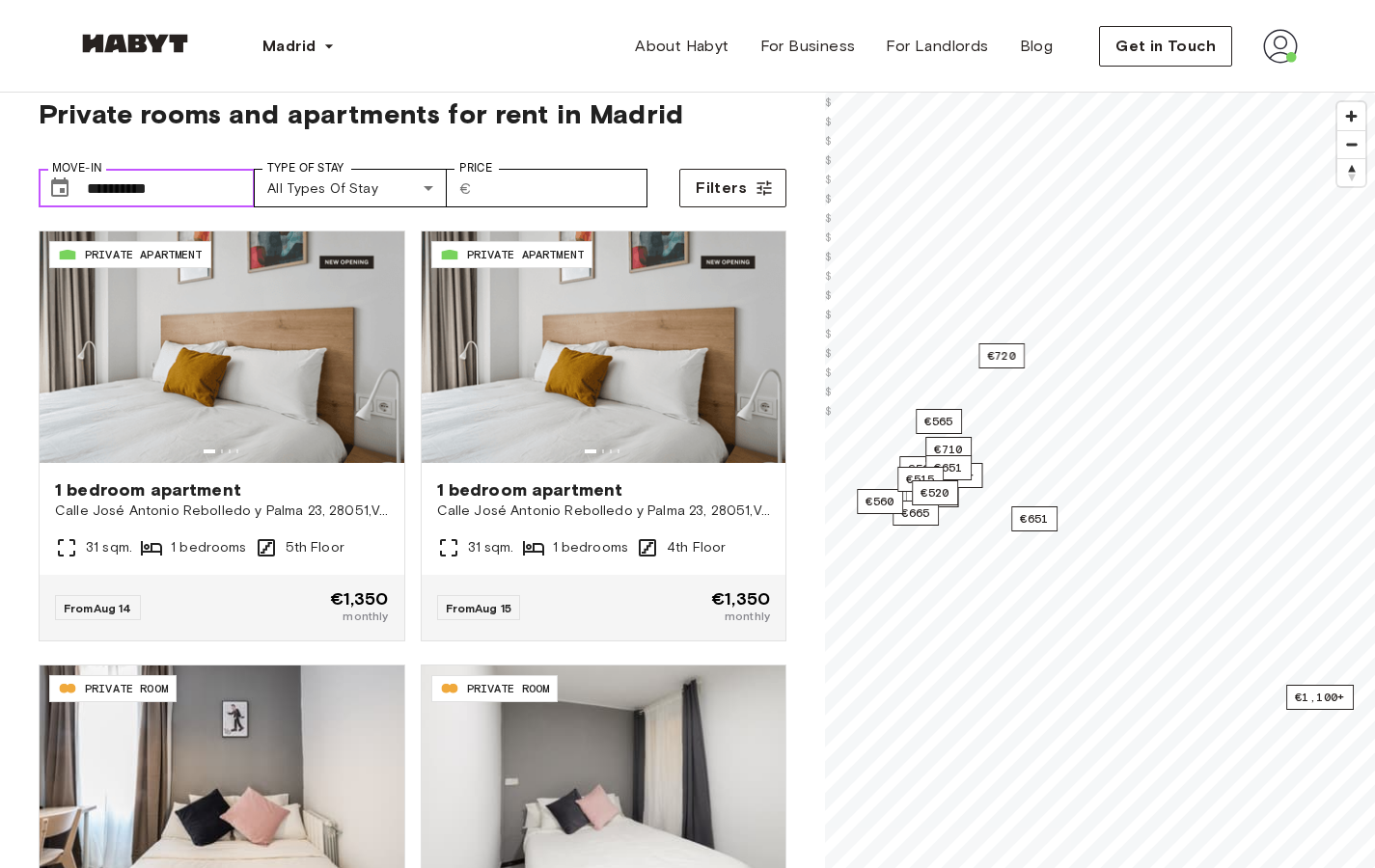 click on "**********" at bounding box center (171, 188) 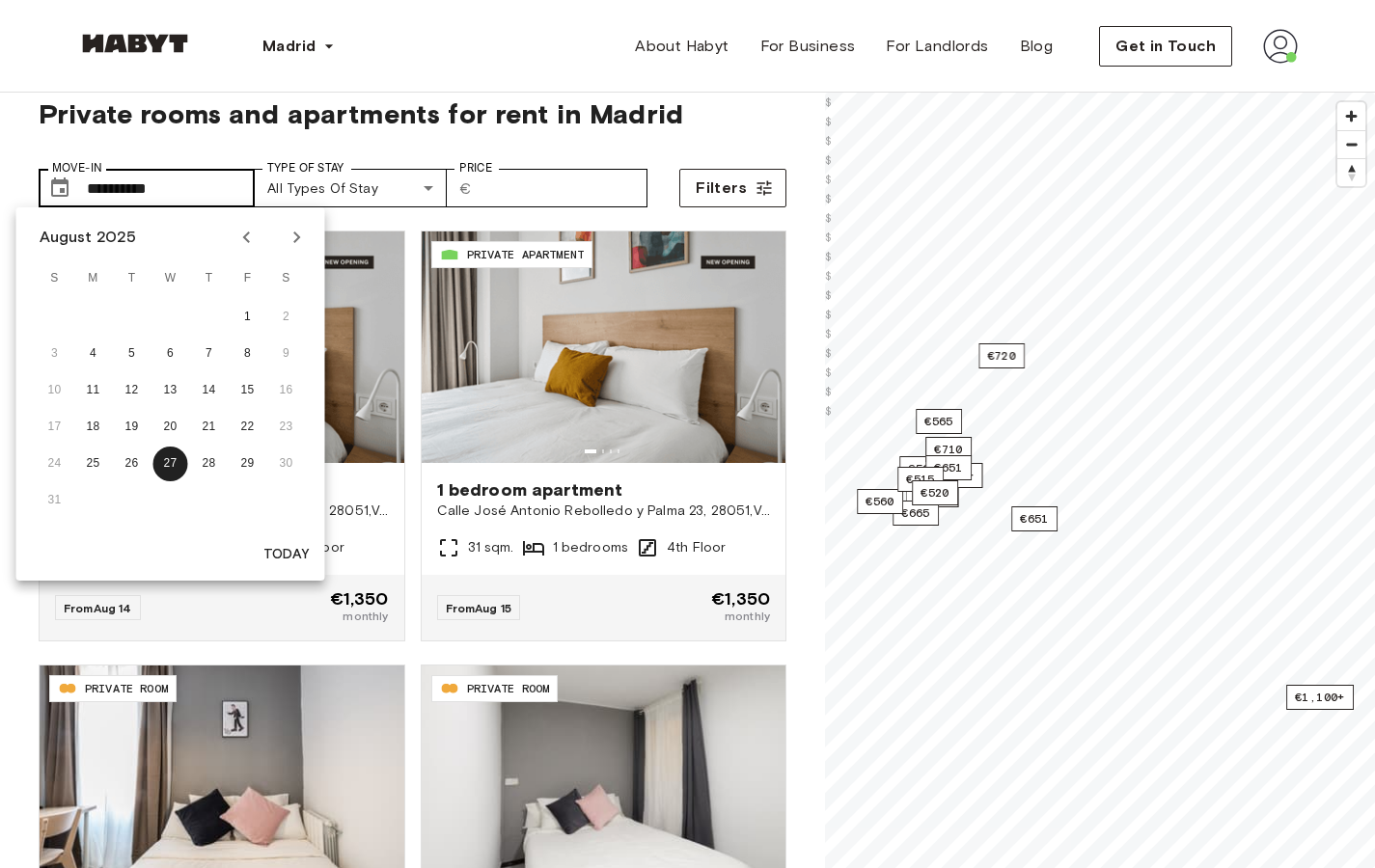 click on "**********" at bounding box center (171, 188) 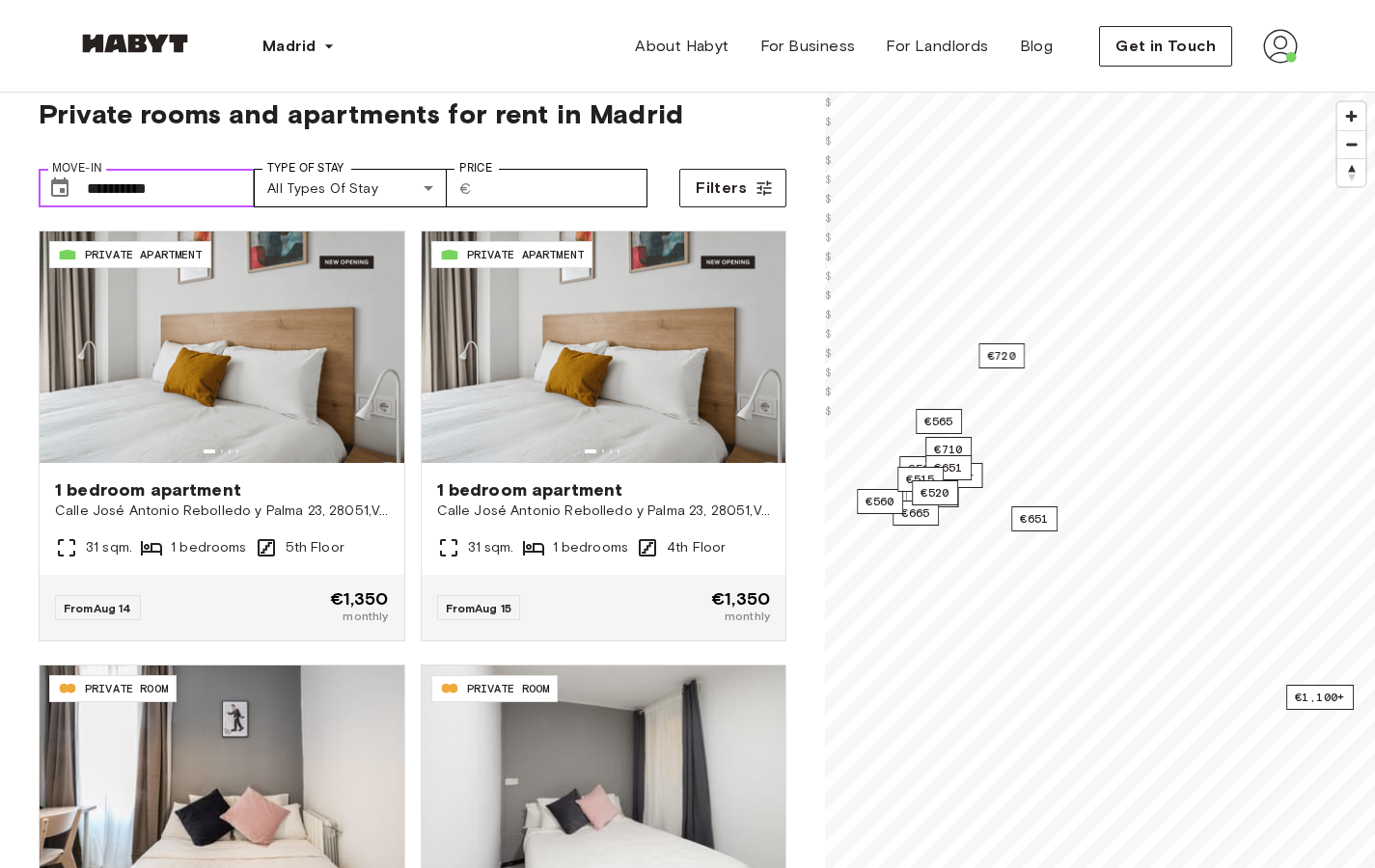 click on "**********" at bounding box center [171, 188] 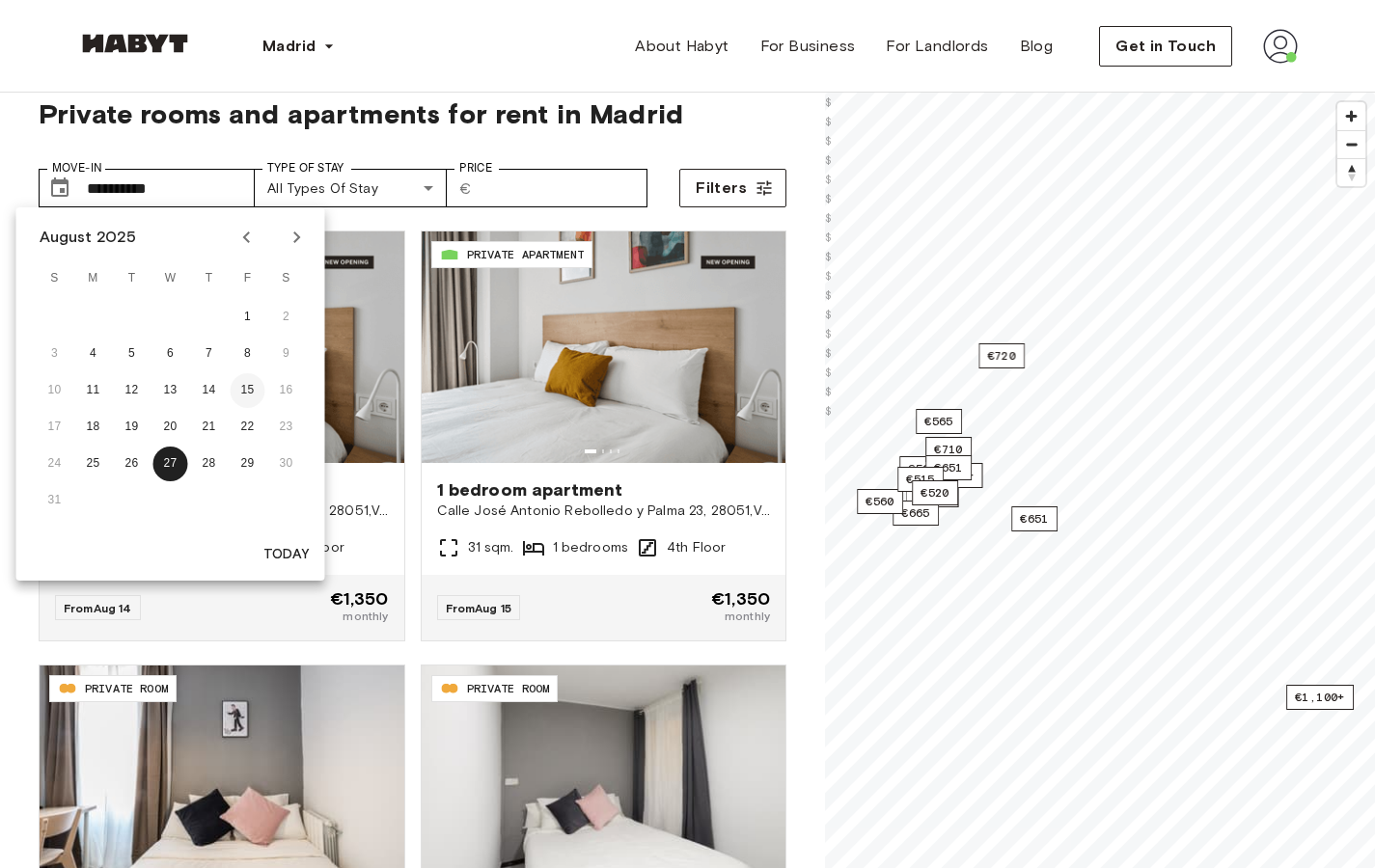 click on "15" at bounding box center (248, 391) 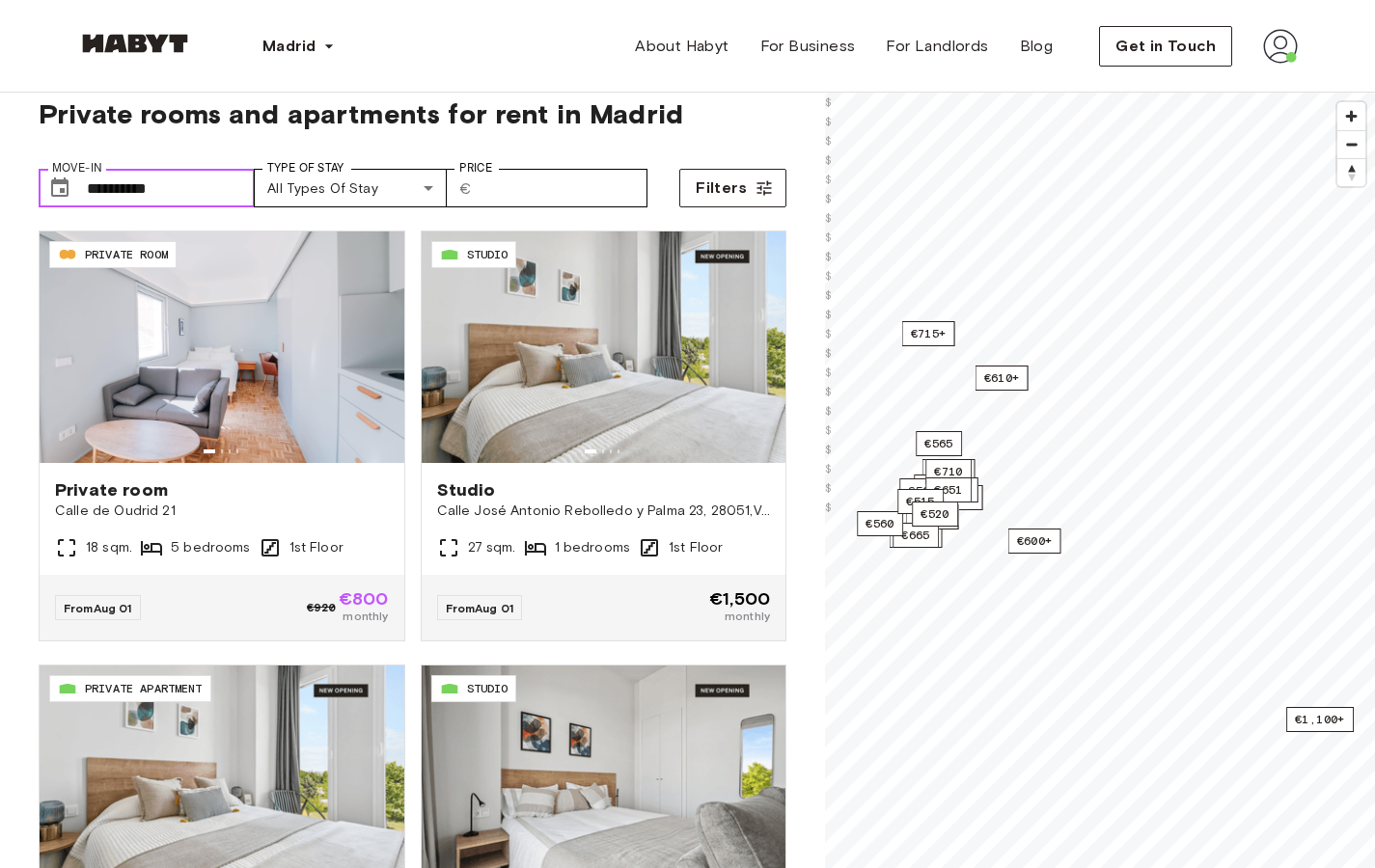 click on "**********" at bounding box center [171, 188] 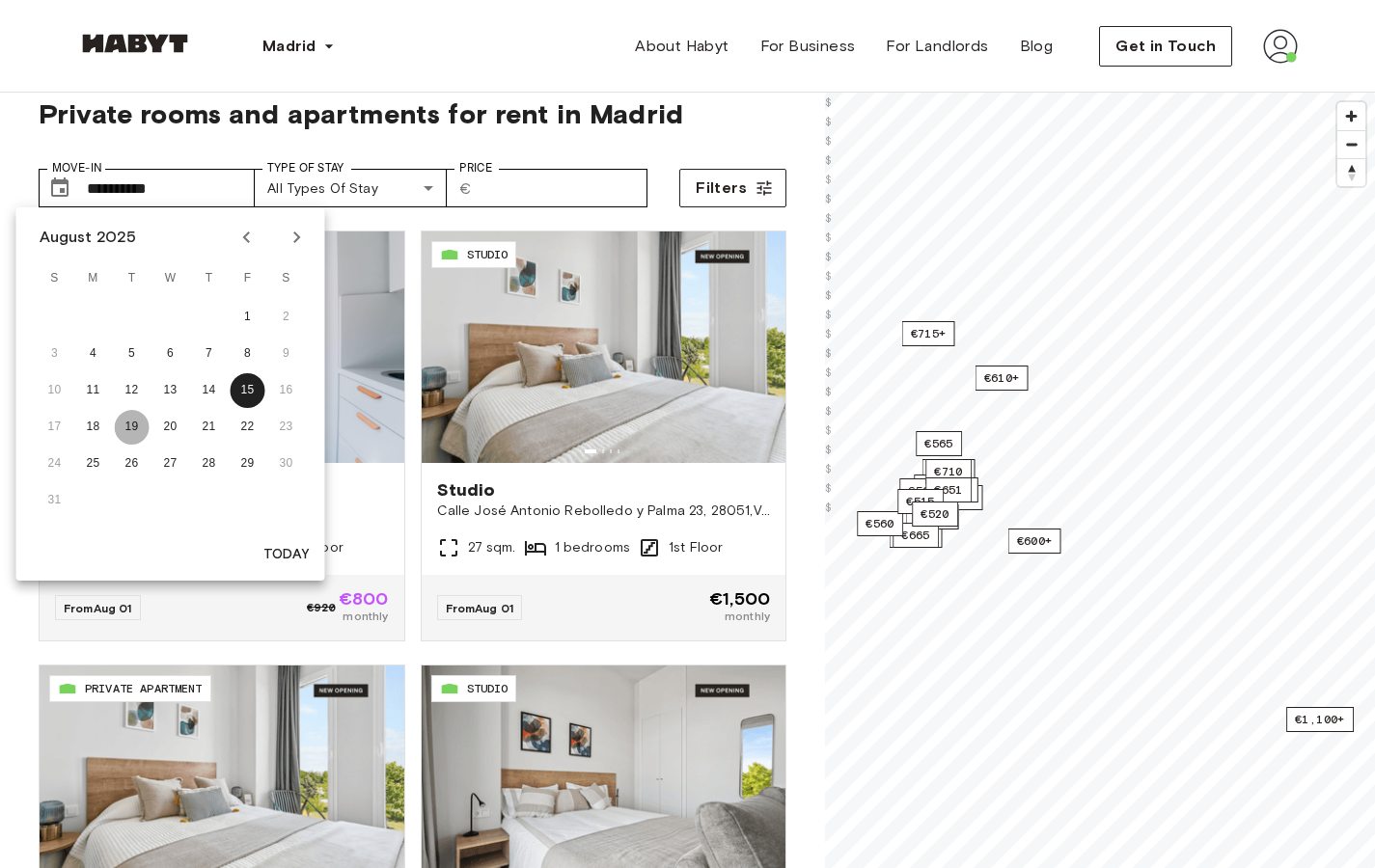 click on "19" at bounding box center [132, 427] 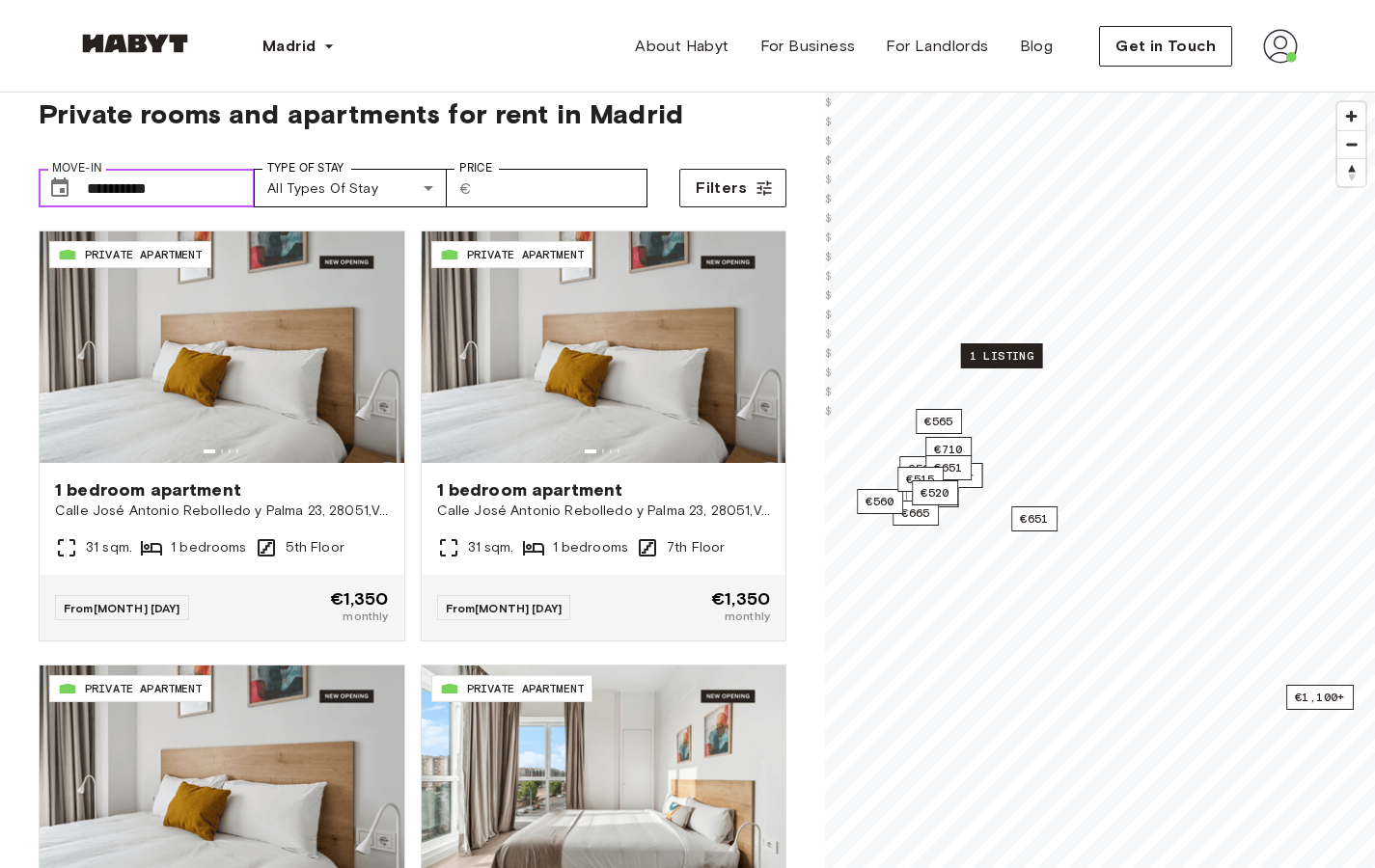 click on "1 listing" at bounding box center [1002, 356] 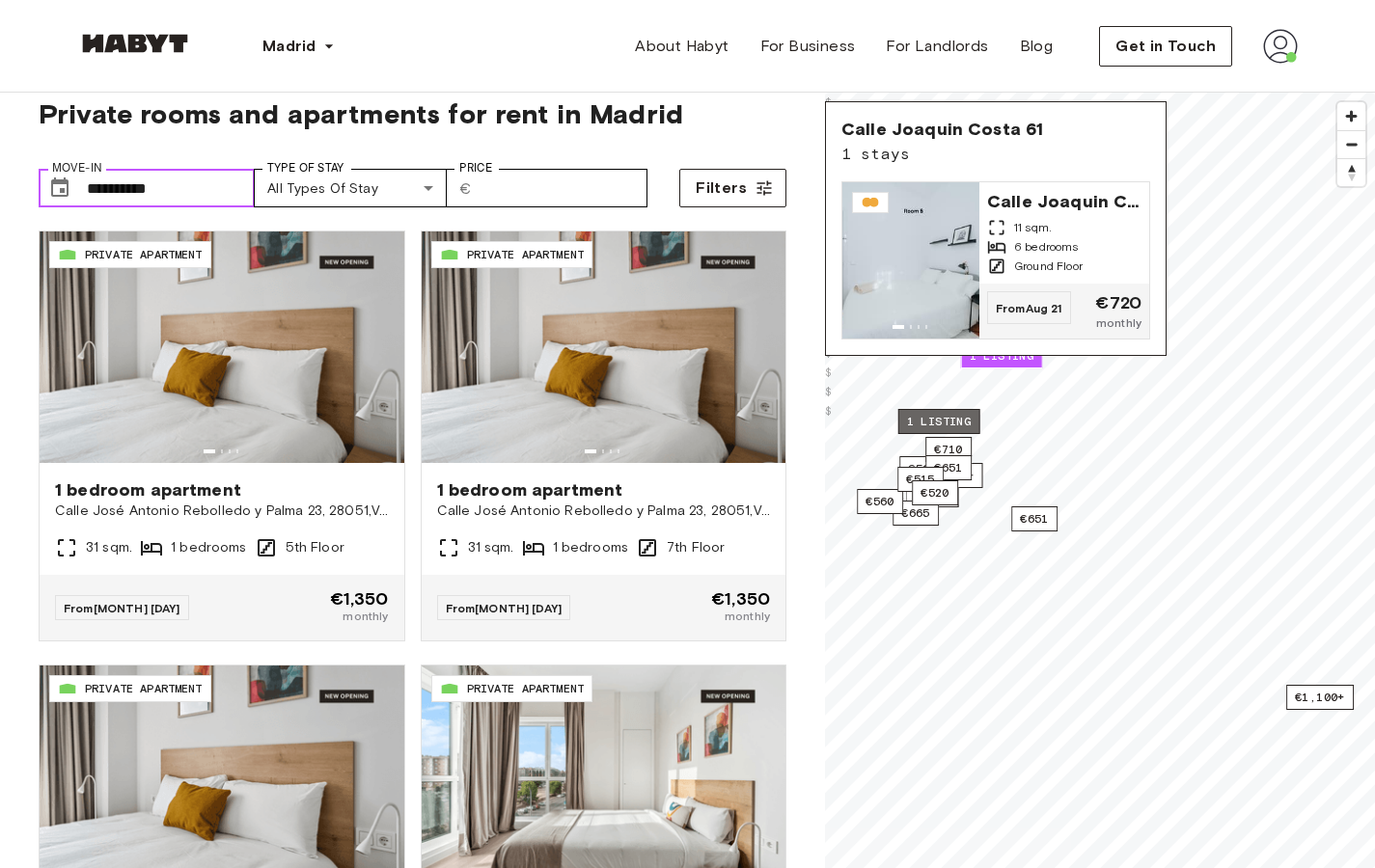 click on "1 listing" at bounding box center (939, 421) 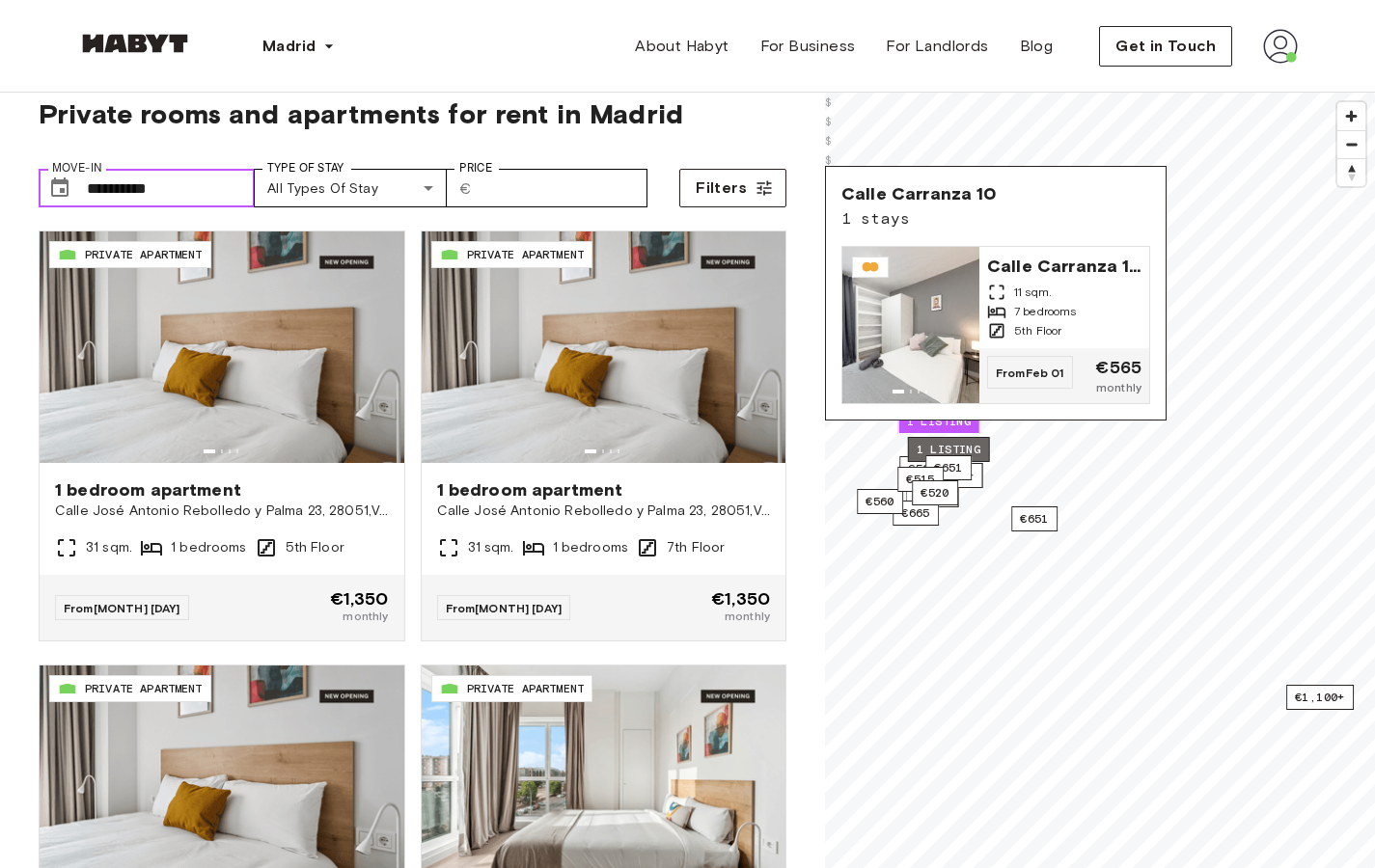 click on "1 listing" at bounding box center [949, 449] 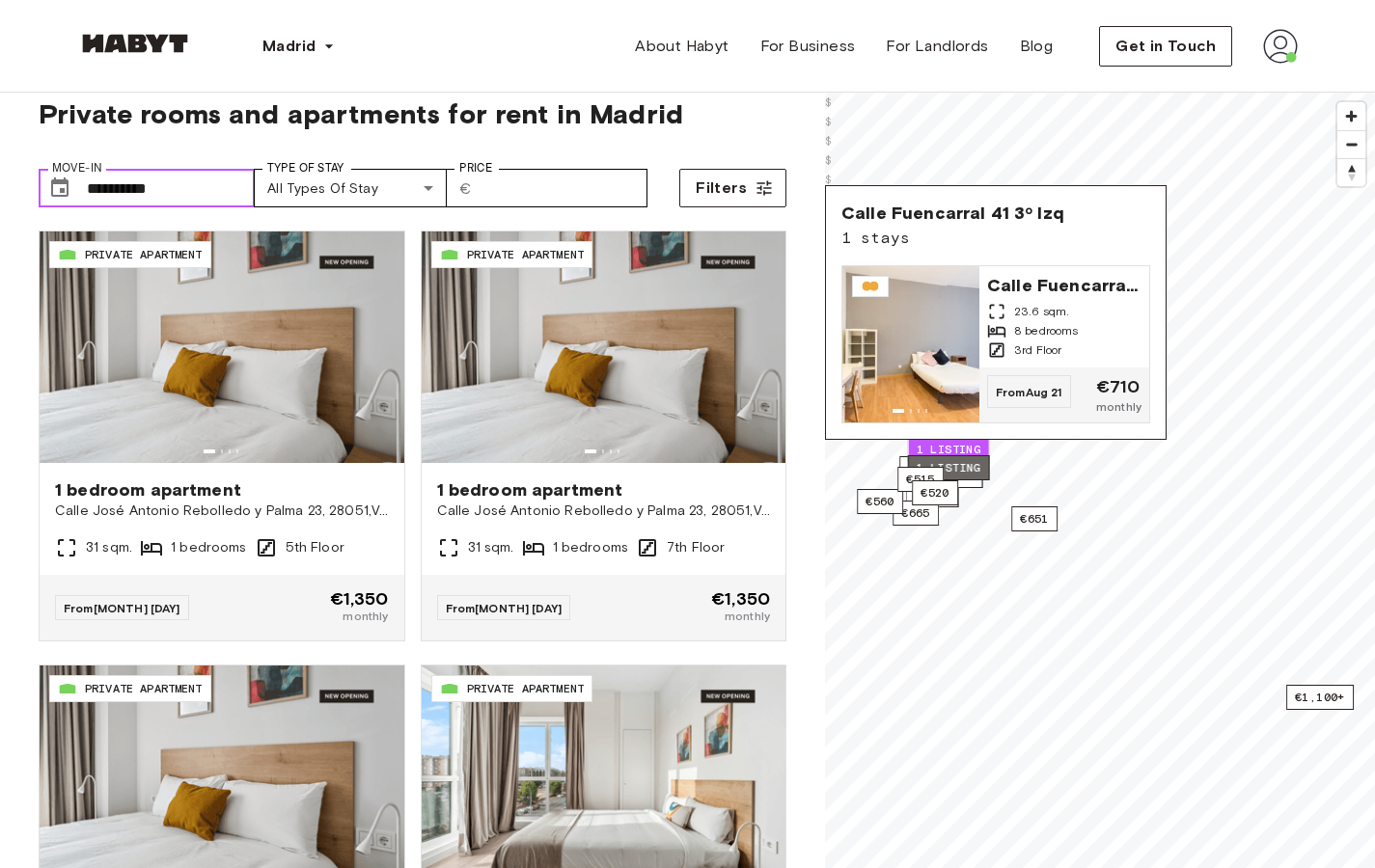 click on "1 listing" at bounding box center [949, 468] 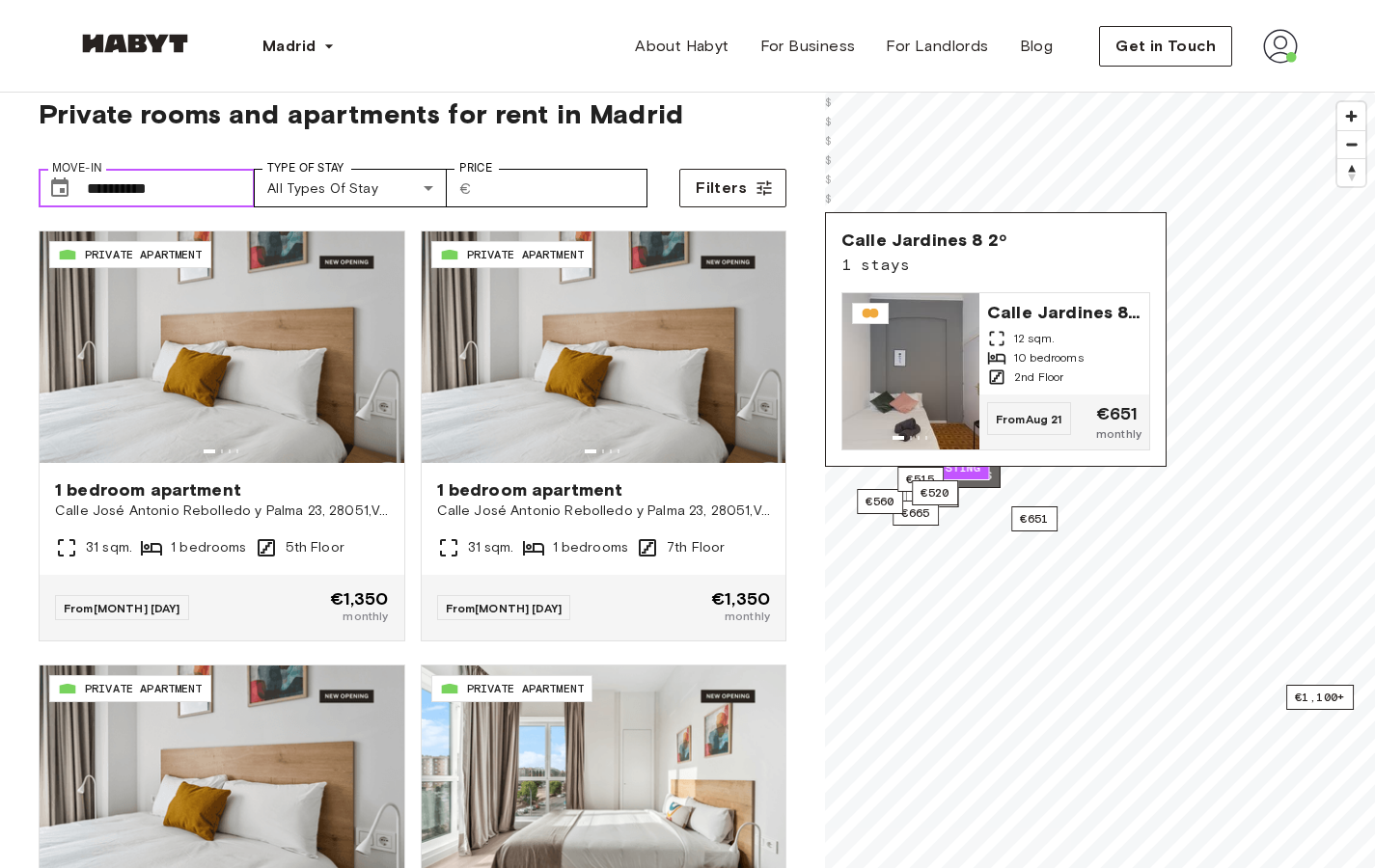 click on "2 listings" at bounding box center (956, 475) 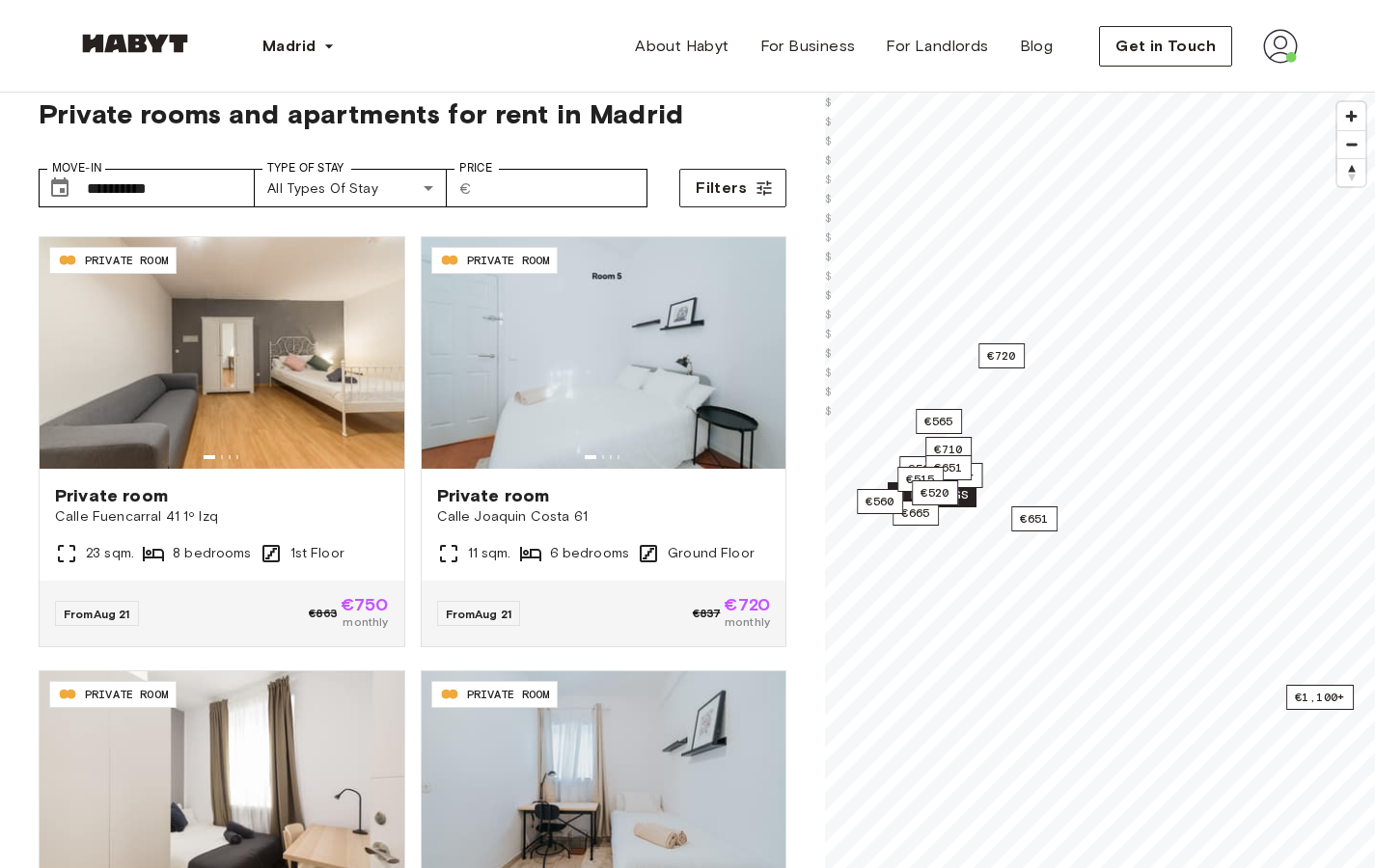 scroll, scrollTop: 2601, scrollLeft: 0, axis: vertical 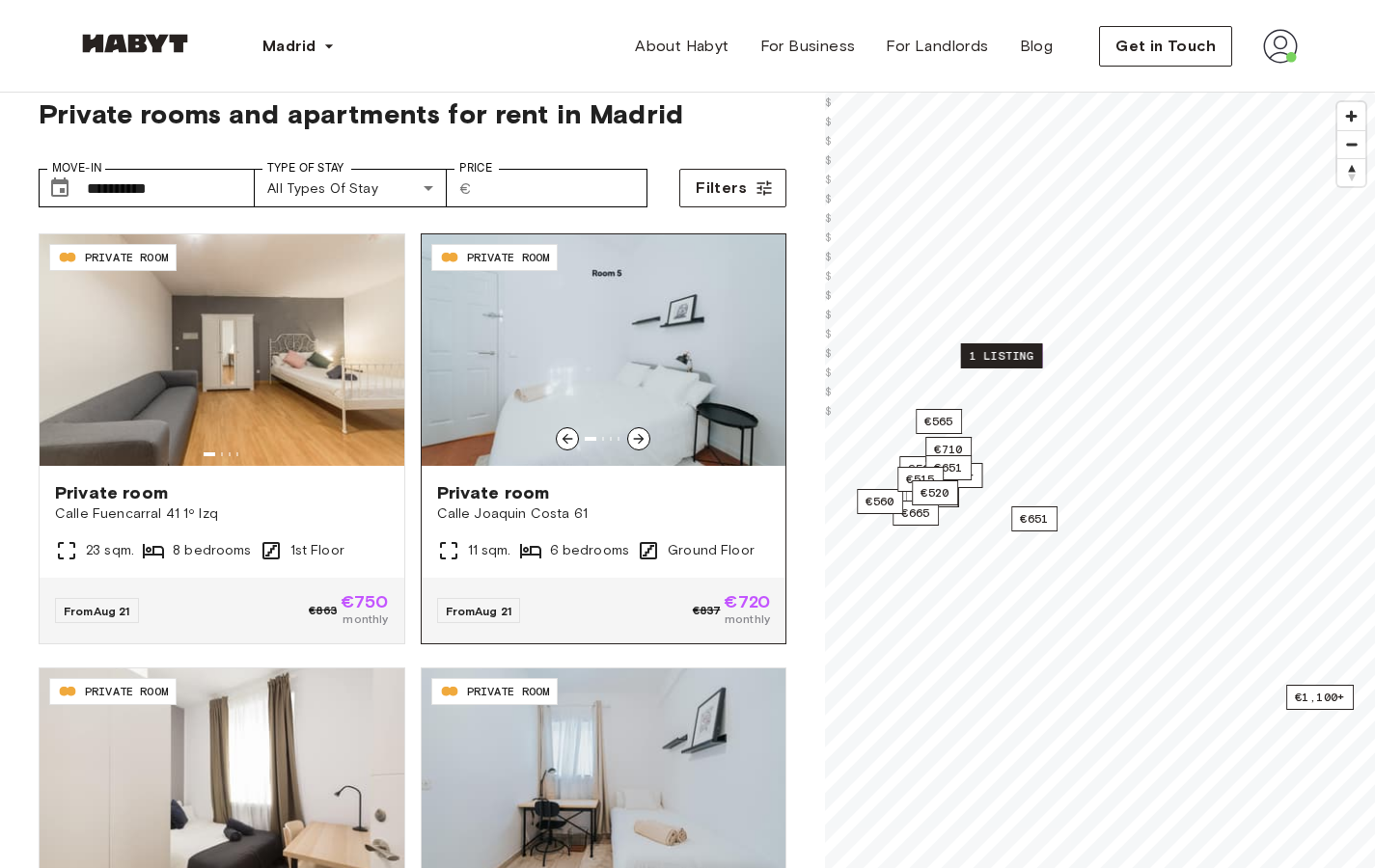 click 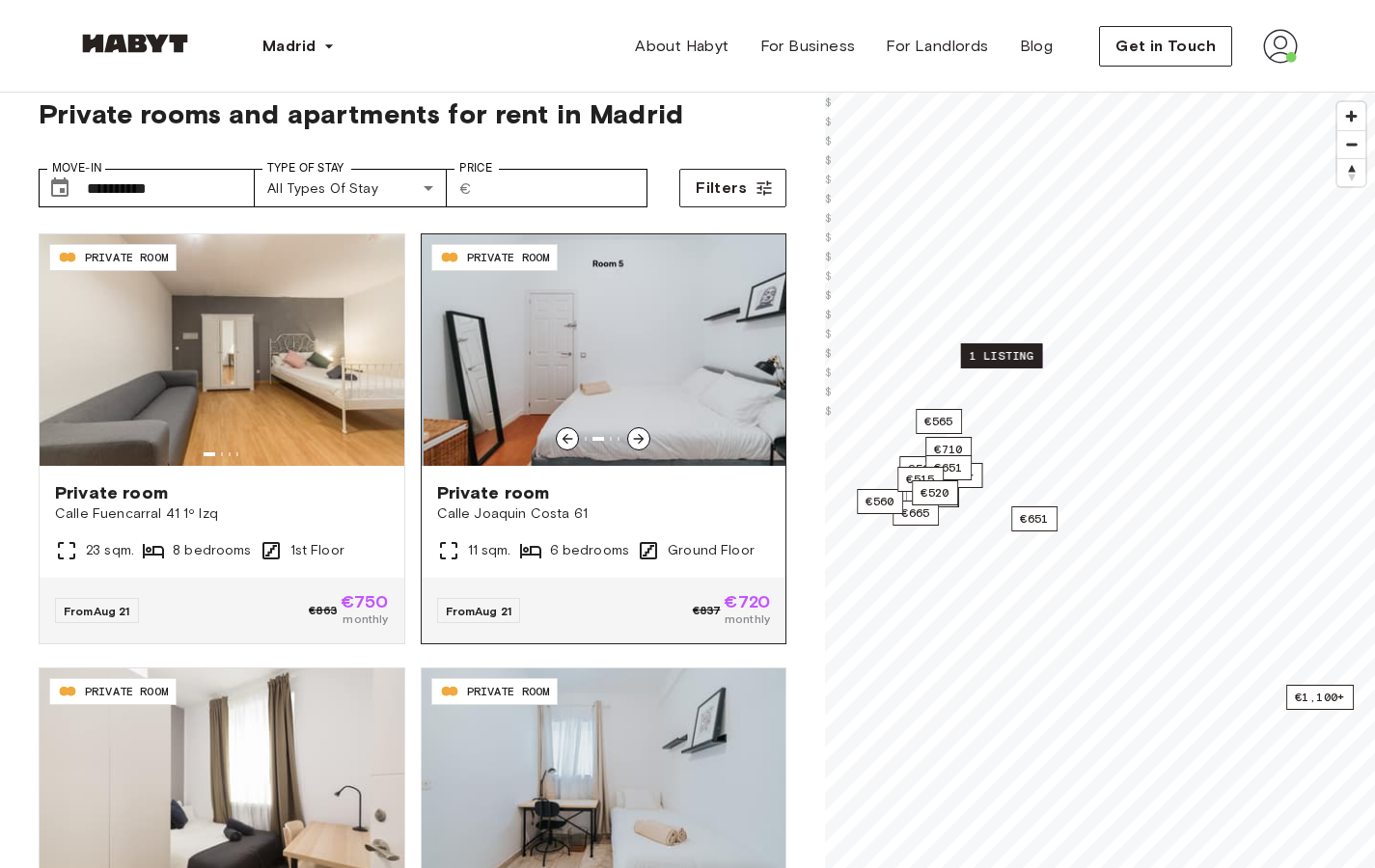 click 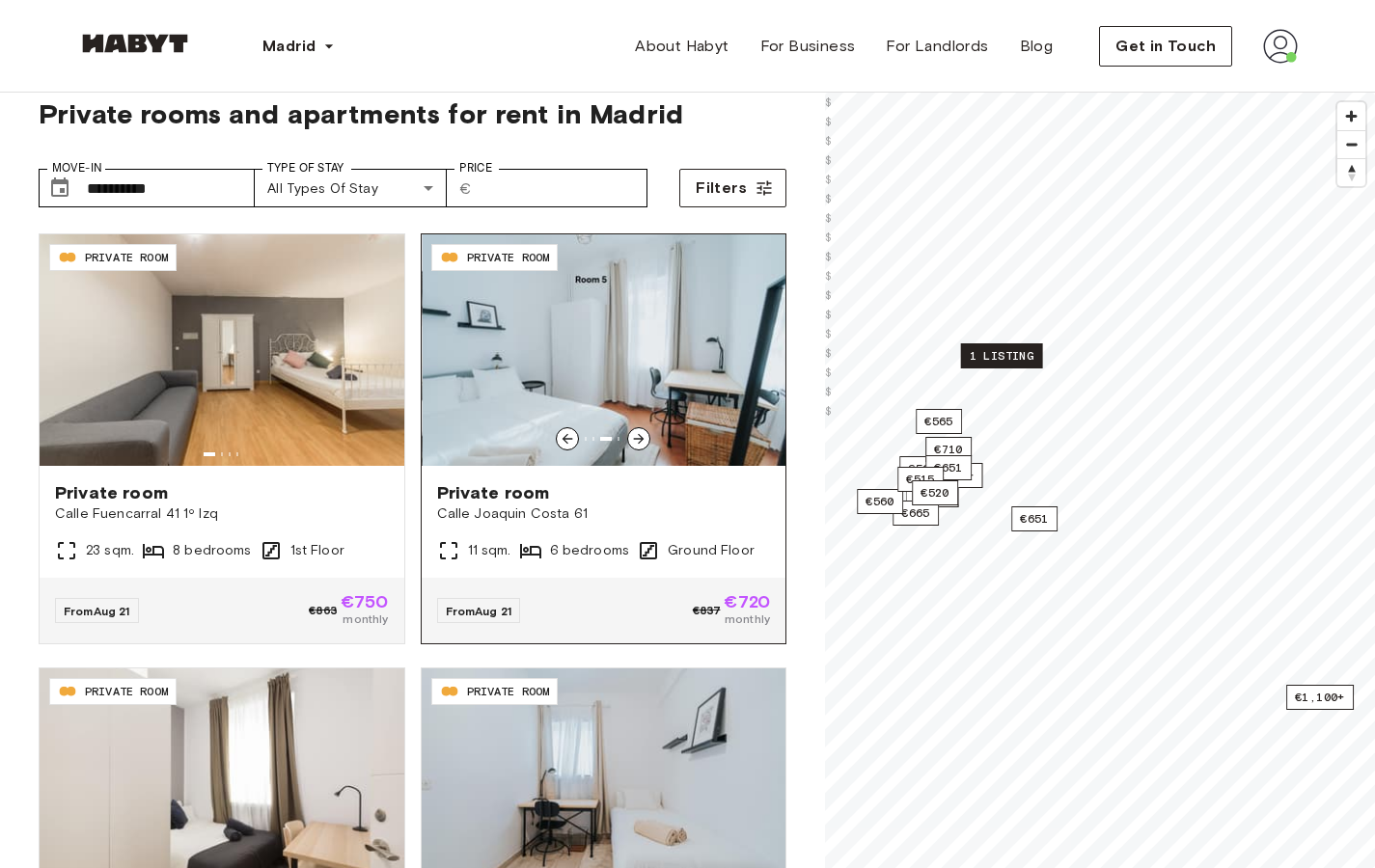 click 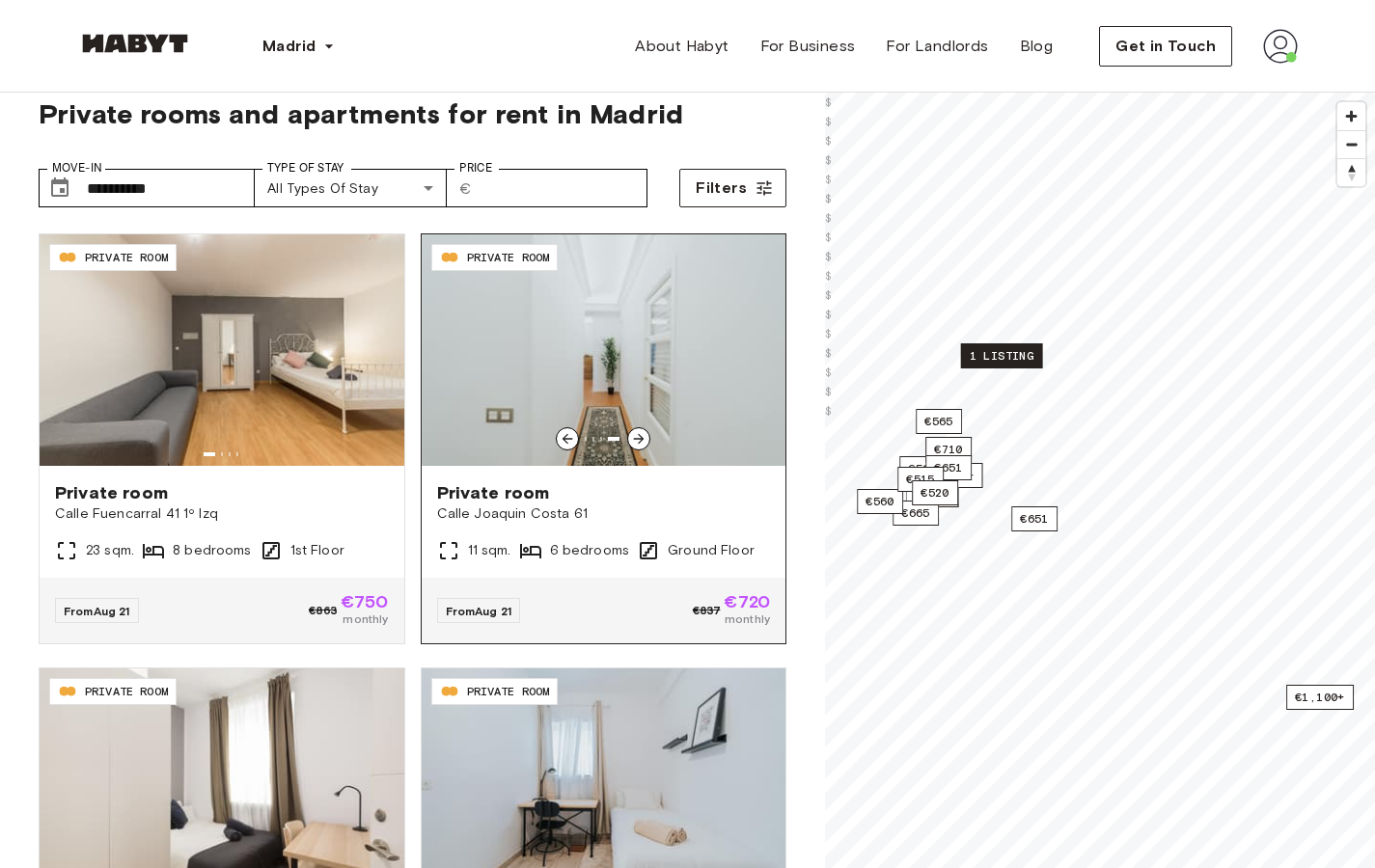click 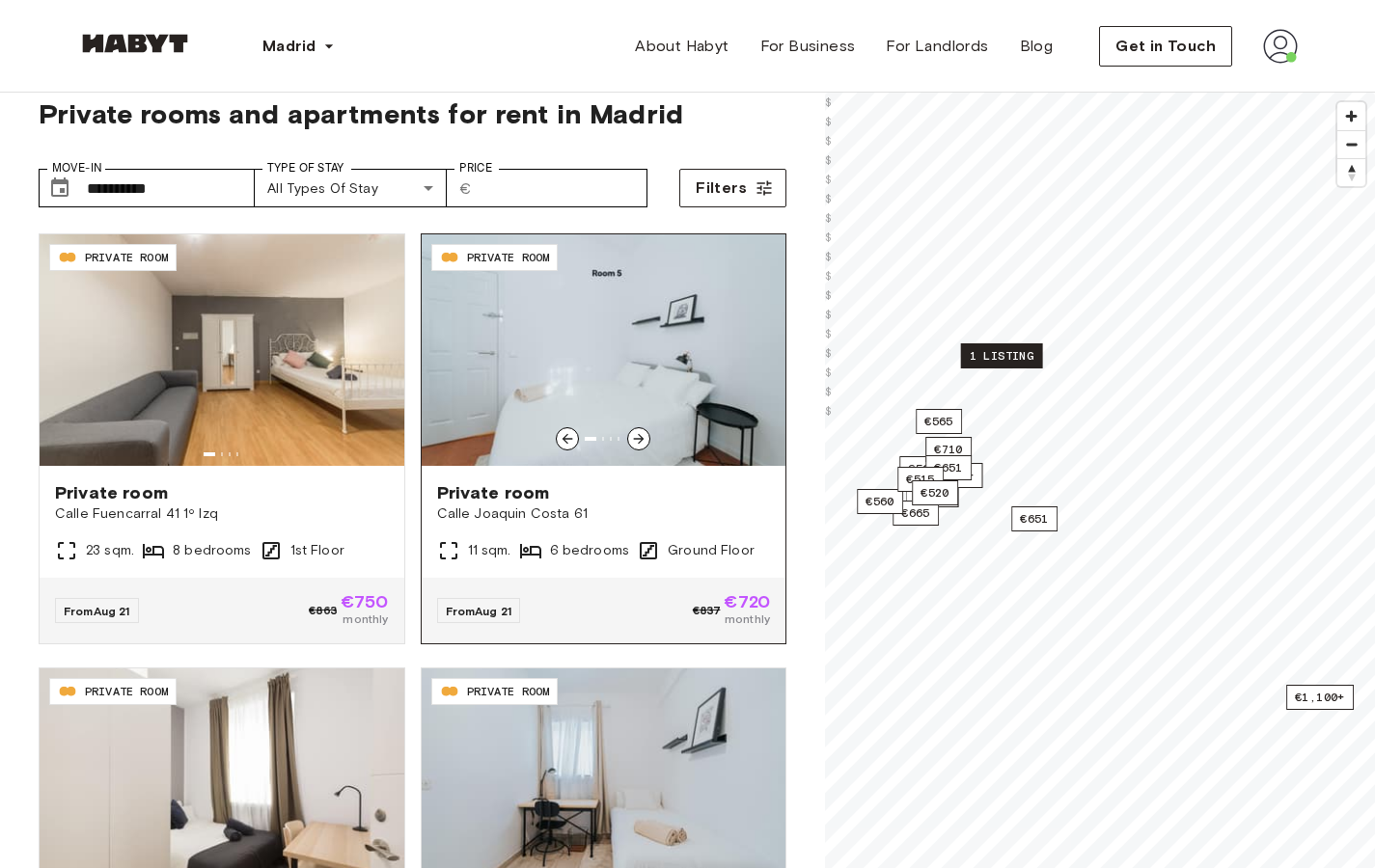 click 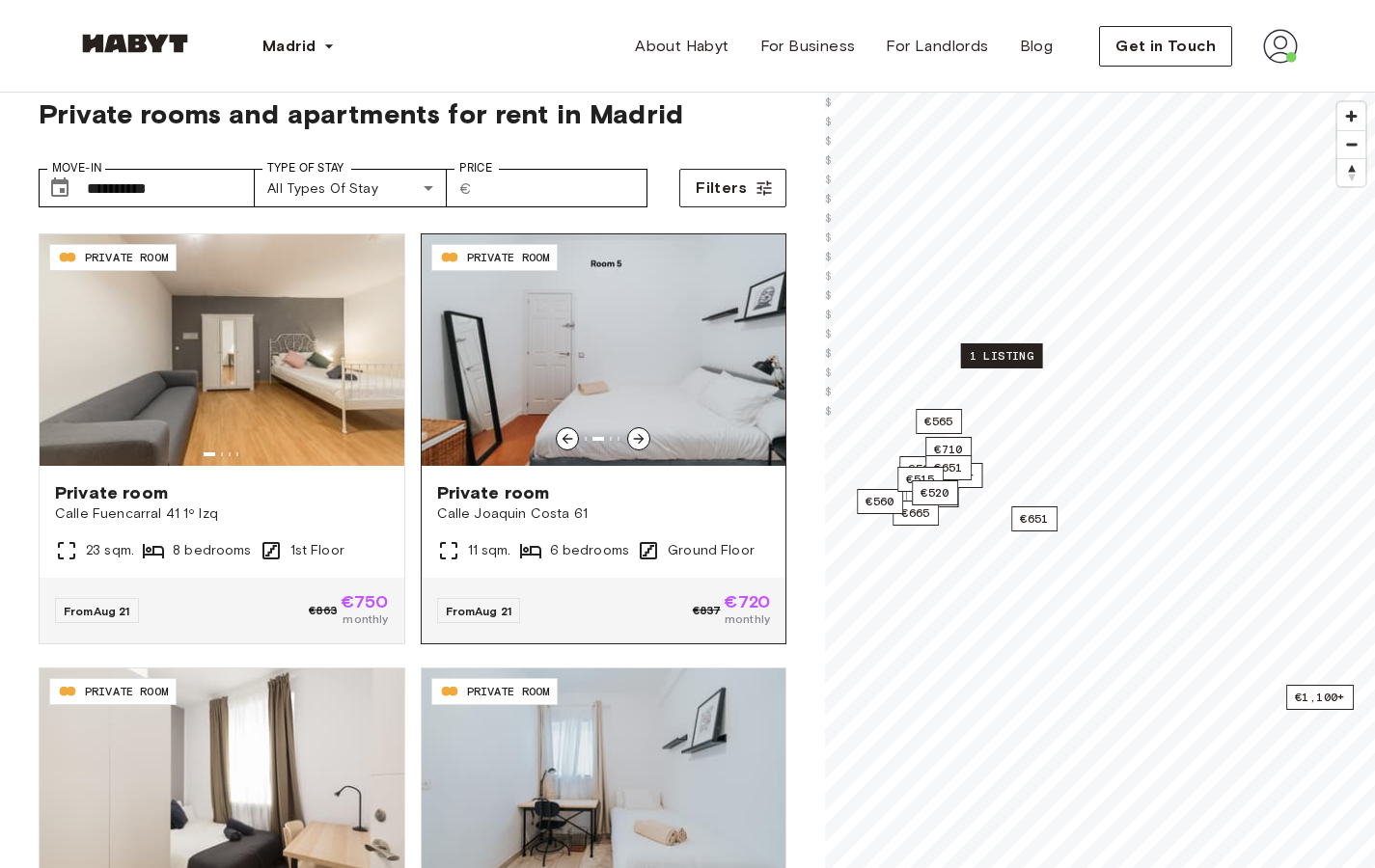 click 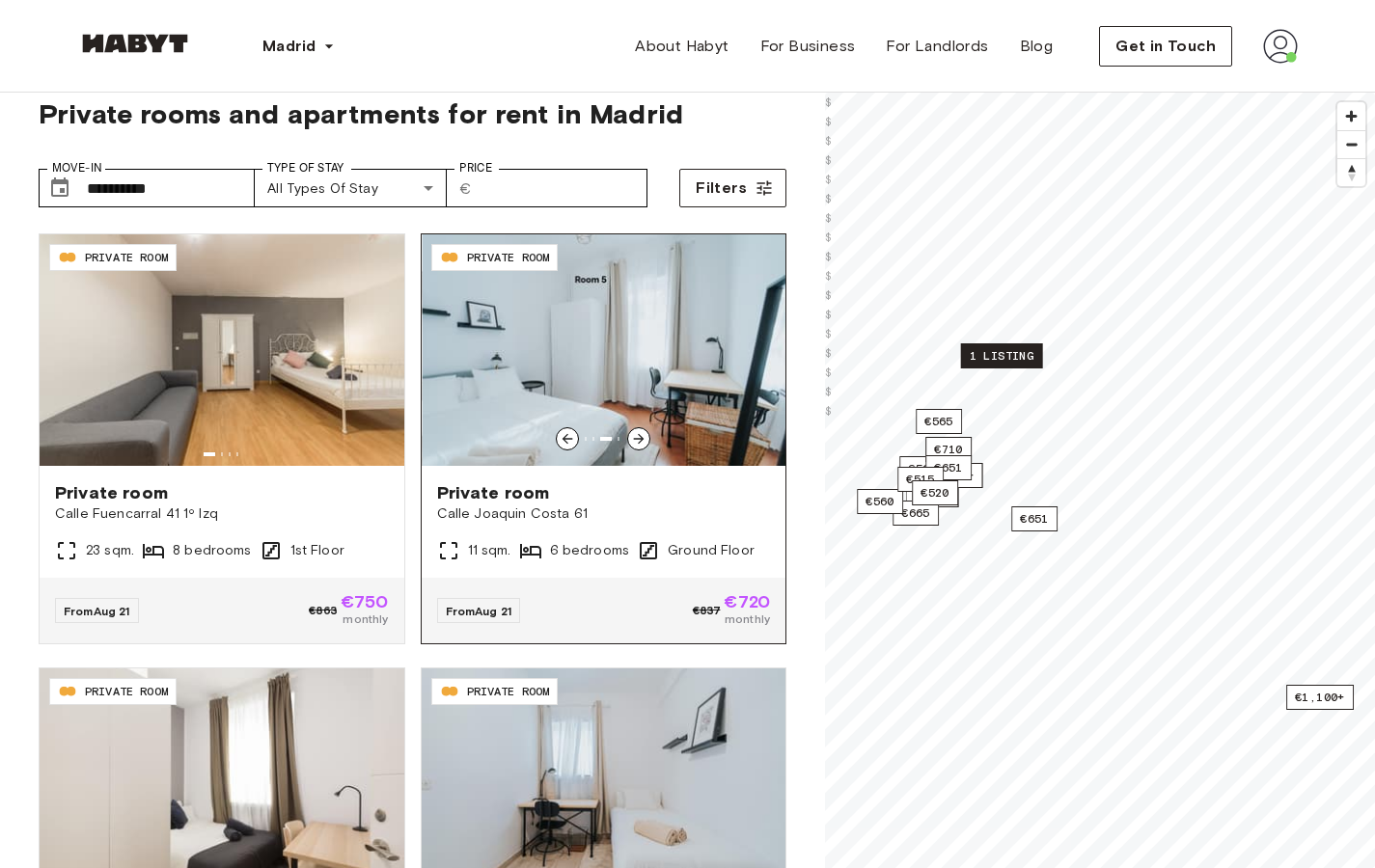 click 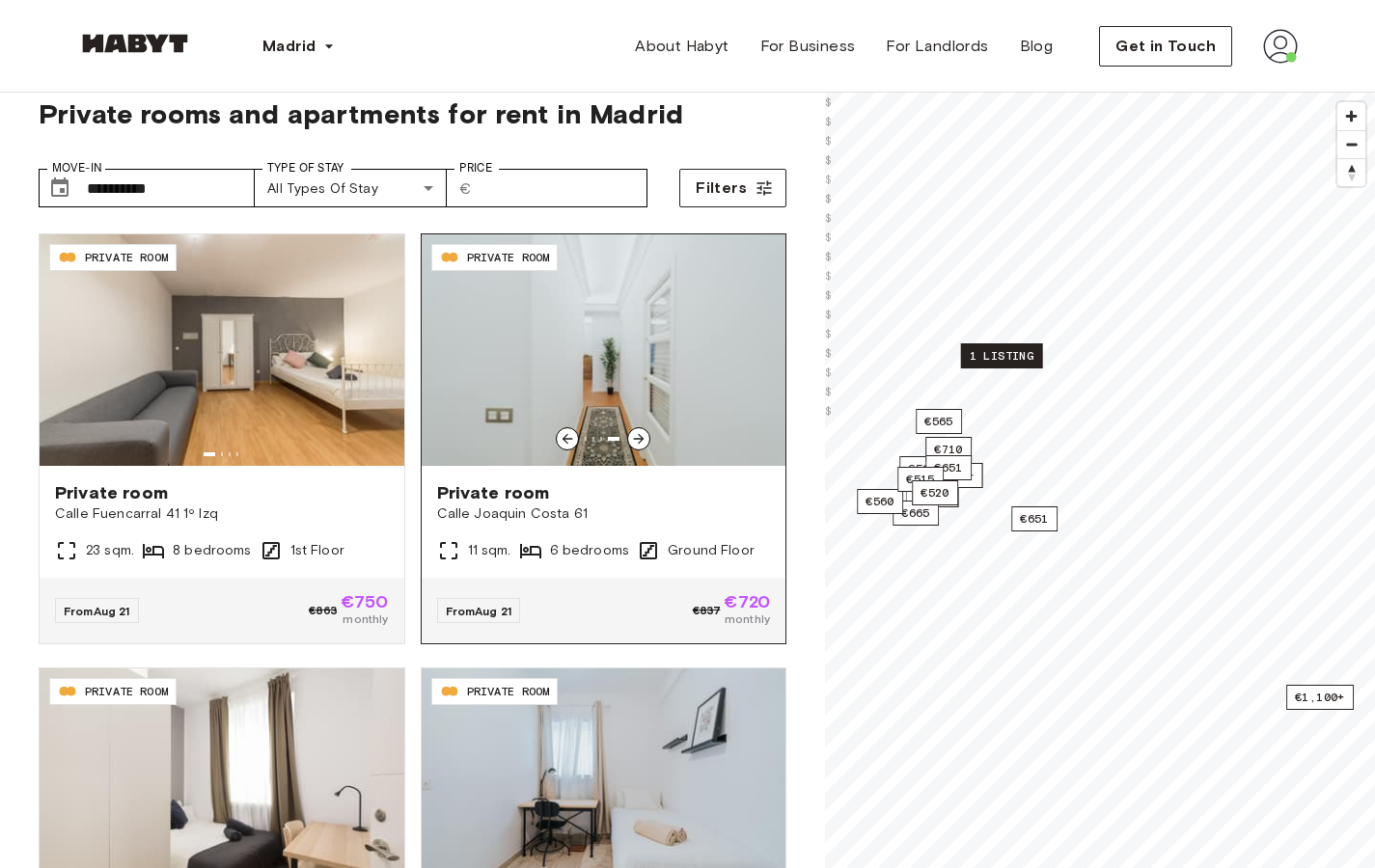 click at bounding box center [604, 350] 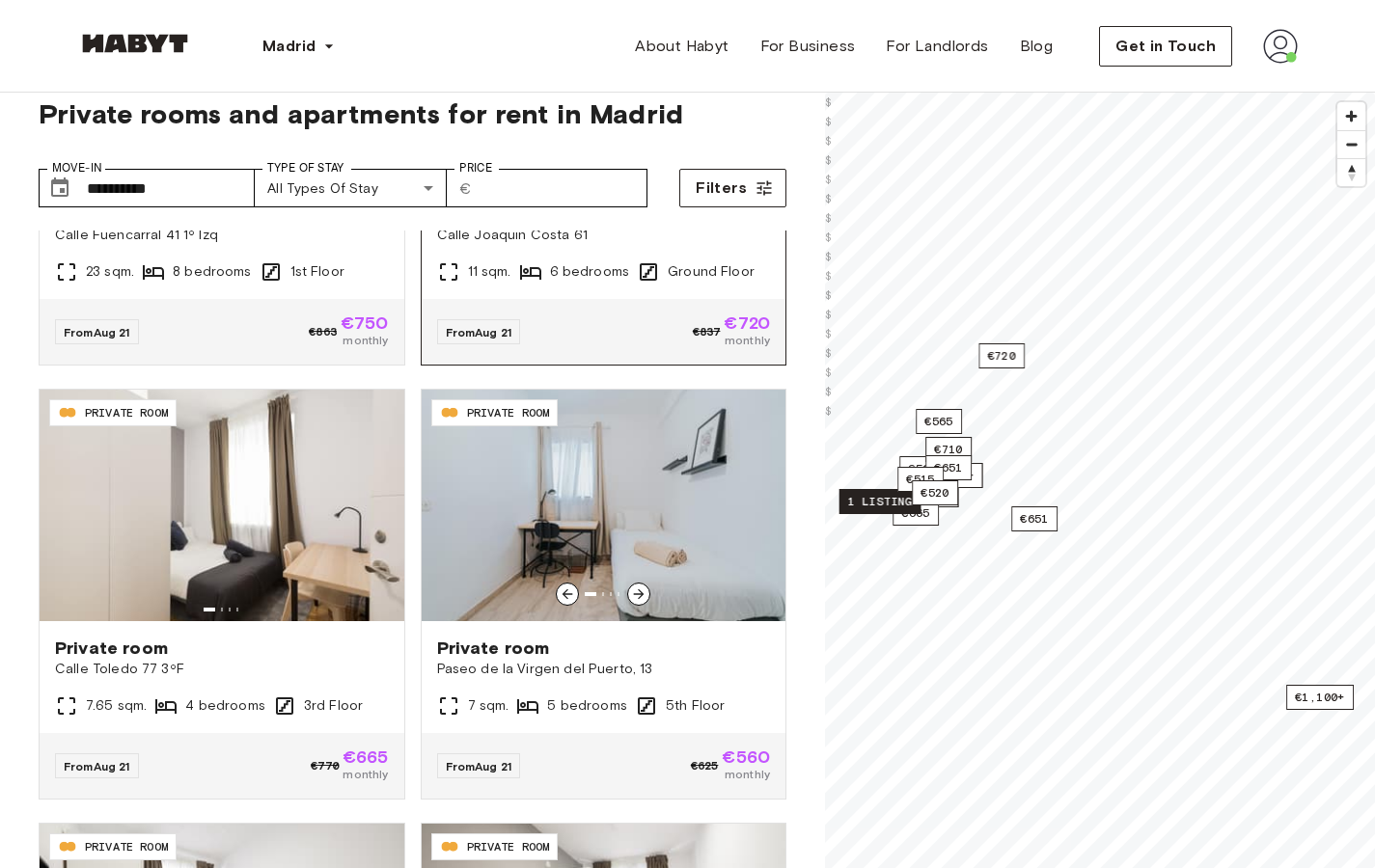 scroll, scrollTop: 2883, scrollLeft: 0, axis: vertical 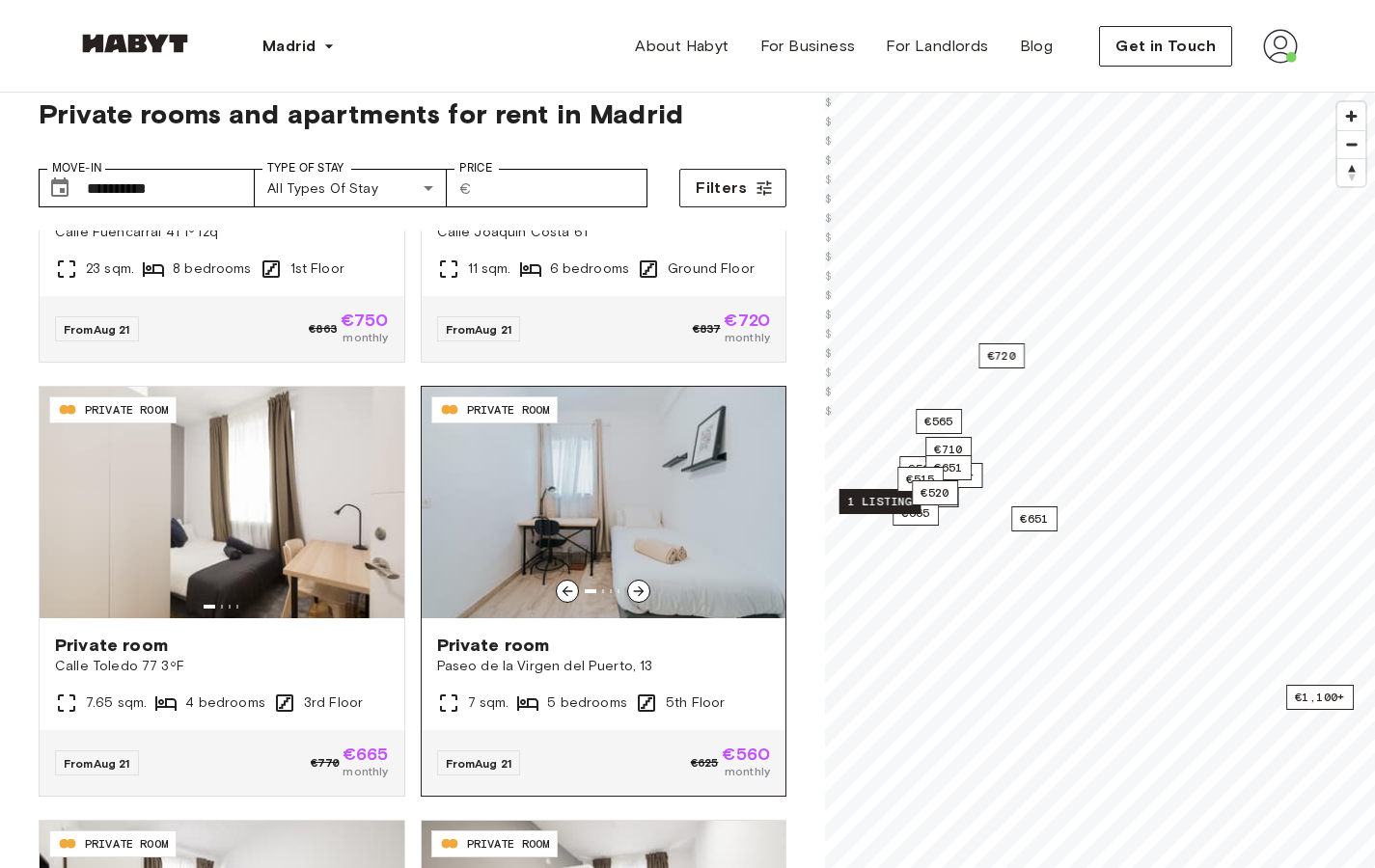 click 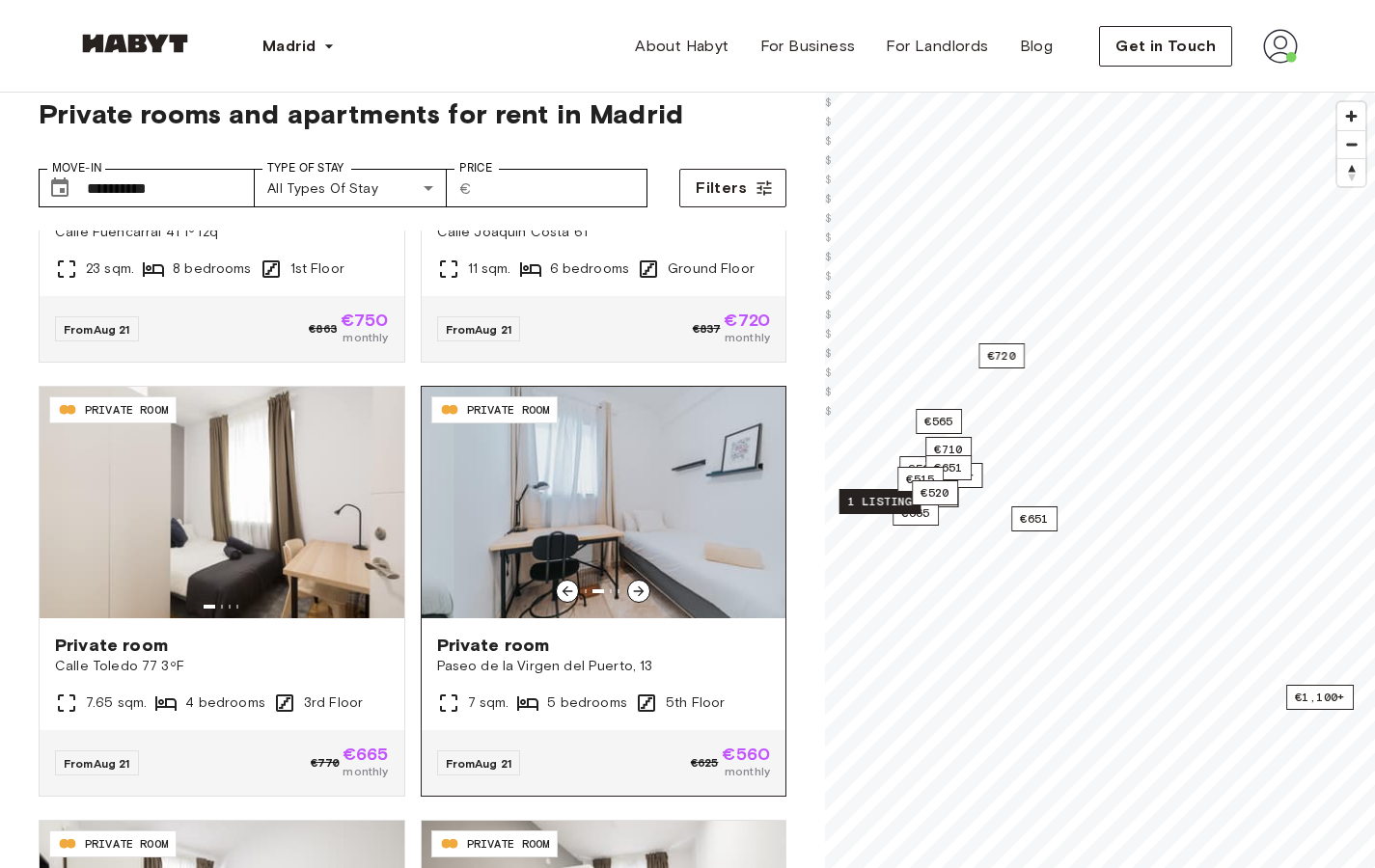click 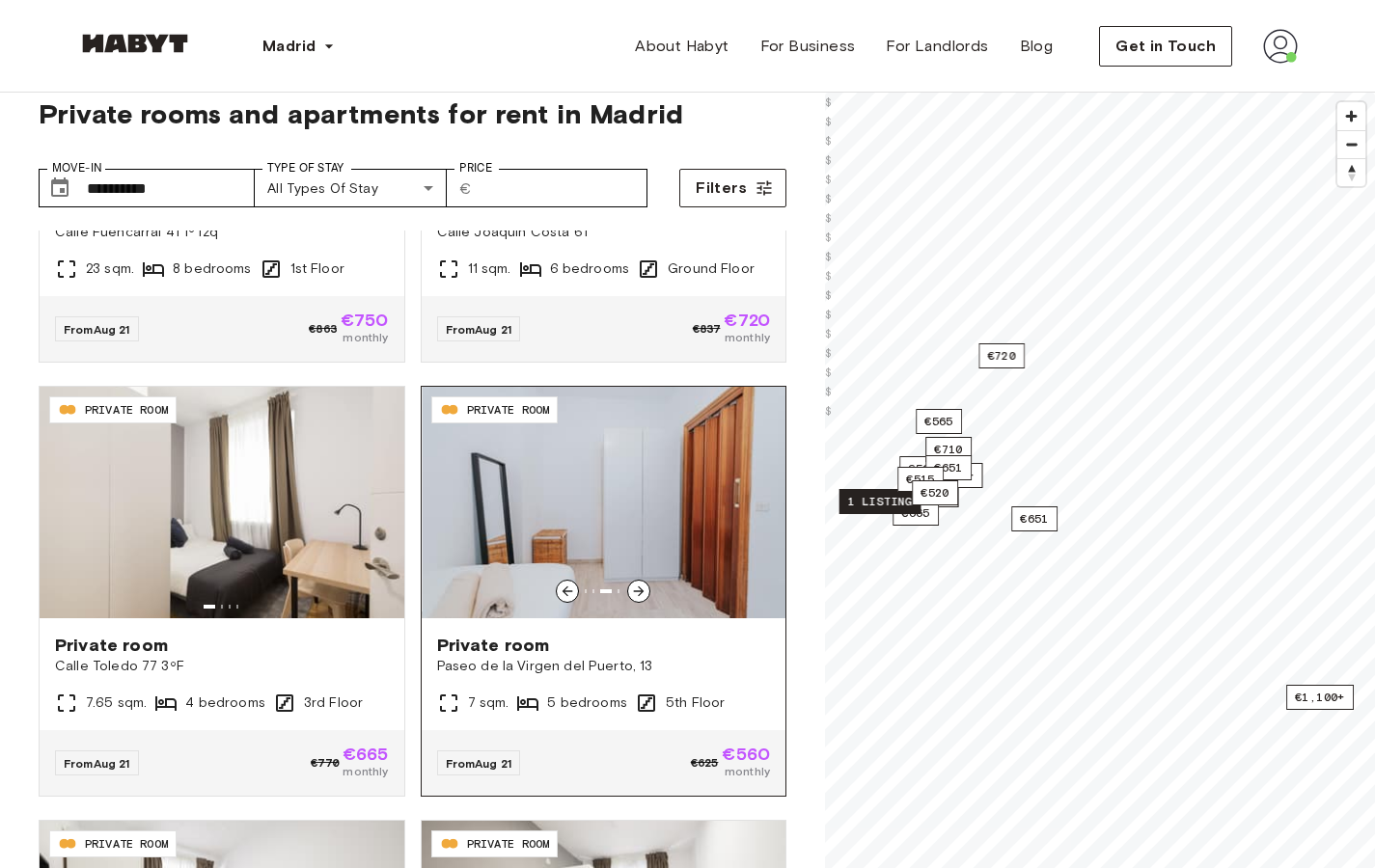 click 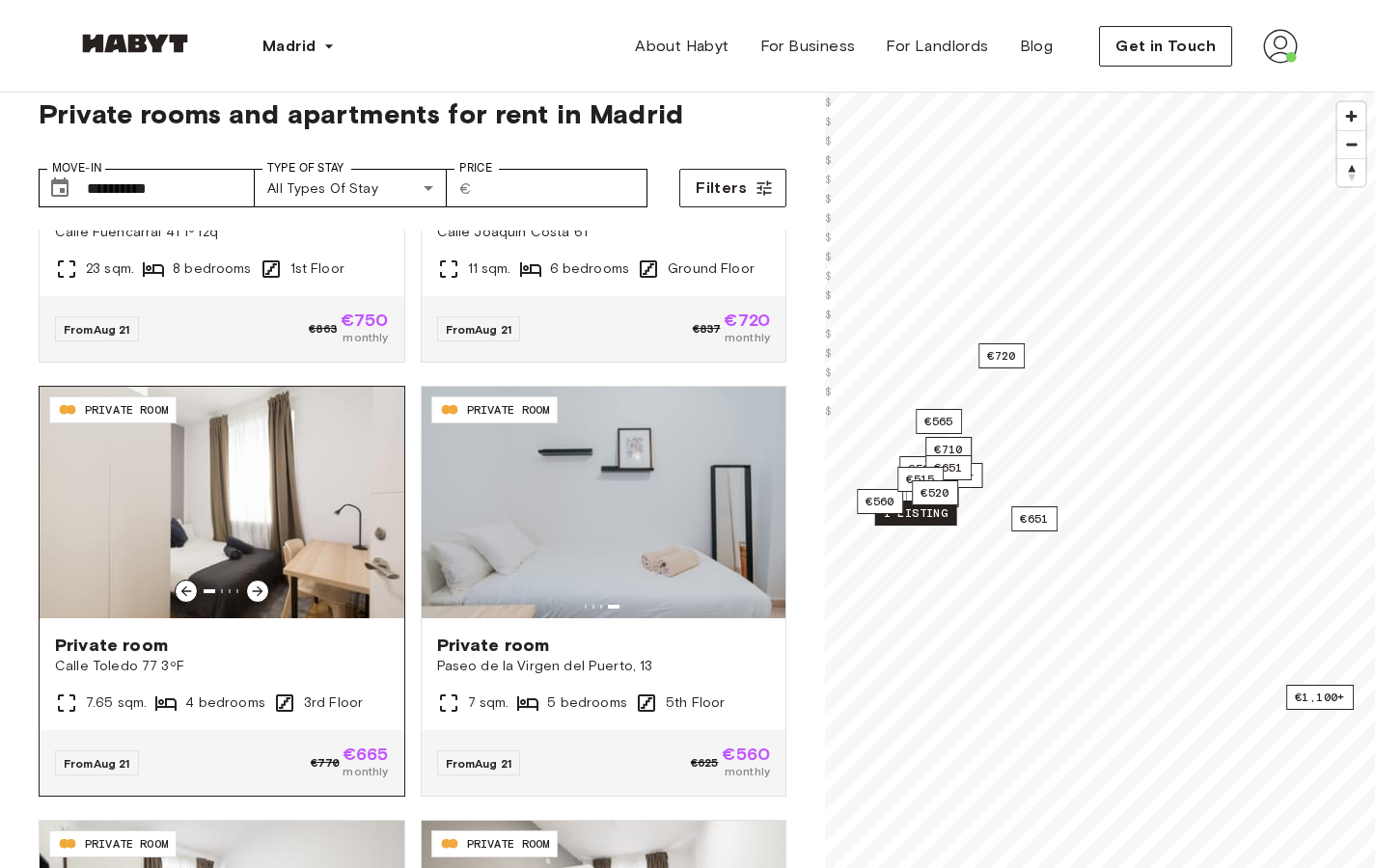 click 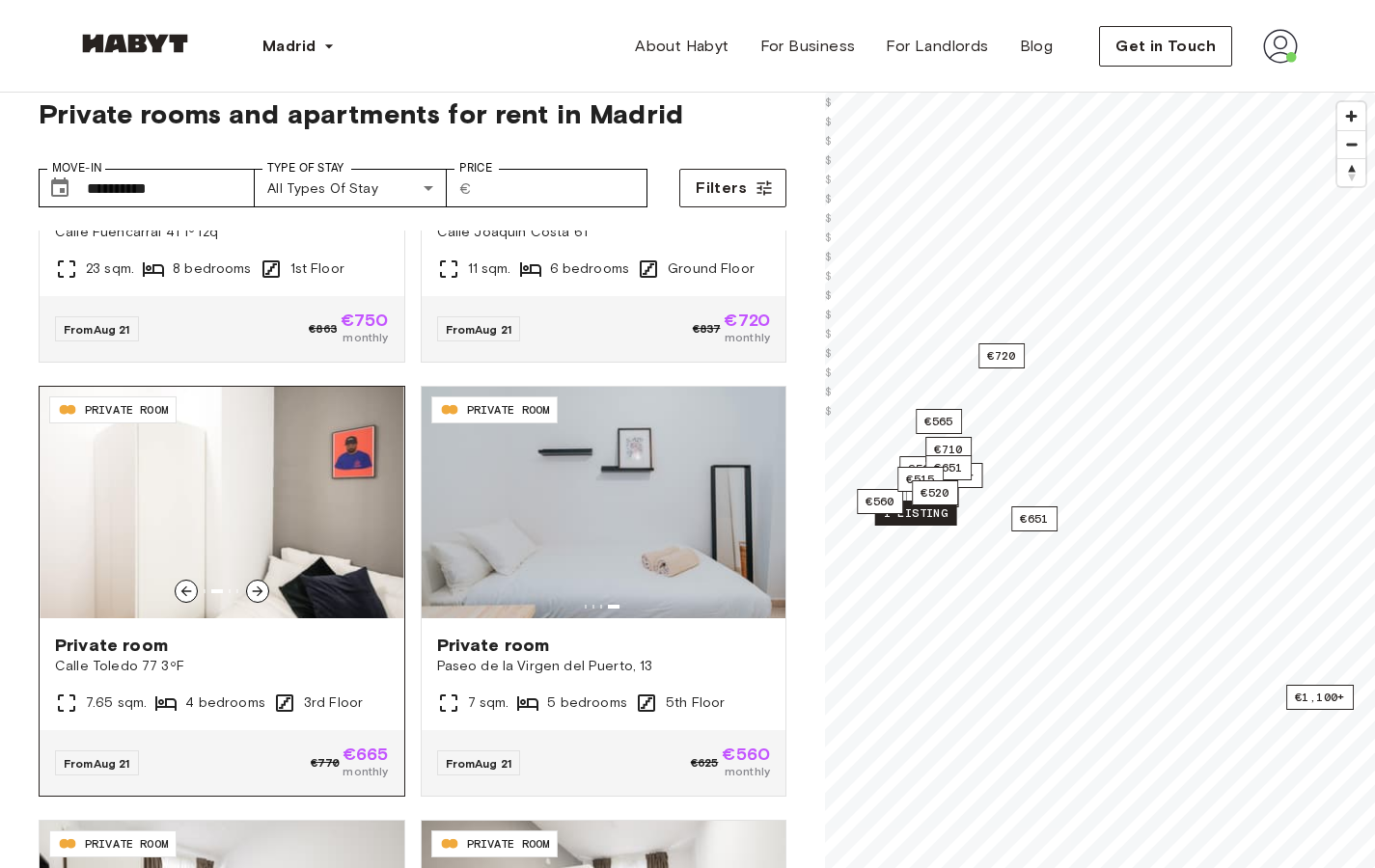 click 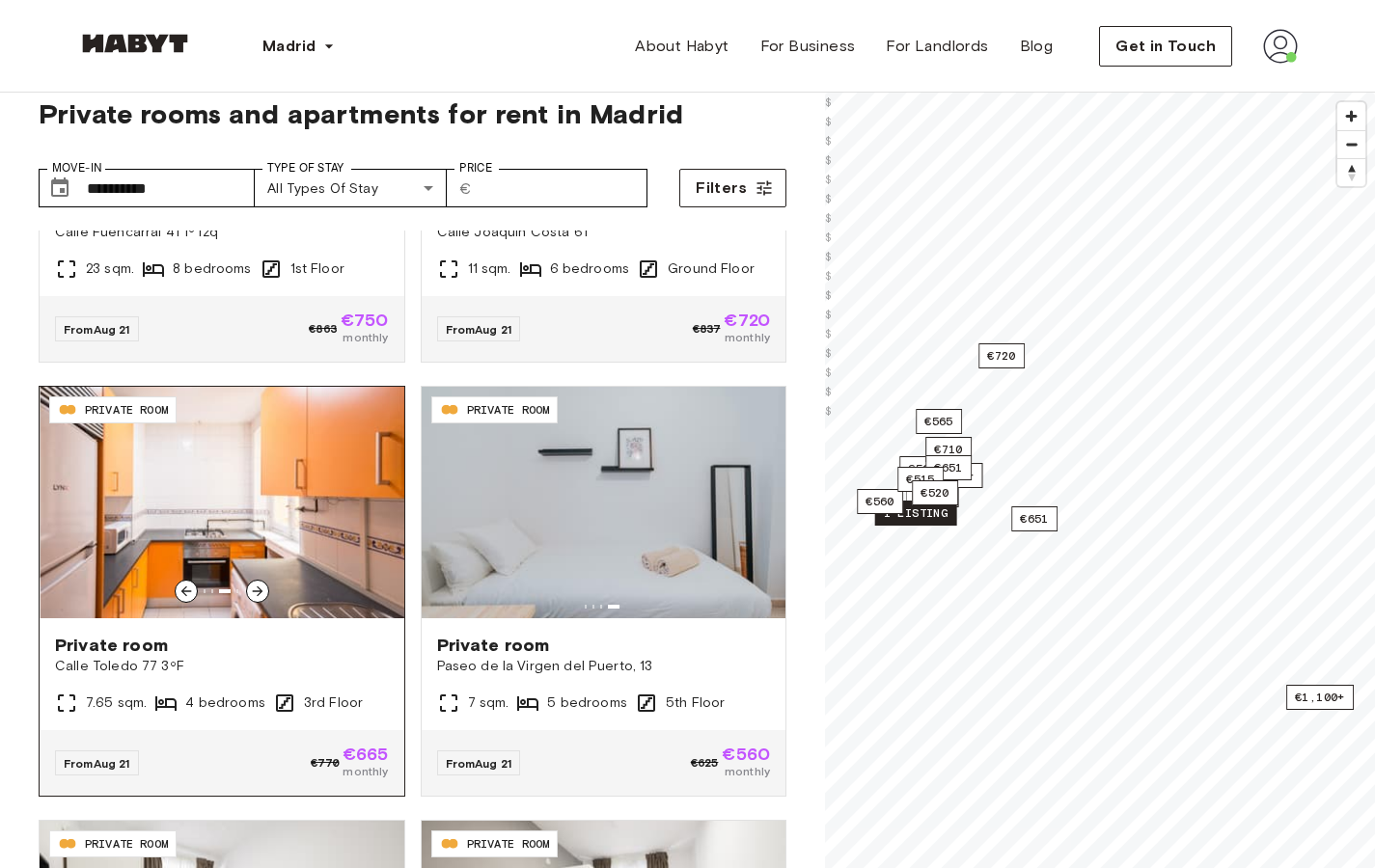 click 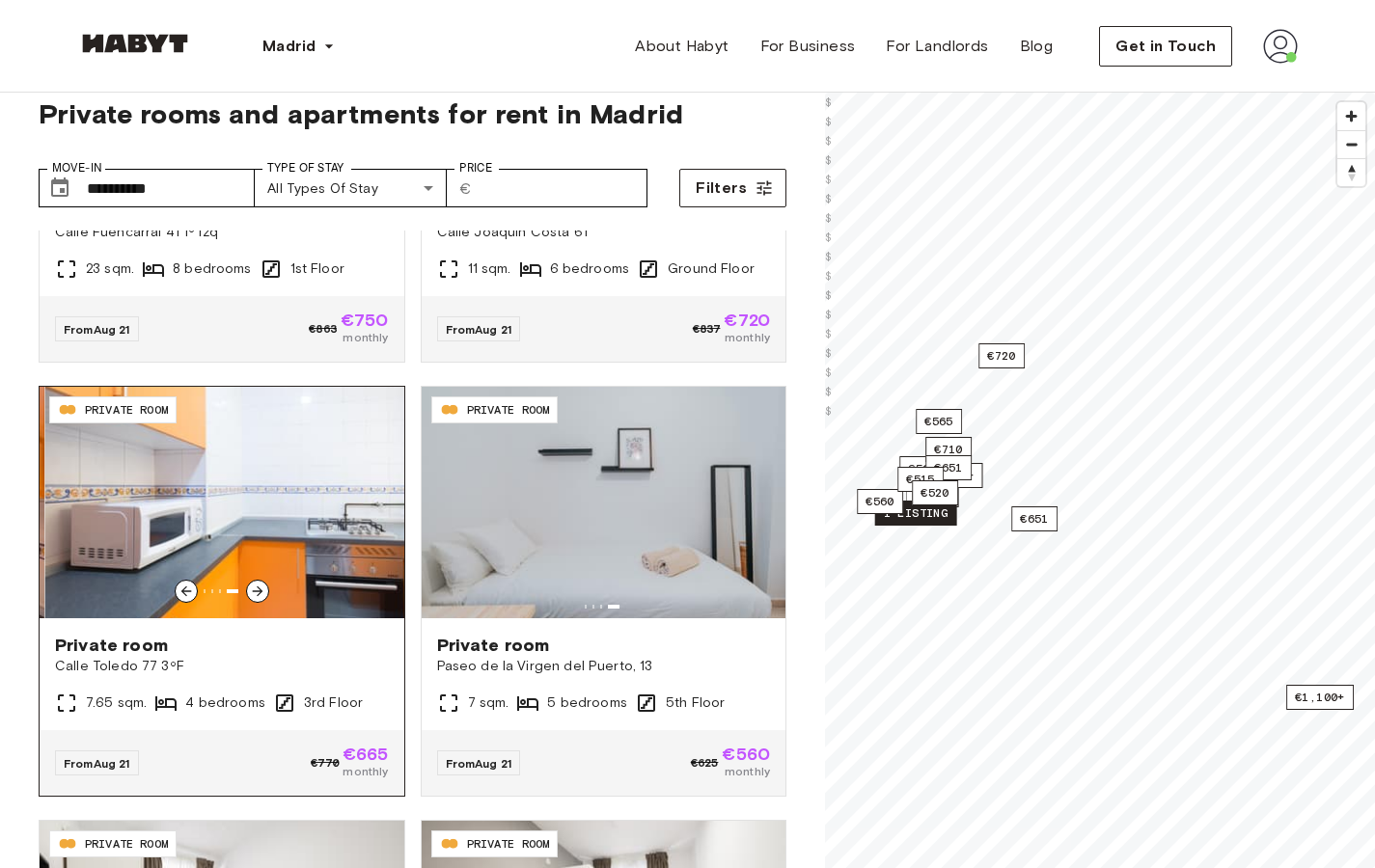 click 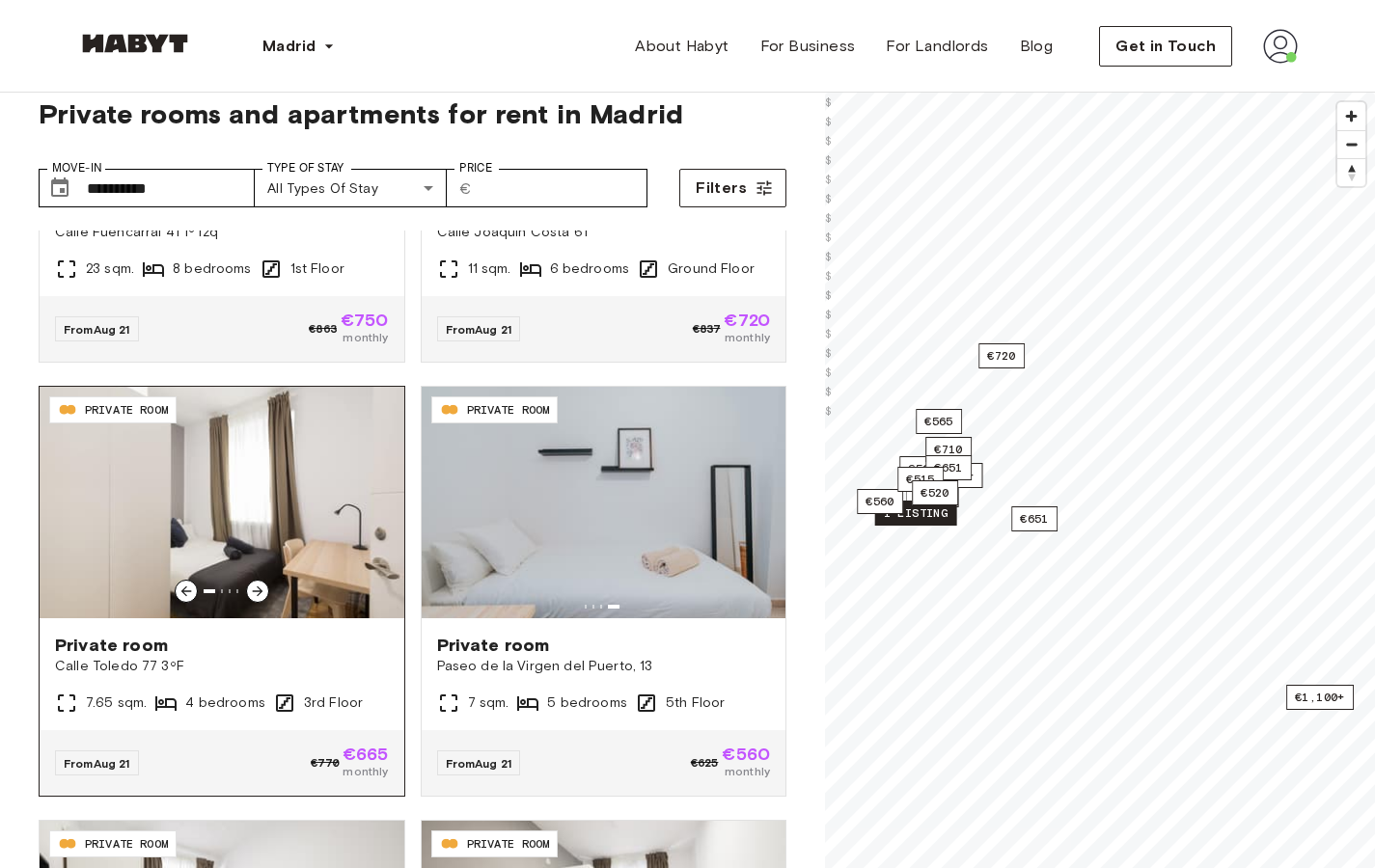 click 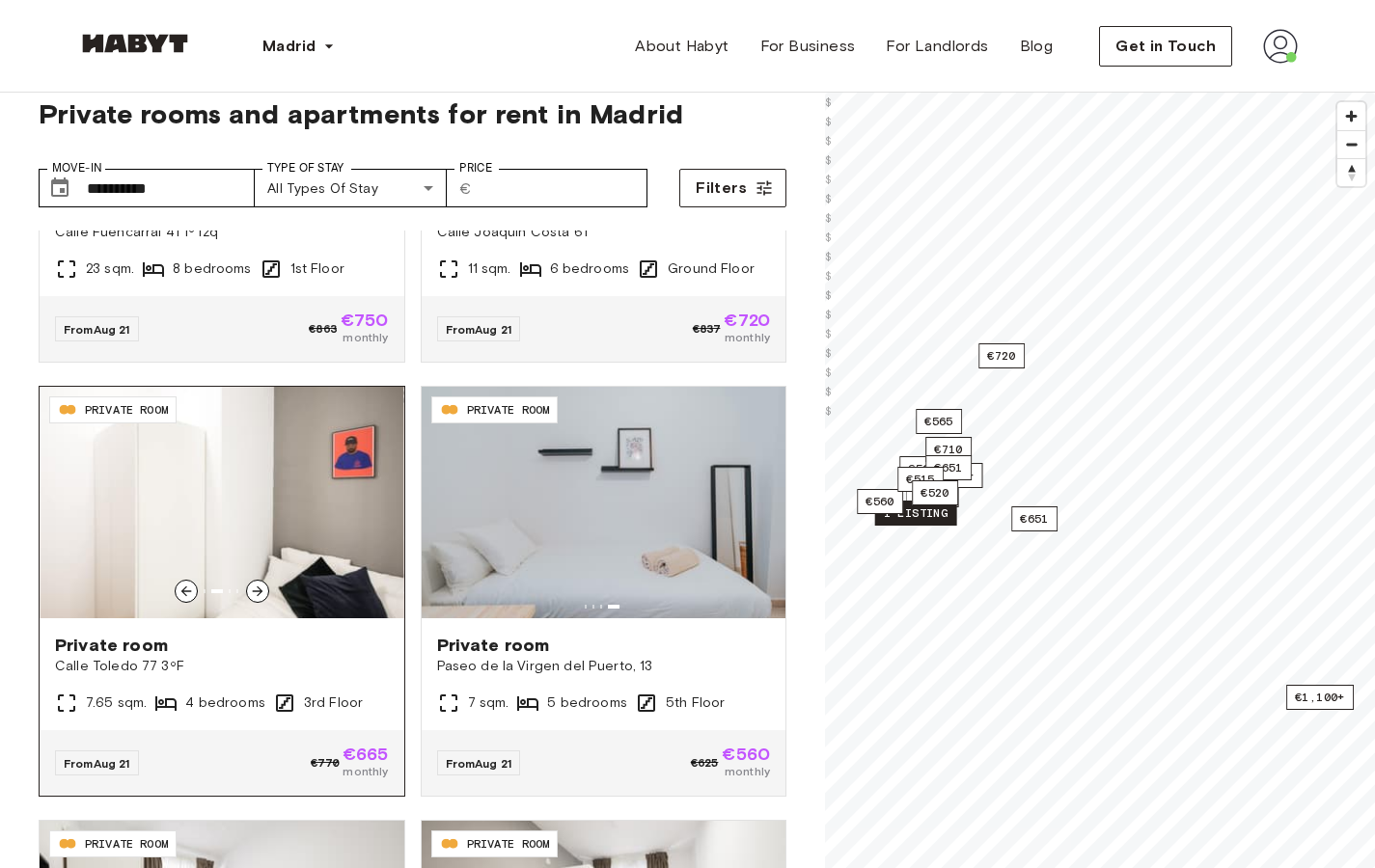 click 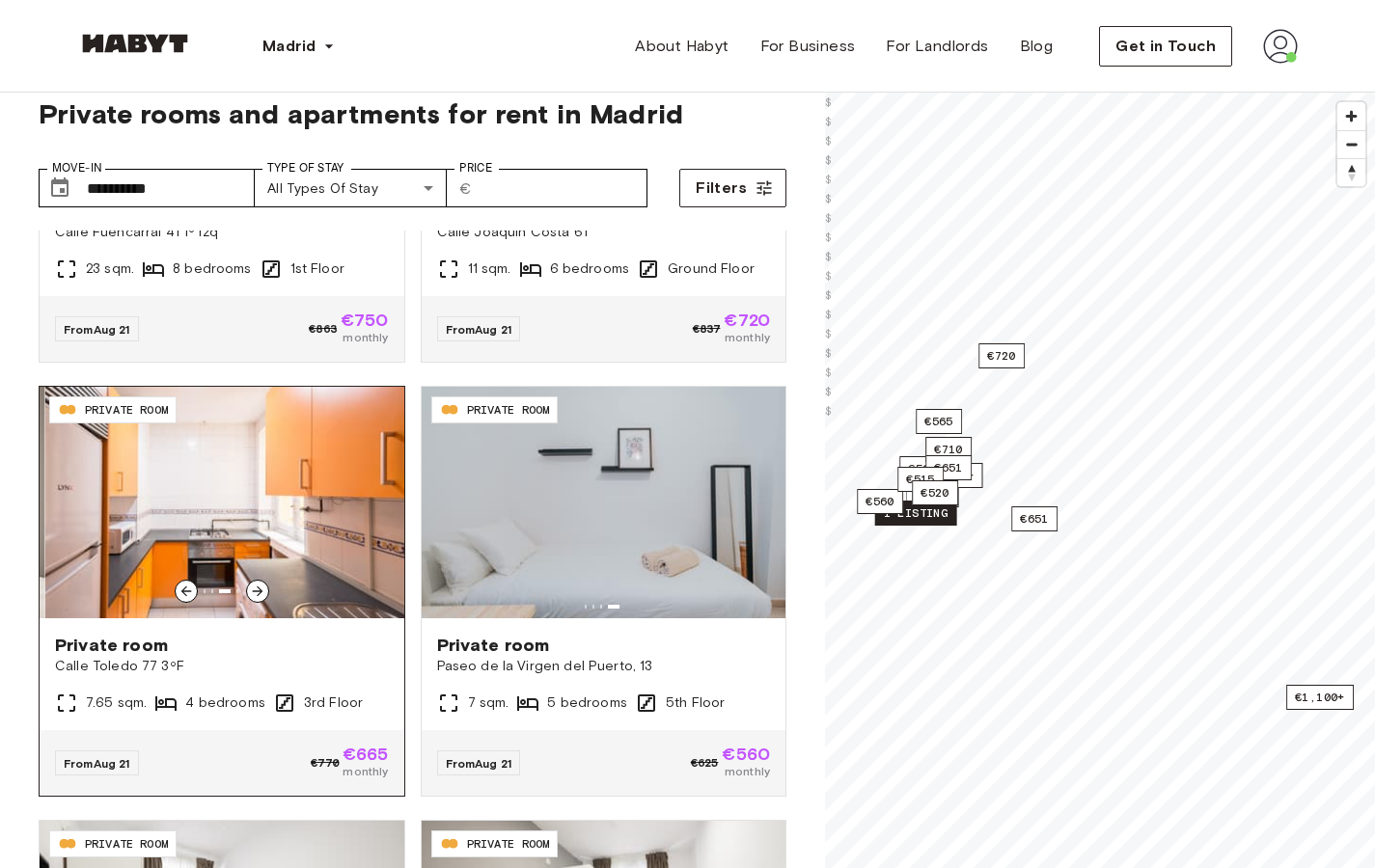 click 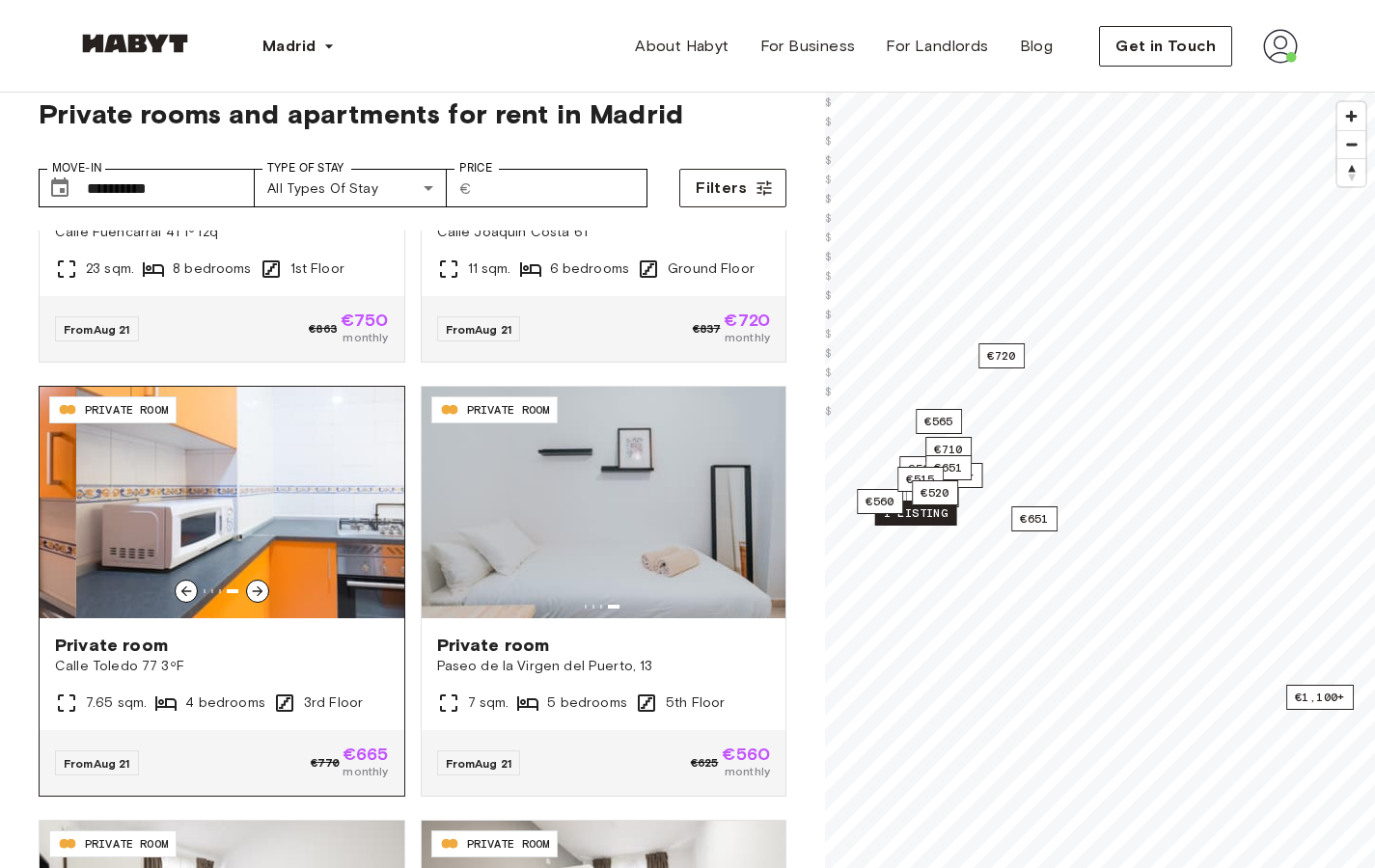 click 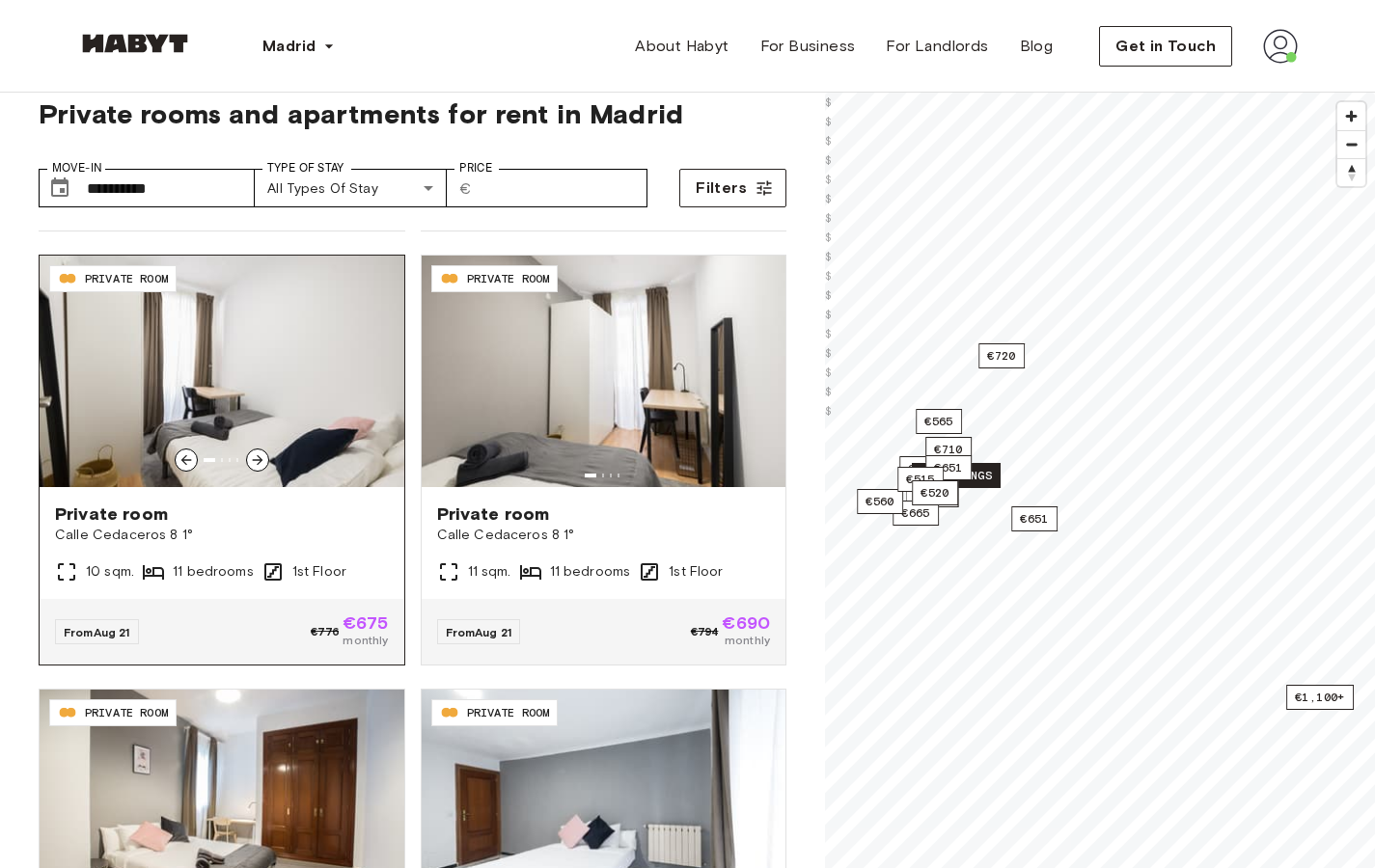 scroll, scrollTop: 3447, scrollLeft: 0, axis: vertical 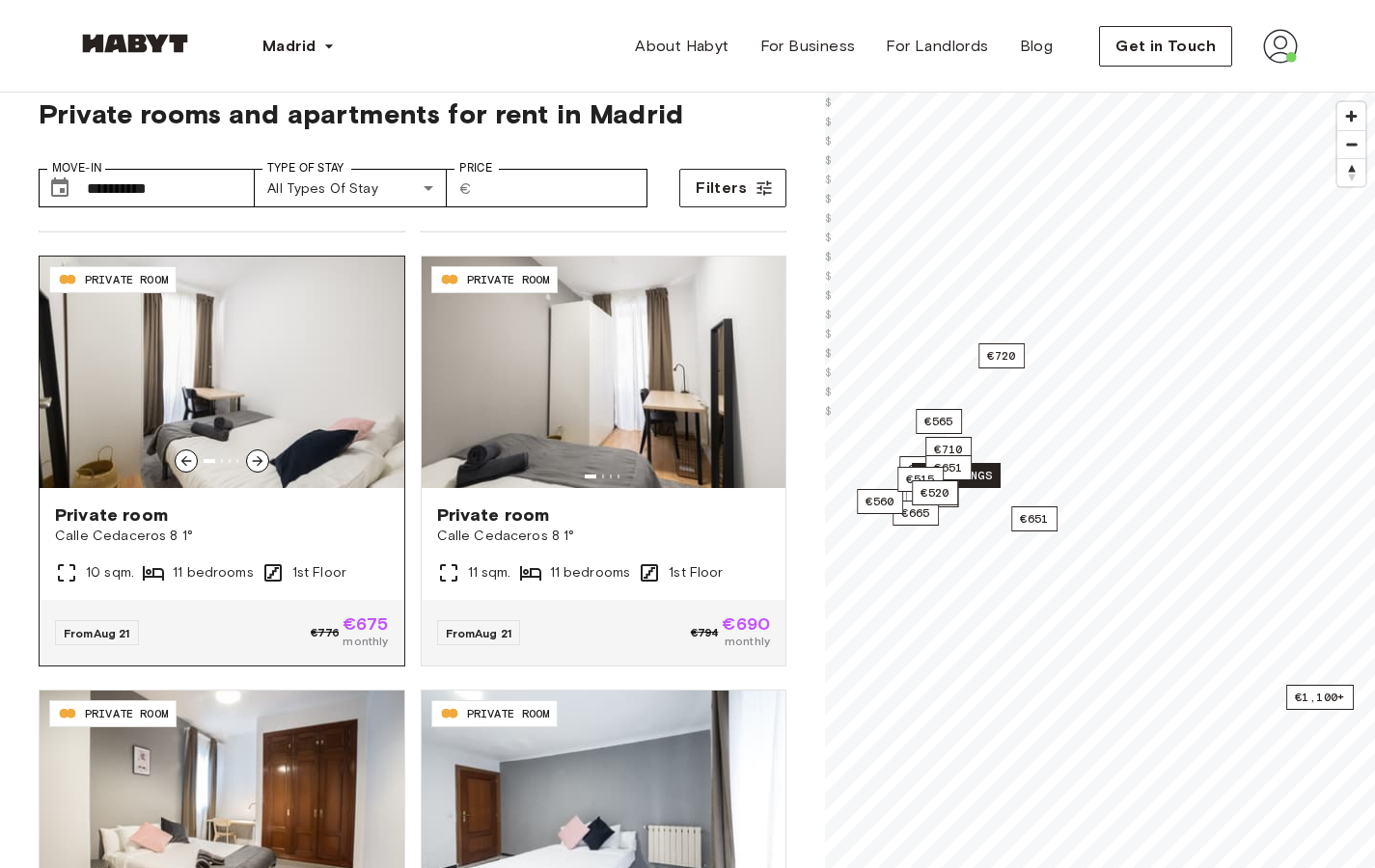 click 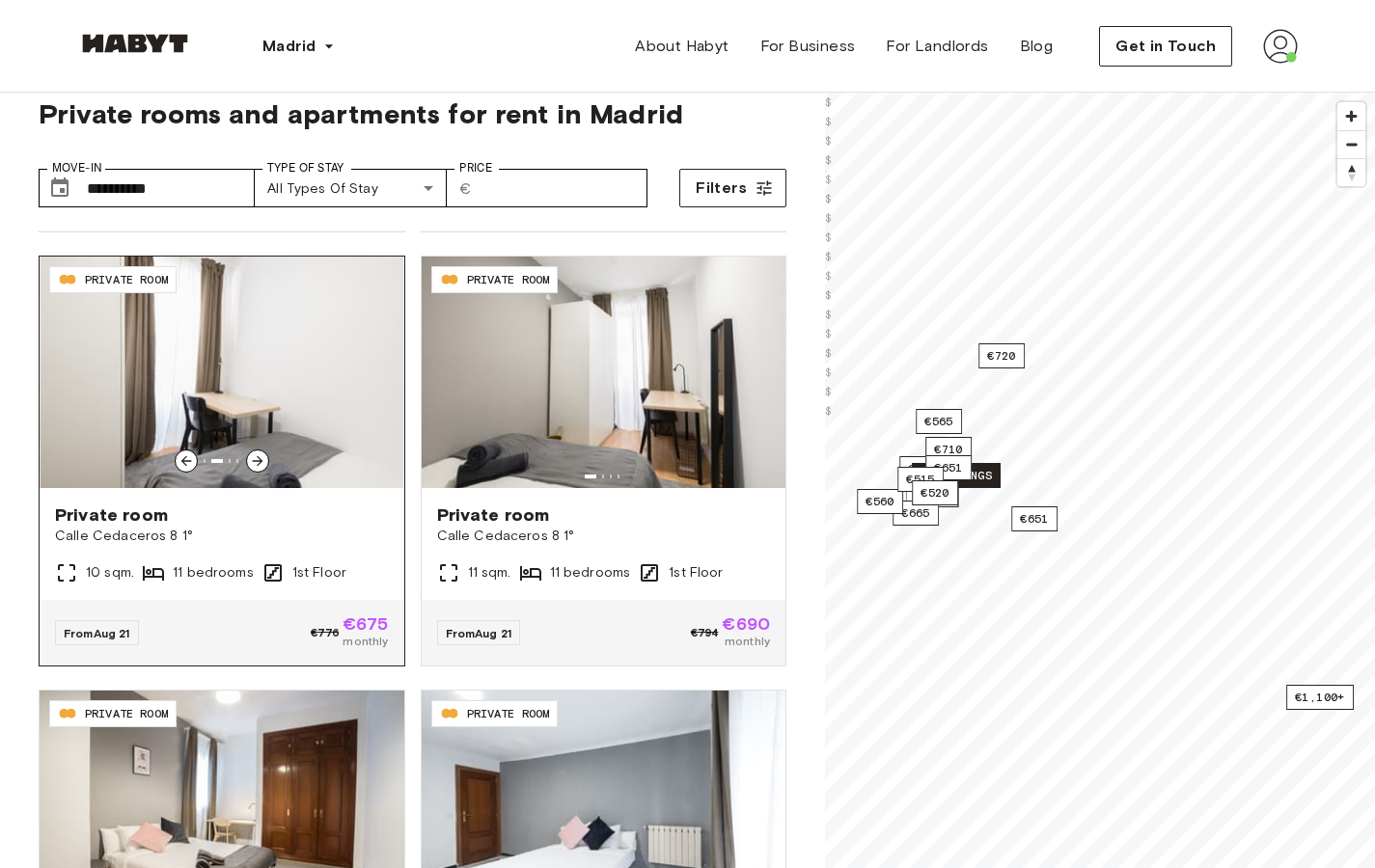 scroll, scrollTop: 3573, scrollLeft: 0, axis: vertical 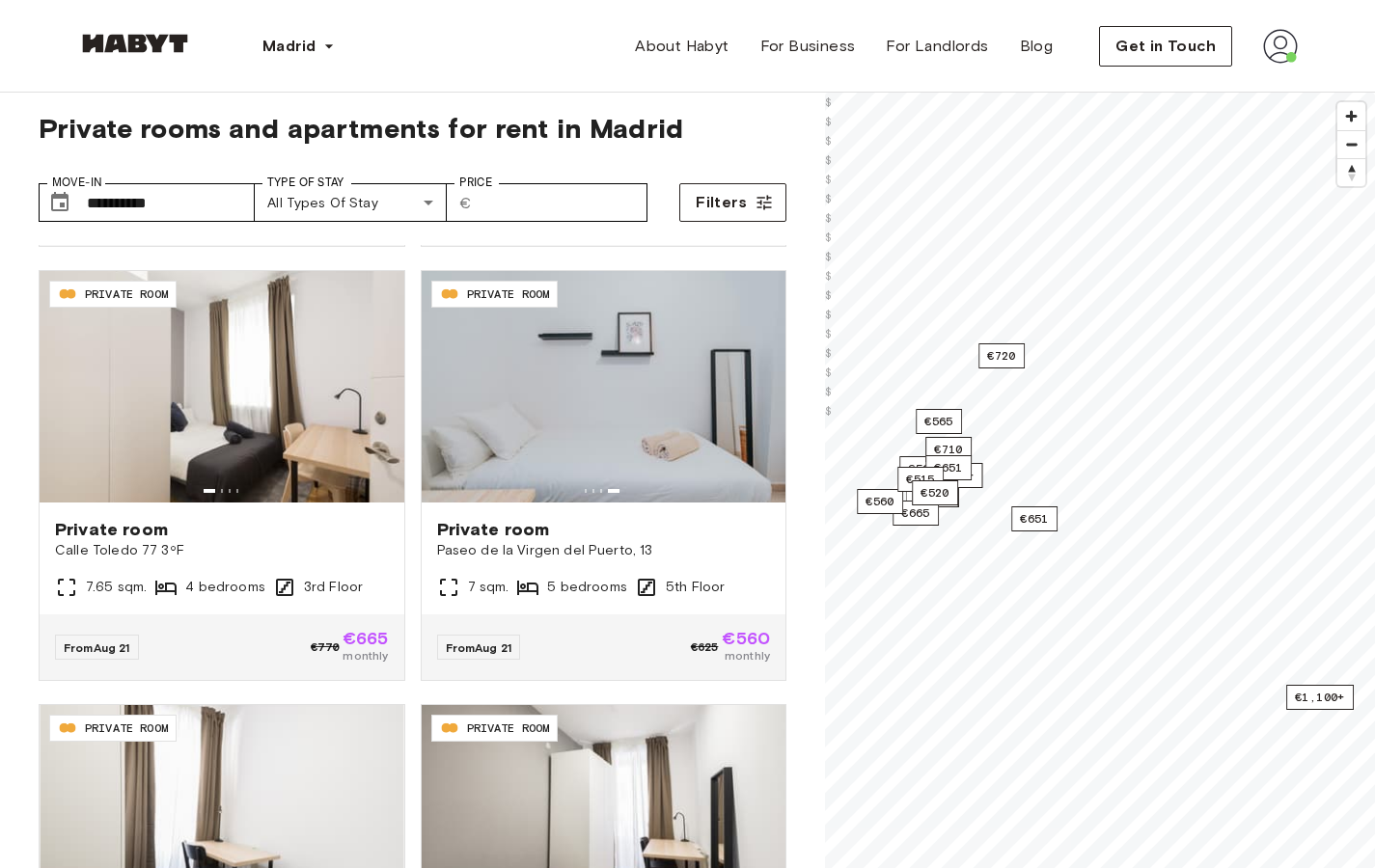 click on "ES-15-009-001-06H PRIVATE ROOM Private room Calle Cedaceros 8 1° 11 sqm. 11 bedrooms 1st Floor From  Aug 21 €794 €690 monthly" at bounding box center [596, 898] 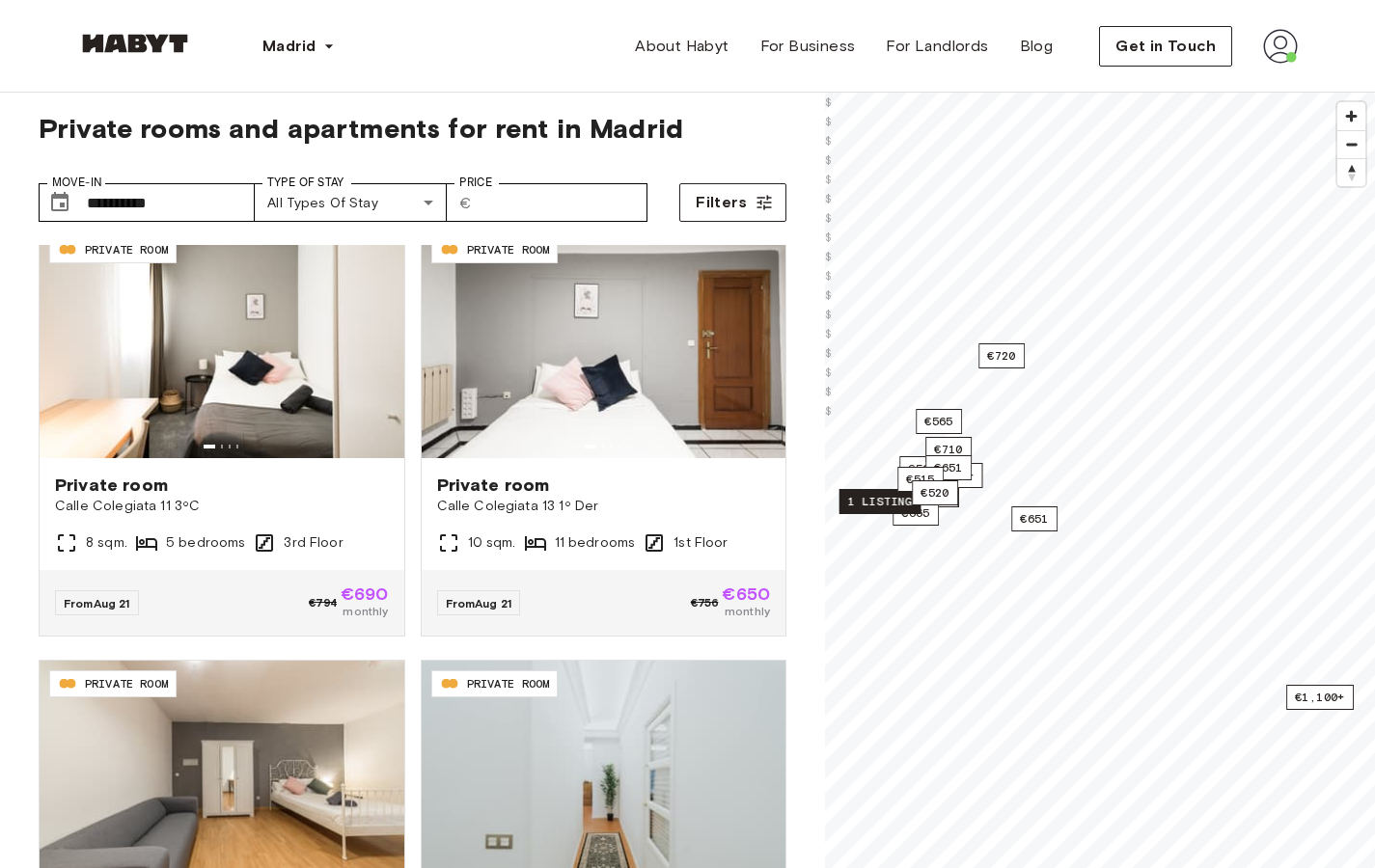 scroll, scrollTop: 2184, scrollLeft: 0, axis: vertical 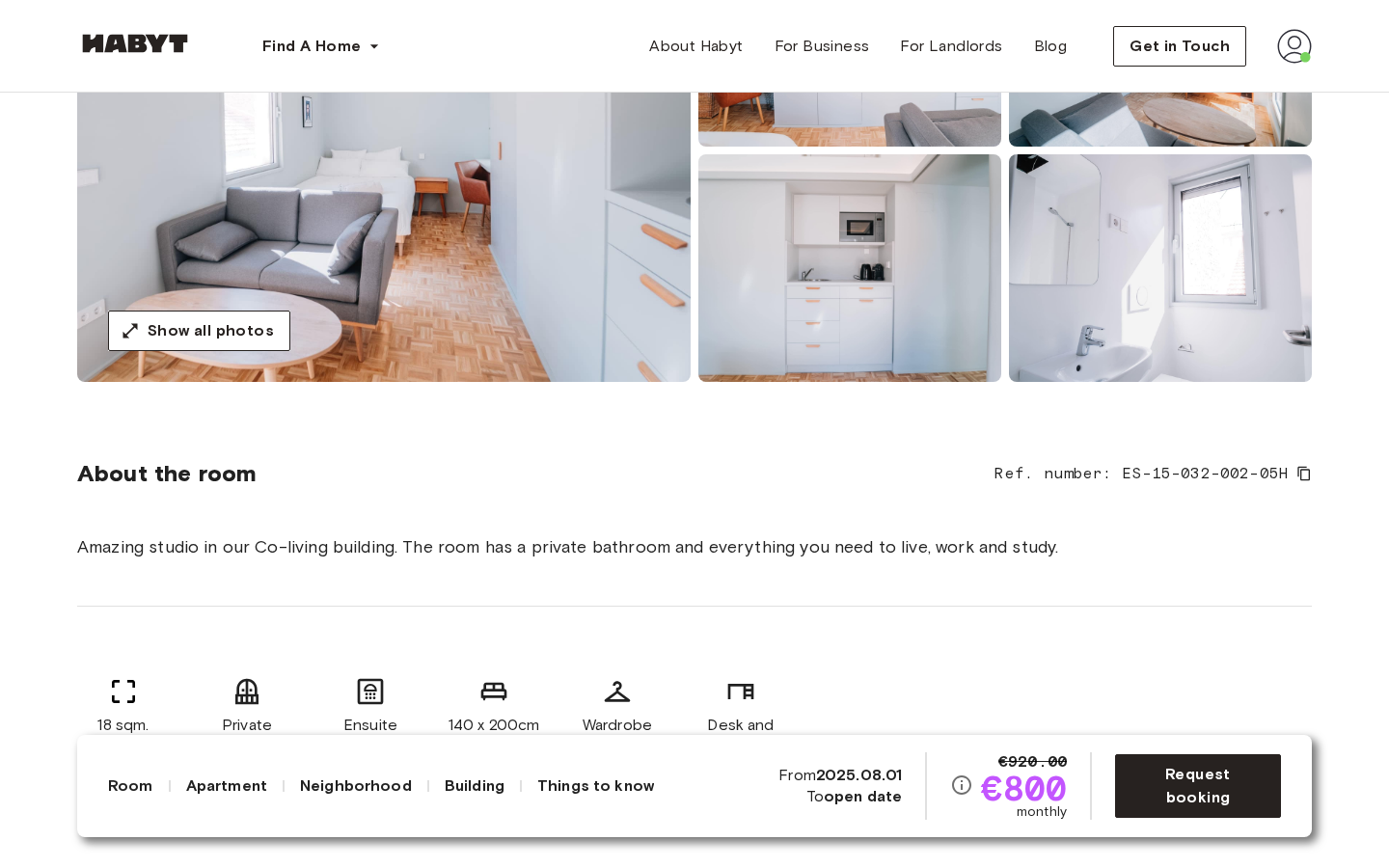 click at bounding box center (384, 150) 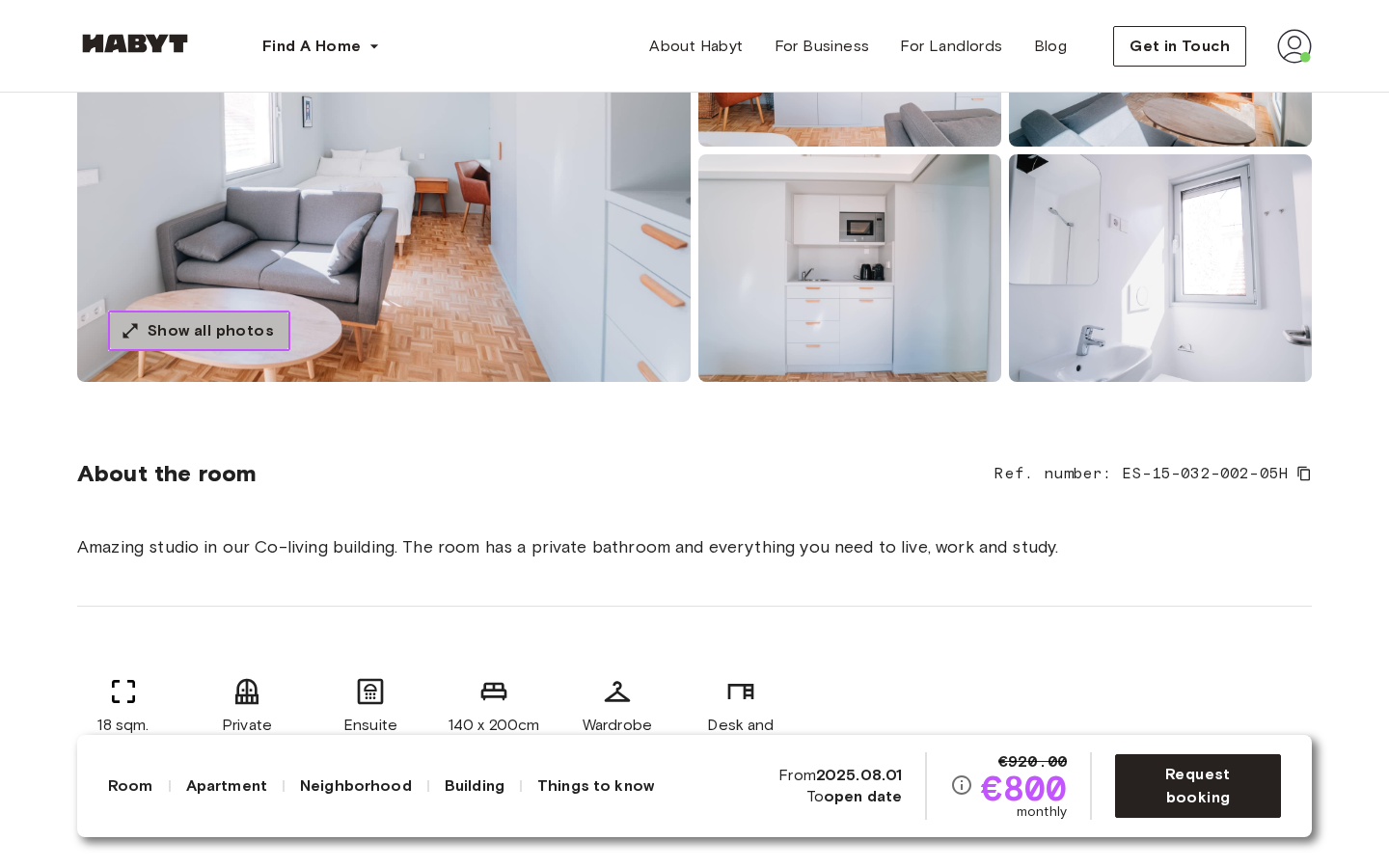 click on "Show all photos" at bounding box center [210, 331] 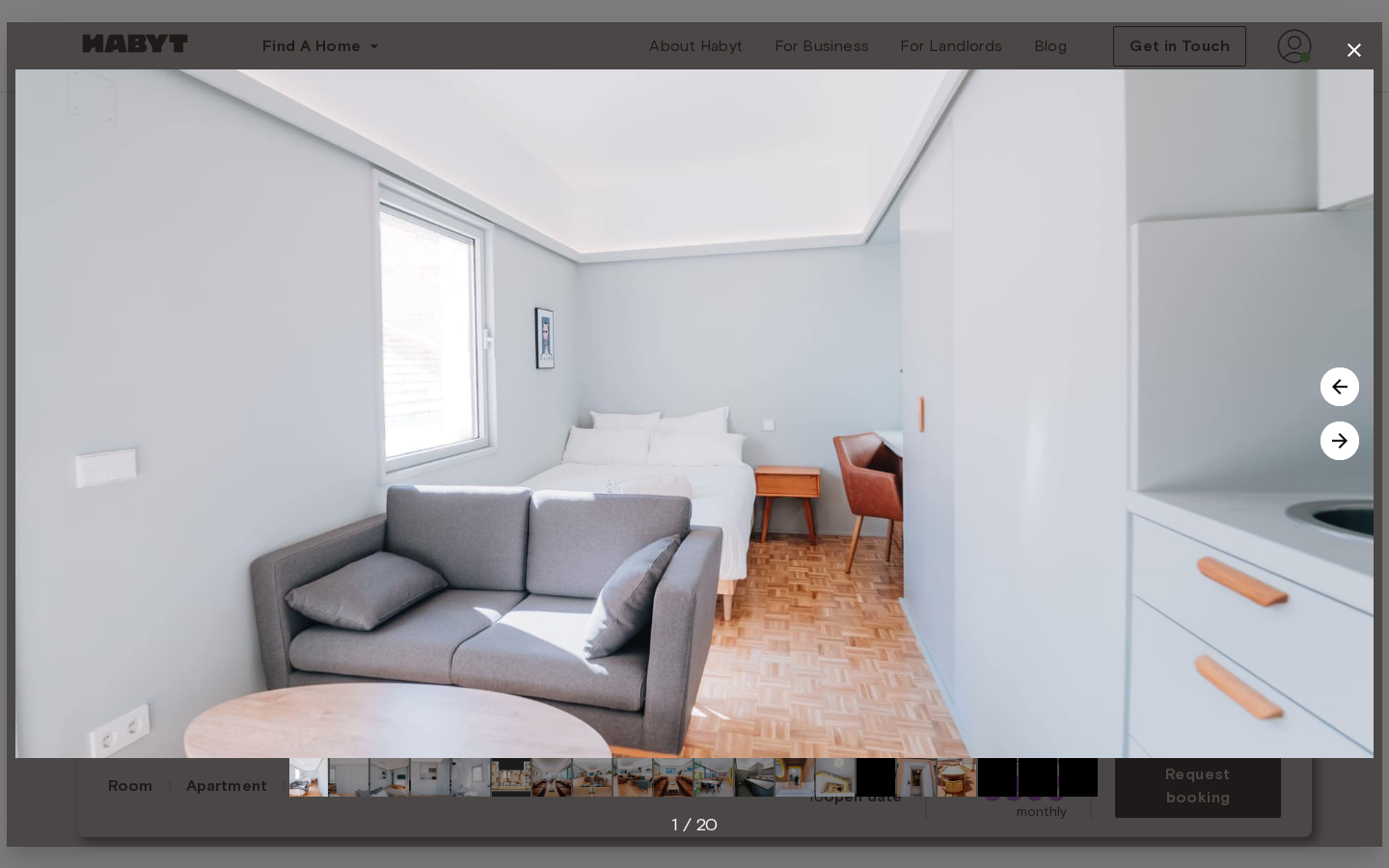 click at bounding box center [1340, 441] 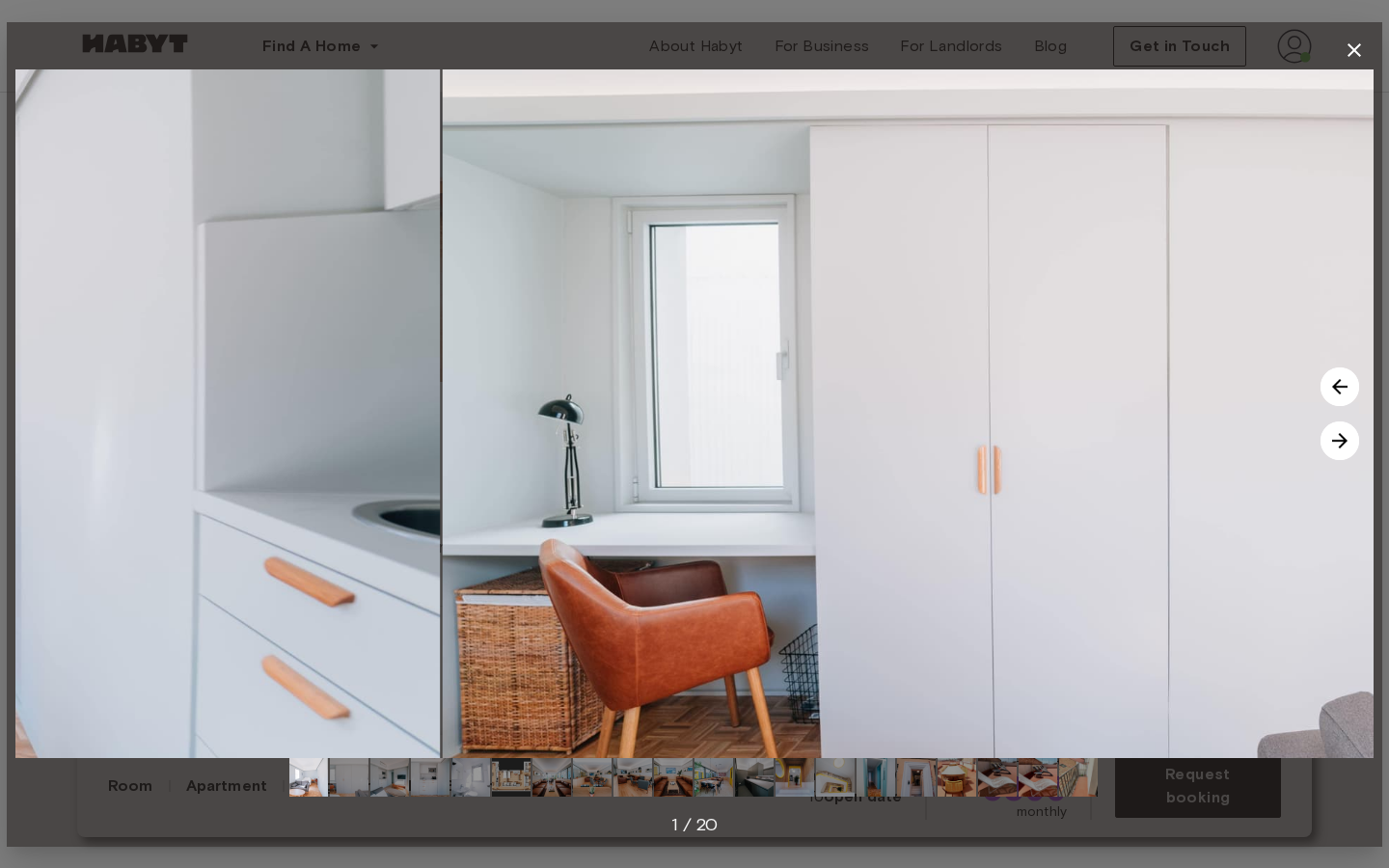click at bounding box center [1340, 441] 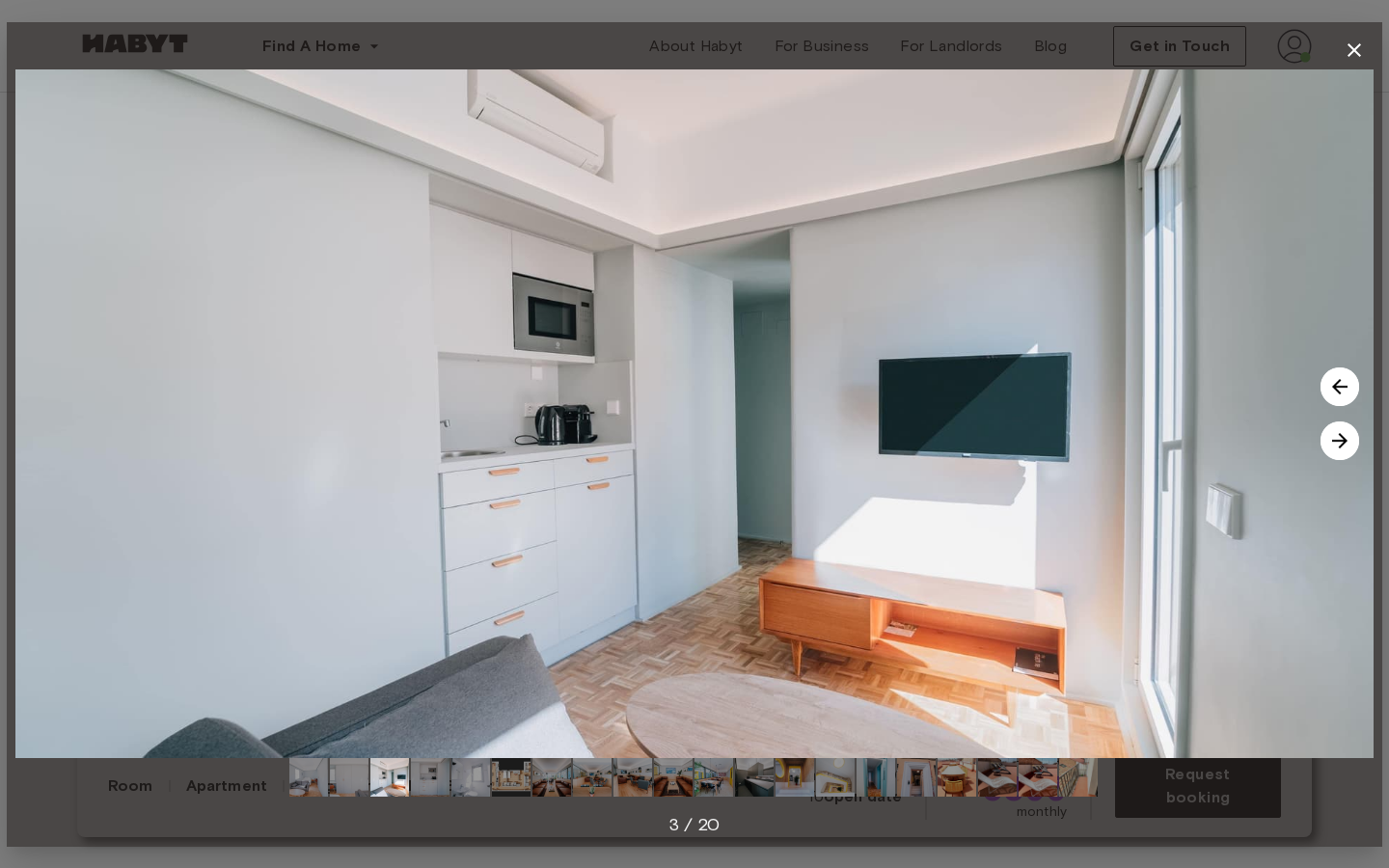 click at bounding box center (1340, 441) 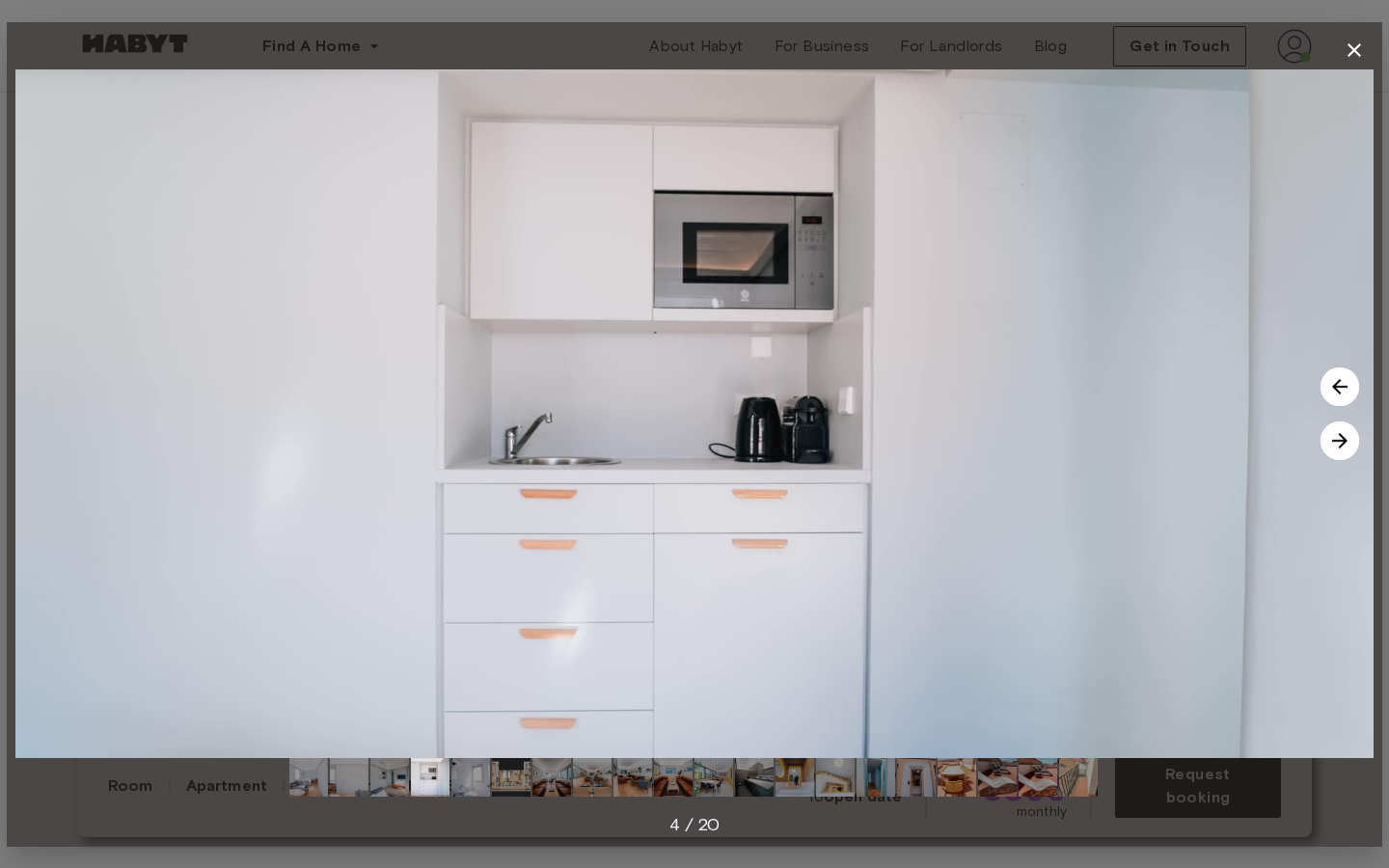 click at bounding box center (1340, 441) 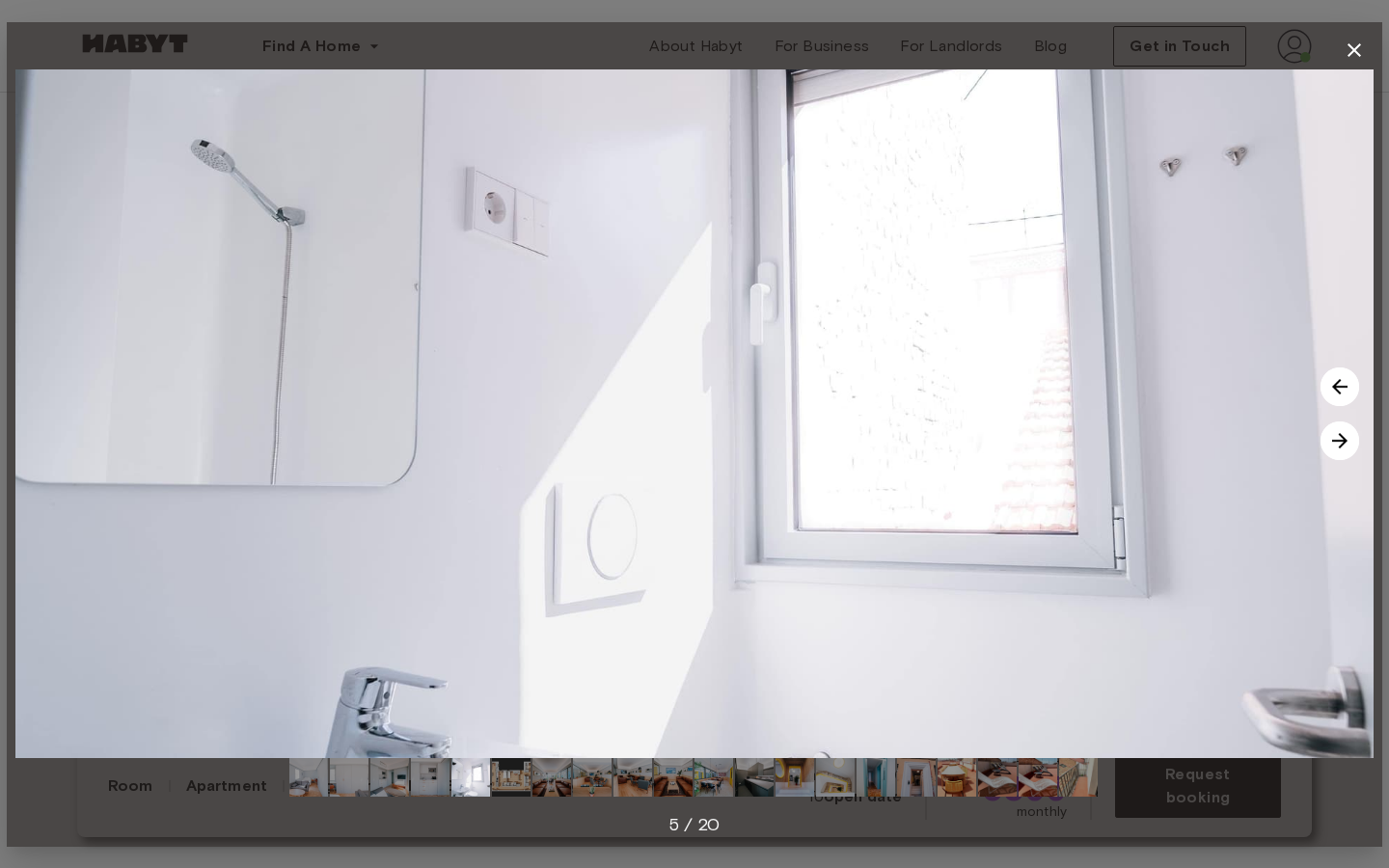click at bounding box center (1340, 441) 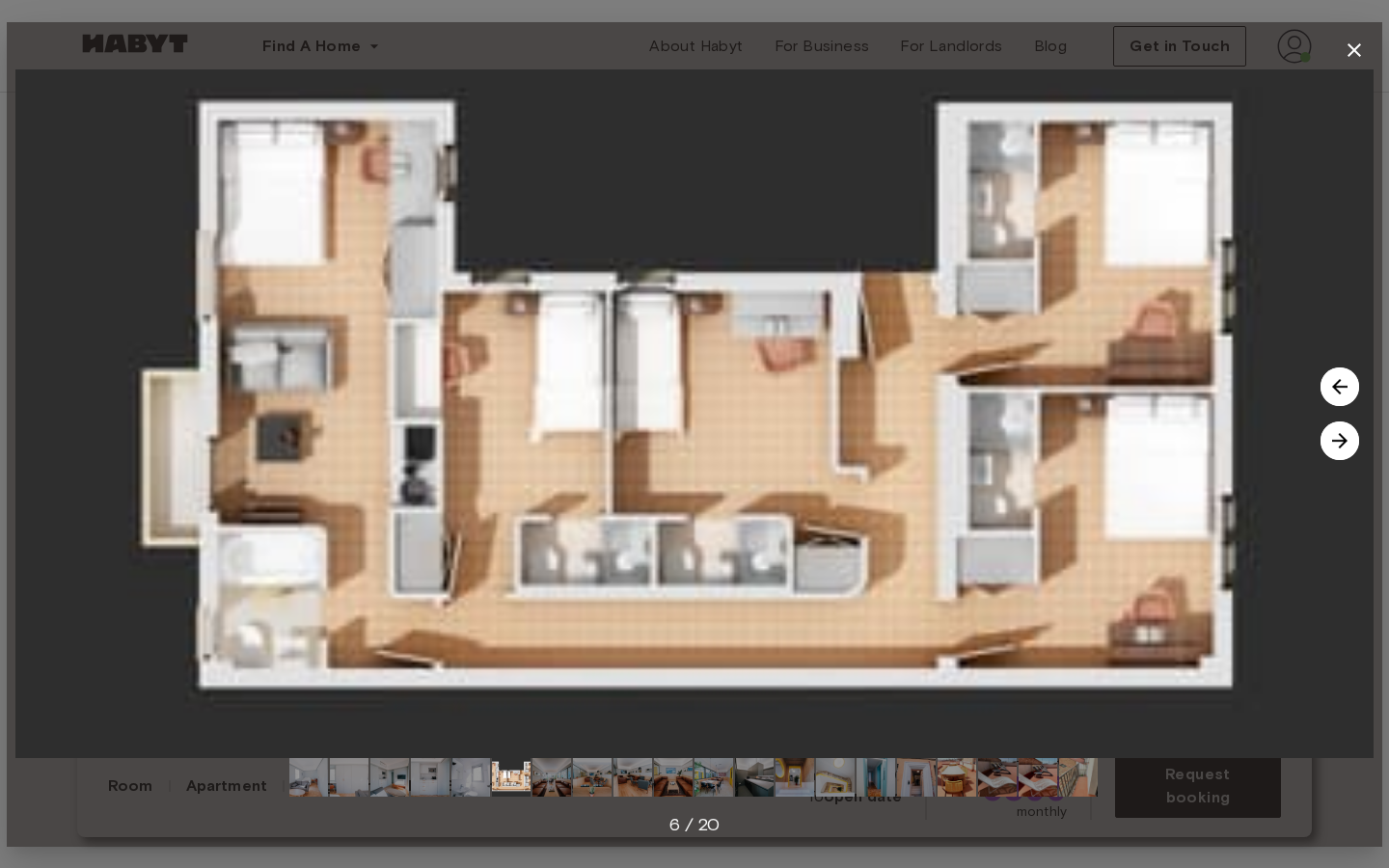 click at bounding box center [694, 414] 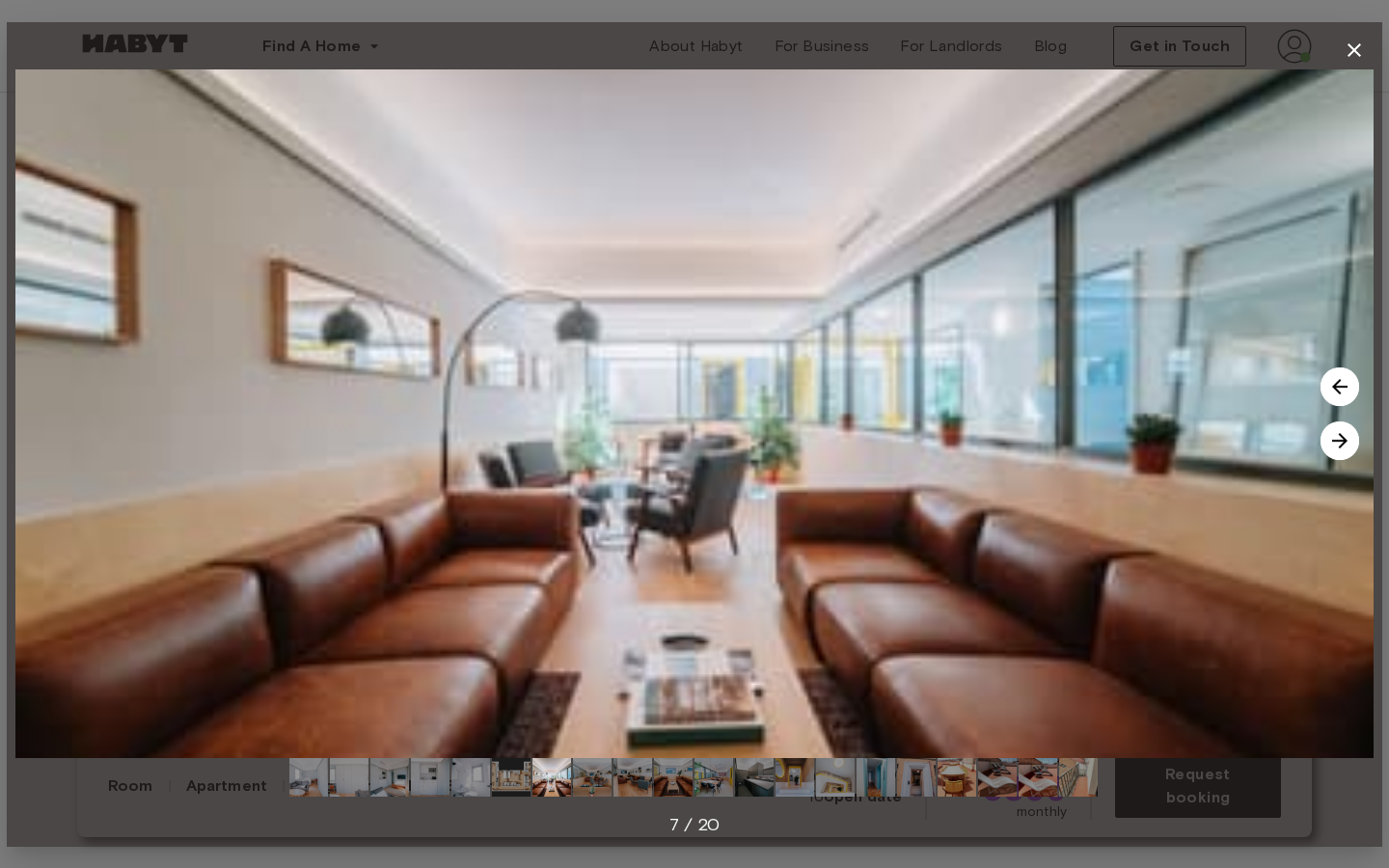 click at bounding box center (1340, 441) 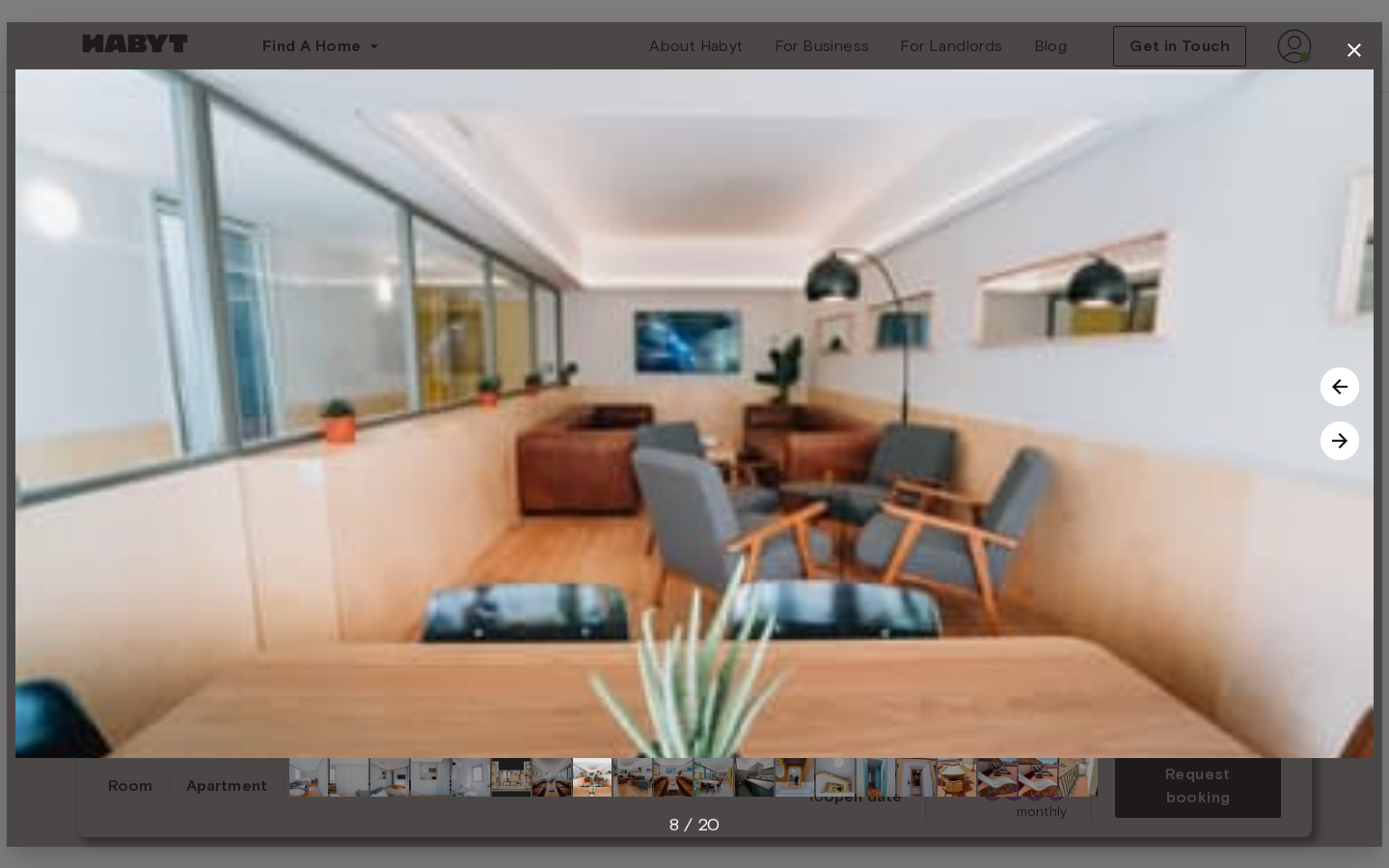click at bounding box center [1340, 441] 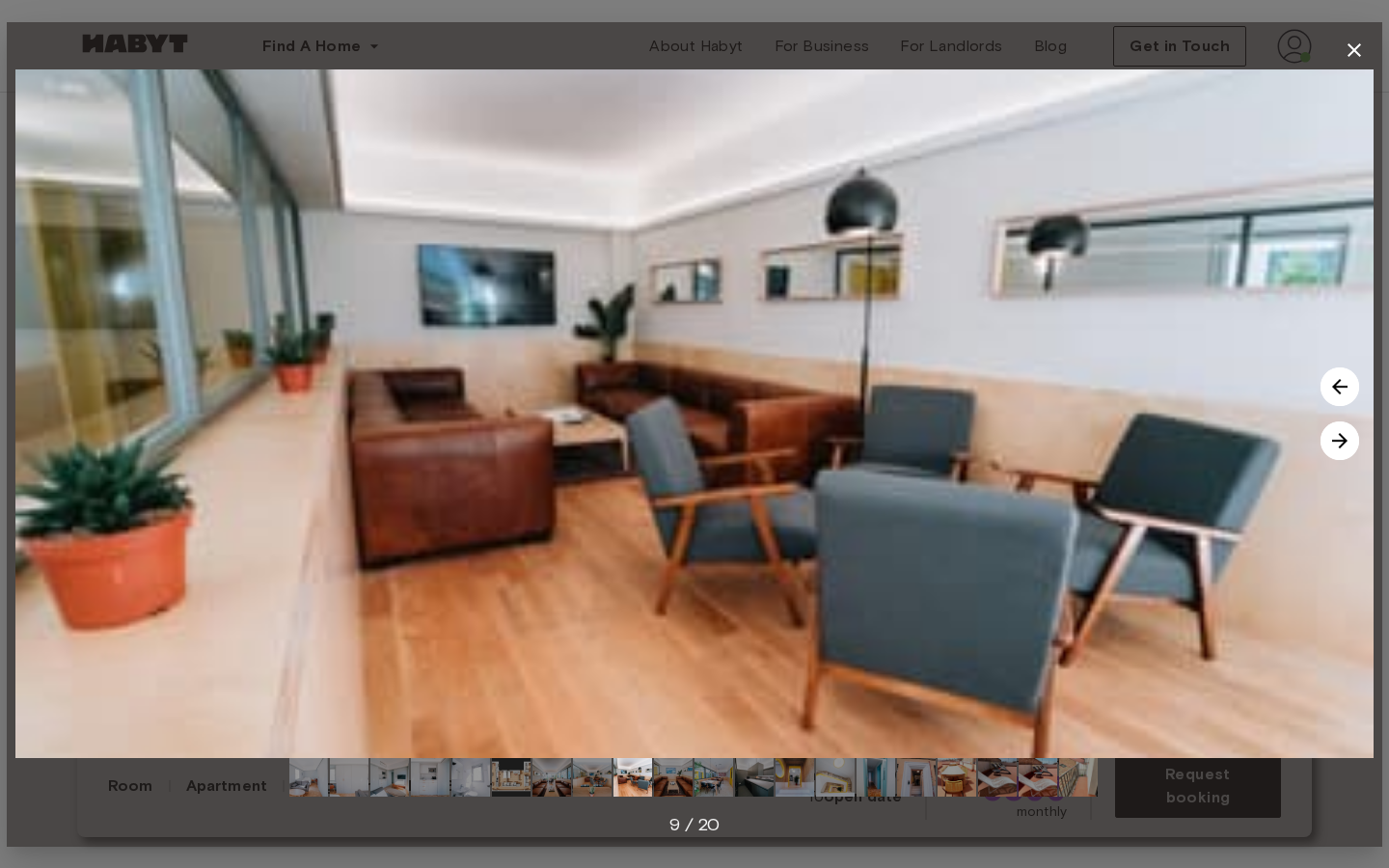 click at bounding box center (1340, 441) 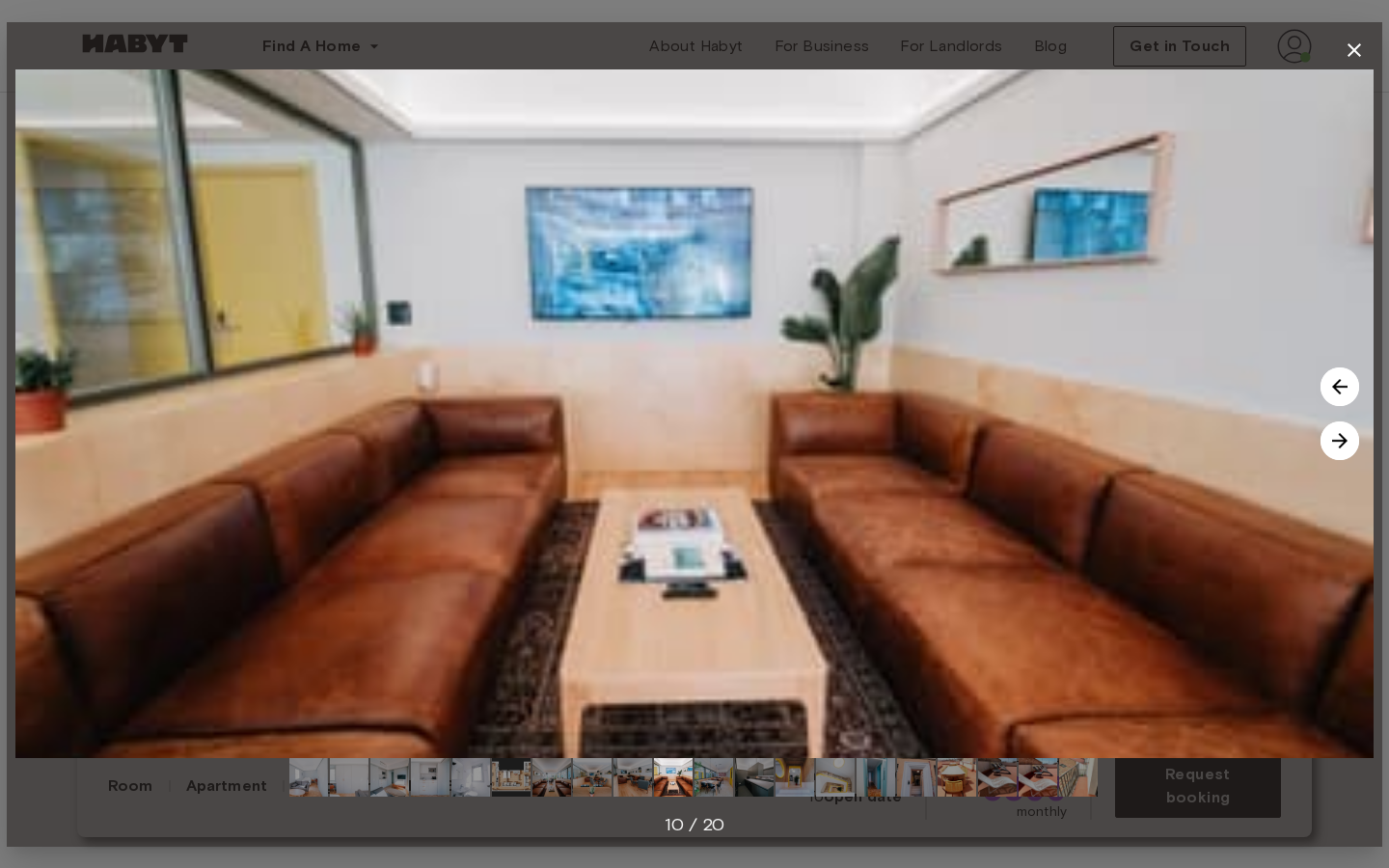 click at bounding box center (1340, 441) 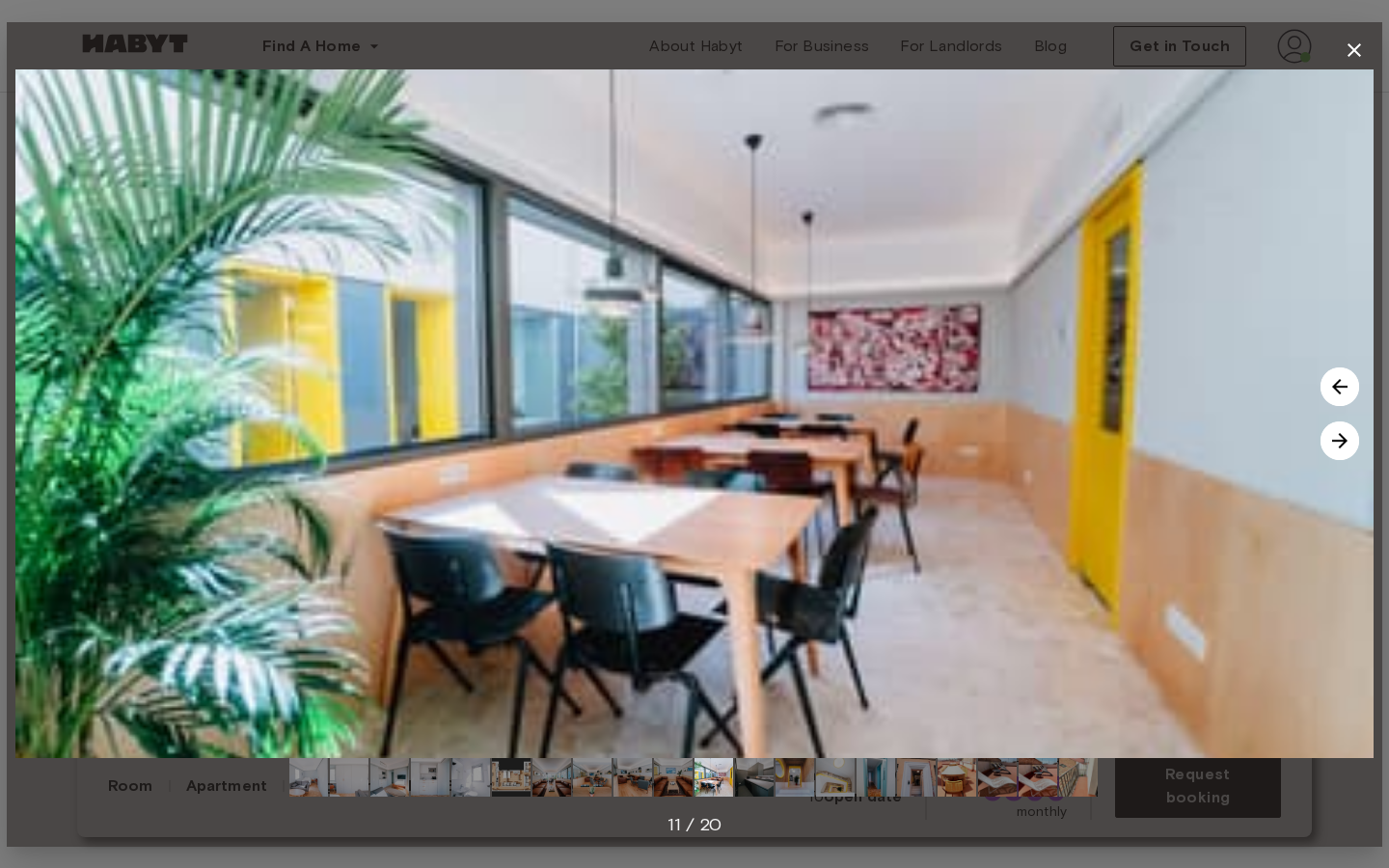click at bounding box center (1340, 441) 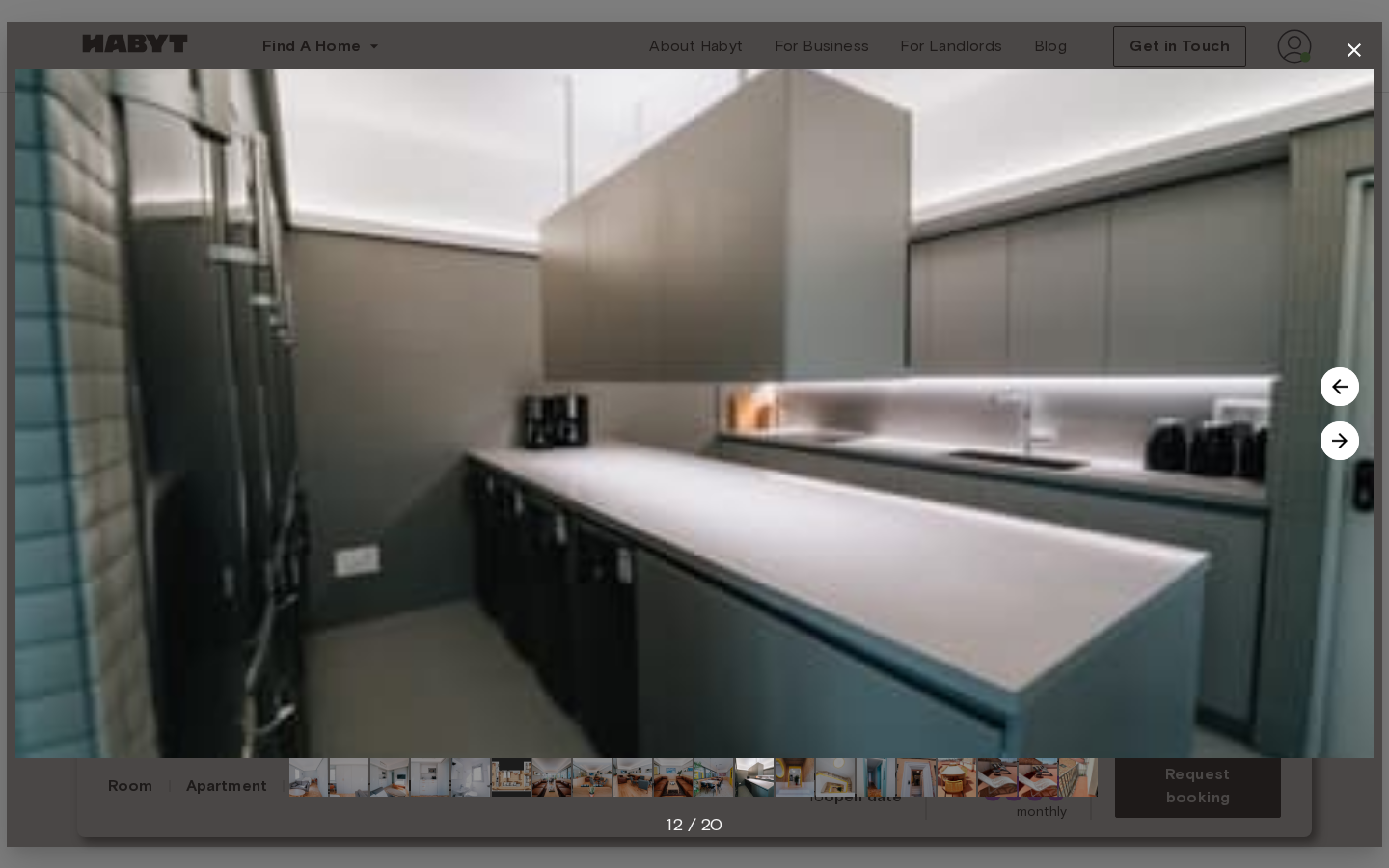 click at bounding box center [1340, 441] 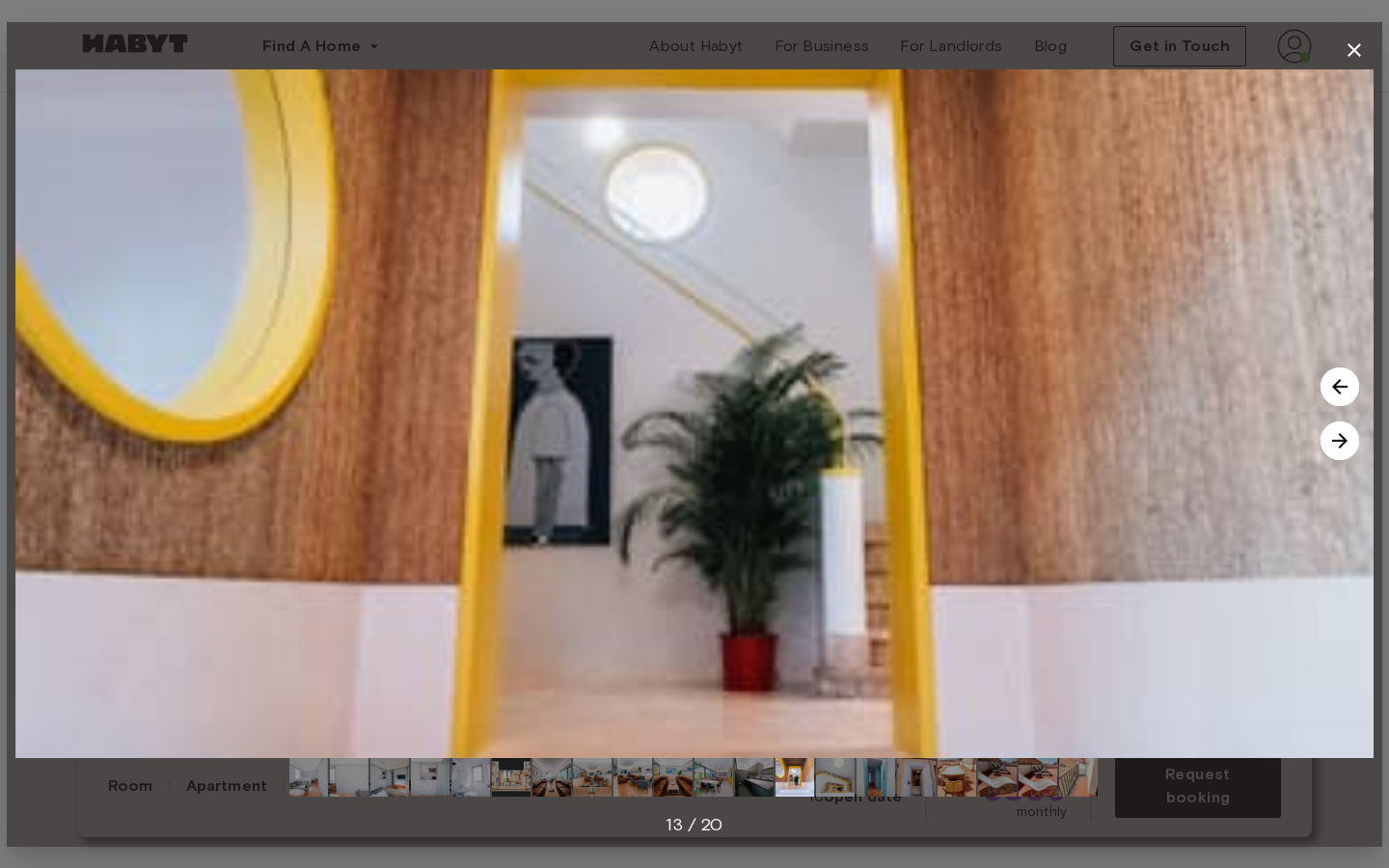 click at bounding box center (1340, 441) 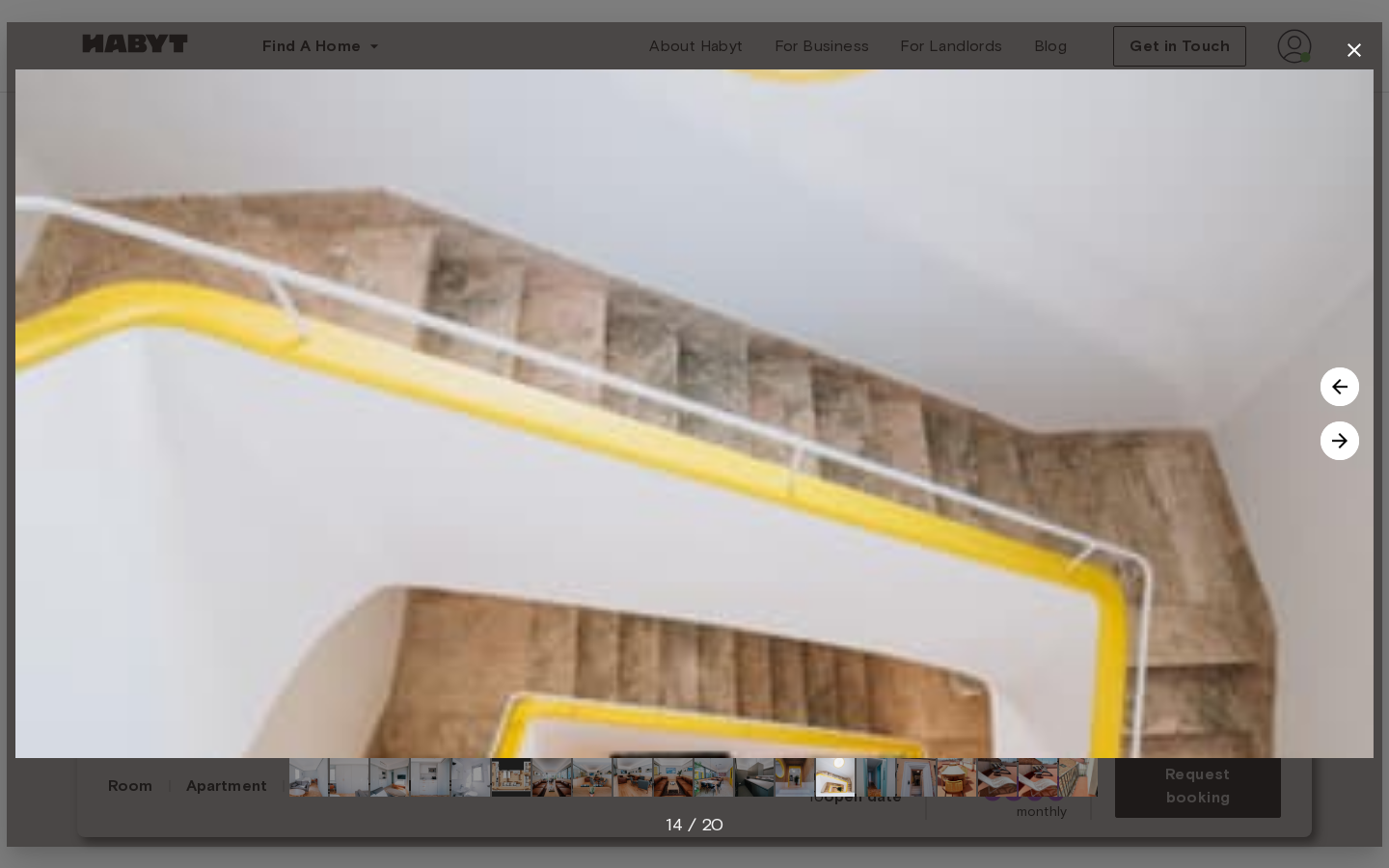 click at bounding box center [1340, 441] 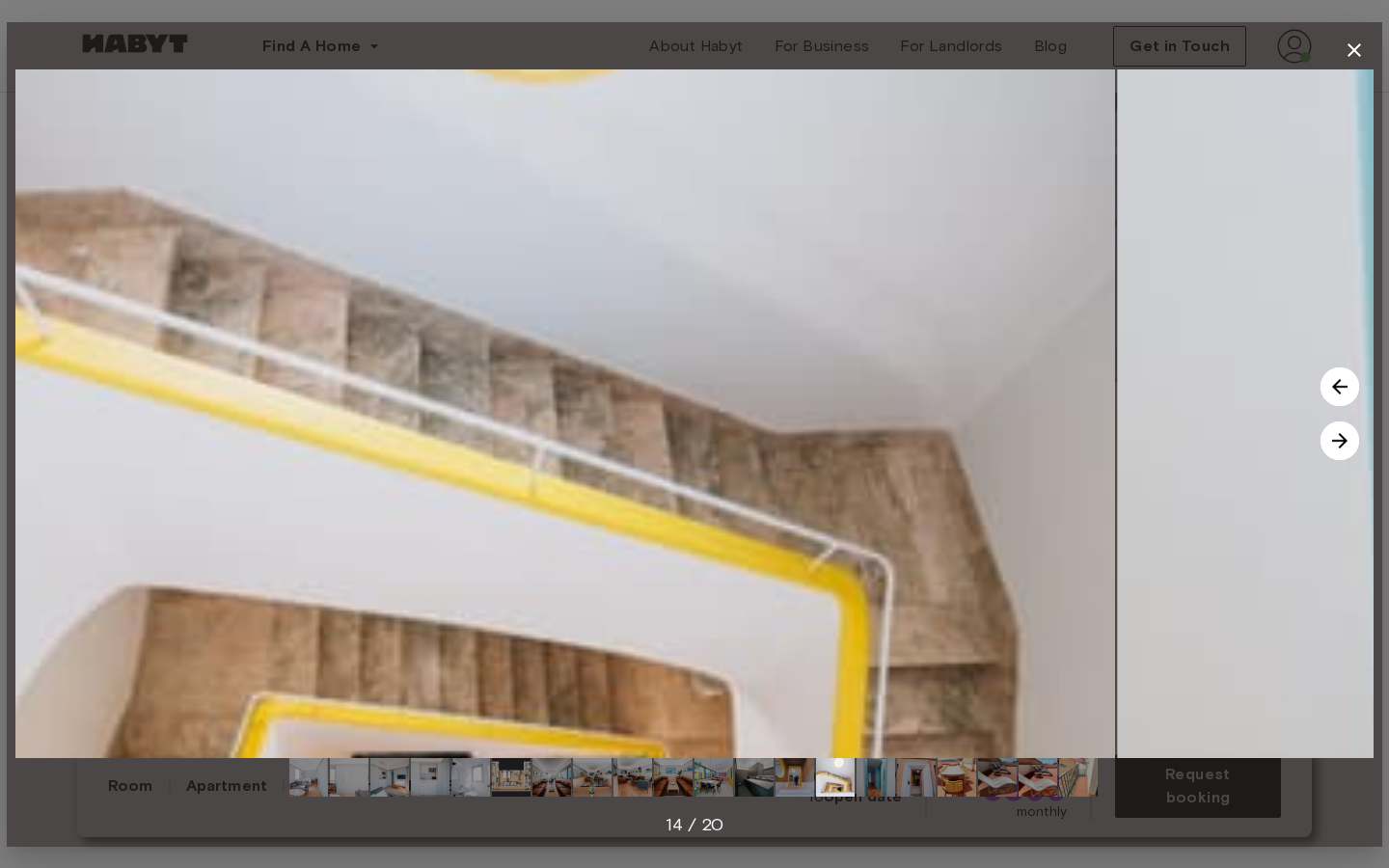 click at bounding box center (1340, 441) 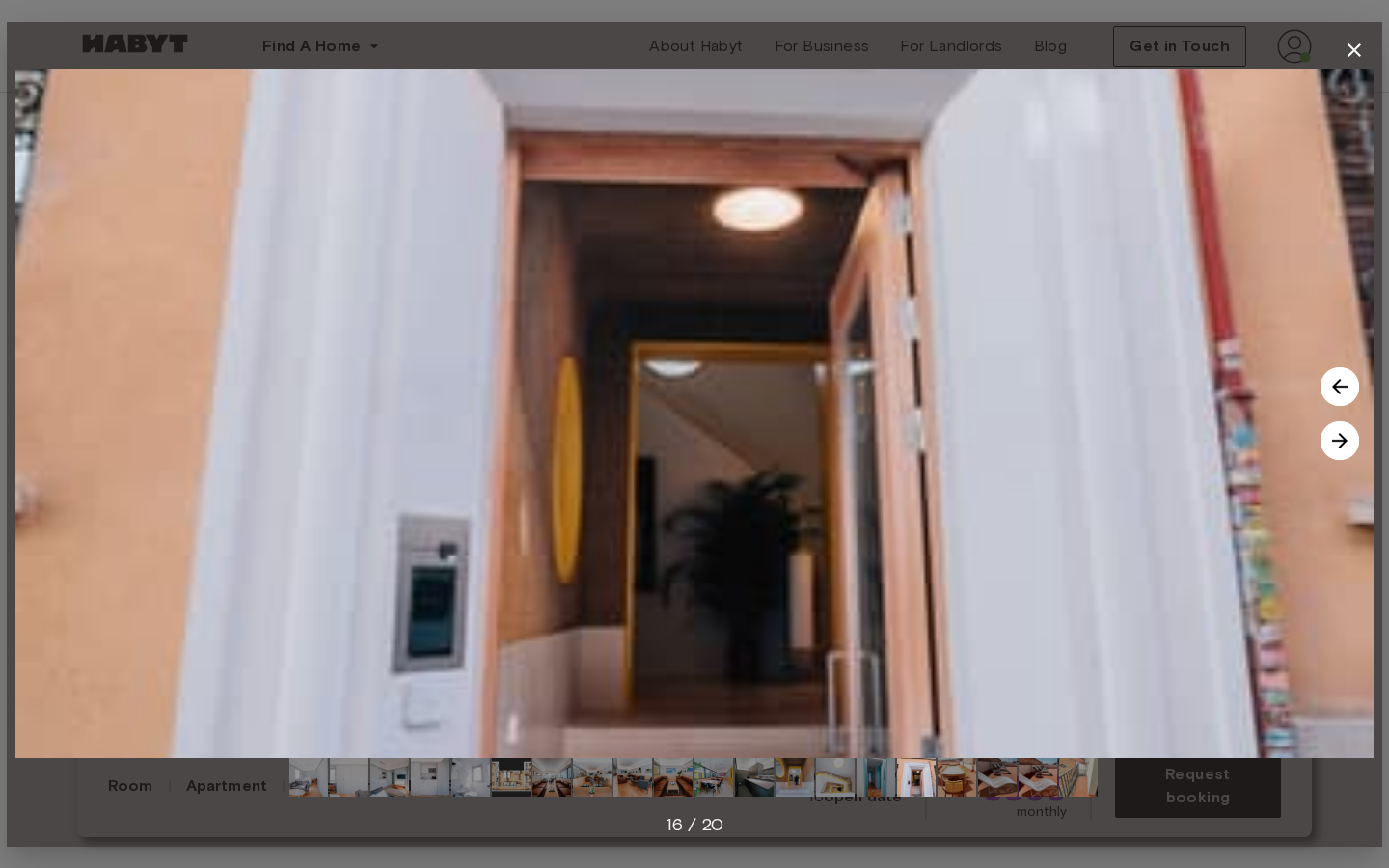 click at bounding box center [1340, 441] 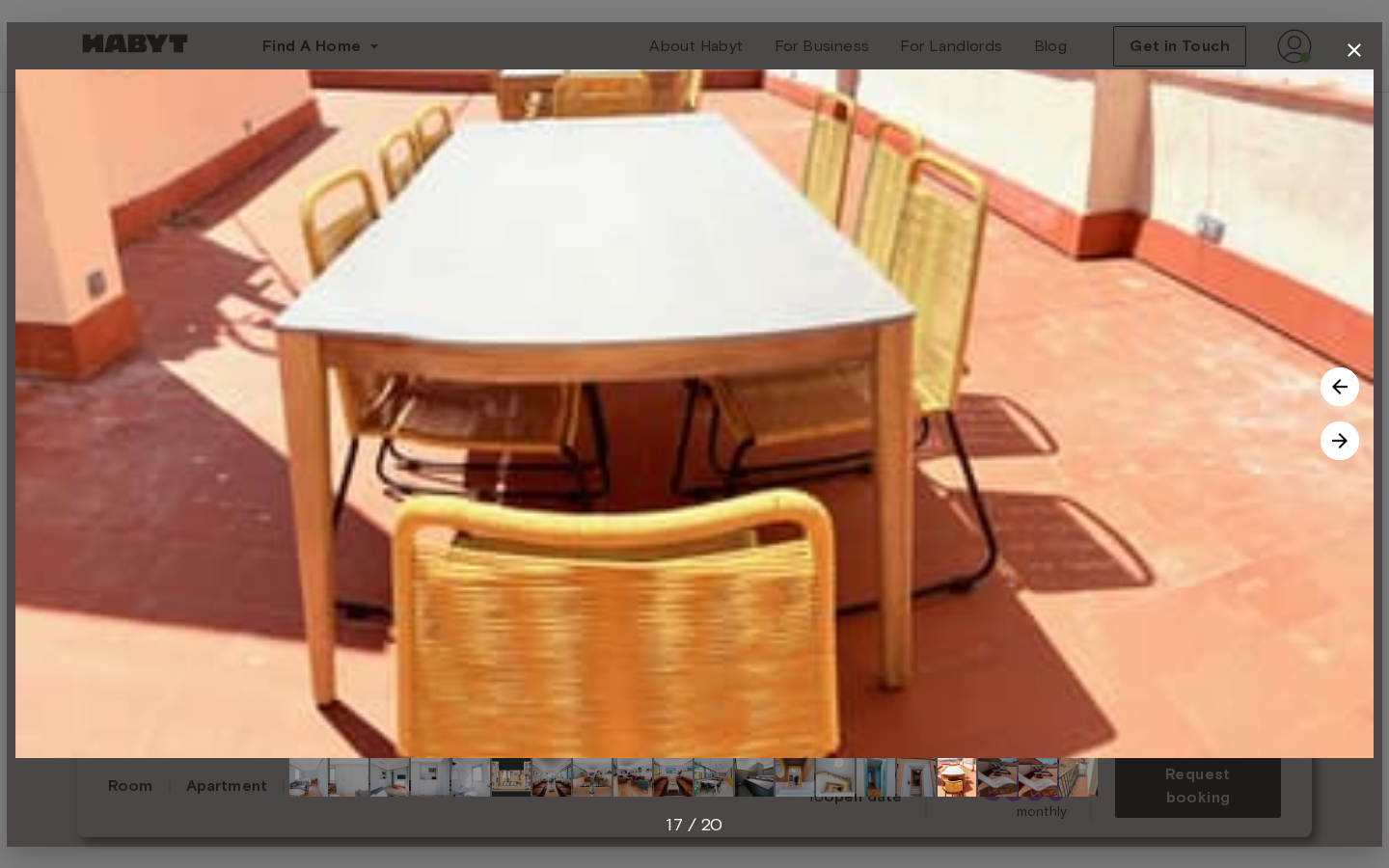 click at bounding box center [1340, 441] 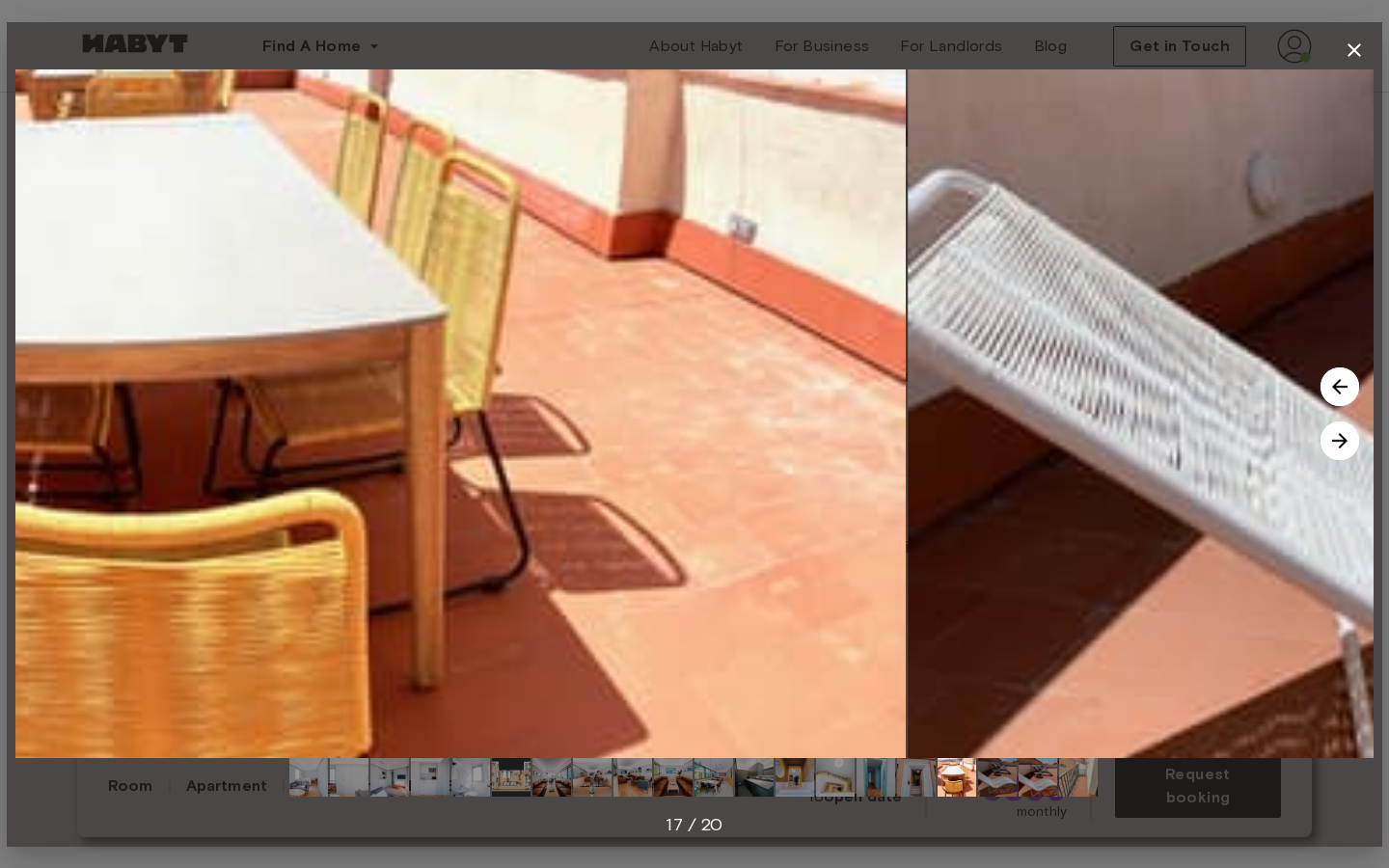 click at bounding box center [1340, 441] 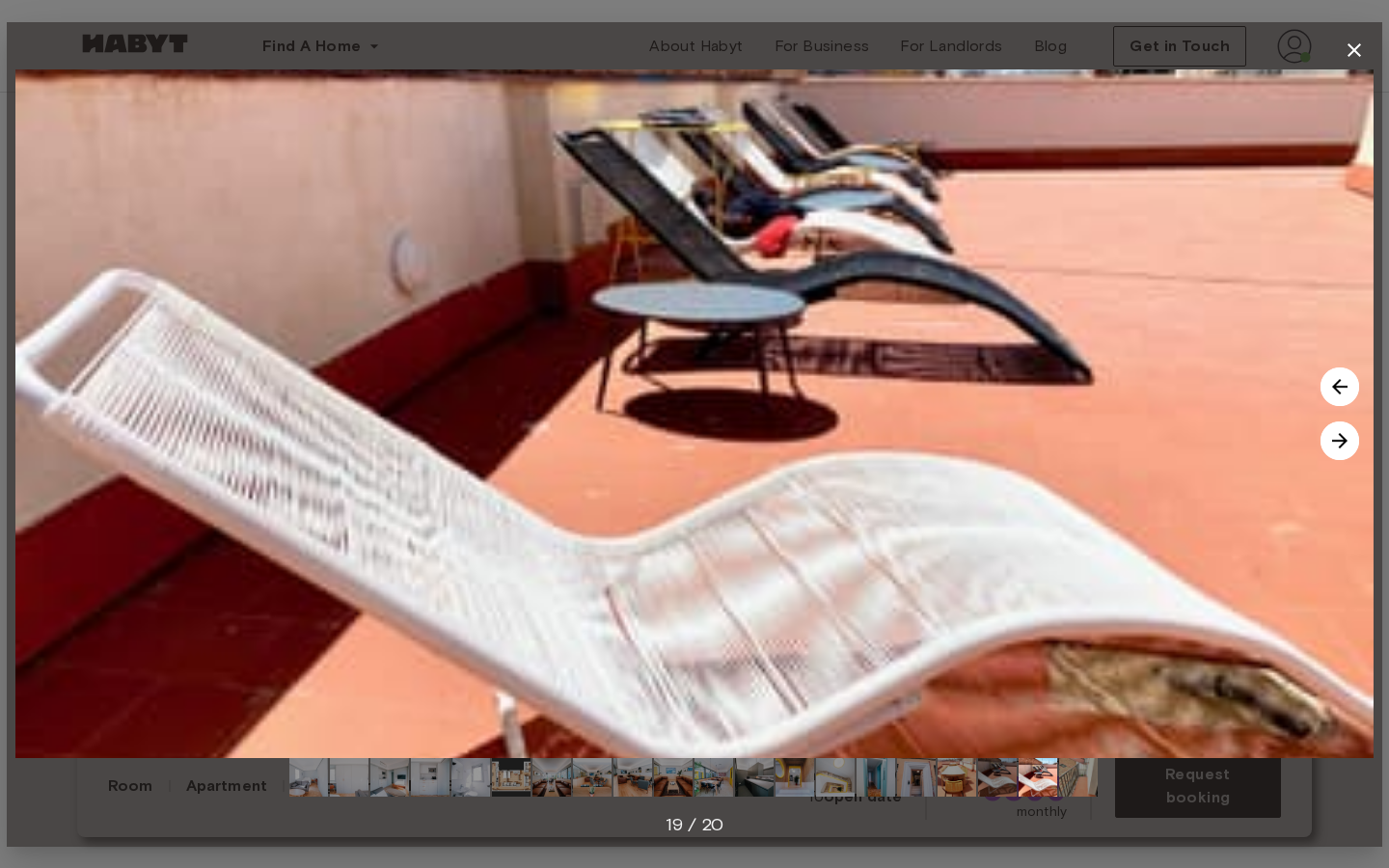 click at bounding box center [1340, 441] 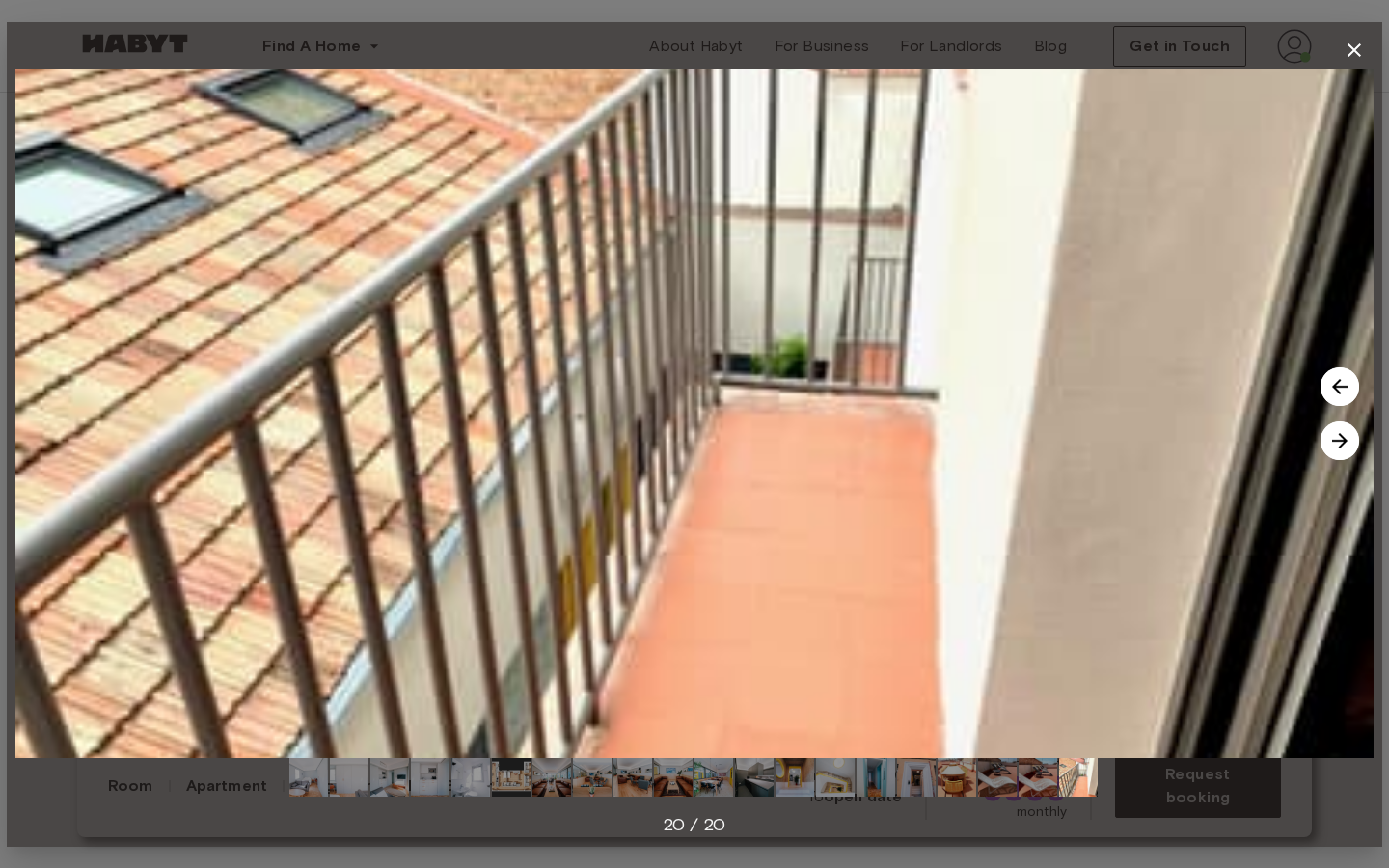 click at bounding box center [1340, 441] 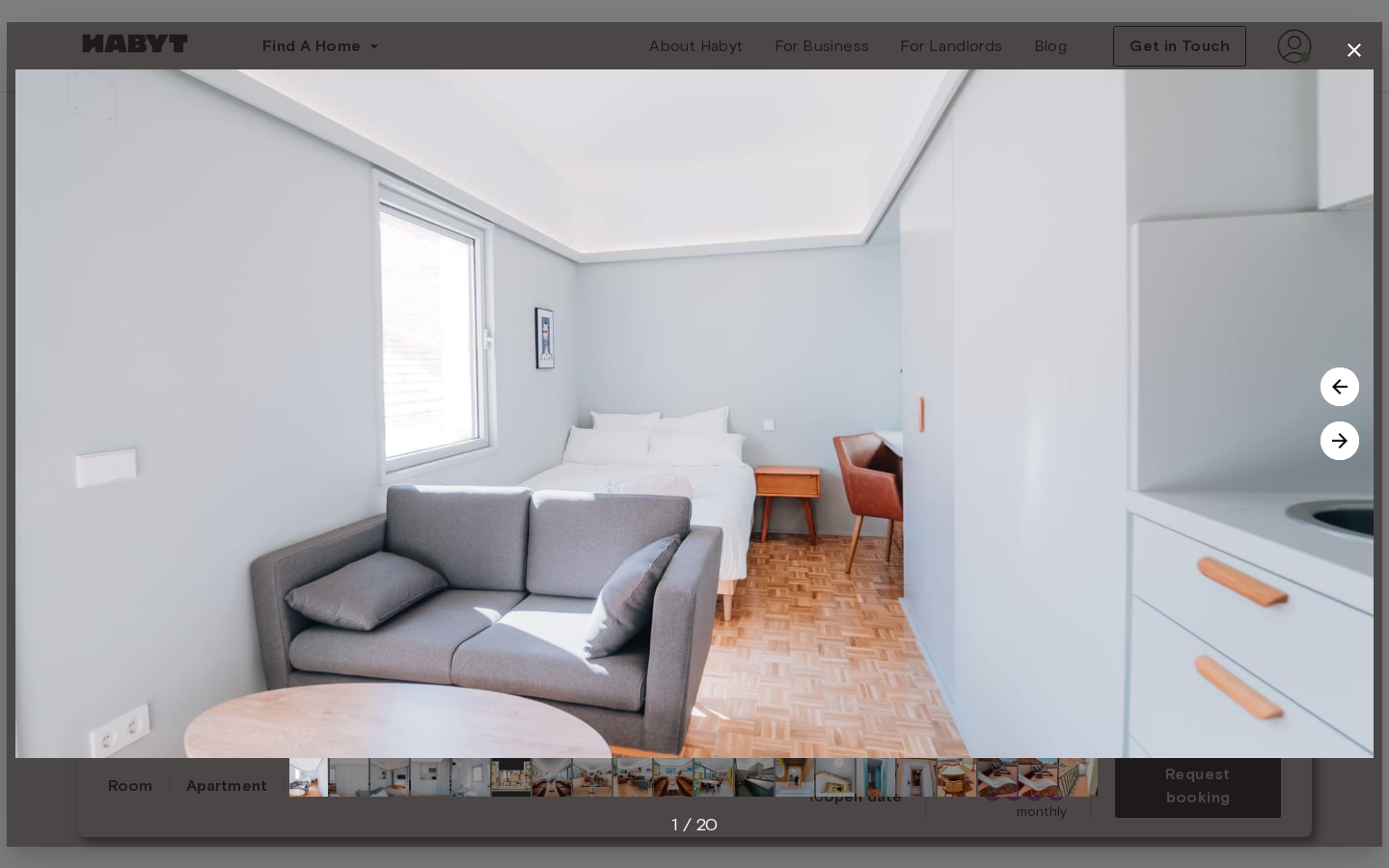 click at bounding box center [1340, 441] 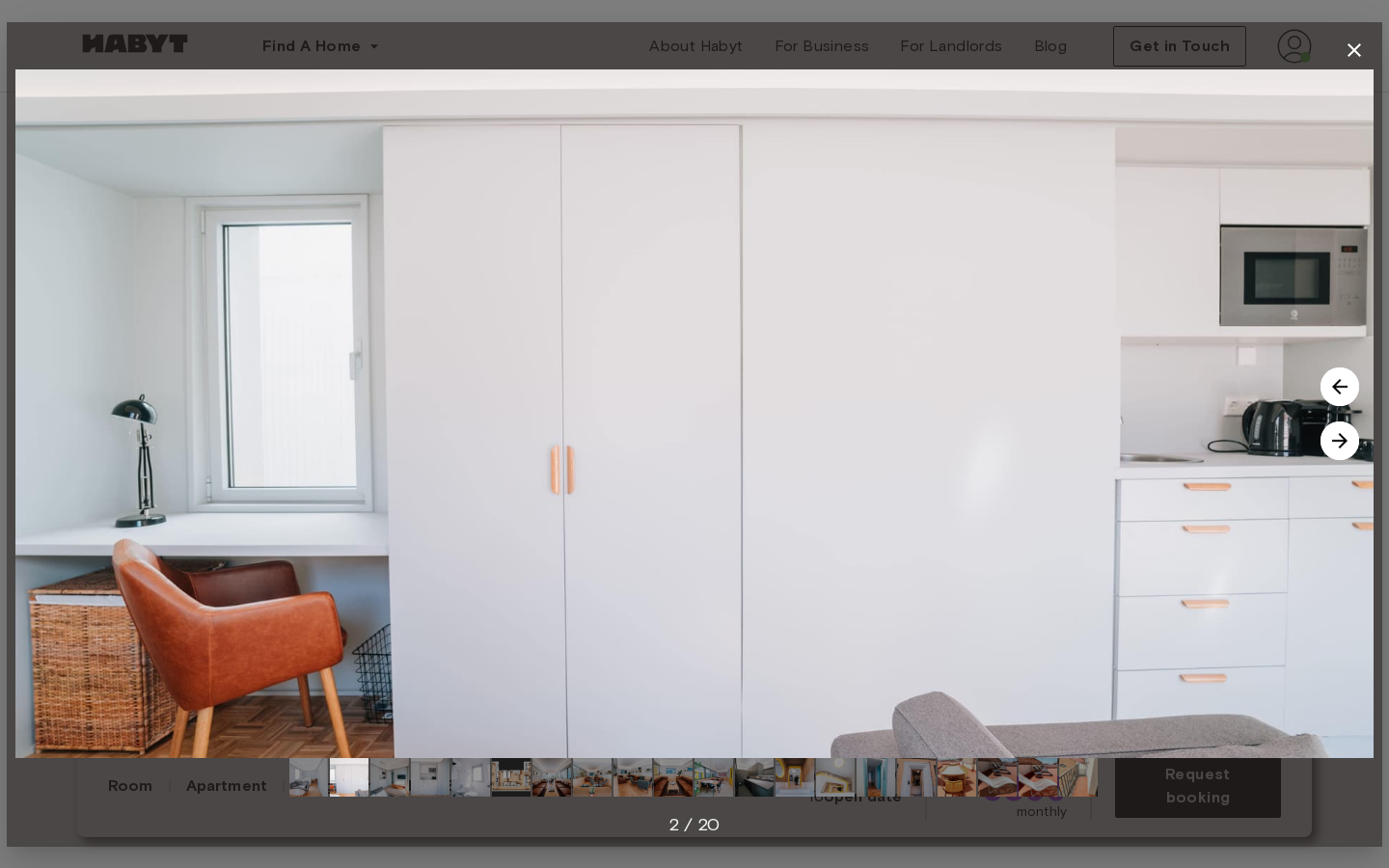 click at bounding box center [1340, 441] 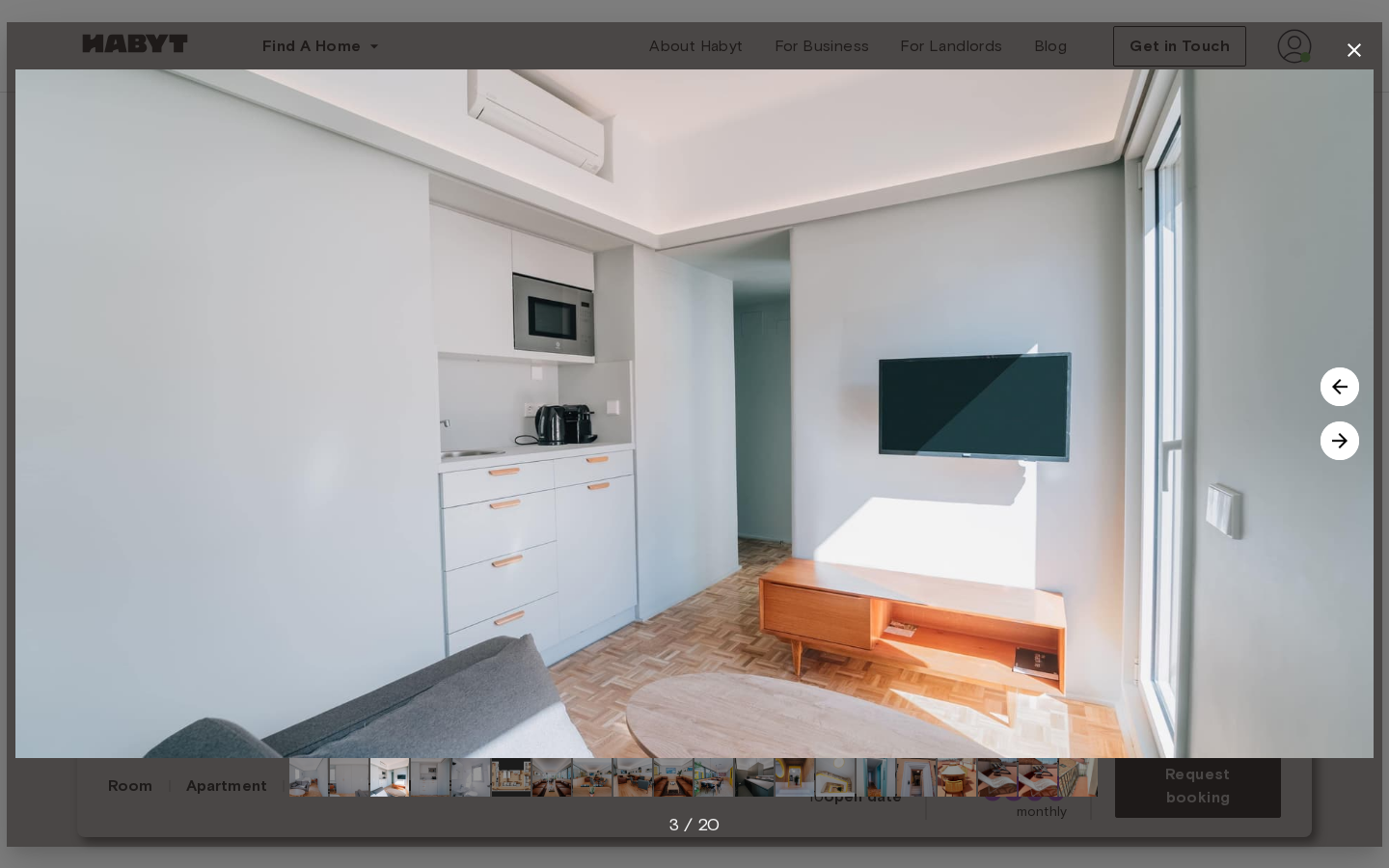 click at bounding box center (1340, 441) 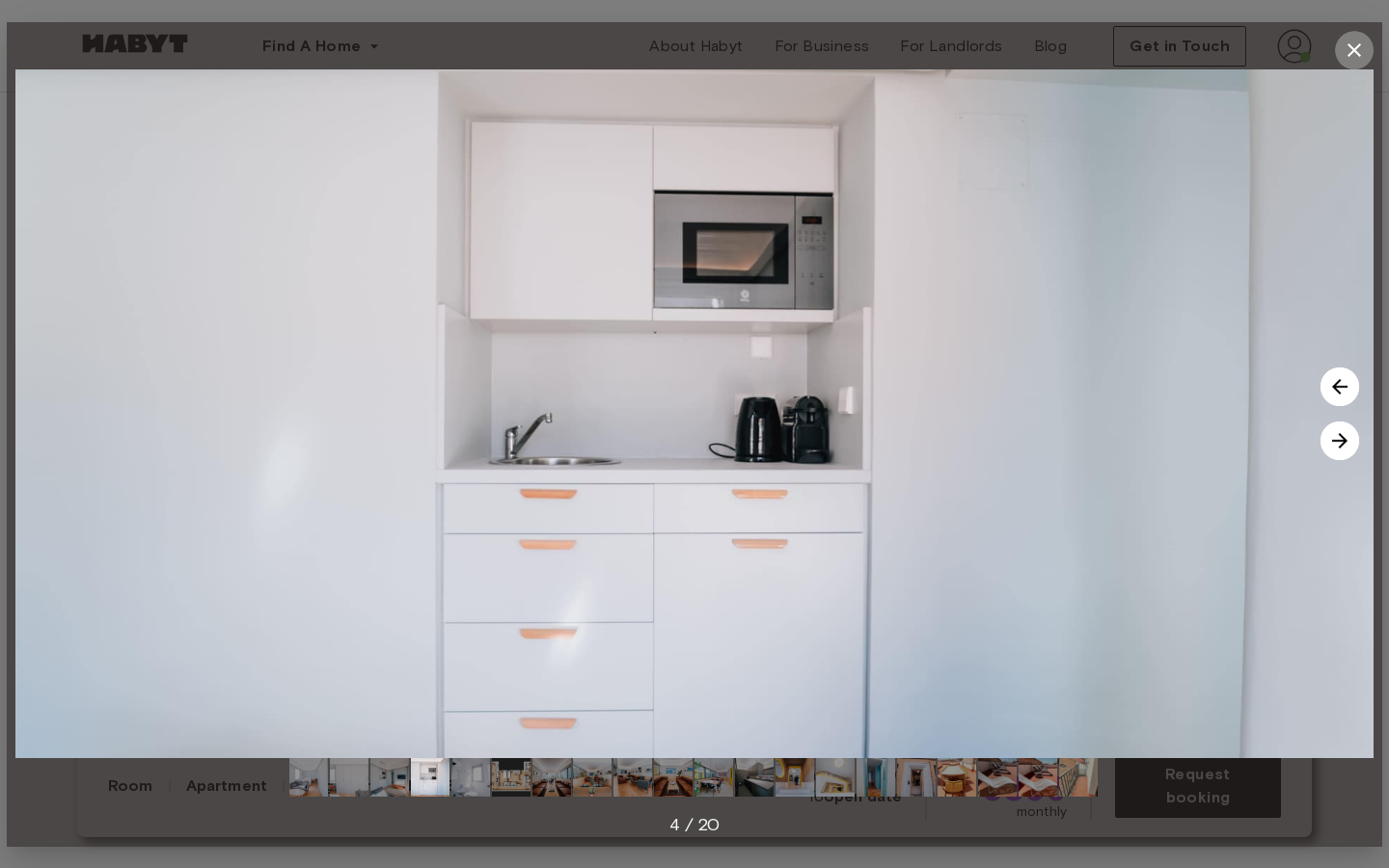 click 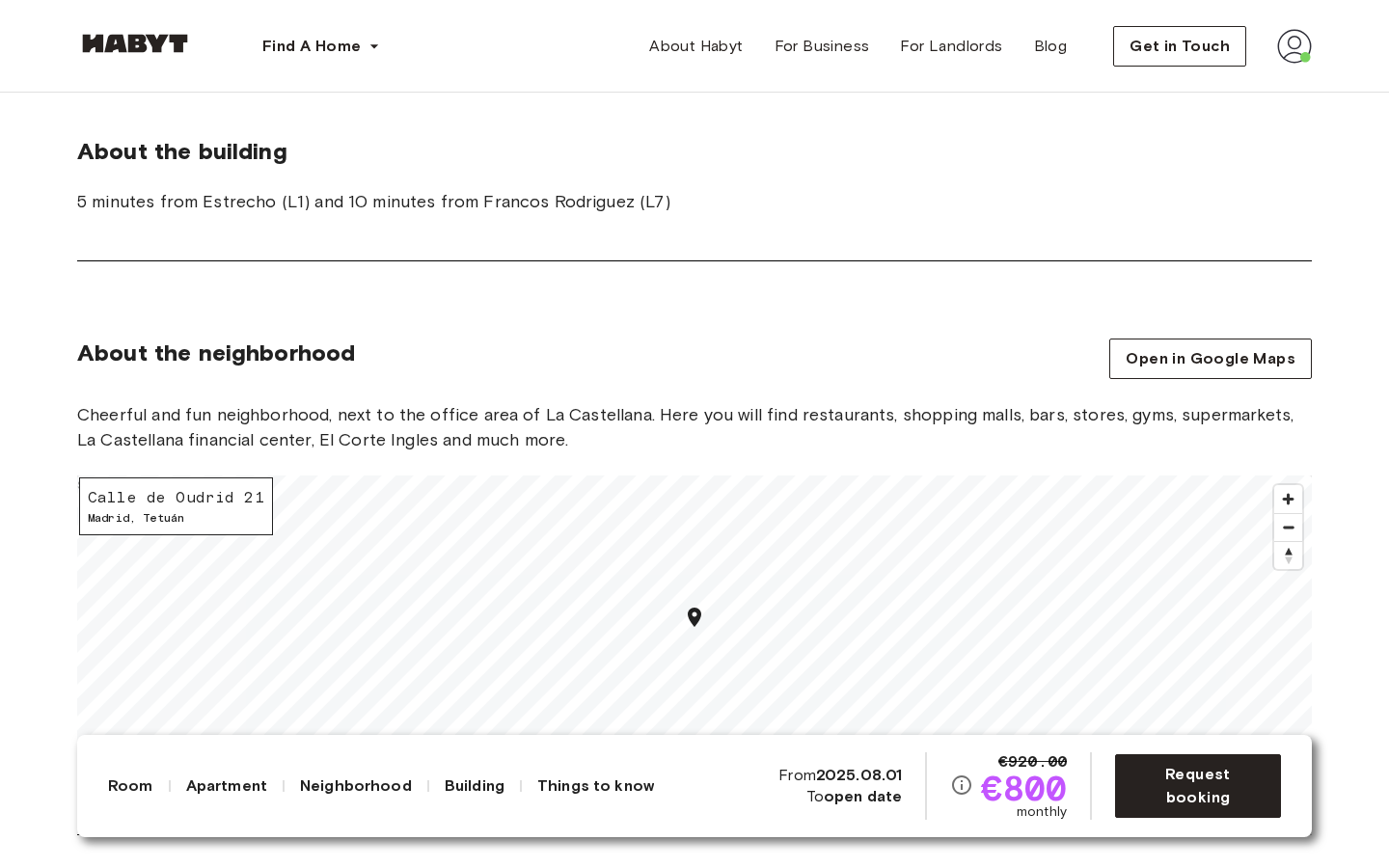 scroll, scrollTop: 1881, scrollLeft: 0, axis: vertical 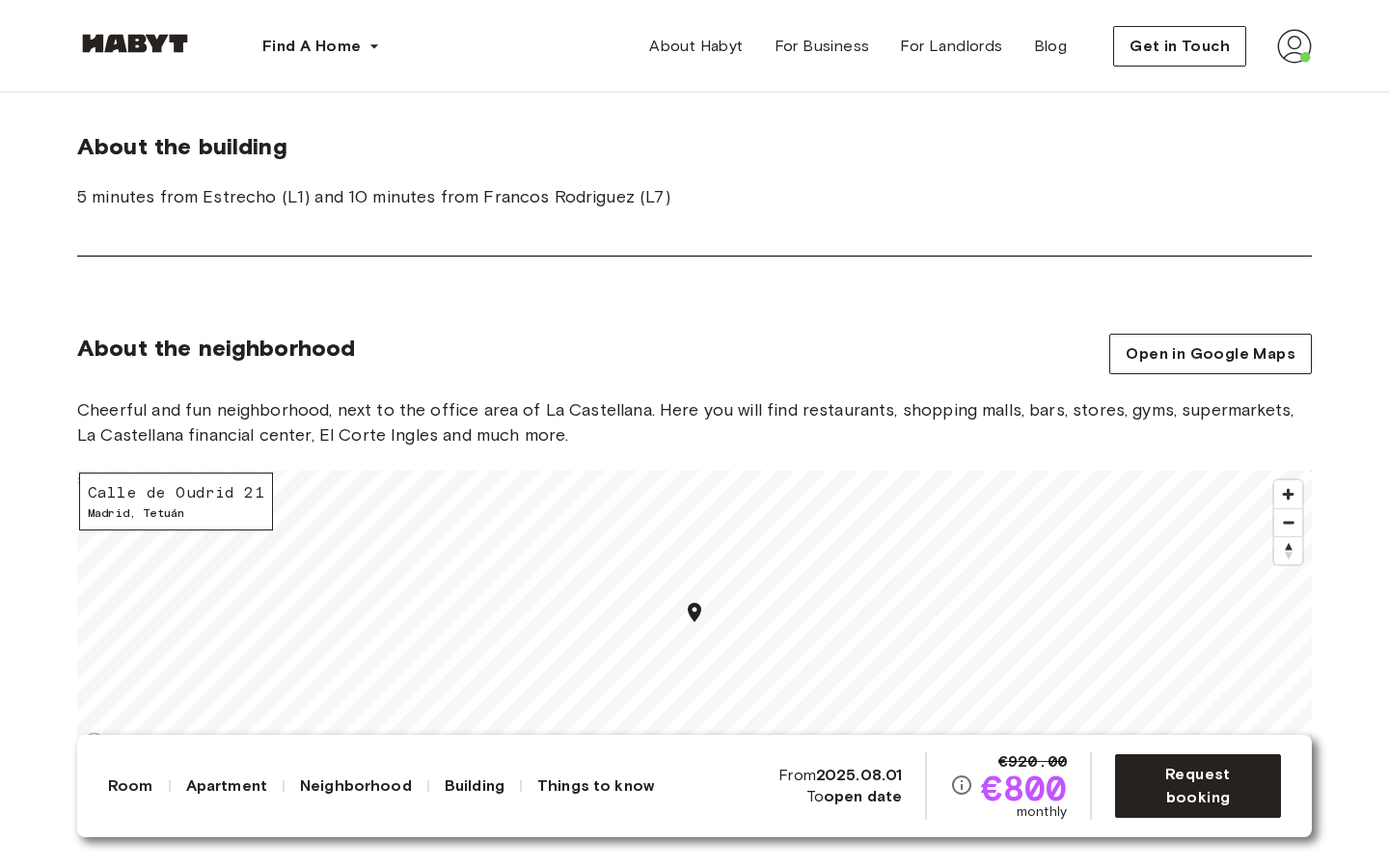 click on "2025.08.01" at bounding box center [859, 774] 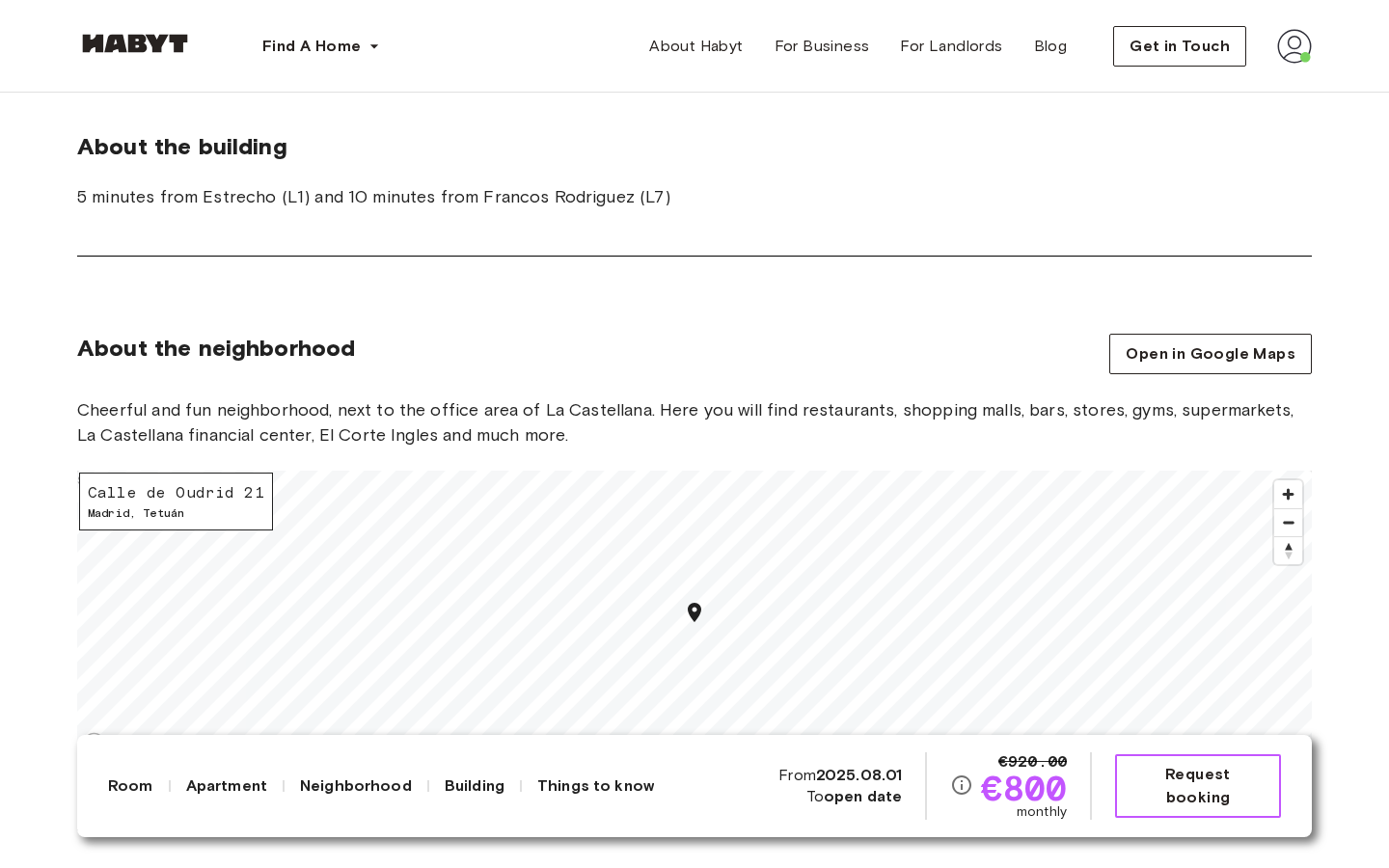 click on "Request booking" at bounding box center (1198, 786) 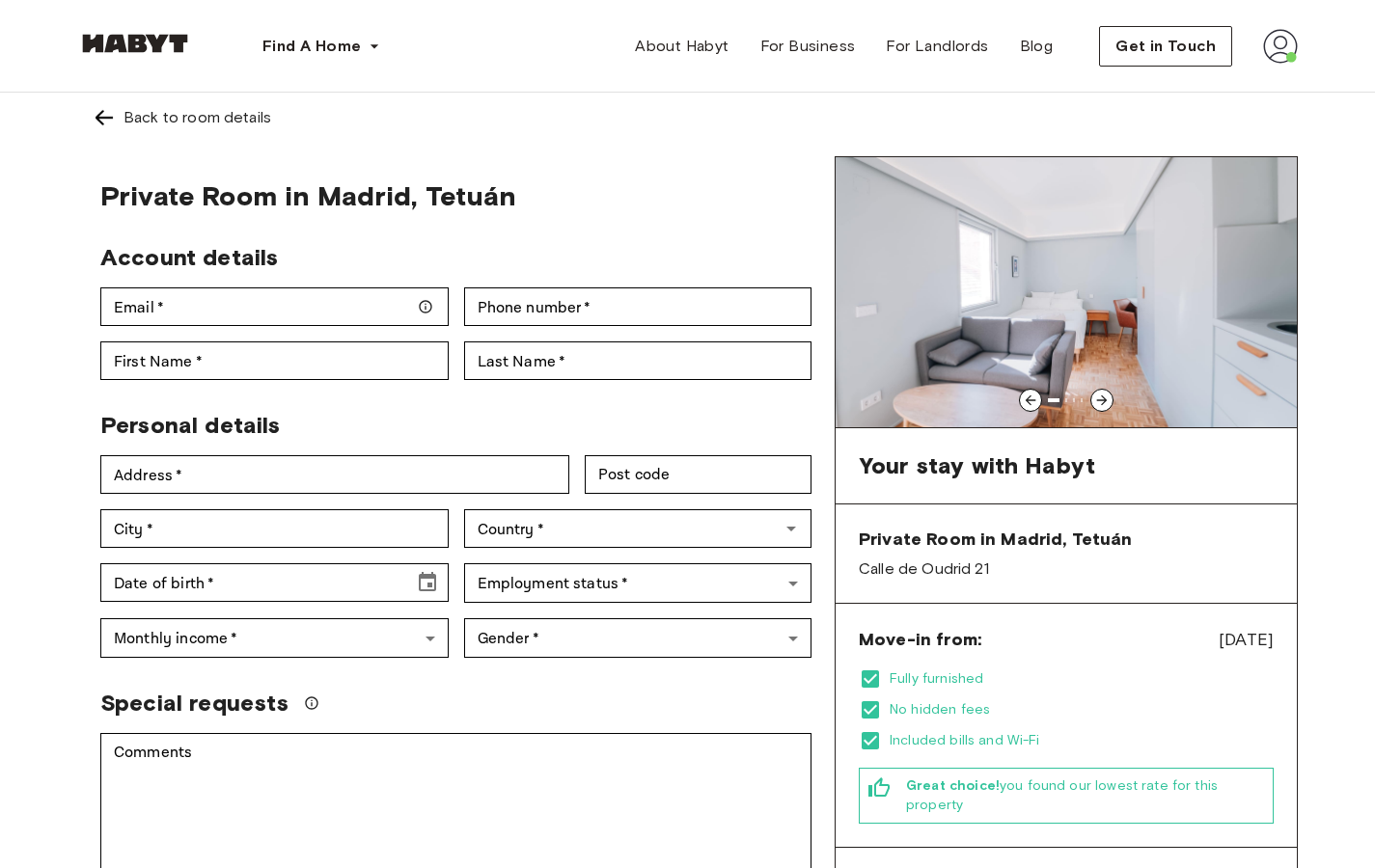 scroll, scrollTop: 0, scrollLeft: 0, axis: both 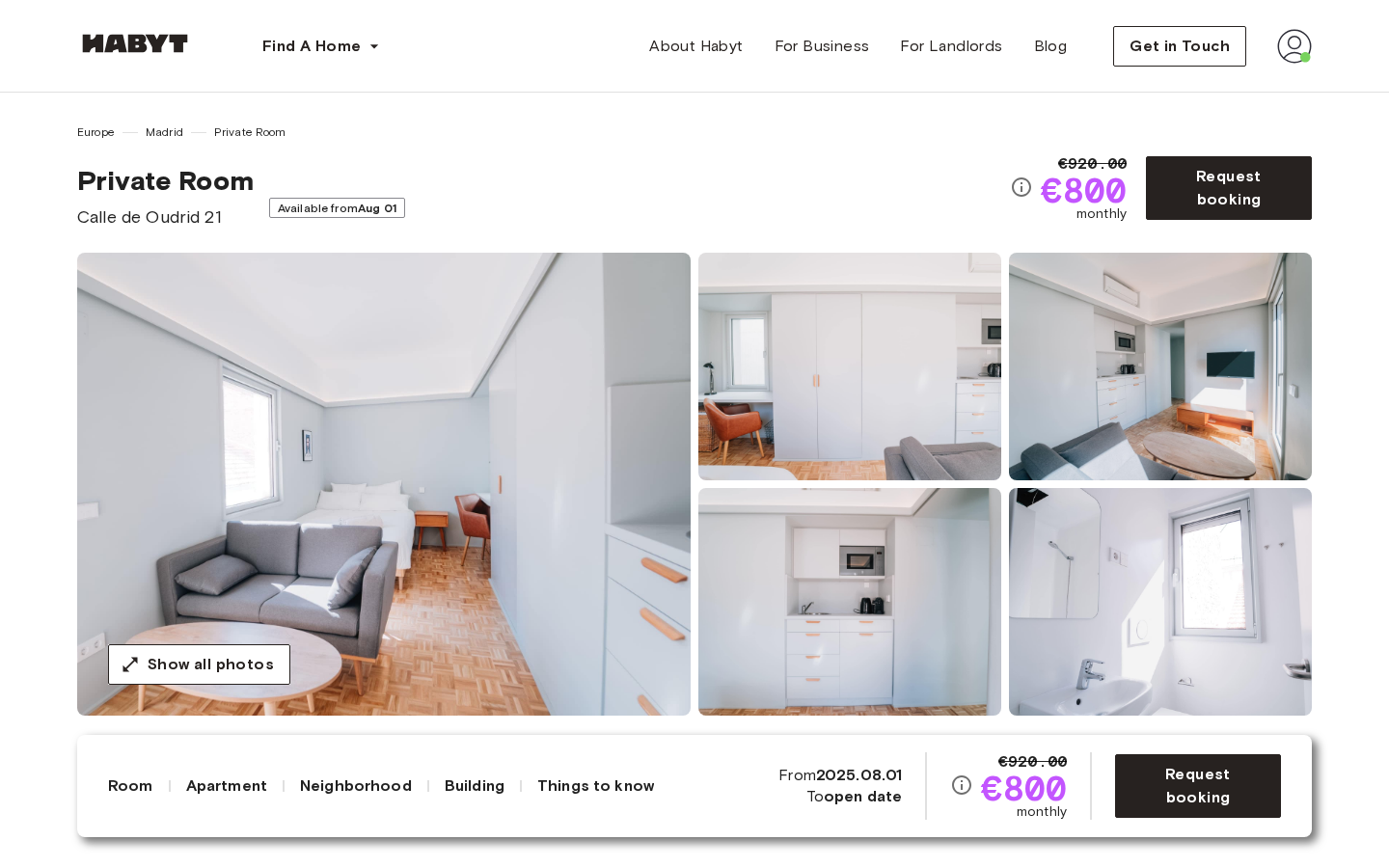 click on "Aug 01" at bounding box center [377, 207] 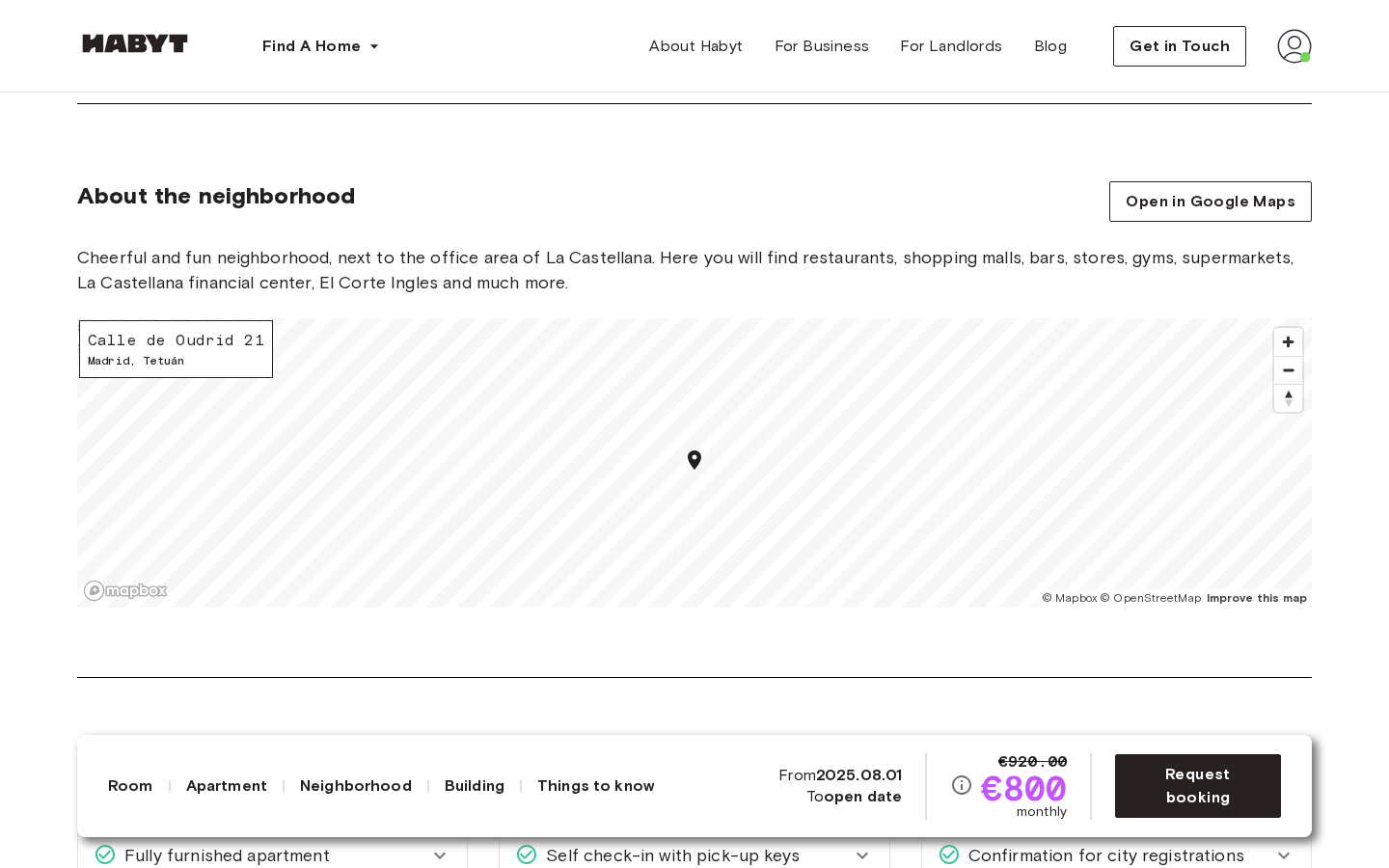 scroll, scrollTop: 2038, scrollLeft: 0, axis: vertical 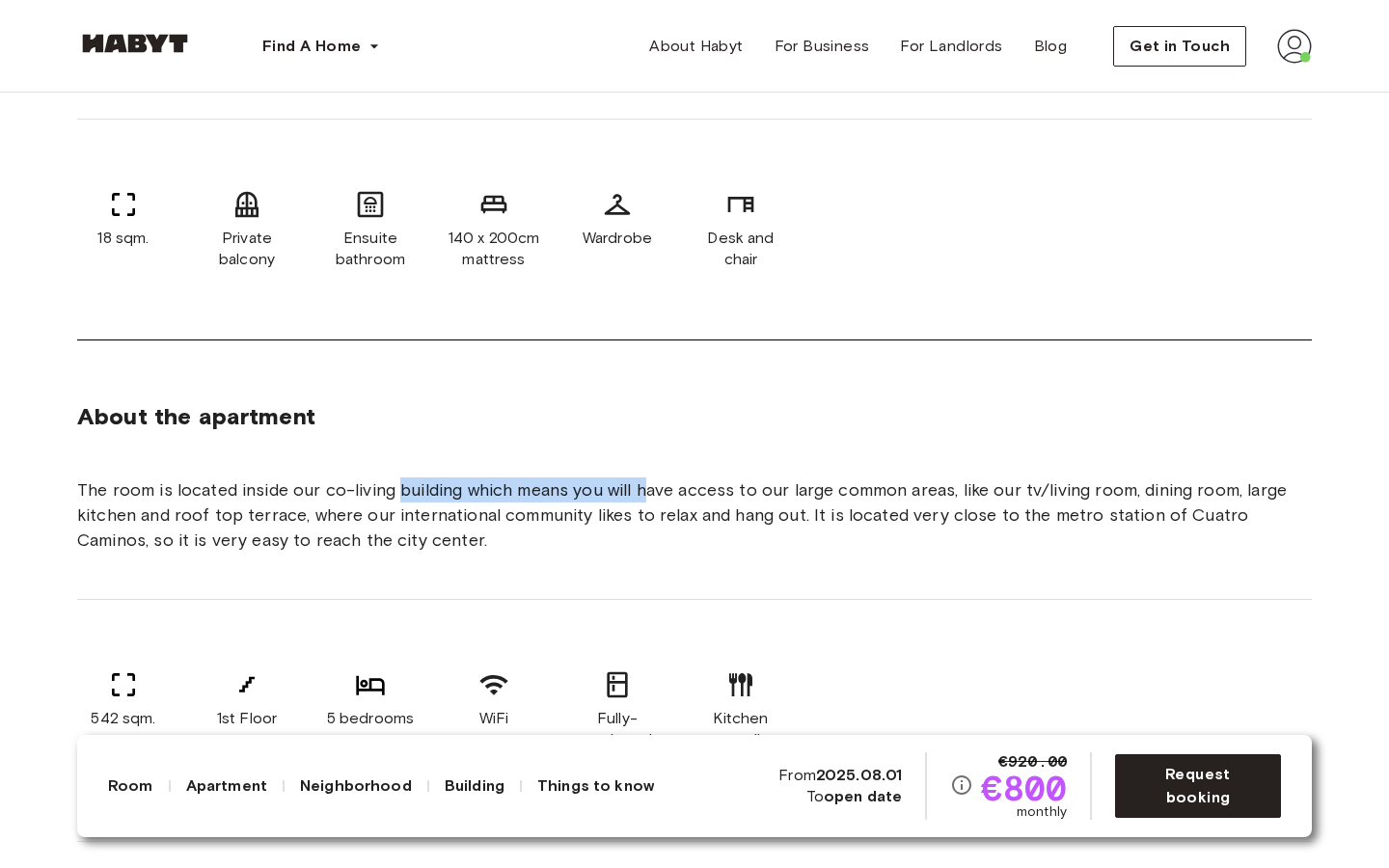 drag, startPoint x: 398, startPoint y: 508, endPoint x: 647, endPoint y: 513, distance: 249.0502 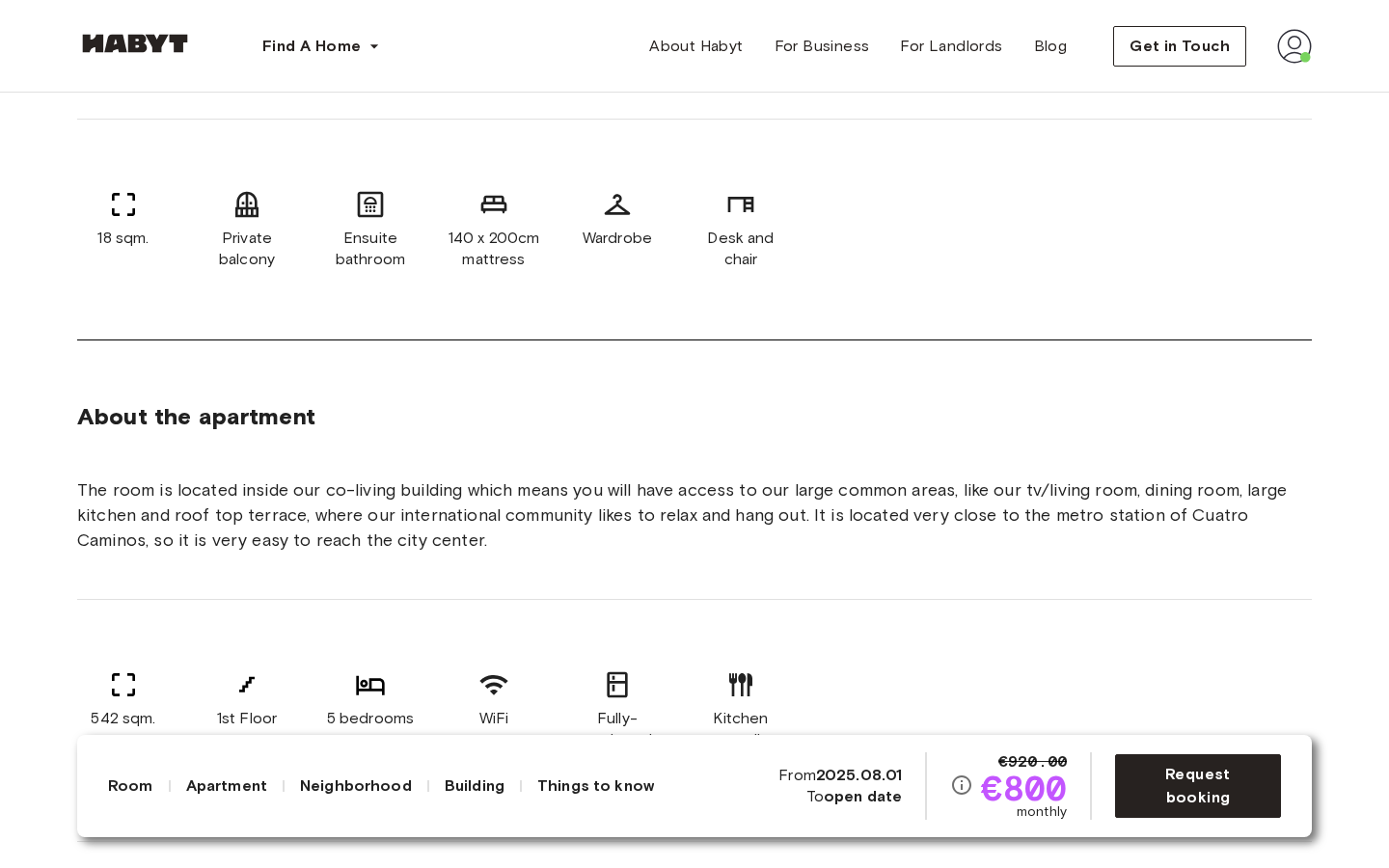 click on "The room is located inside our co-living building which means you will have access to our large common areas, like our tv/living room, dining room, large kitchen and roof top terrace, where our international community likes to relax and hang out. It is located very close to the metro station of Cuatro Caminos, so it is very easy to reach the city center." at bounding box center (694, 515) 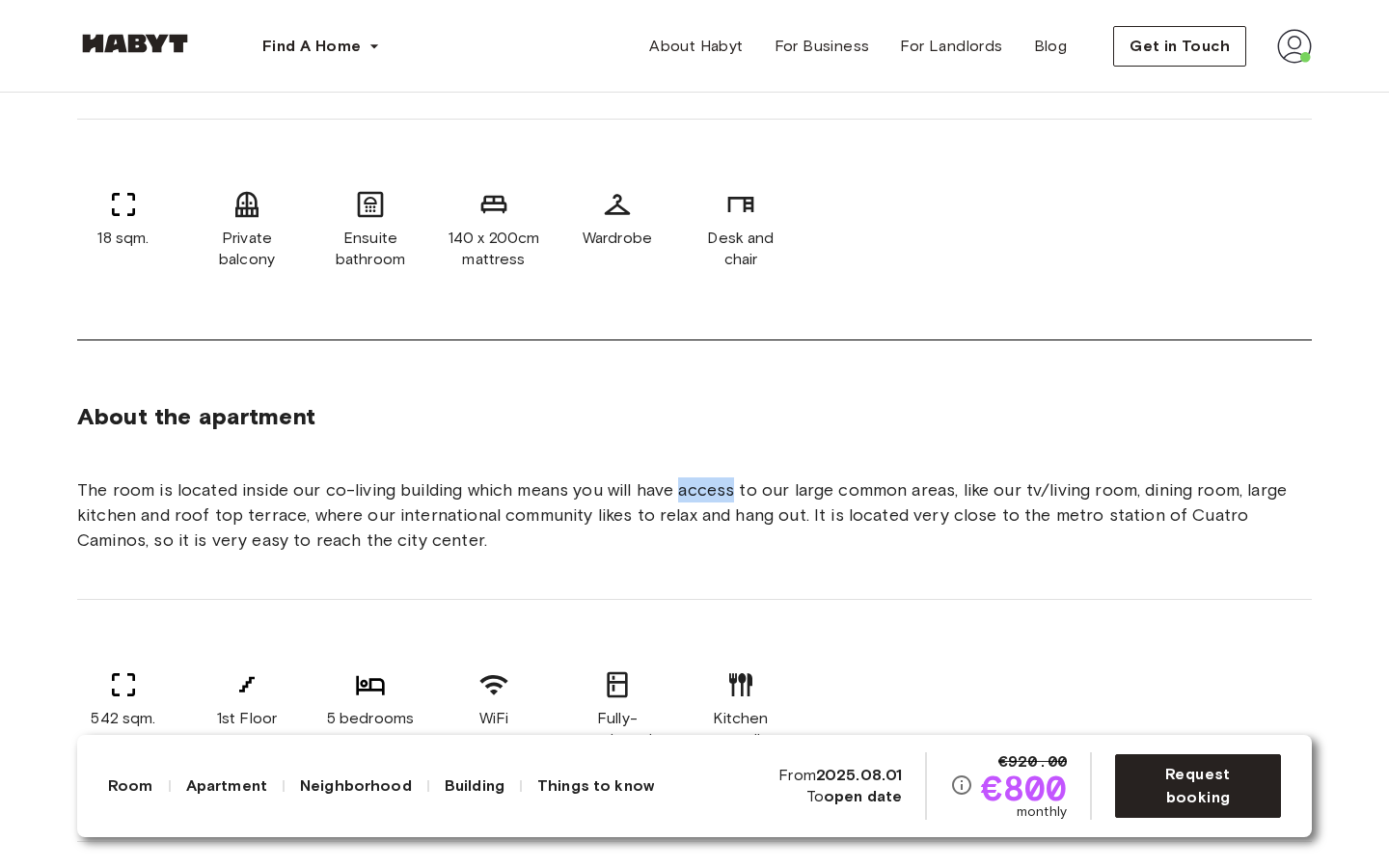 click on "The room is located inside our co-living building which means you will have access to our large common areas, like our tv/living room, dining room, large kitchen and roof top terrace, where our international community likes to relax and hang out. It is located very close to the metro station of Cuatro Caminos, so it is very easy to reach the city center." at bounding box center (694, 515) 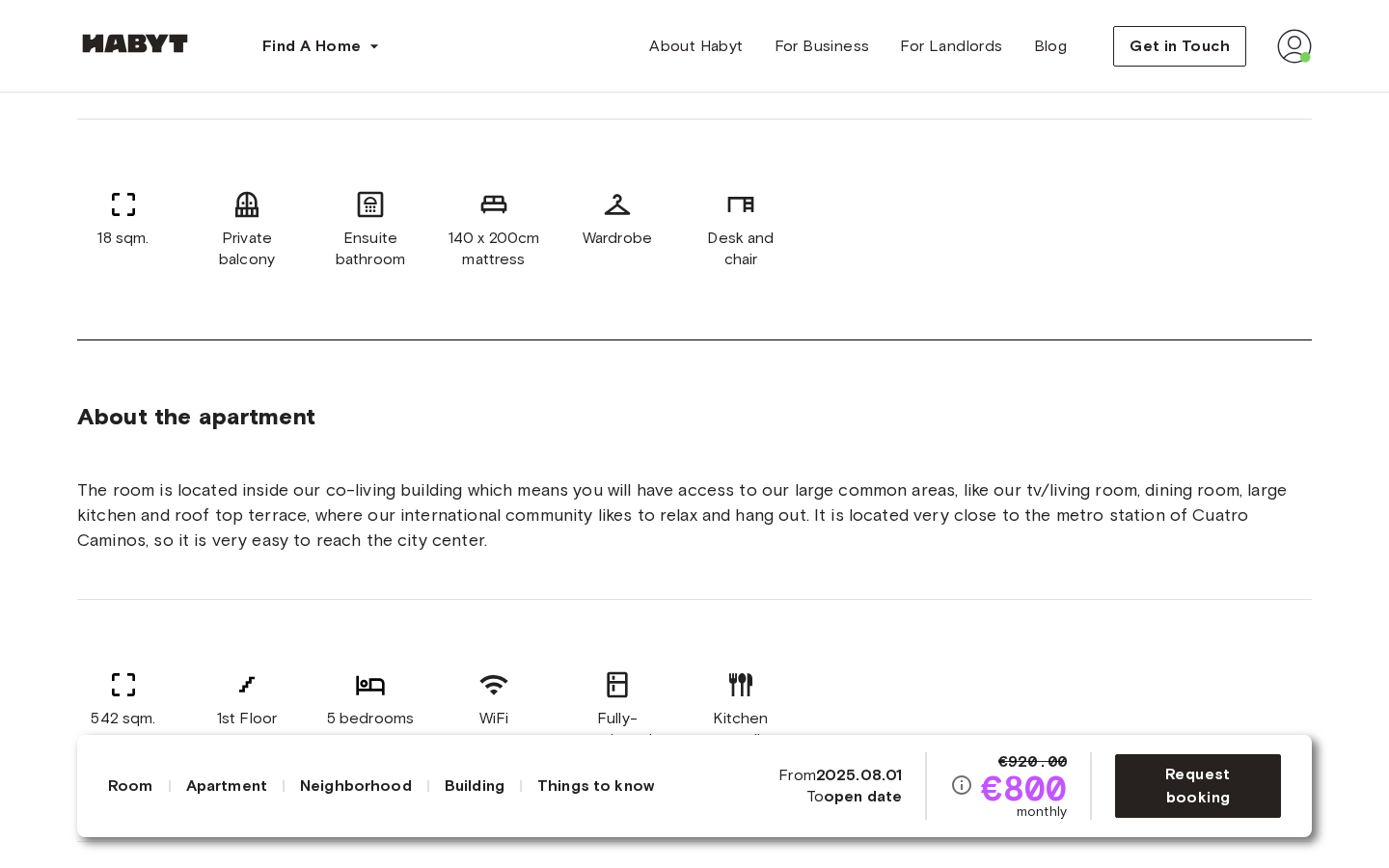 click on "The room is located inside our co-living building which means you will have access to our large common areas, like our tv/living room, dining room, large kitchen and roof top terrace, where our international community likes to relax and hang out. It is located very close to the metro station of Cuatro Caminos, so it is very easy to reach the city center." at bounding box center (694, 515) 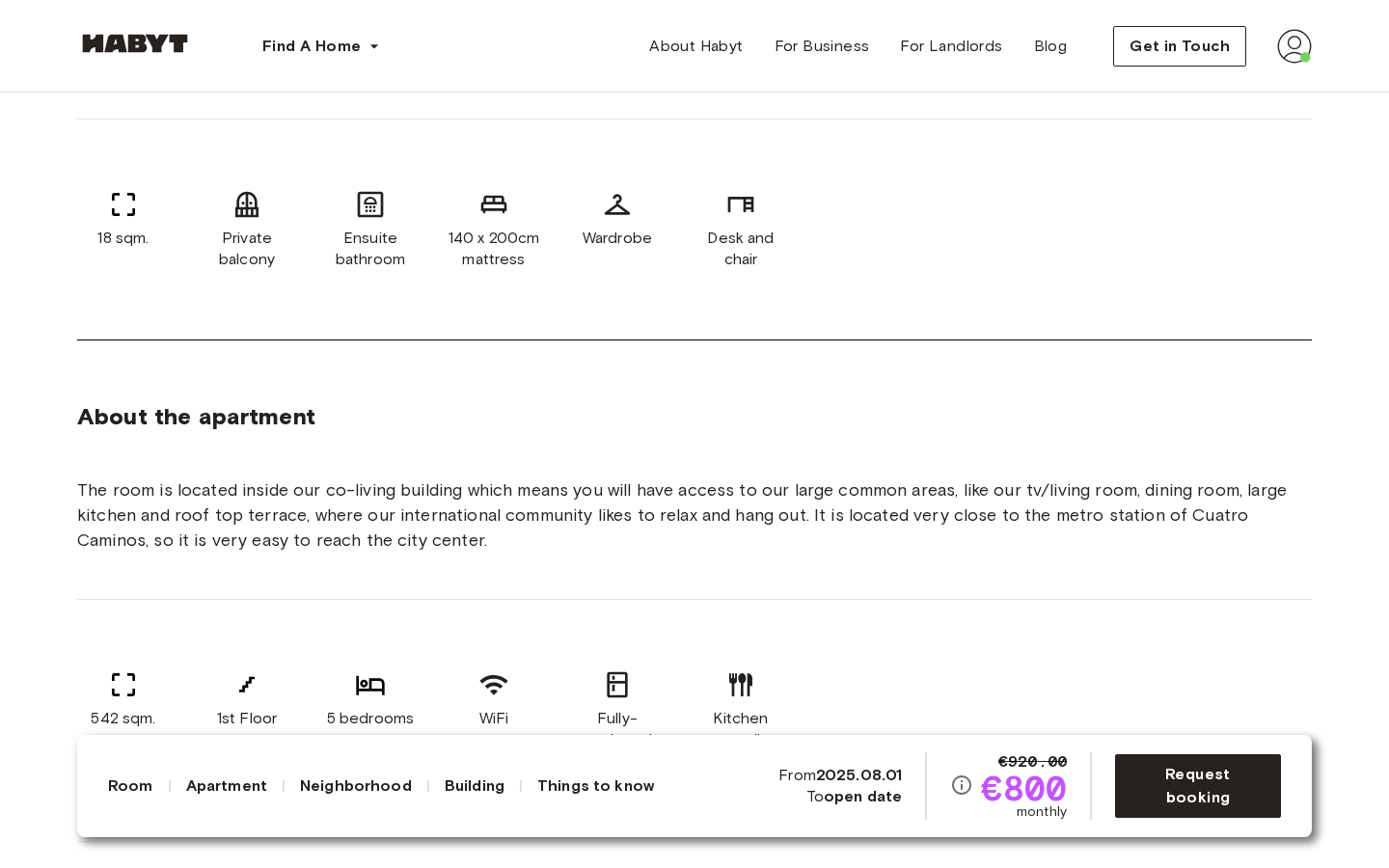 click on "The room is located inside our co-living building which means you will have access to our large common areas, like our tv/living room, dining room, large kitchen and roof top terrace, where our international community likes to relax and hang out. It is located very close to the metro station of Cuatro Caminos, so it is very easy to reach the city center." at bounding box center (694, 515) 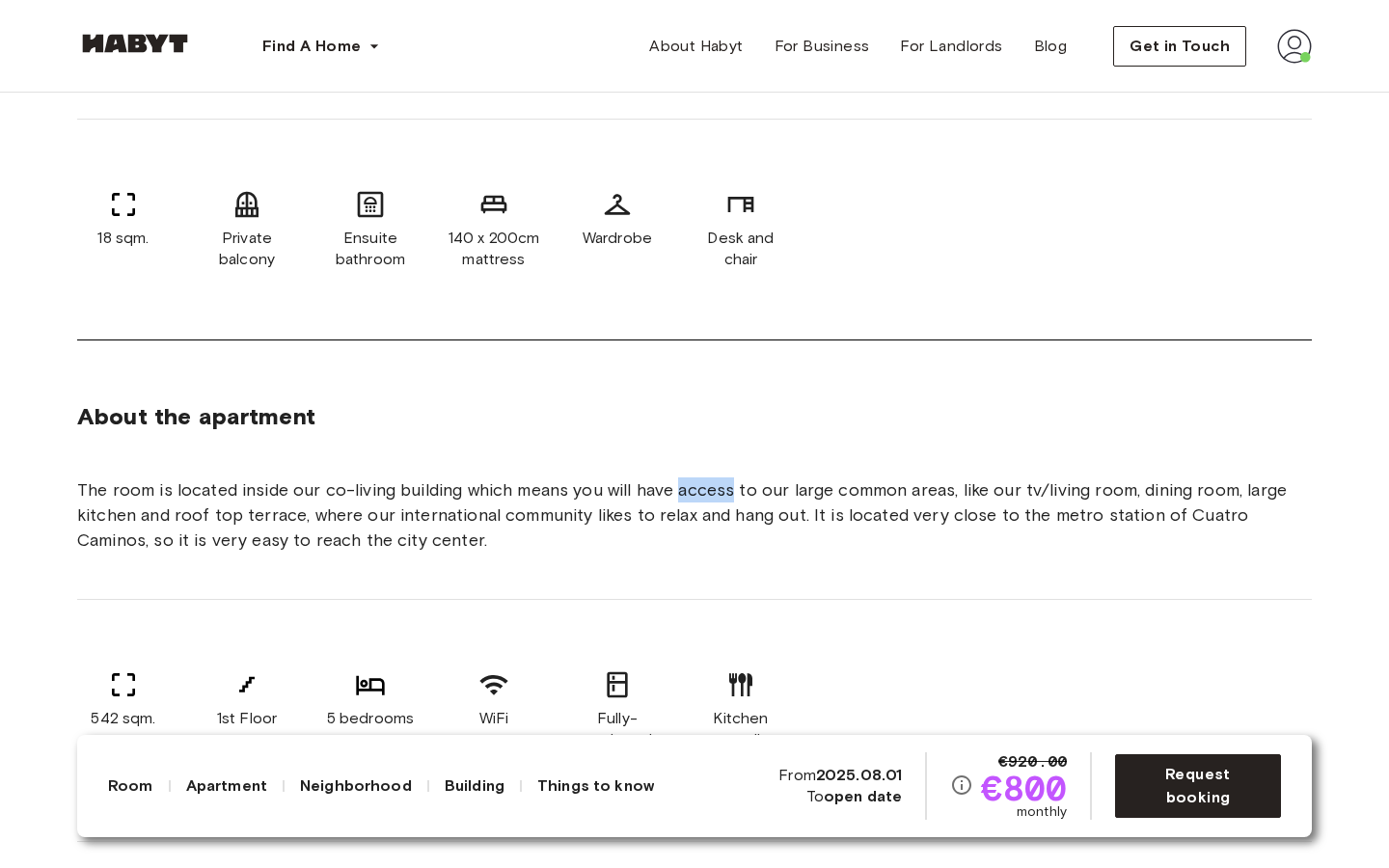 click on "The room is located inside our co-living building which means you will have access to our large common areas, like our tv/living room, dining room, large kitchen and roof top terrace, where our international community likes to relax and hang out. It is located very close to the metro station of Cuatro Caminos, so it is very easy to reach the city center." at bounding box center [694, 515] 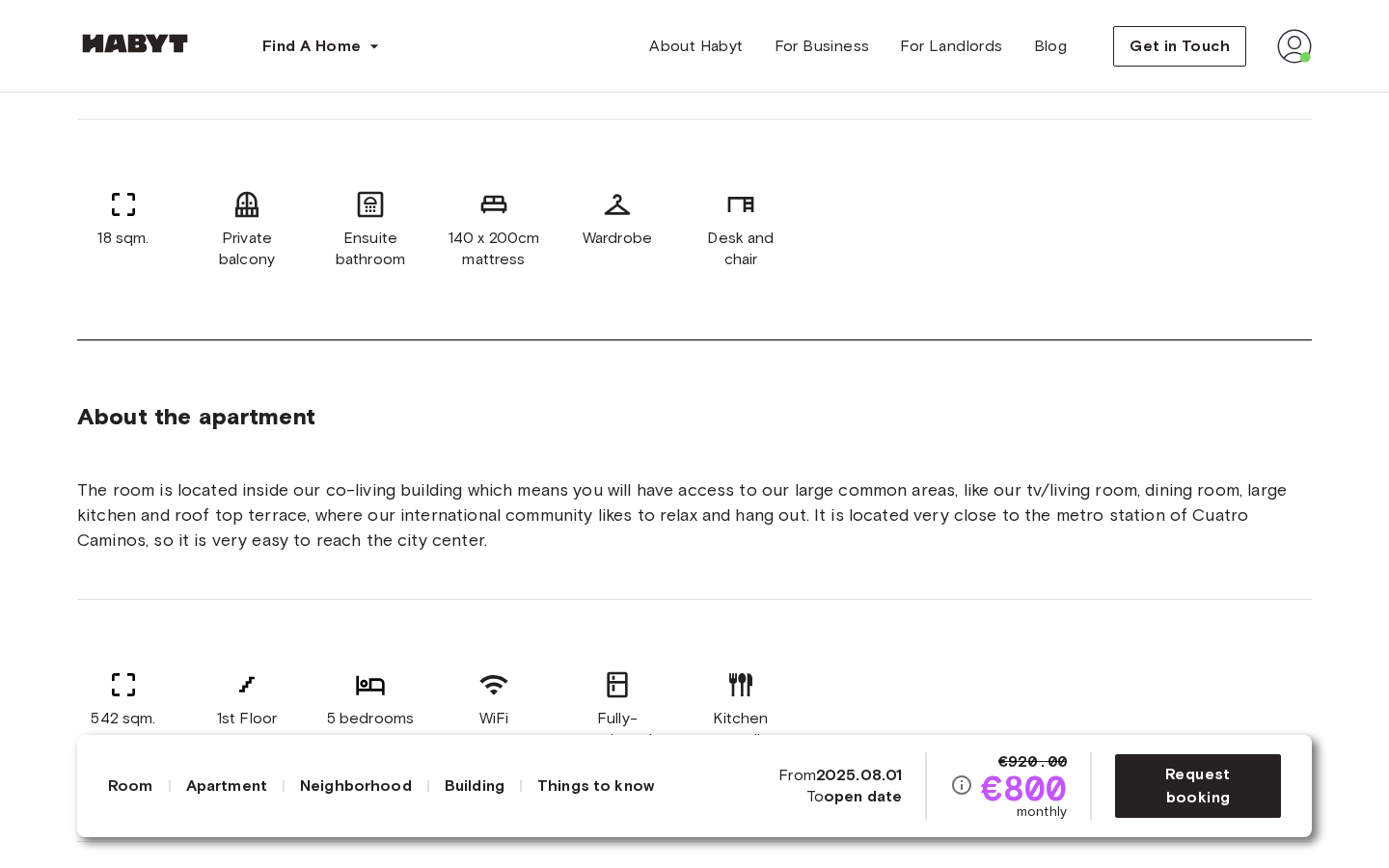 click on "The room is located inside our co-living building which means you will have access to our large common areas, like our tv/living room, dining room, large kitchen and roof top terrace, where our international community likes to relax and hang out. It is located very close to the metro station of Cuatro Caminos, so it is very easy to reach the city center." at bounding box center [694, 515] 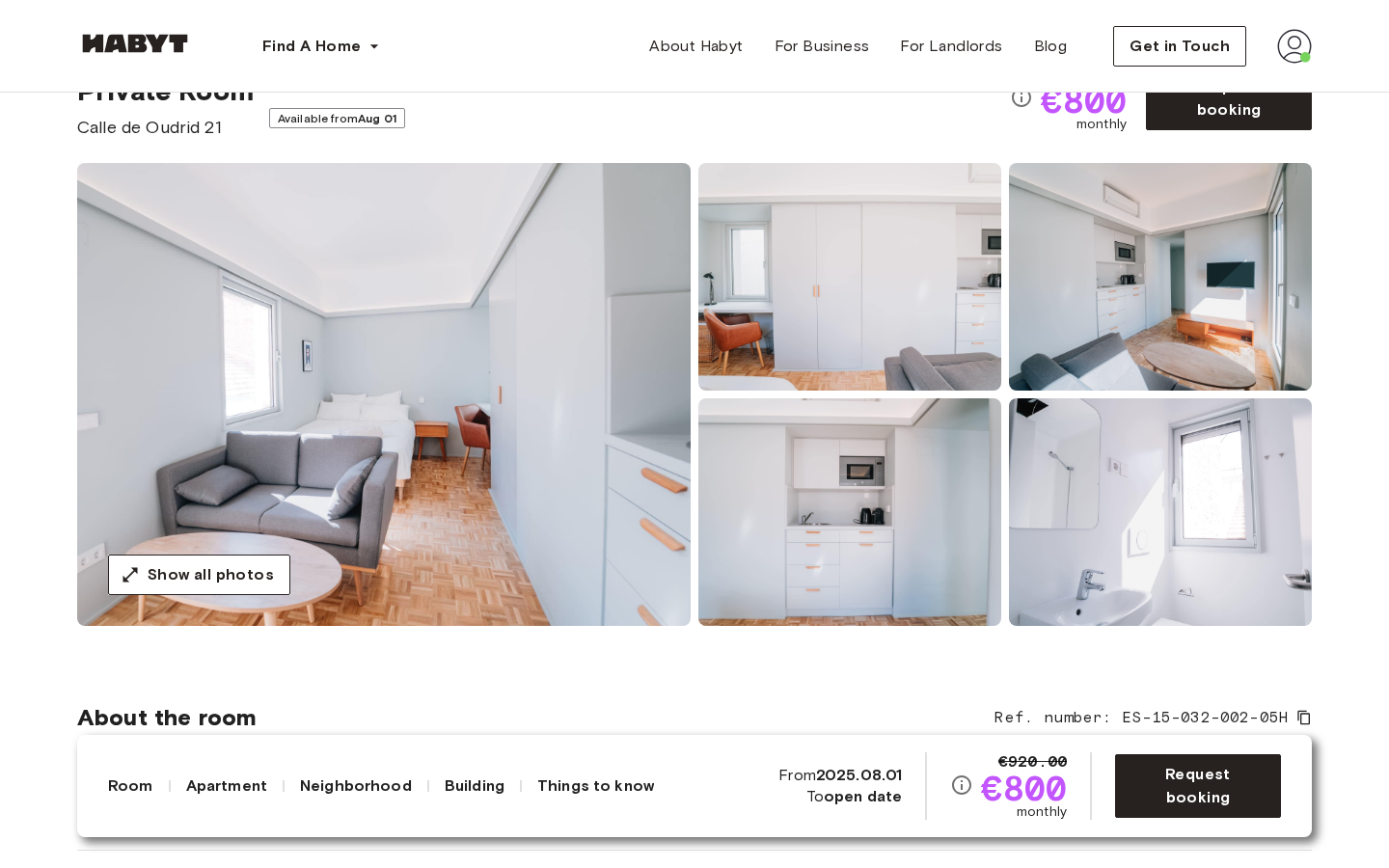 scroll, scrollTop: 0, scrollLeft: 0, axis: both 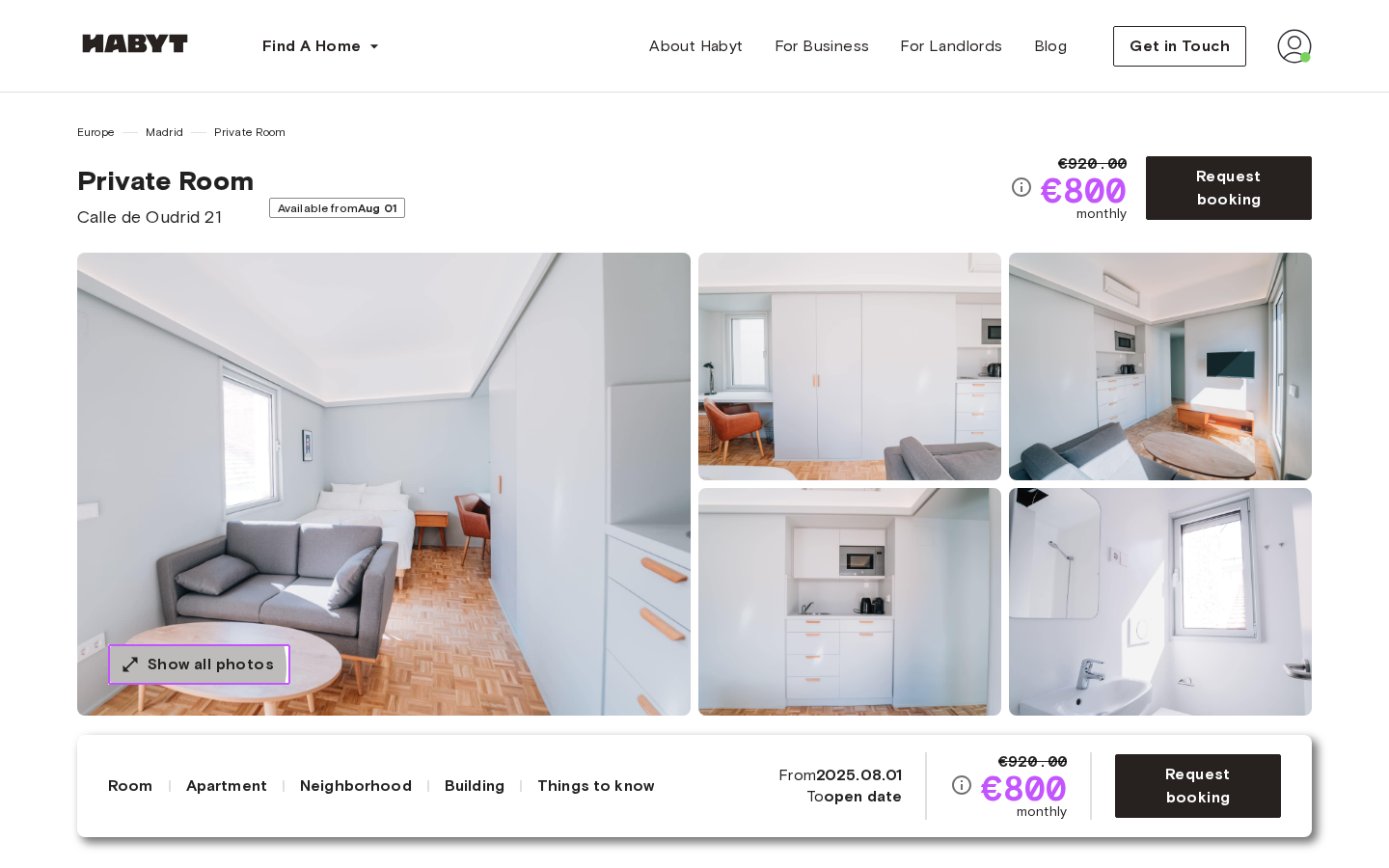 click on "Show all photos" at bounding box center [210, 665] 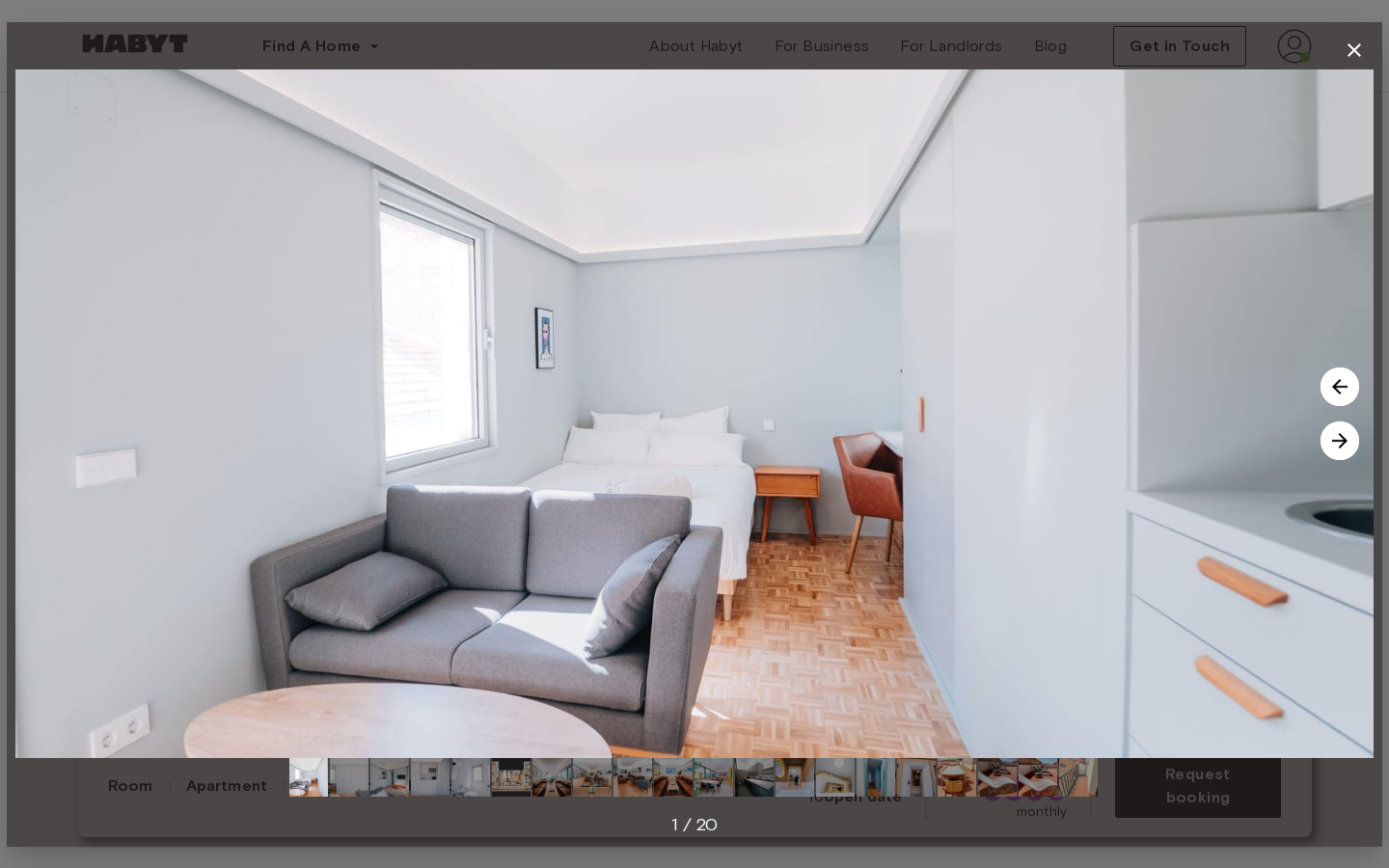 click at bounding box center (1340, 441) 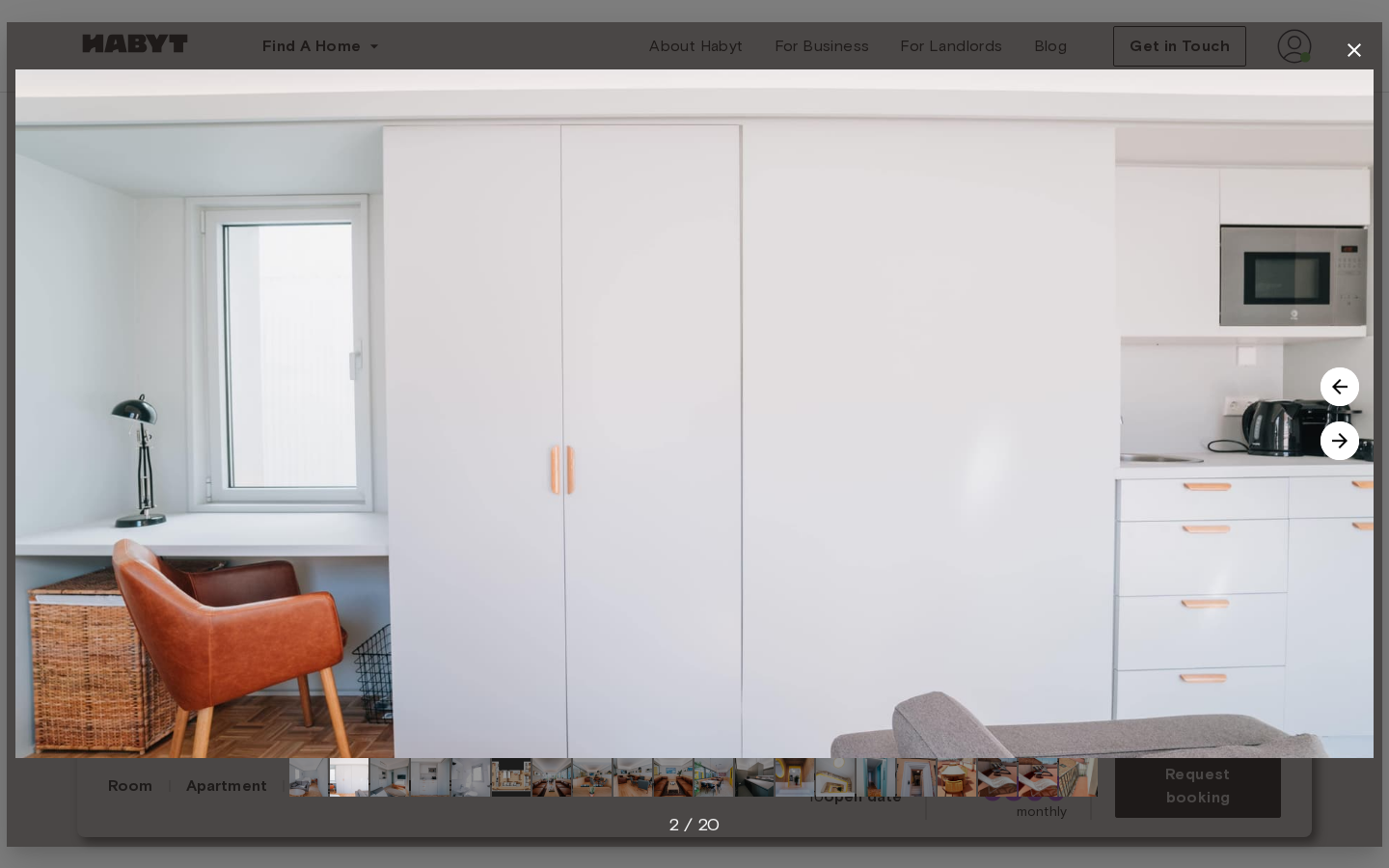 click 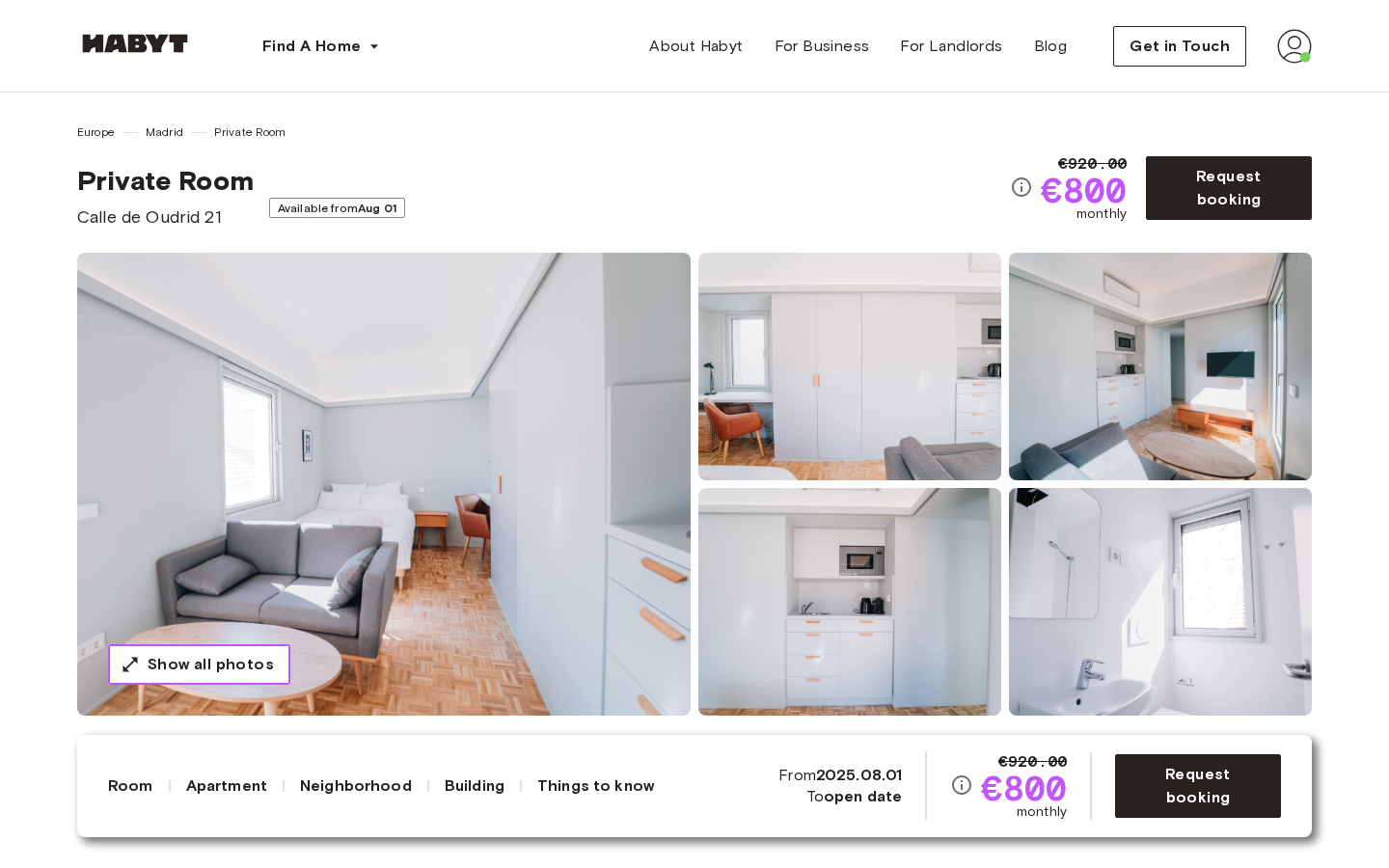 click on "Show all photos" at bounding box center [210, 665] 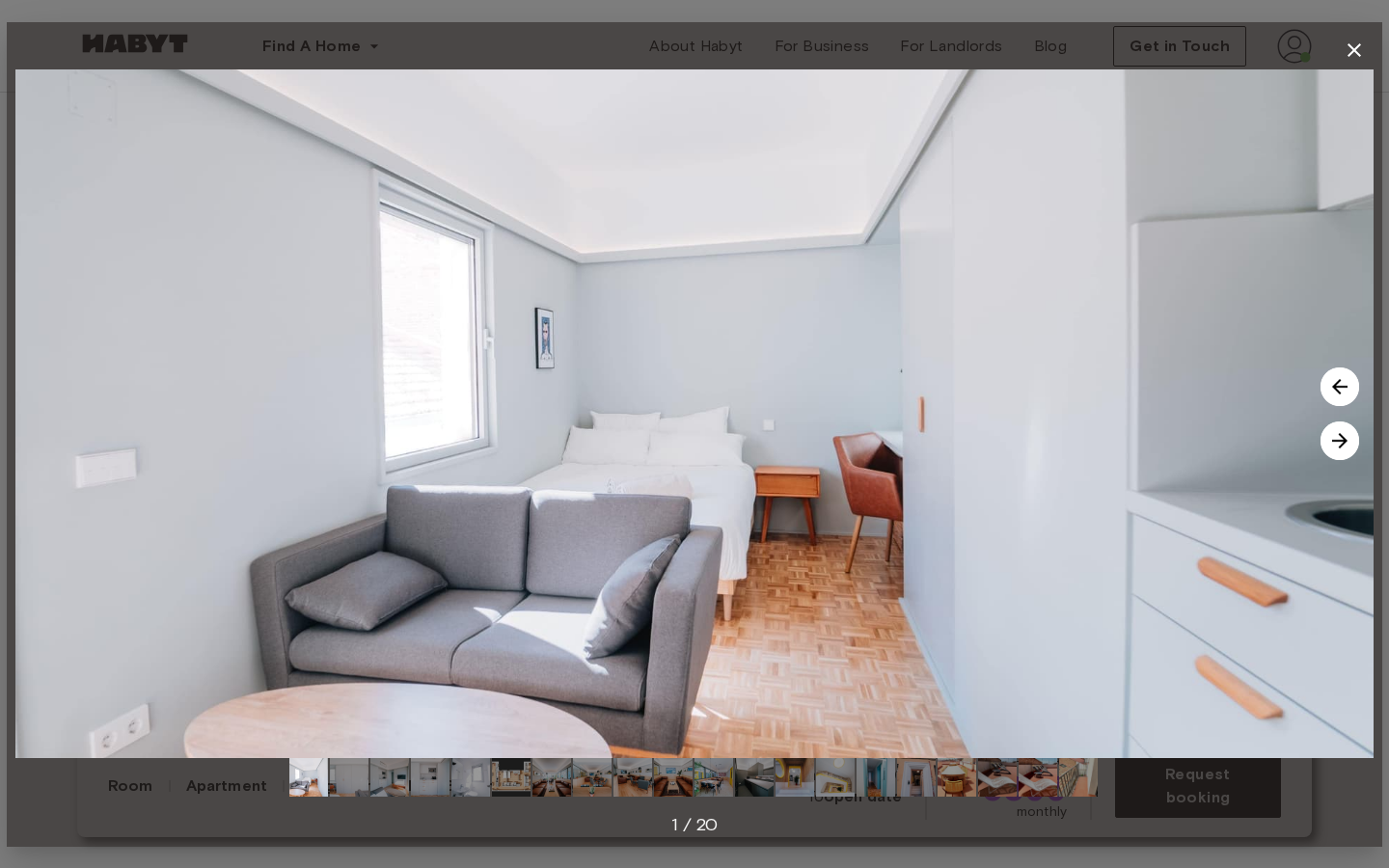 click at bounding box center (1340, 441) 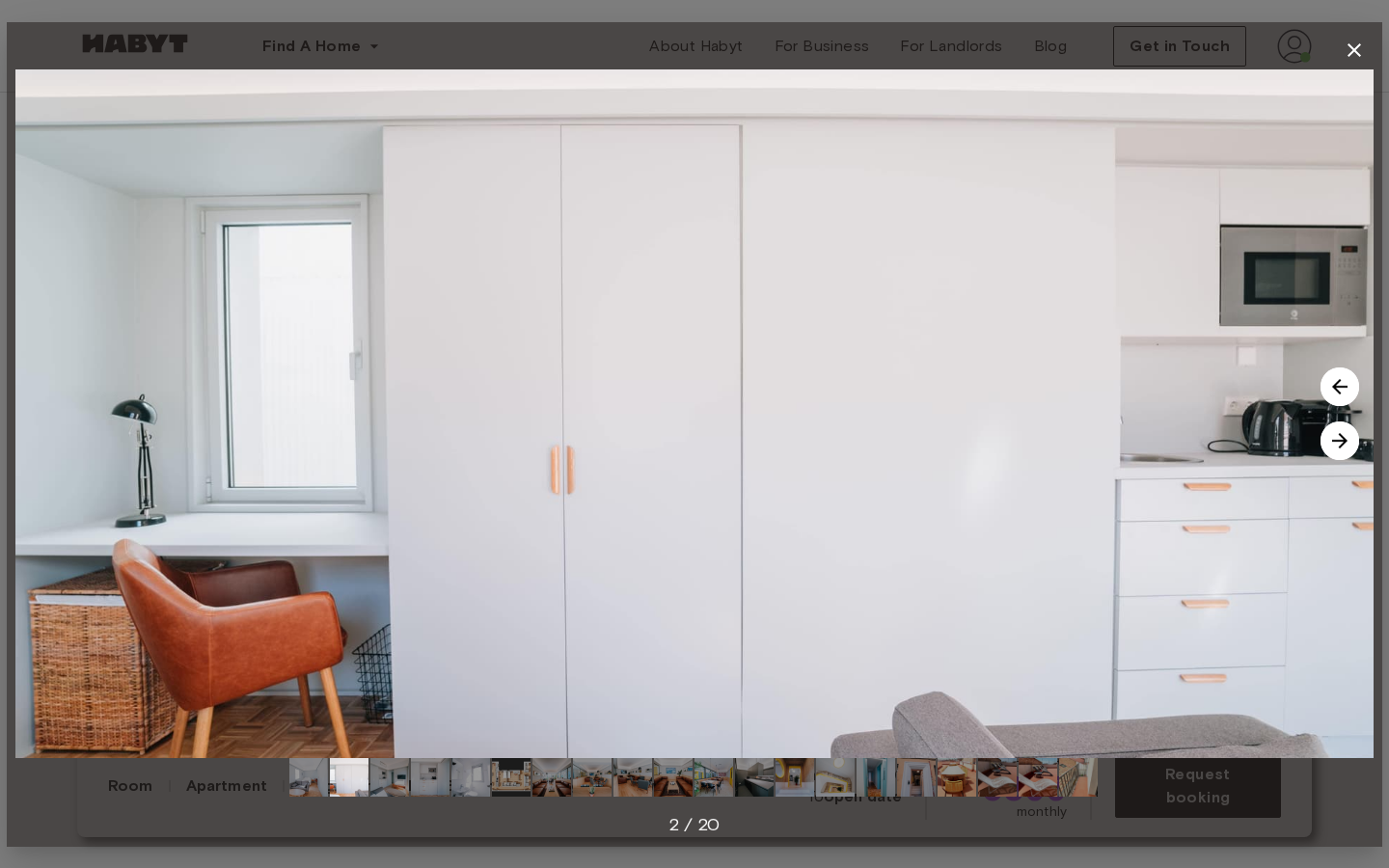 click at bounding box center (1340, 441) 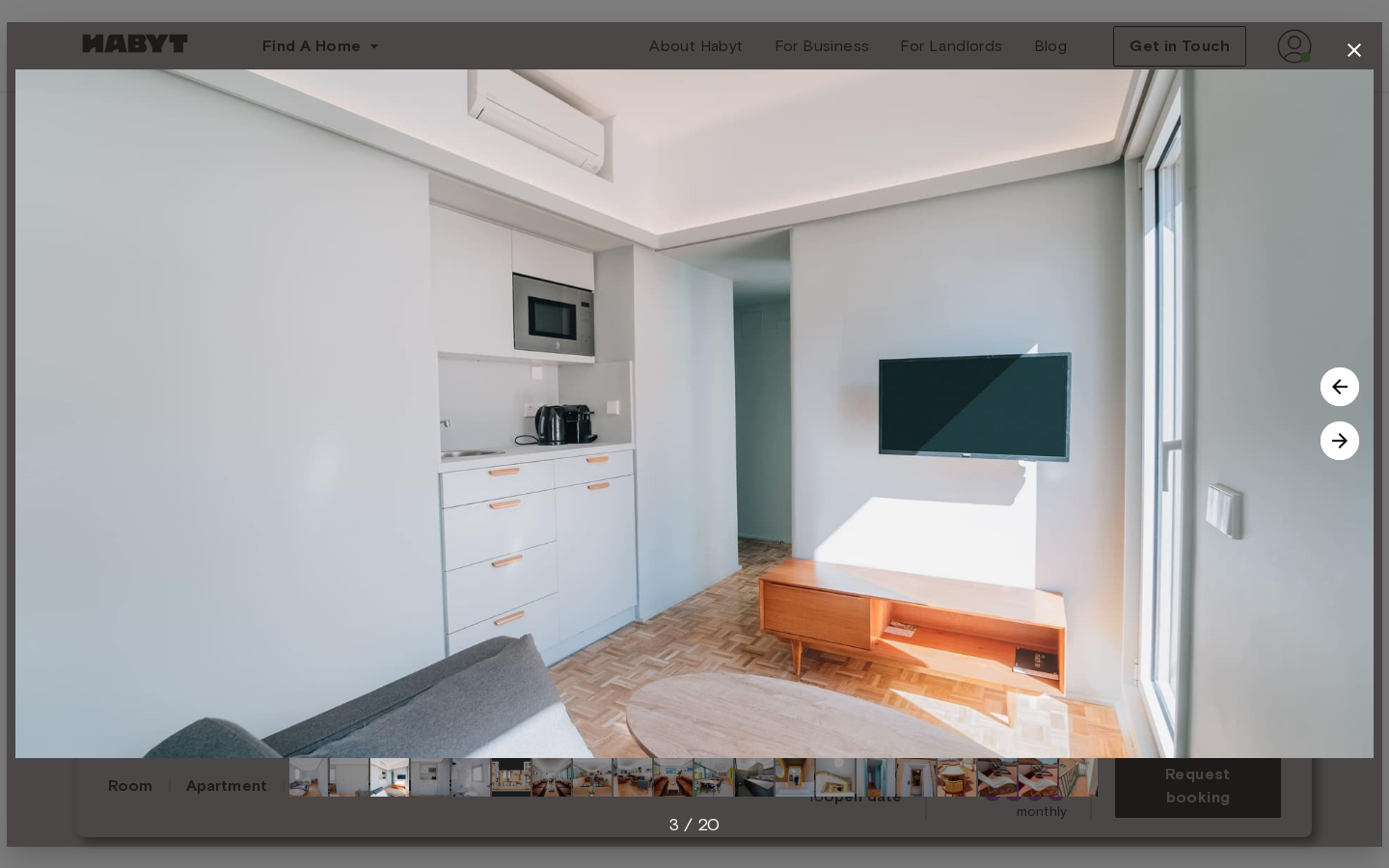 click at bounding box center [1340, 441] 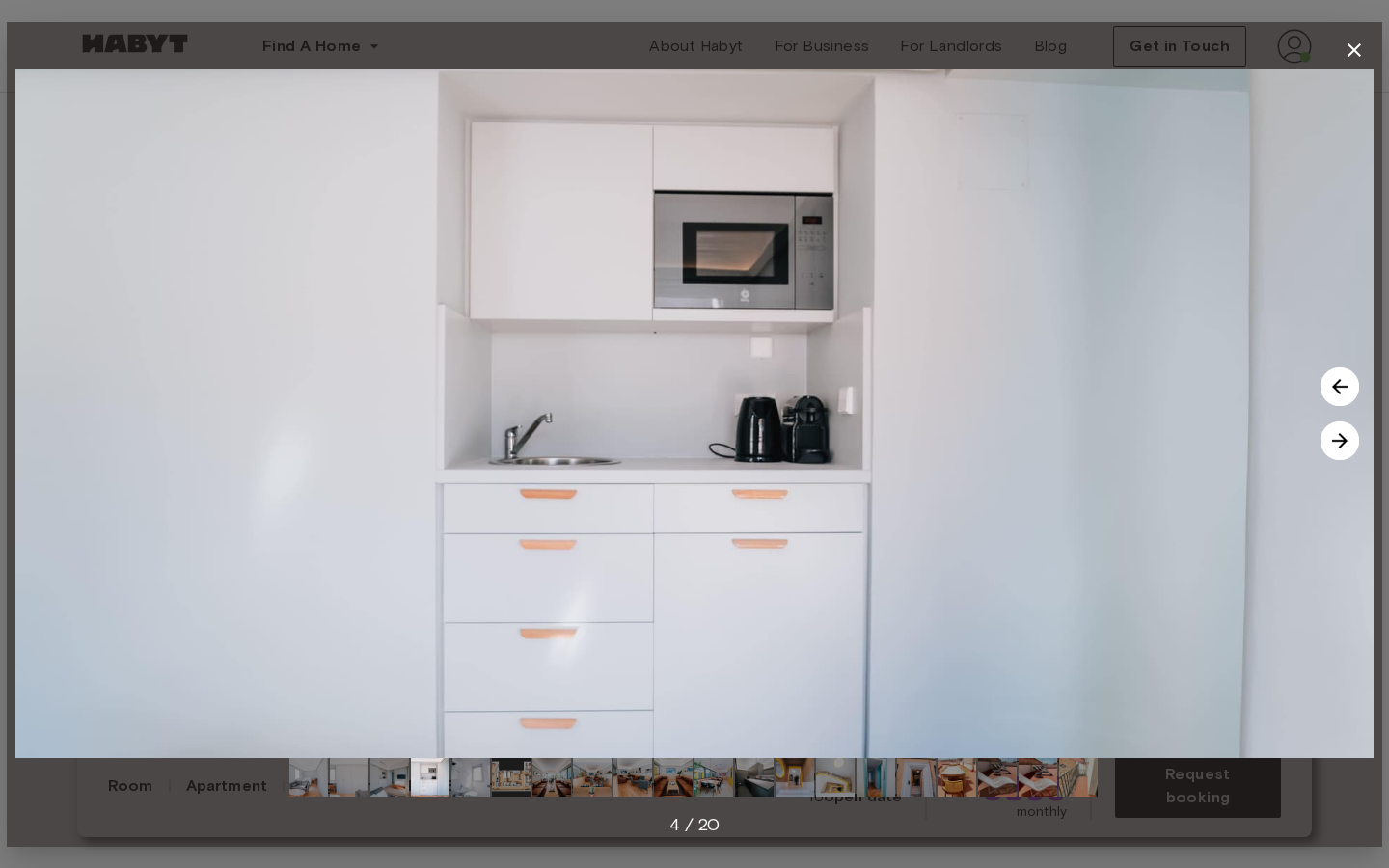 click at bounding box center [1340, 441] 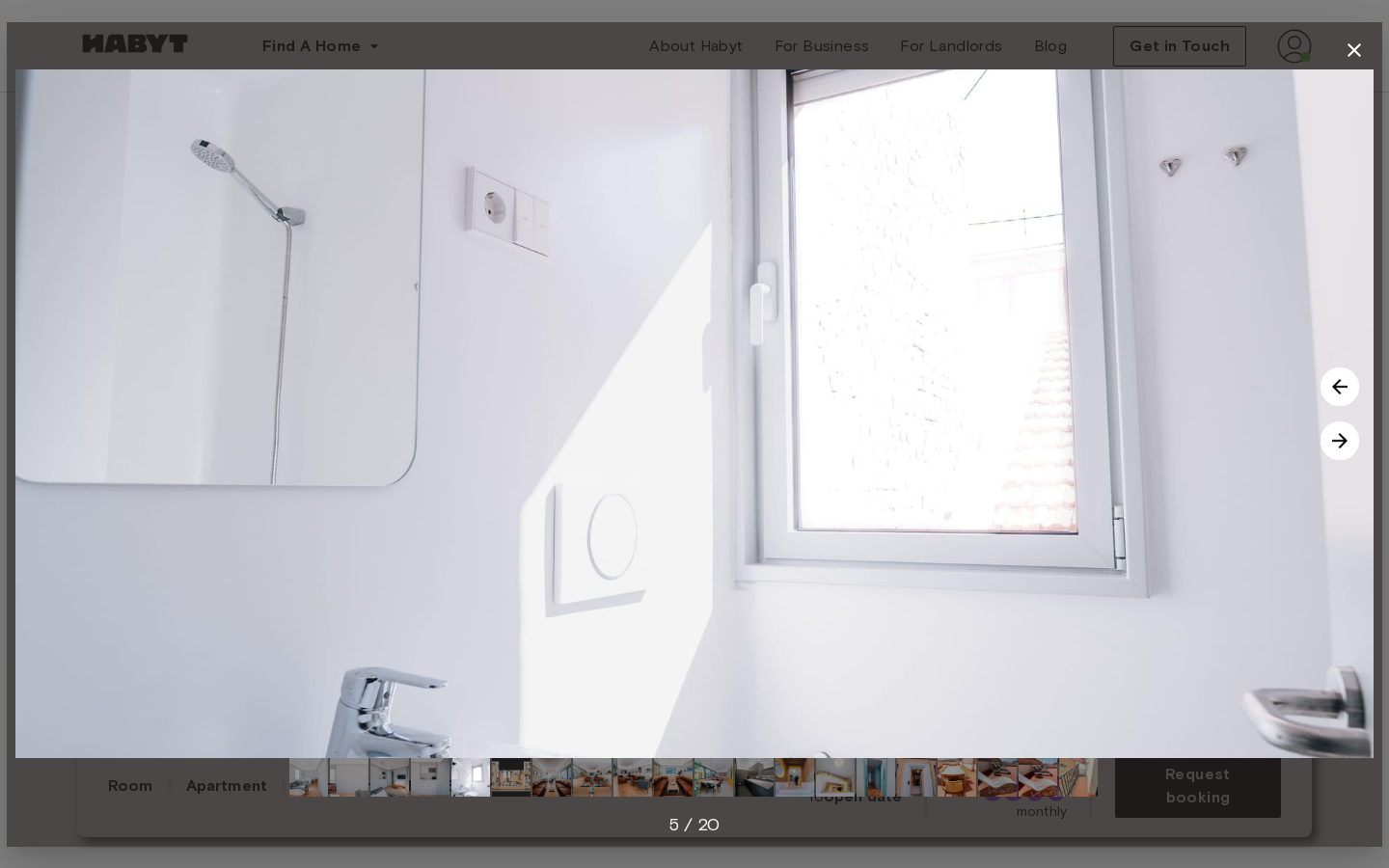 click at bounding box center (1340, 441) 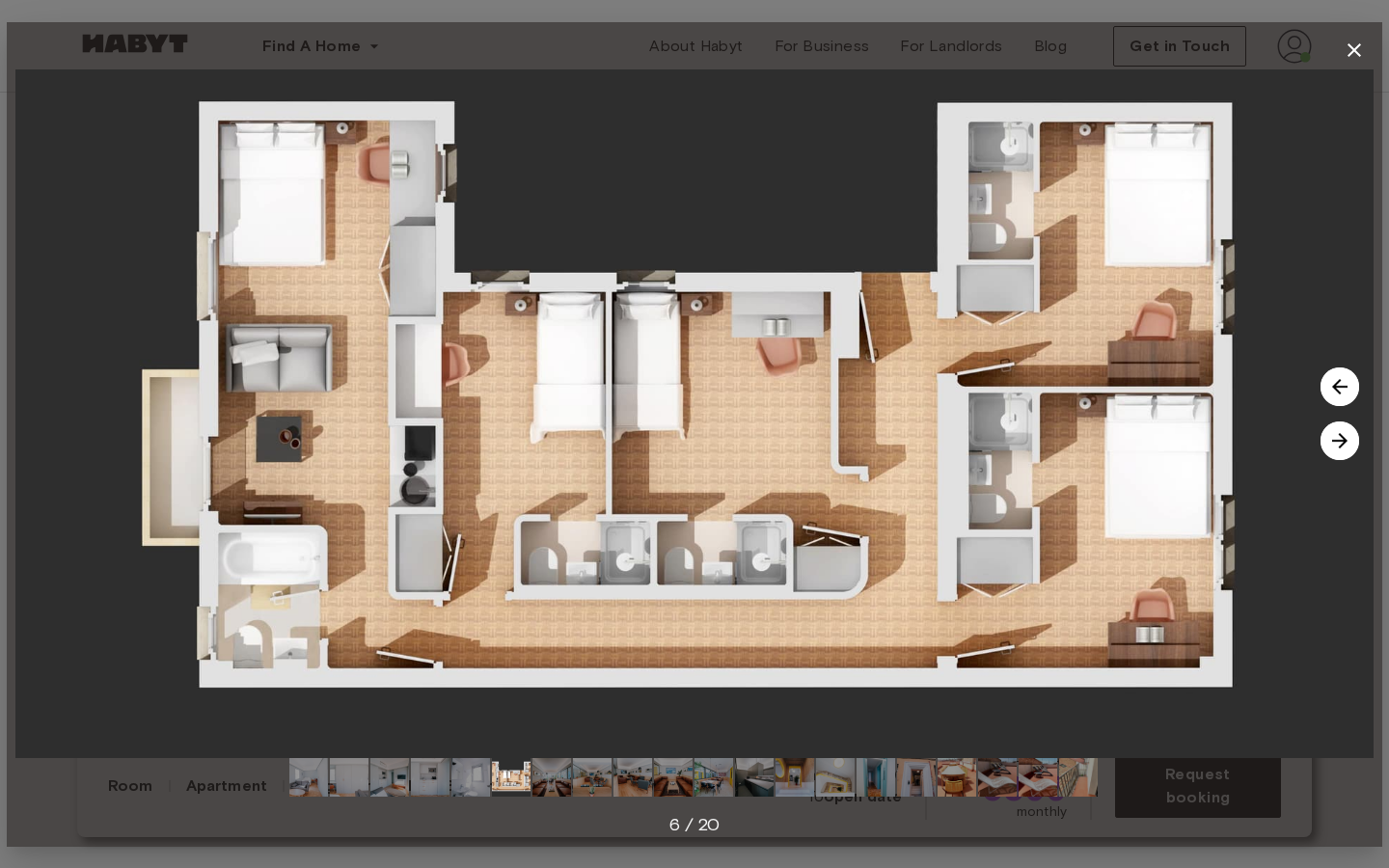 click at bounding box center (1340, 441) 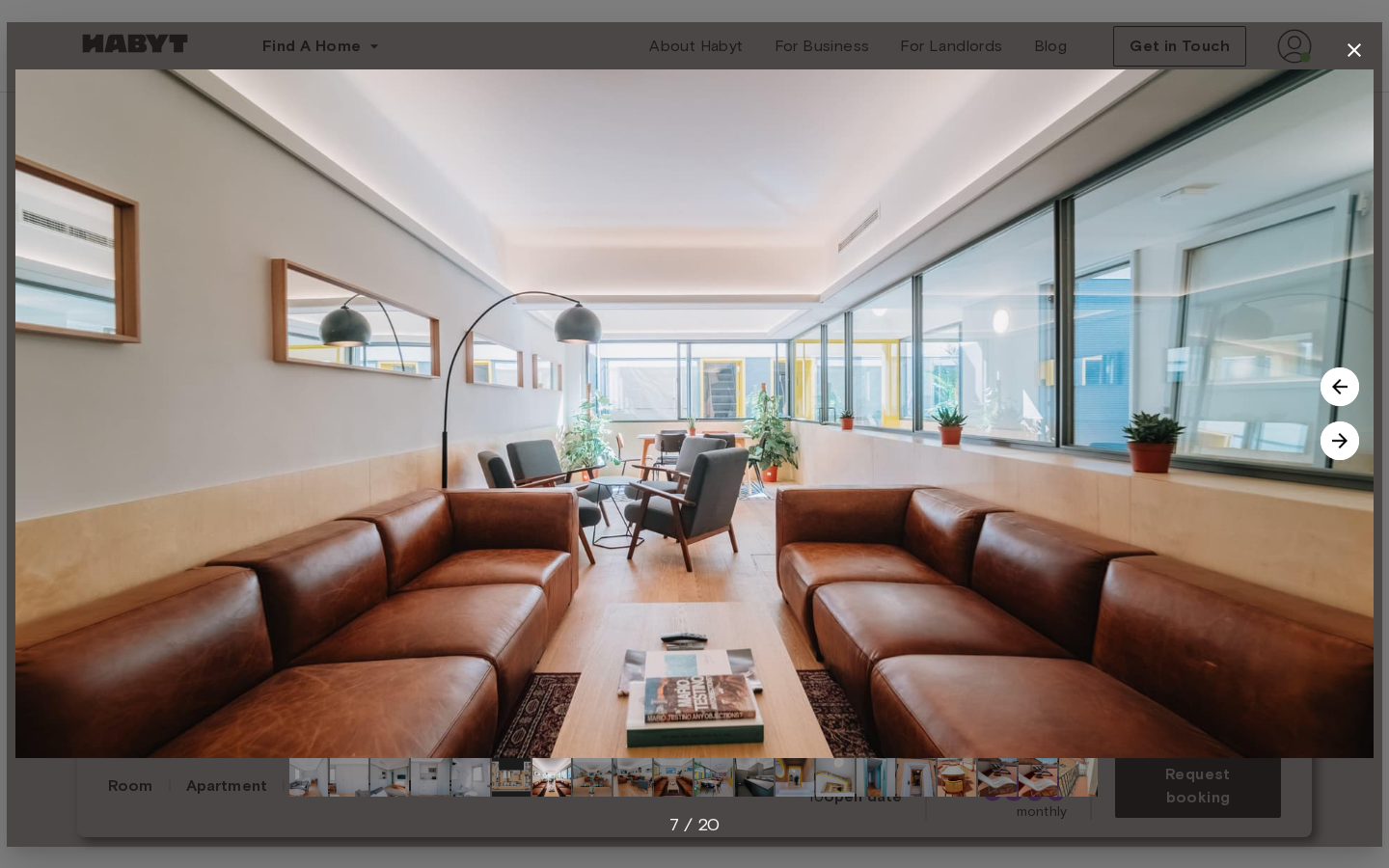 click 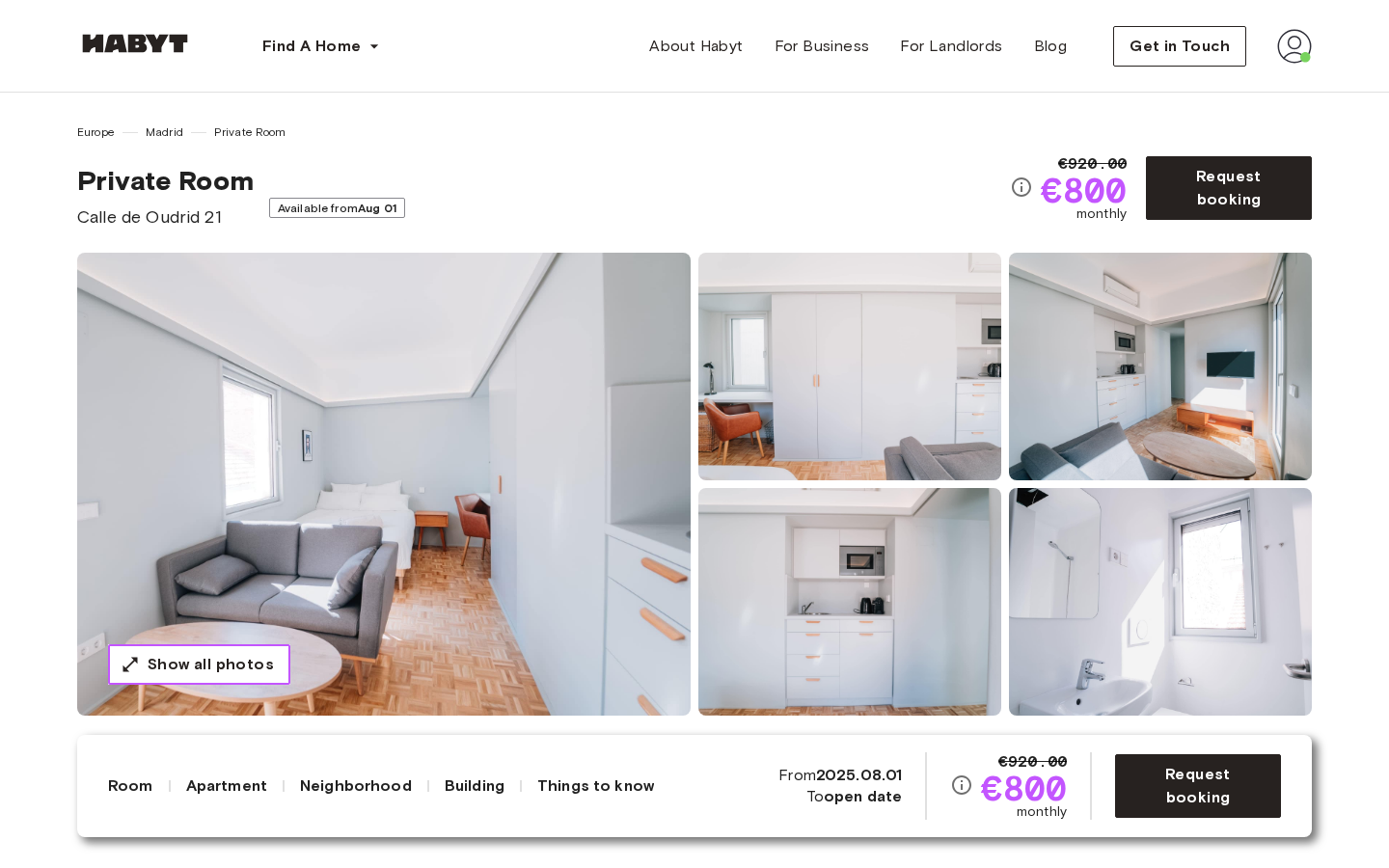 click on "Show all photos" at bounding box center (210, 665) 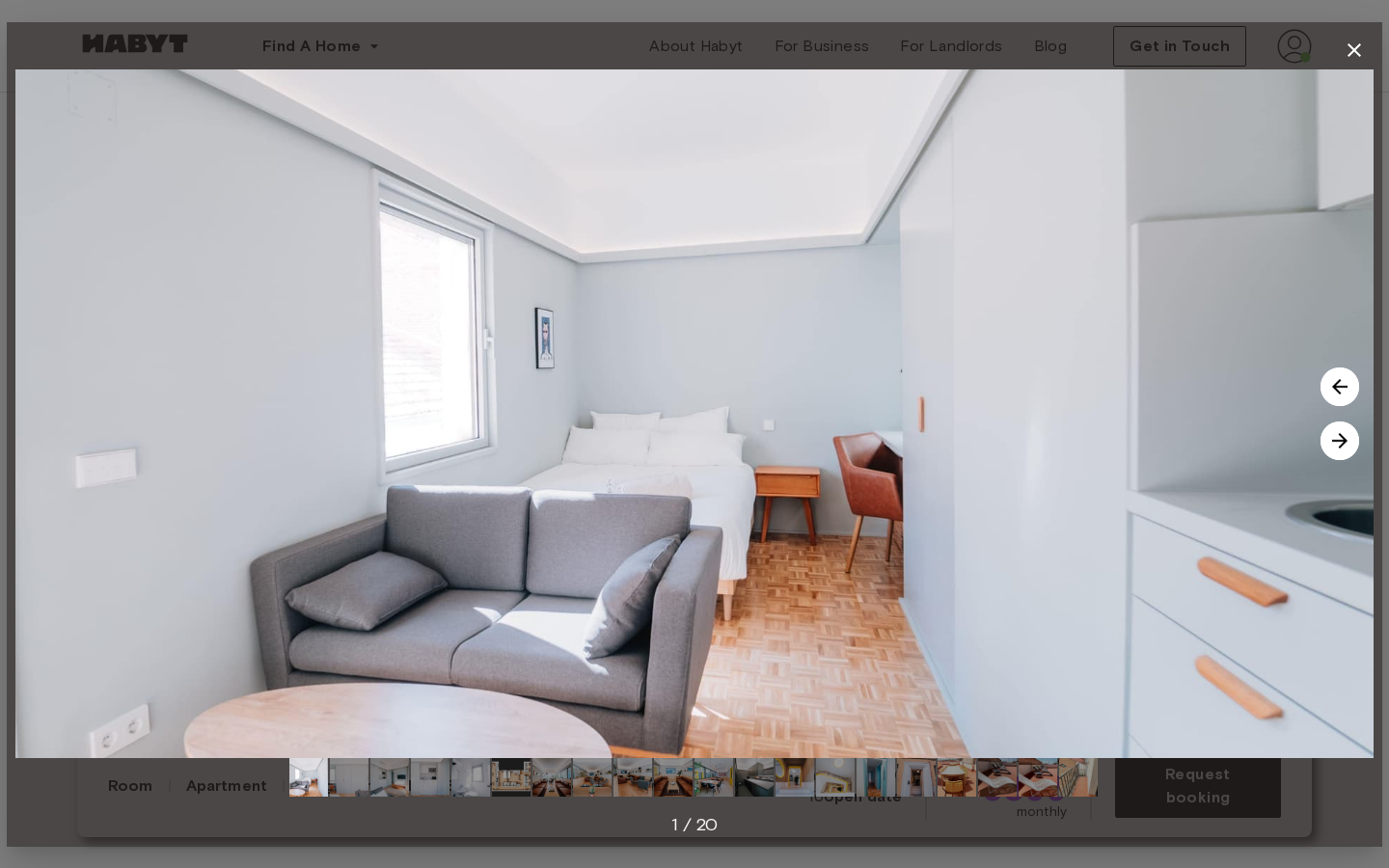 type 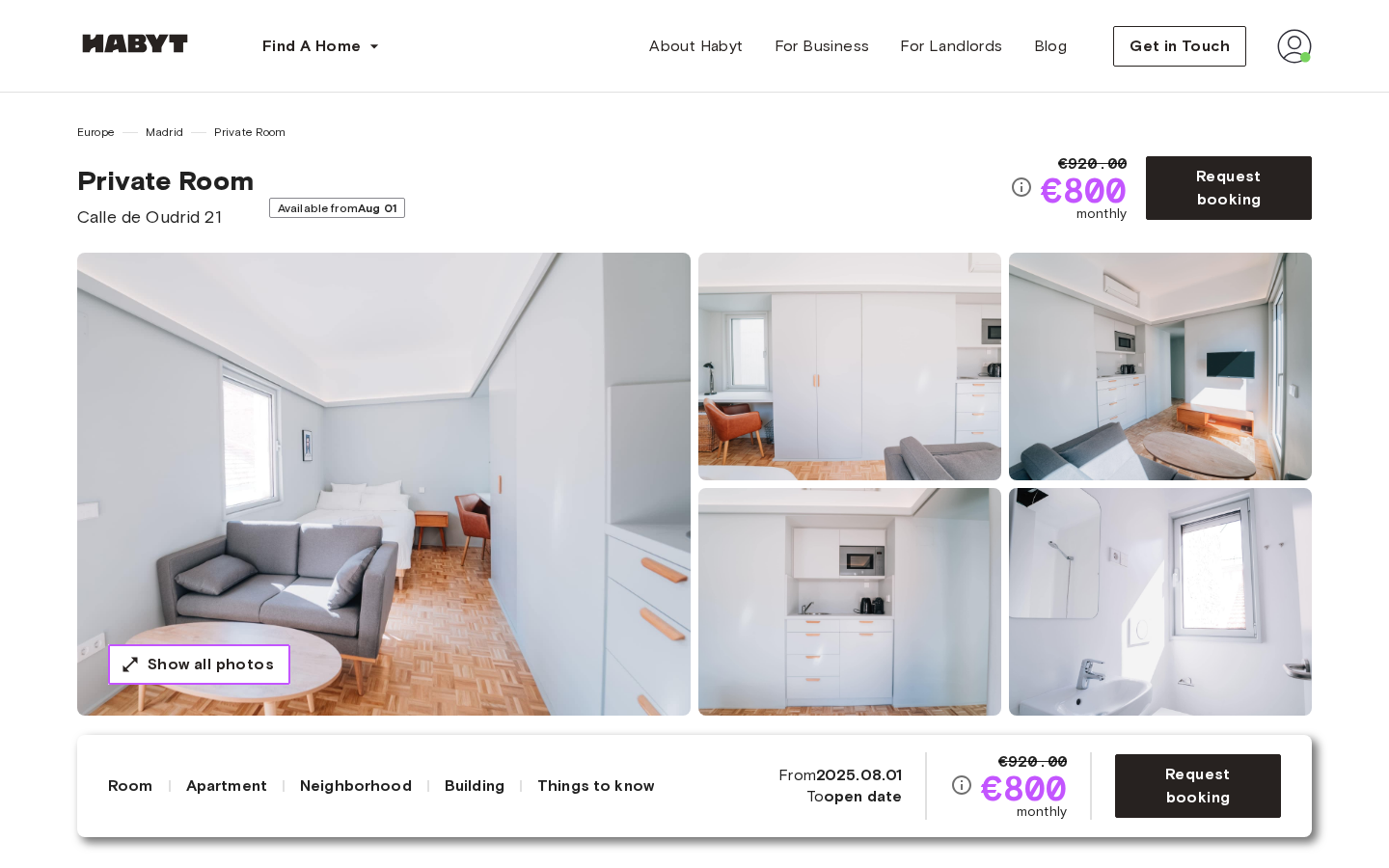 click on "Show all photos" at bounding box center (210, 665) 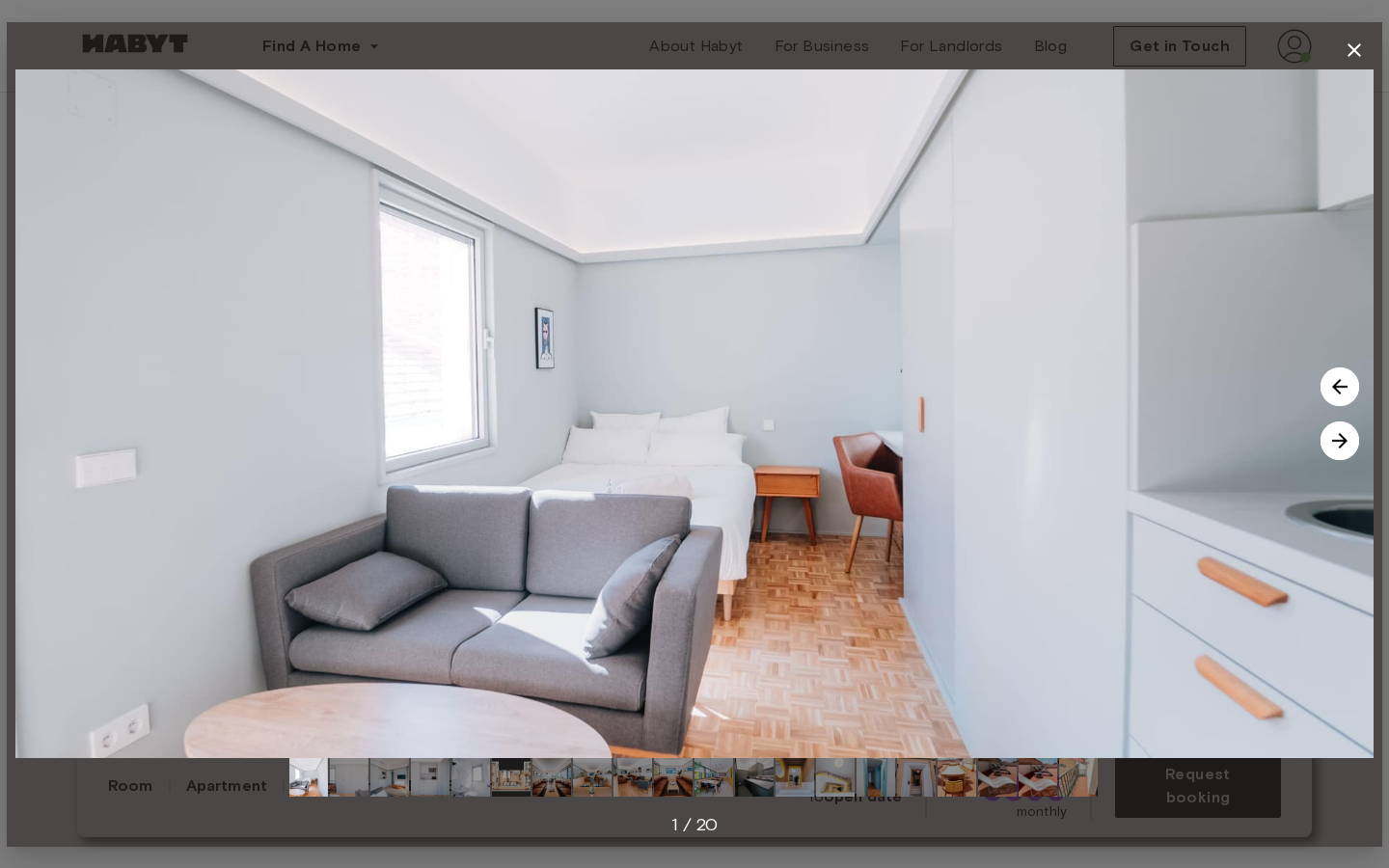 click at bounding box center [1340, 441] 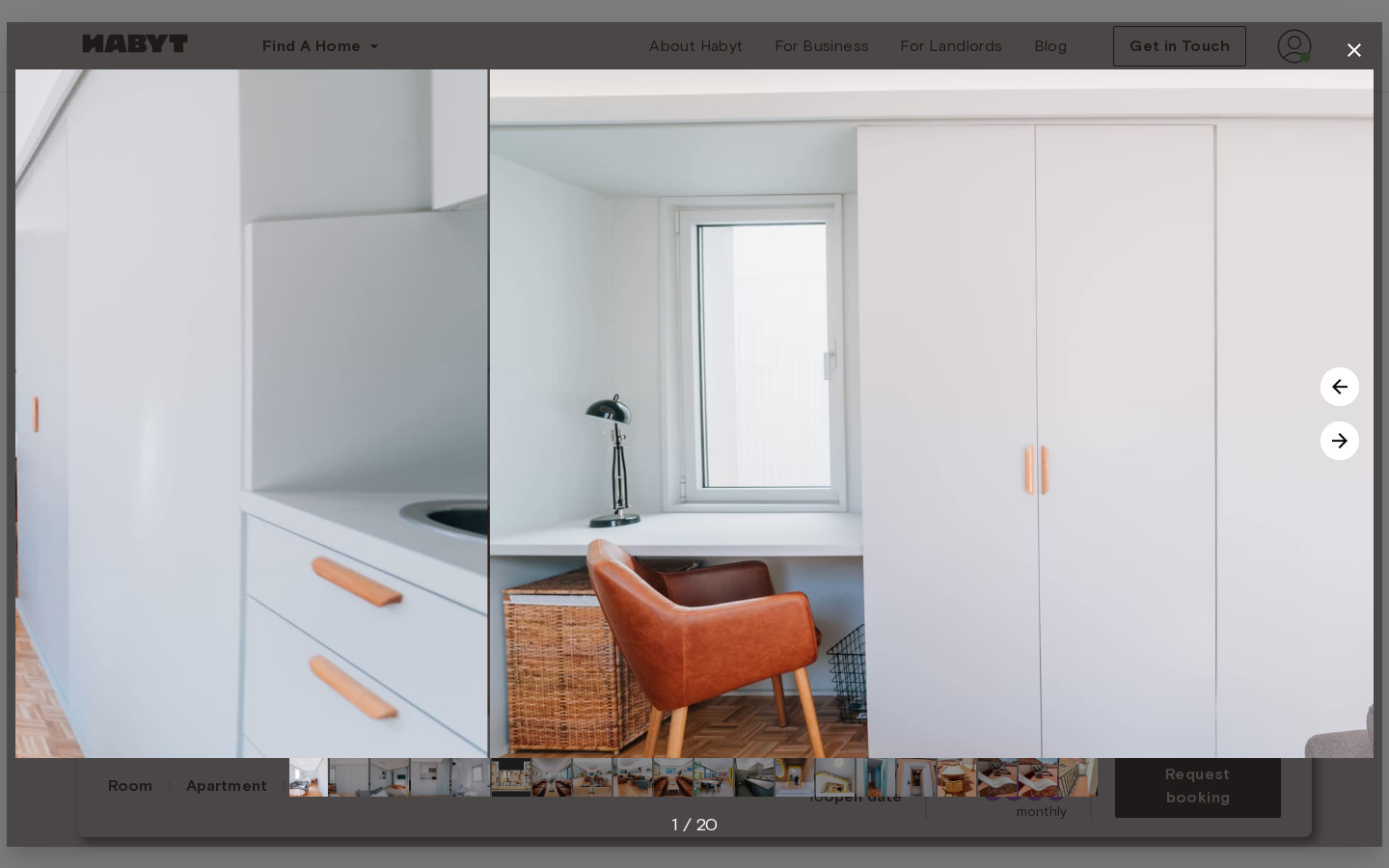 click at bounding box center (1340, 441) 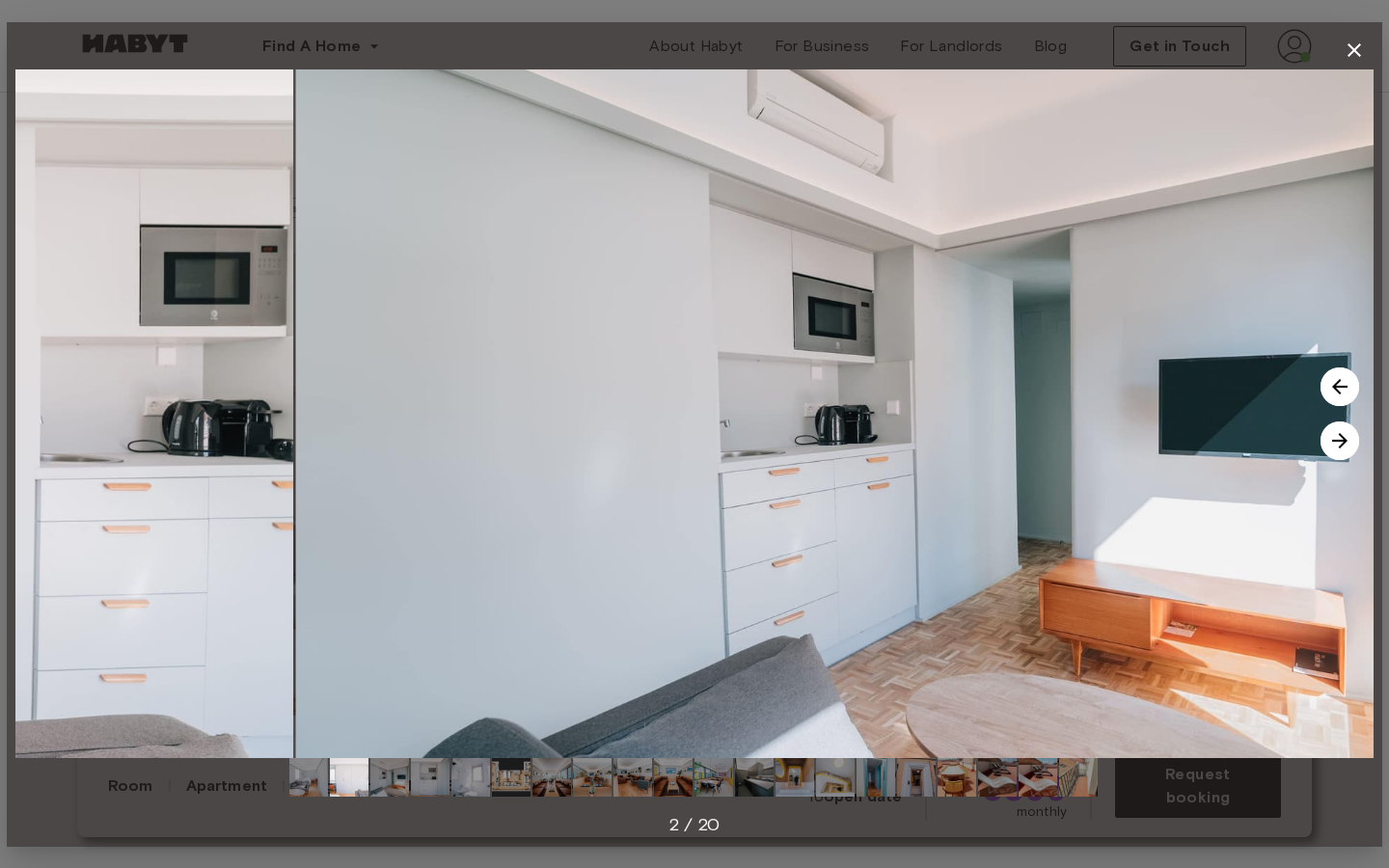 click 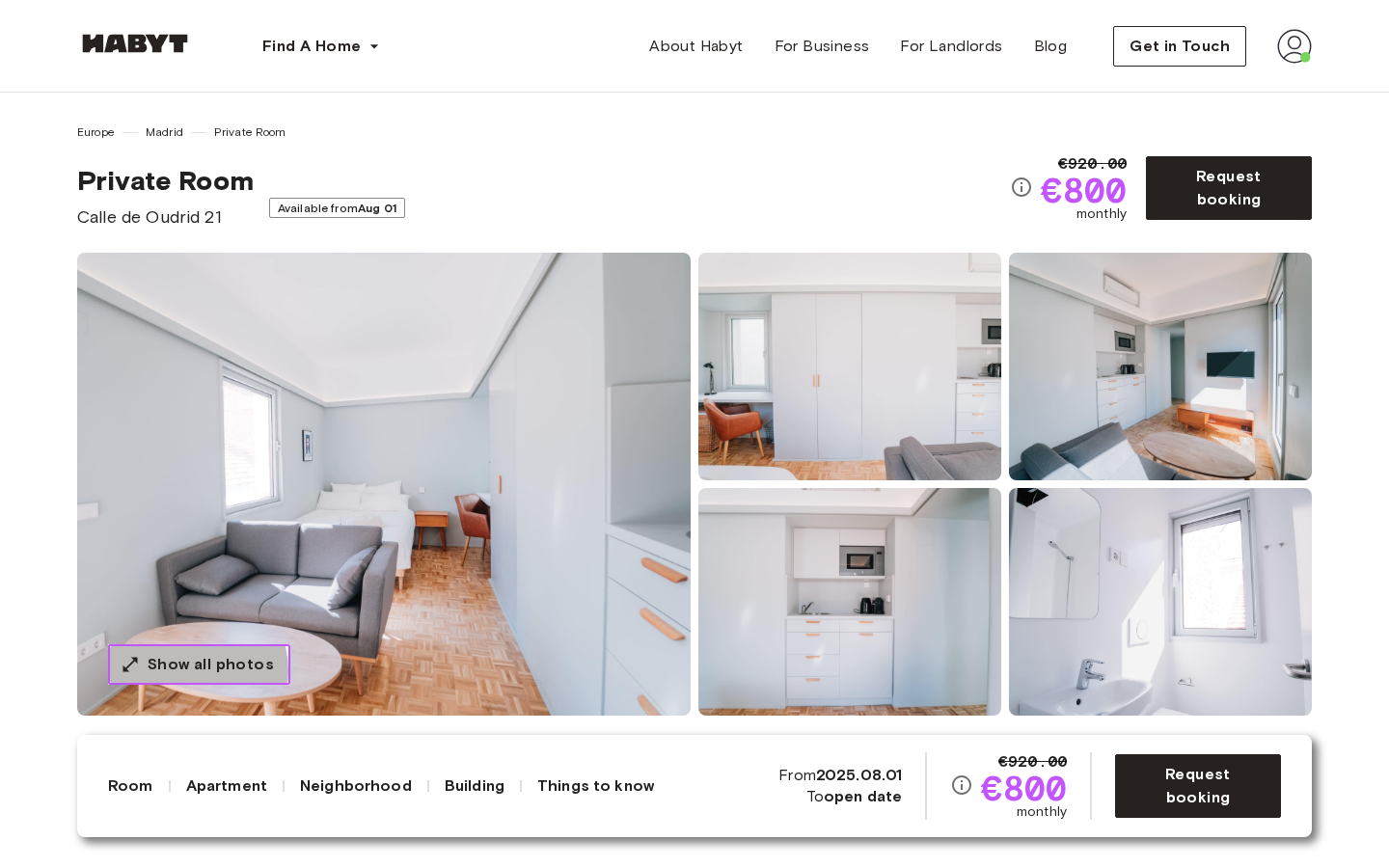 click on "Show all photos" at bounding box center (210, 665) 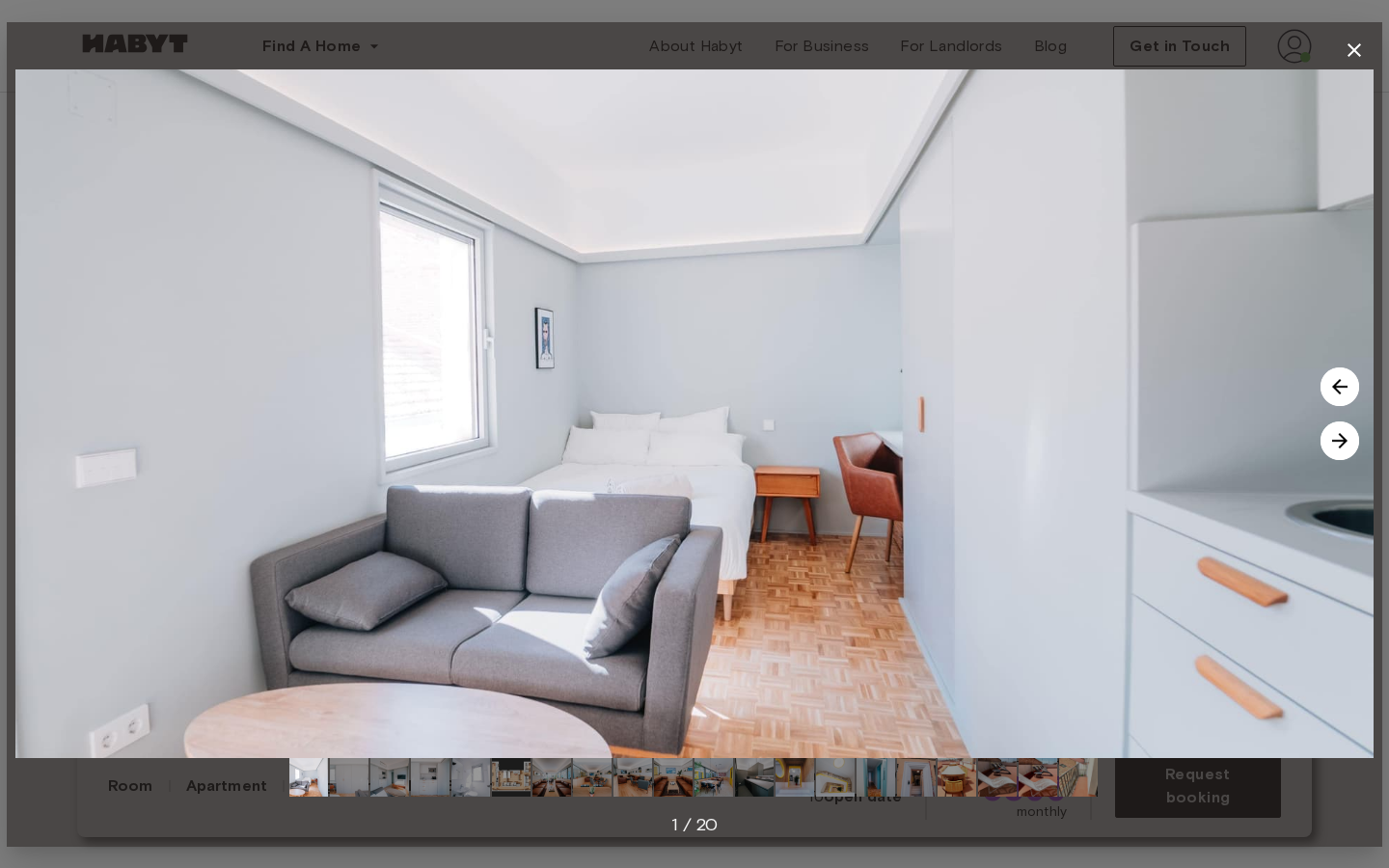 click at bounding box center (1340, 441) 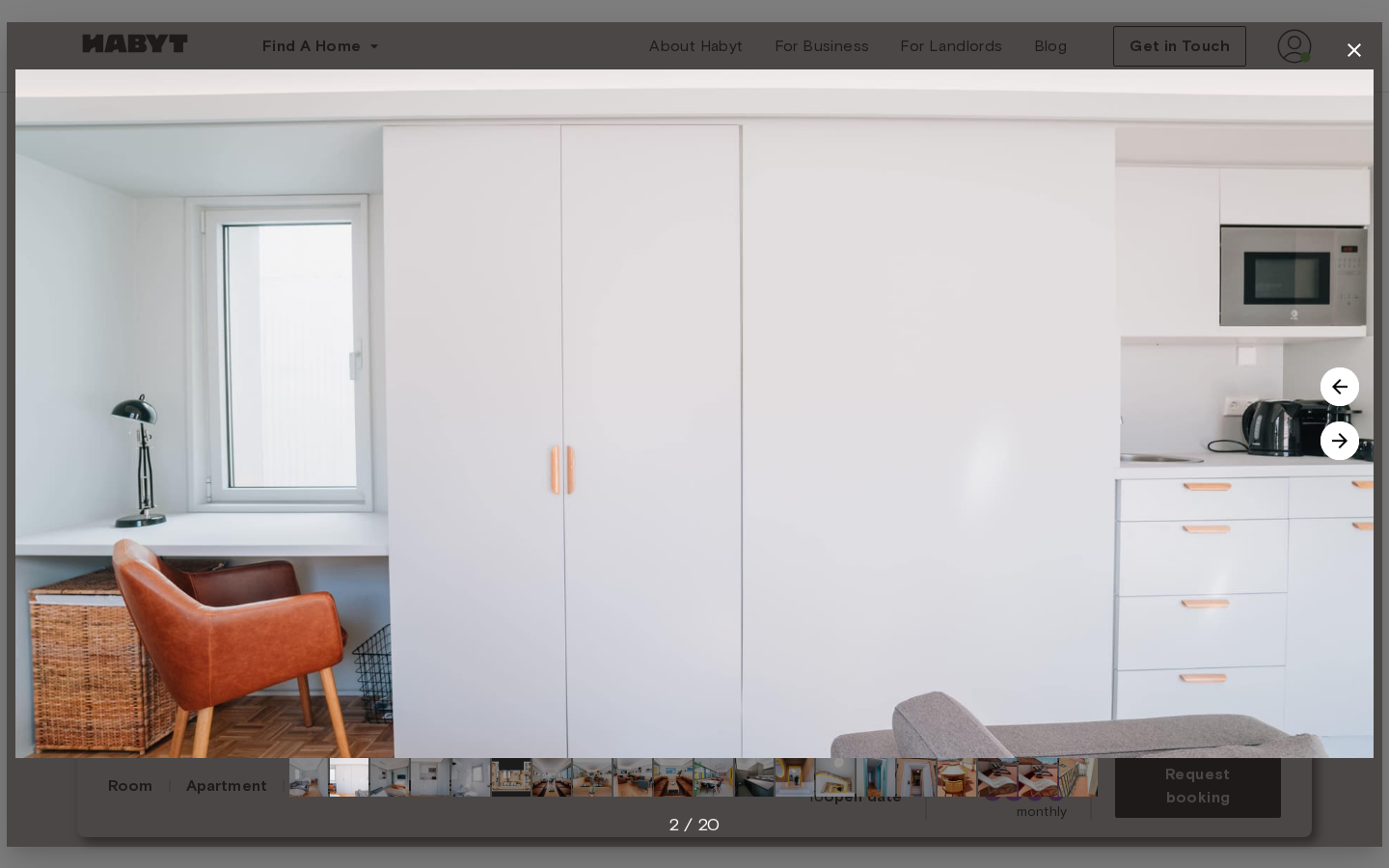 click at bounding box center [1340, 441] 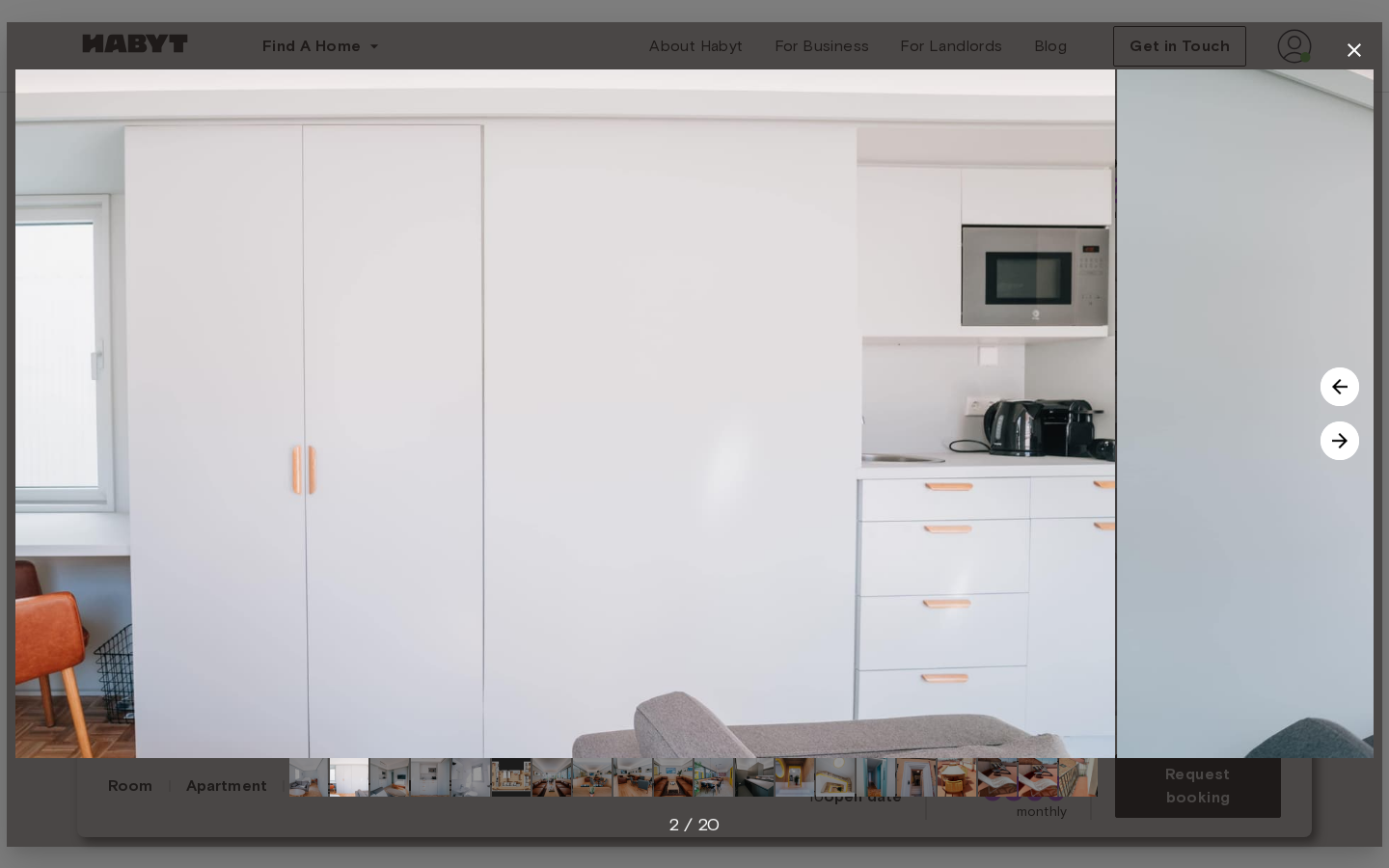 click at bounding box center (1340, 441) 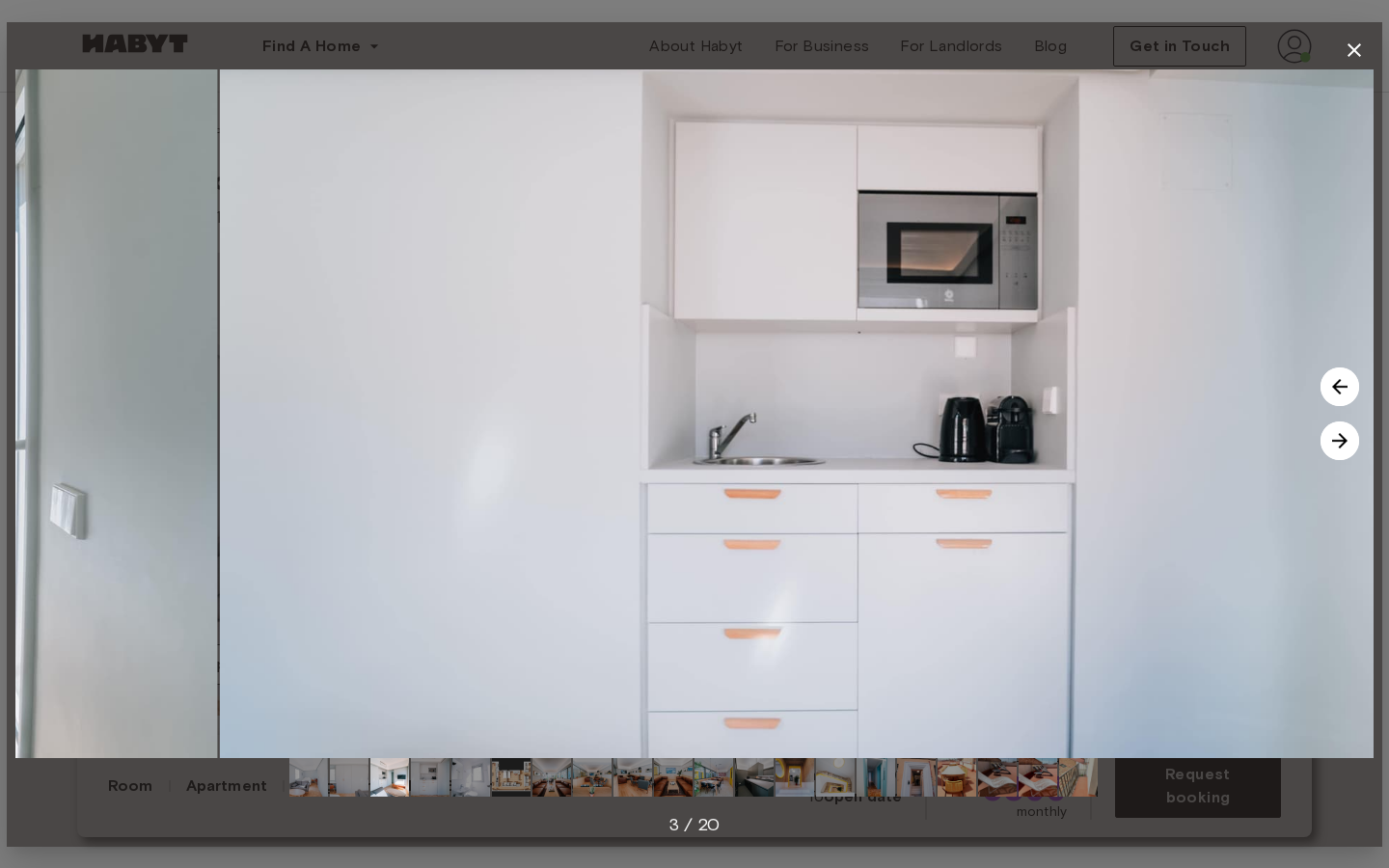 click 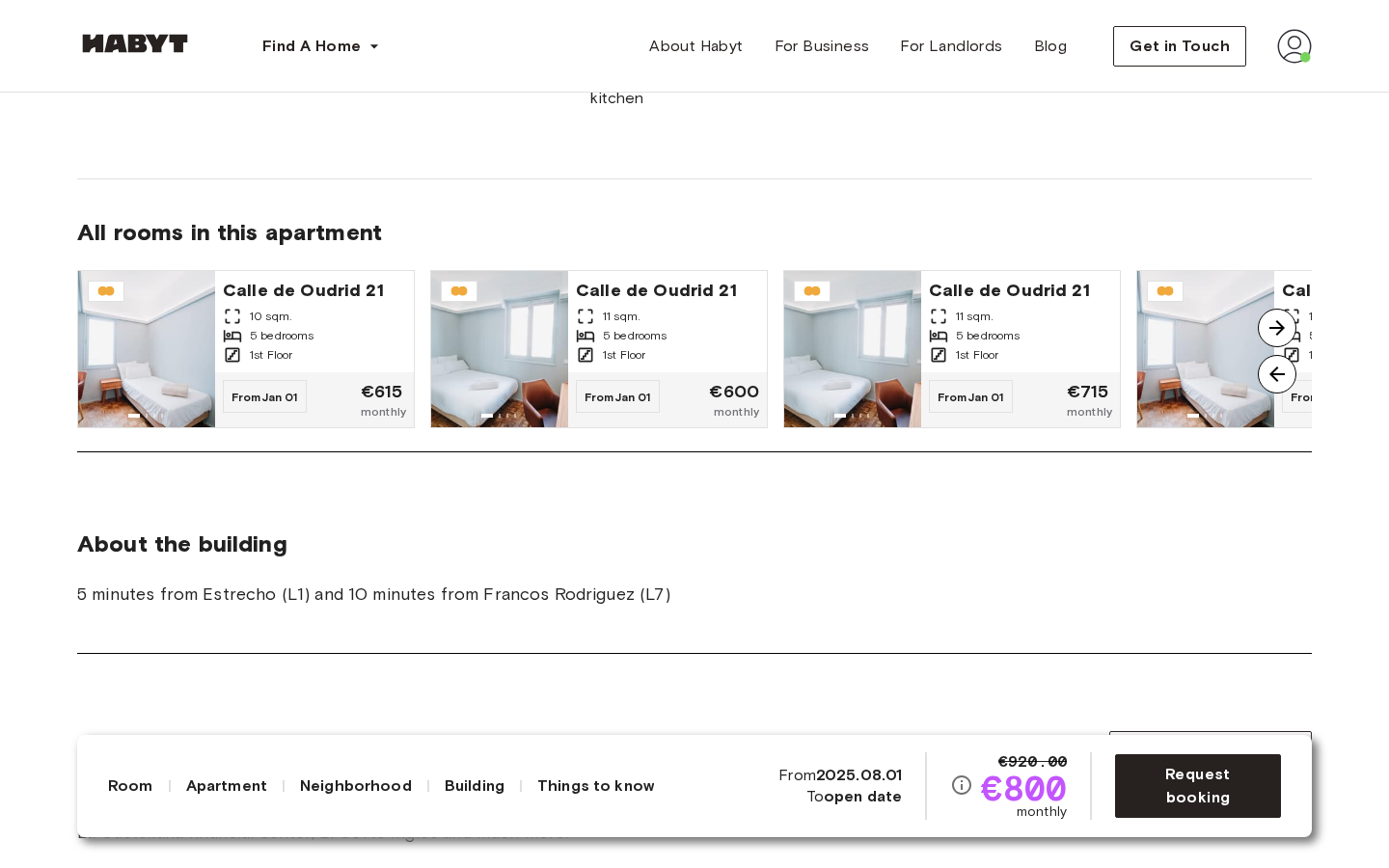 scroll, scrollTop: 1473, scrollLeft: 0, axis: vertical 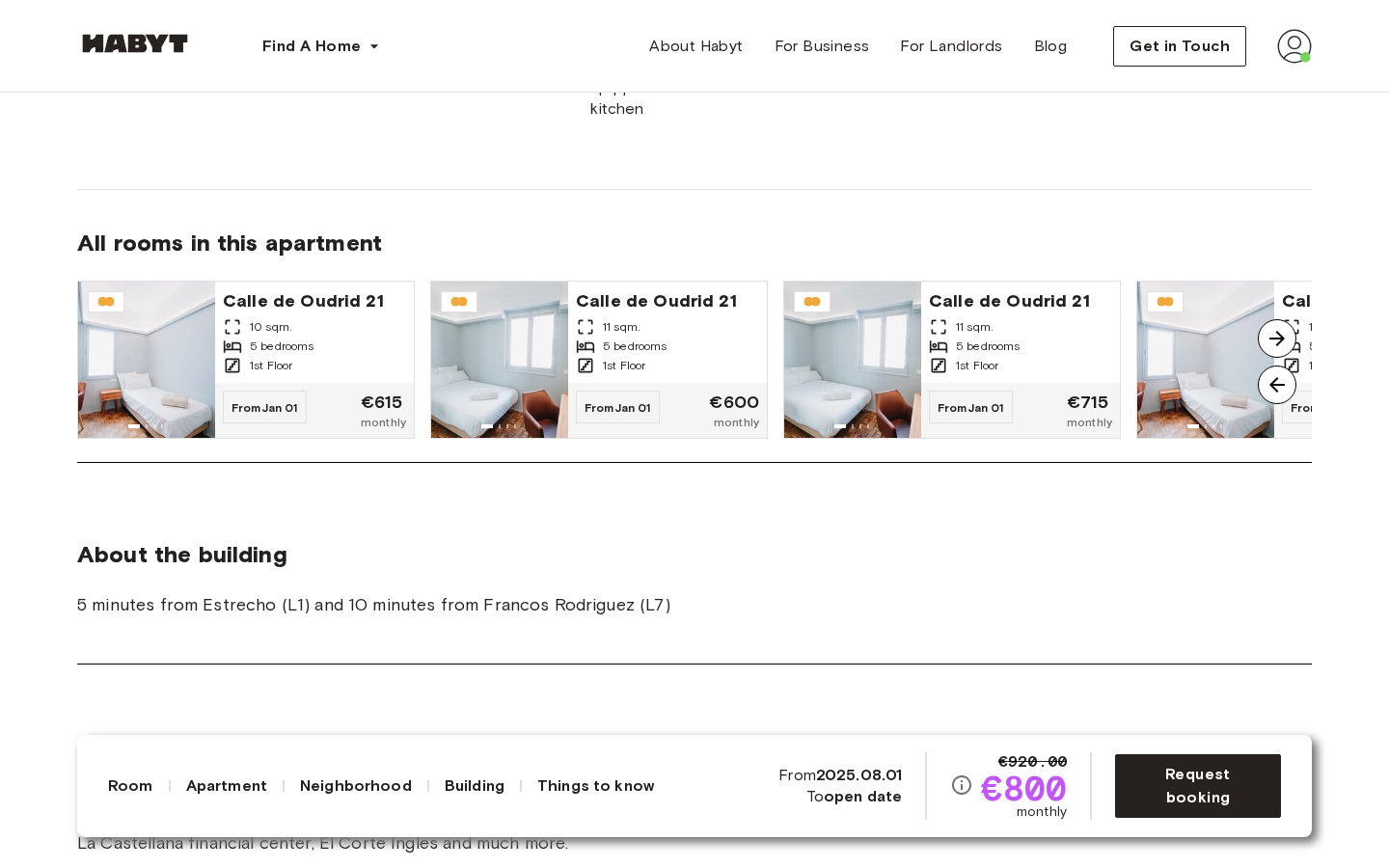 click at bounding box center [1277, 339] 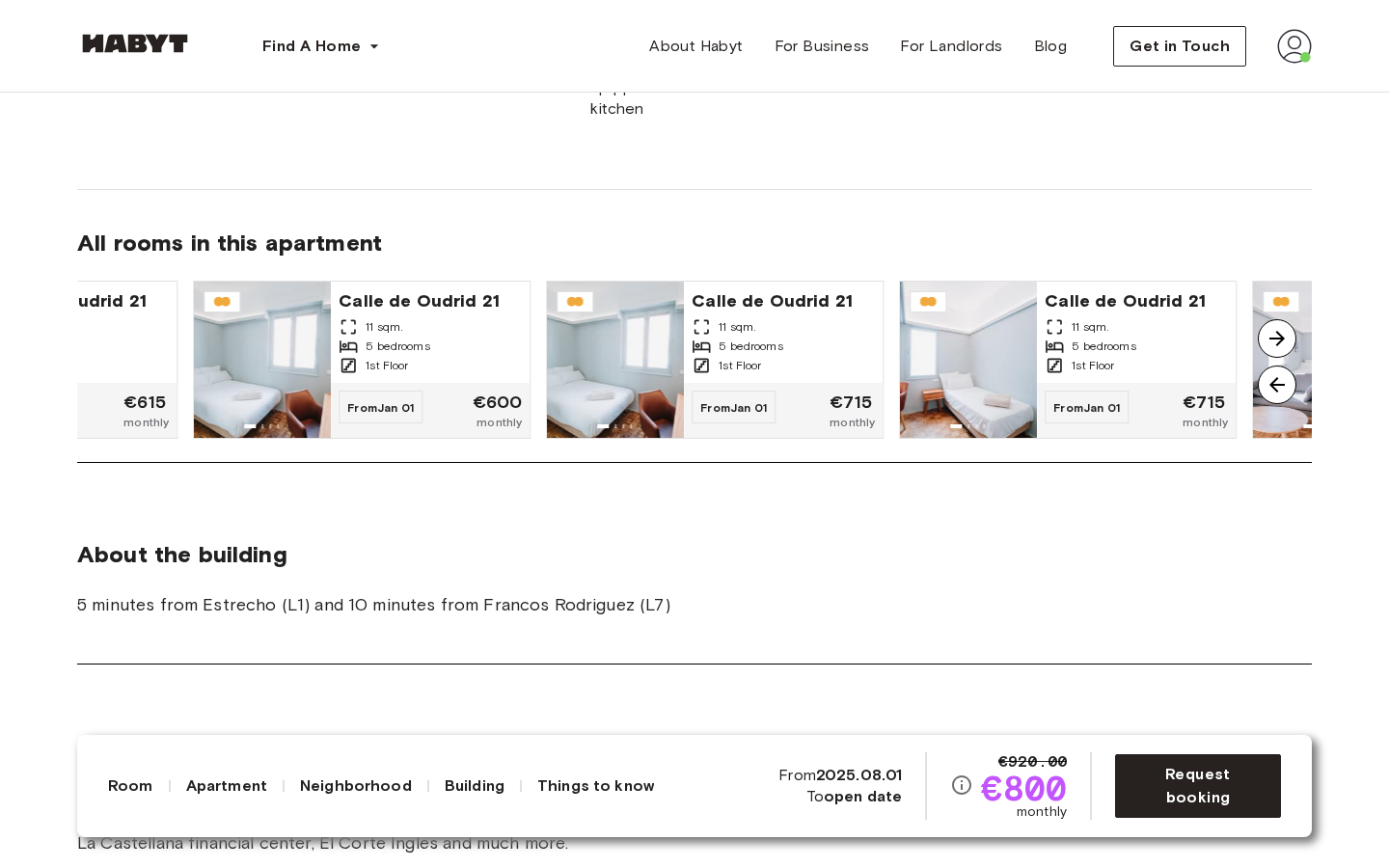 click at bounding box center (1277, 339) 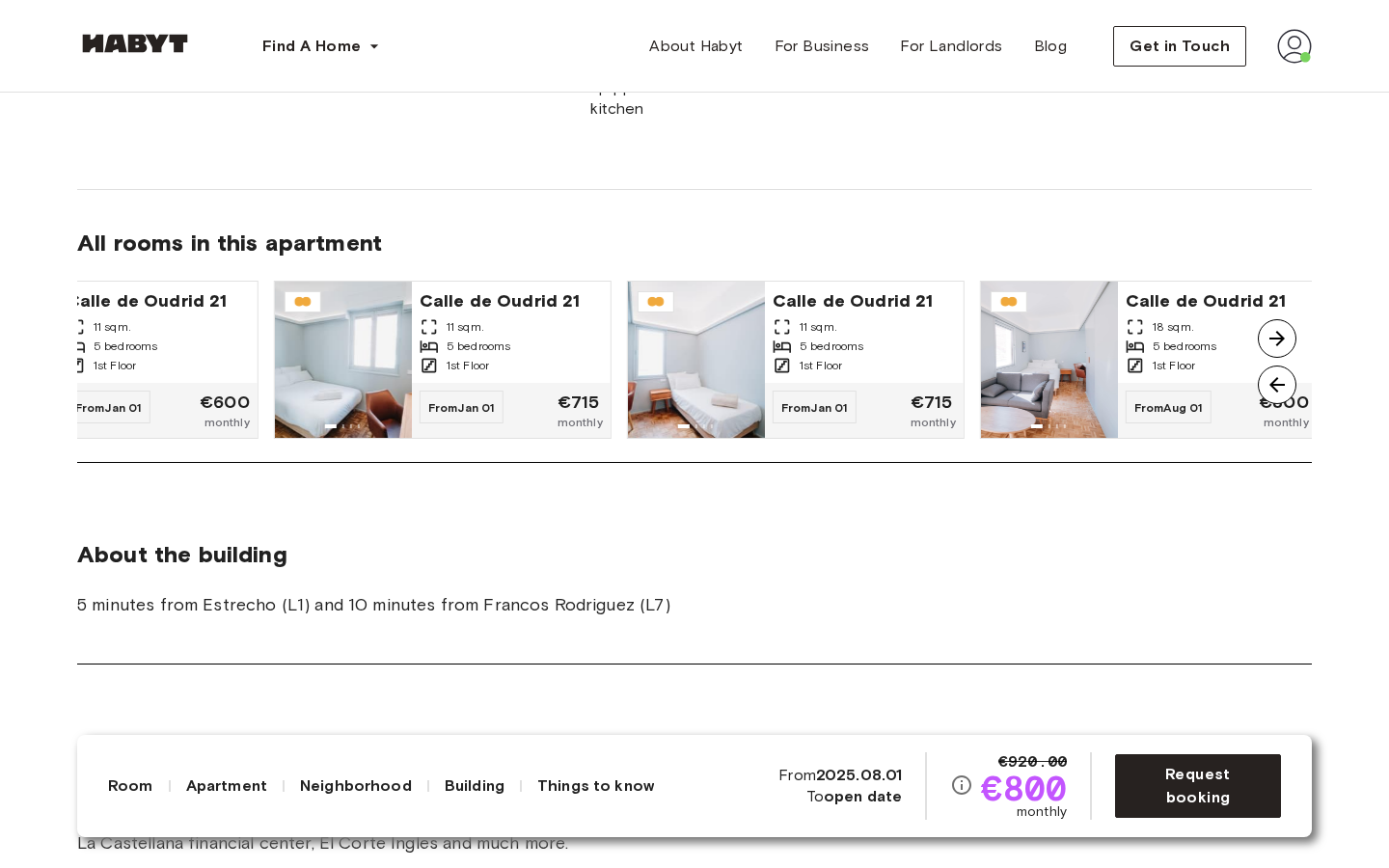 click at bounding box center [1277, 339] 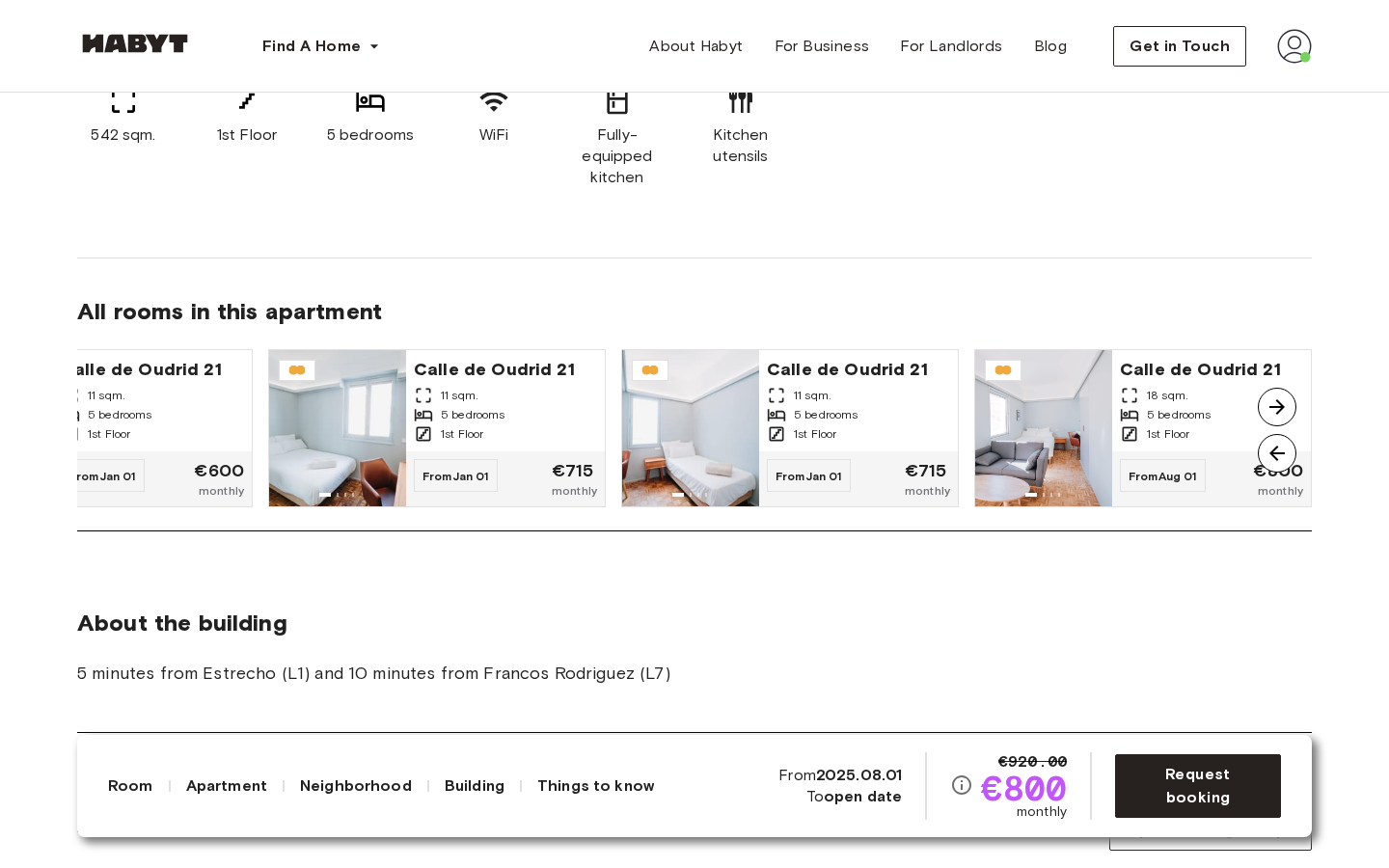scroll, scrollTop: 1402, scrollLeft: 0, axis: vertical 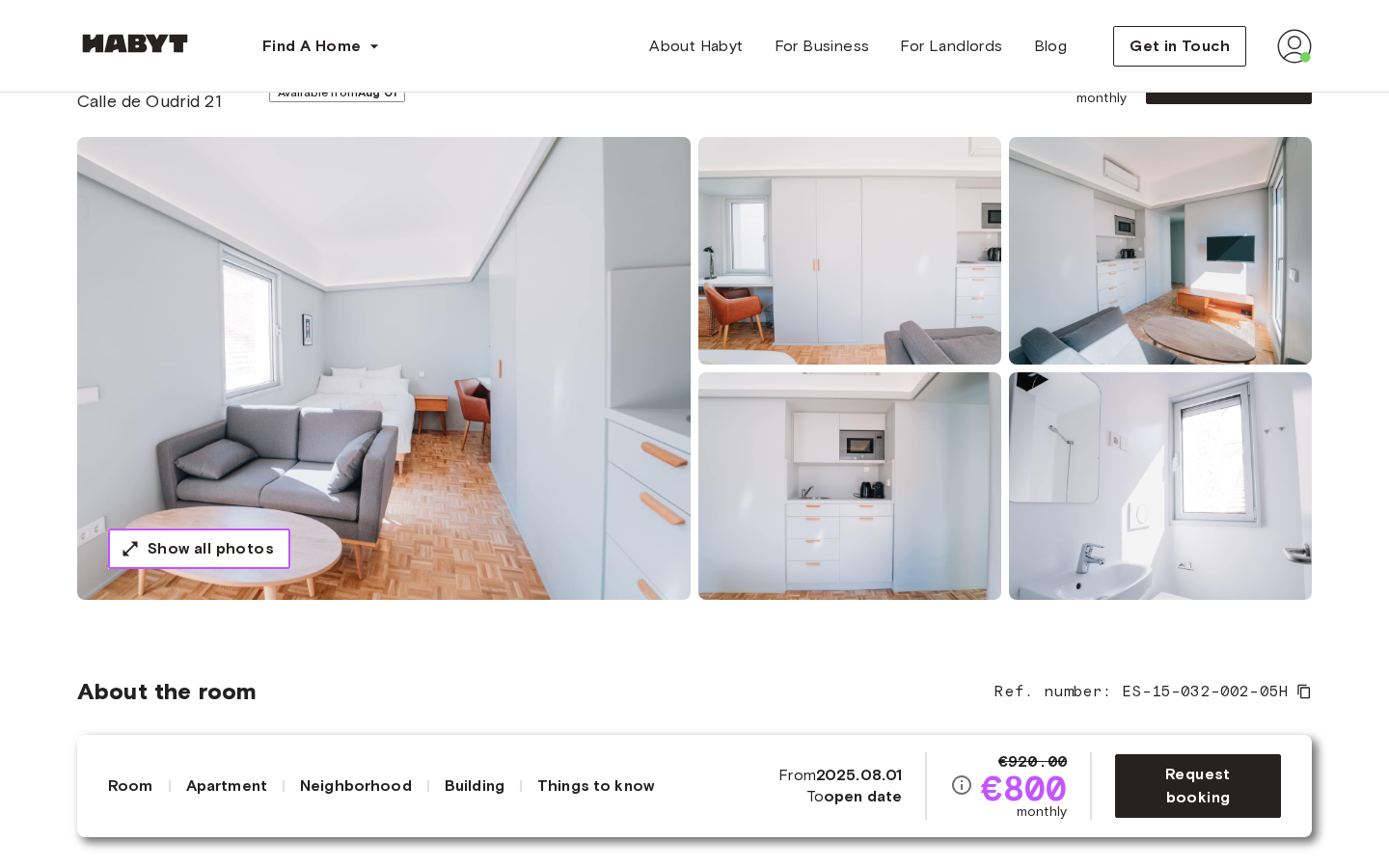click on "Show all photos" at bounding box center (210, 549) 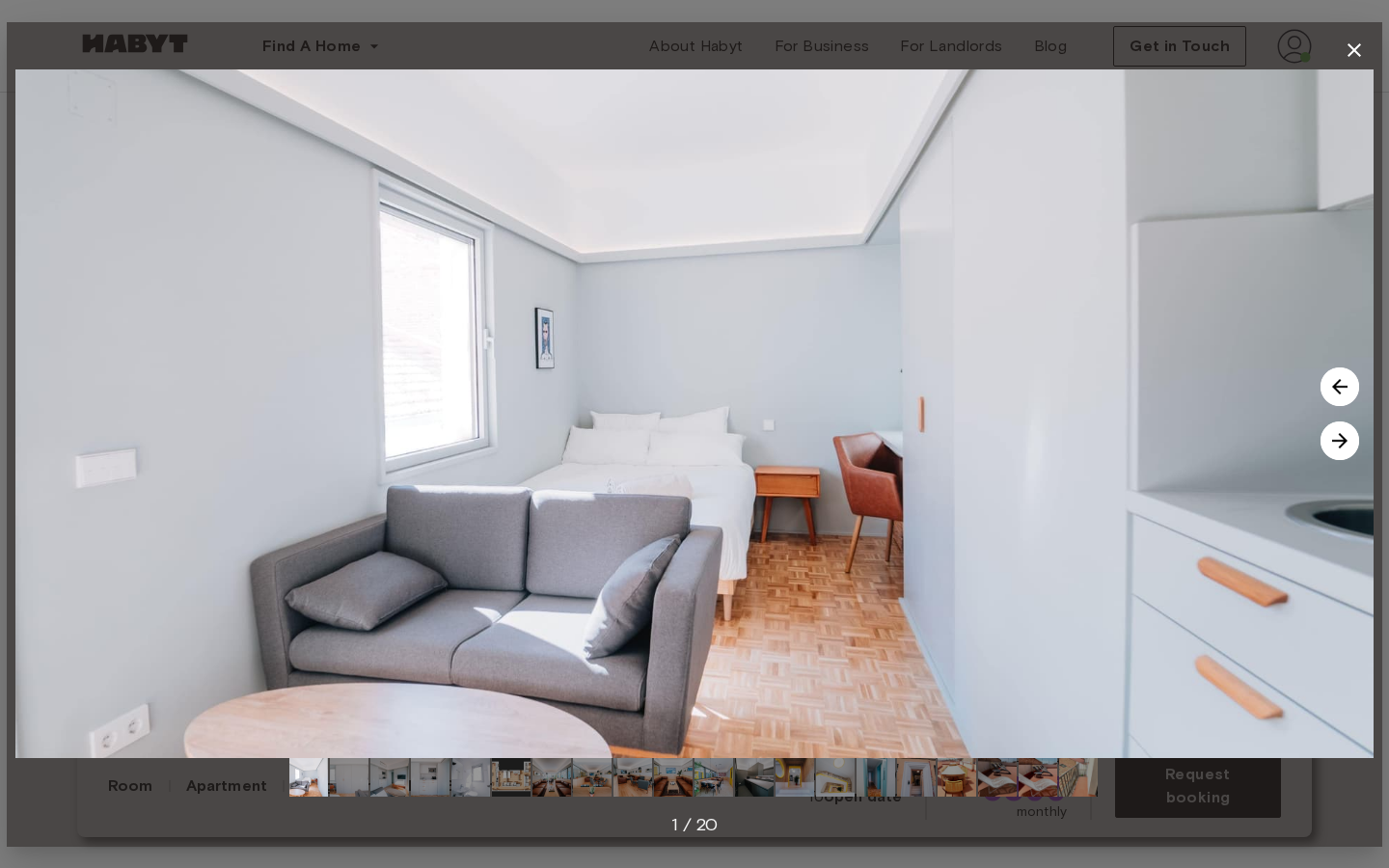 click at bounding box center [1340, 441] 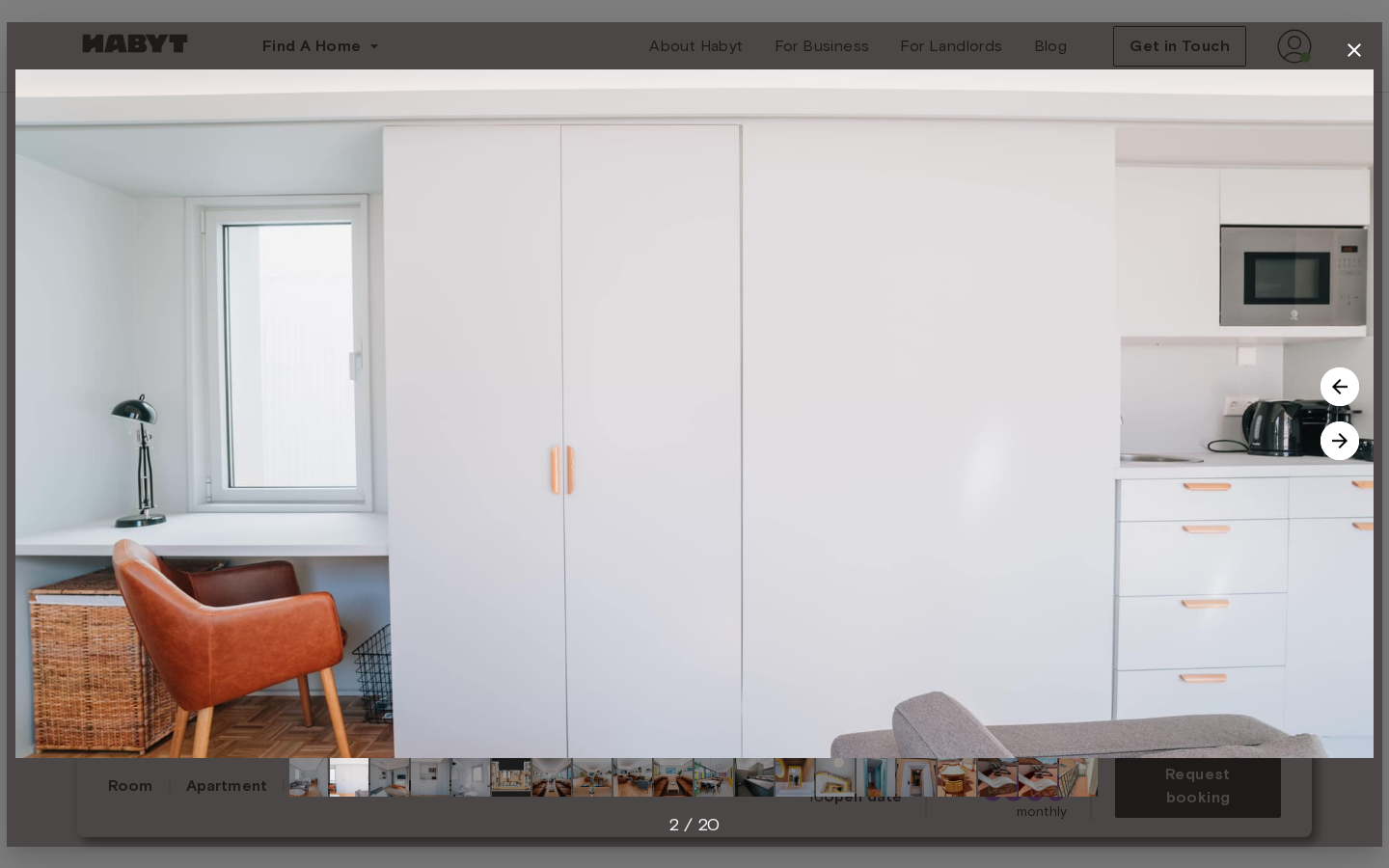 click at bounding box center (1340, 441) 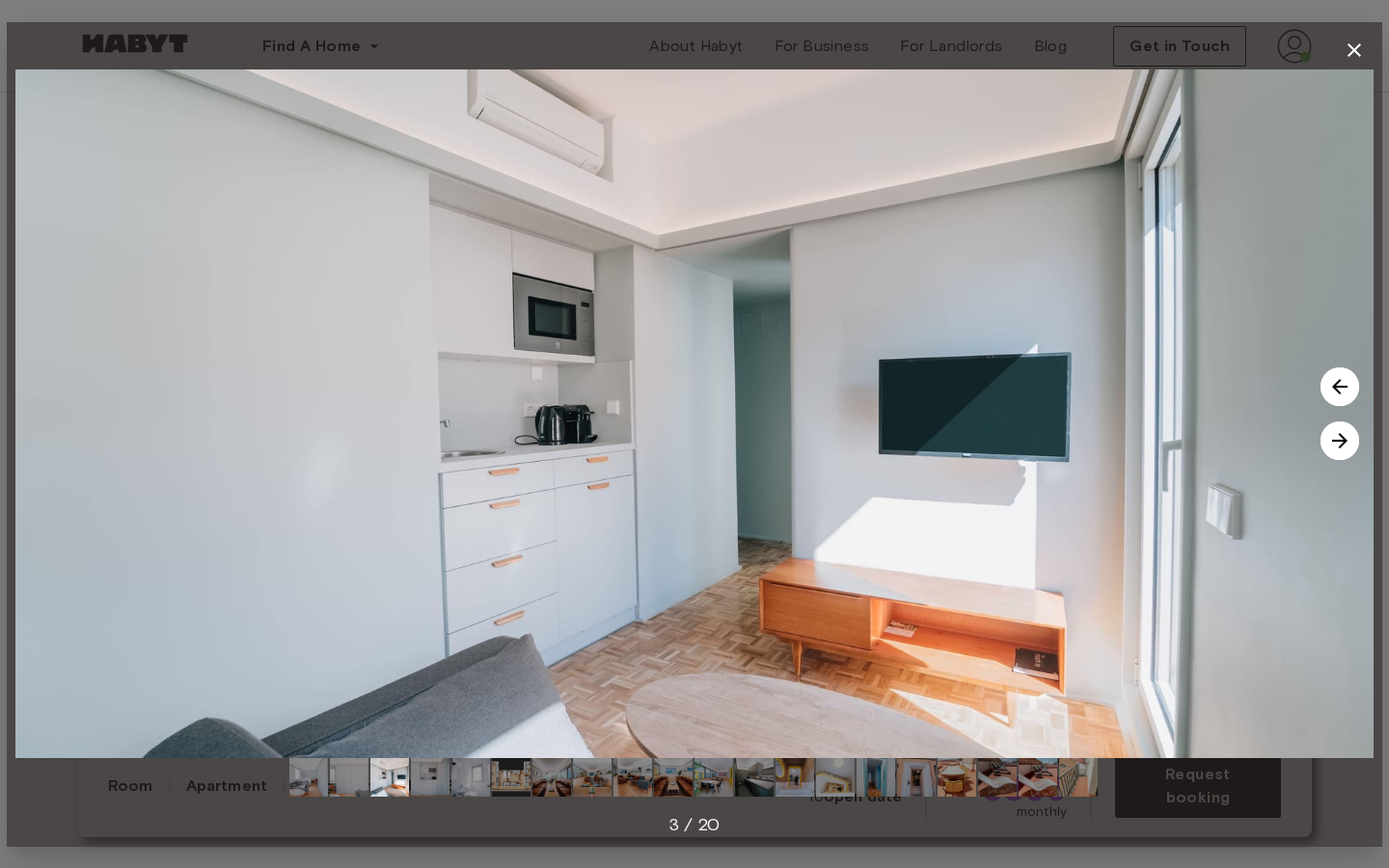 click at bounding box center (1340, 441) 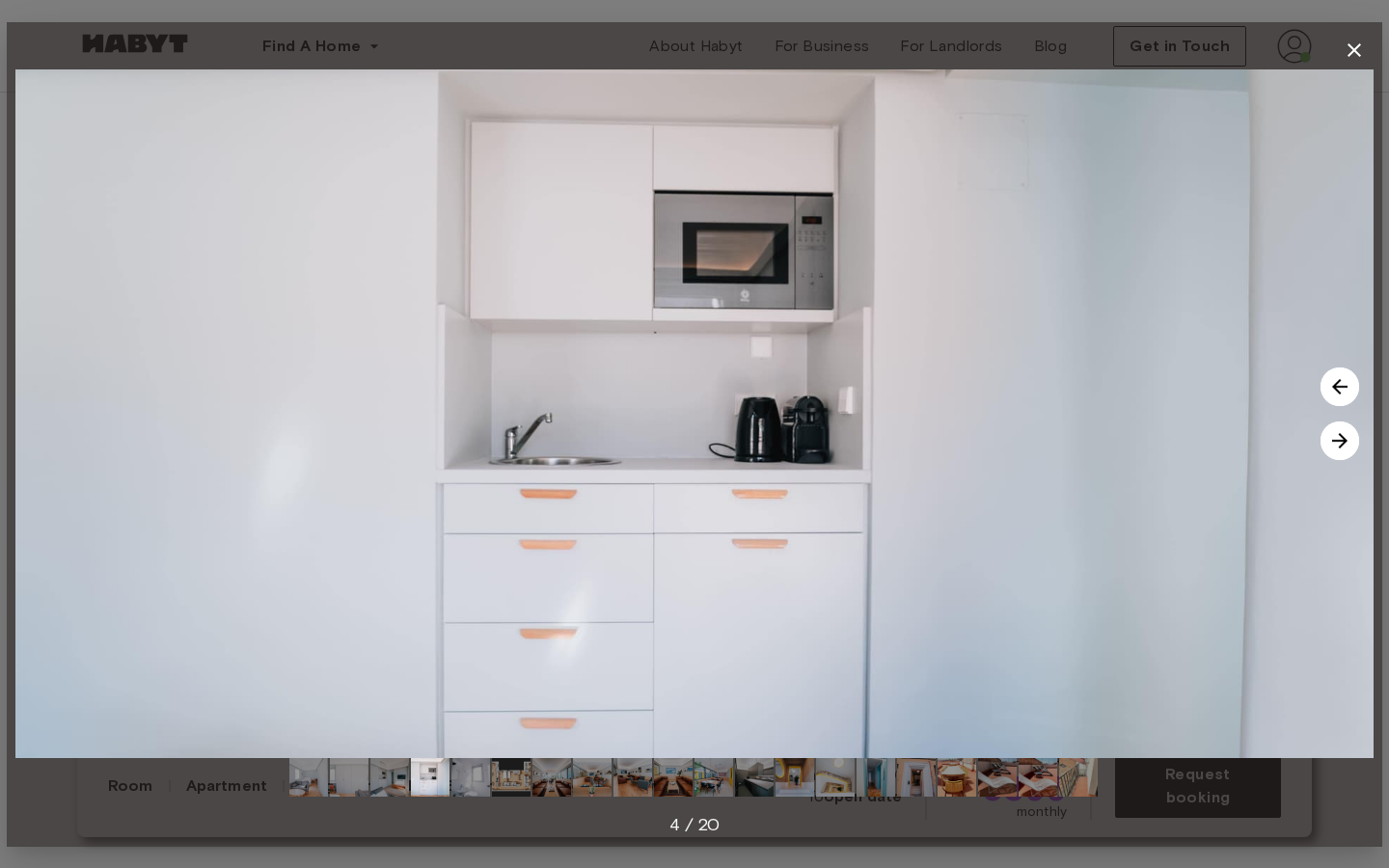 click at bounding box center [1340, 441] 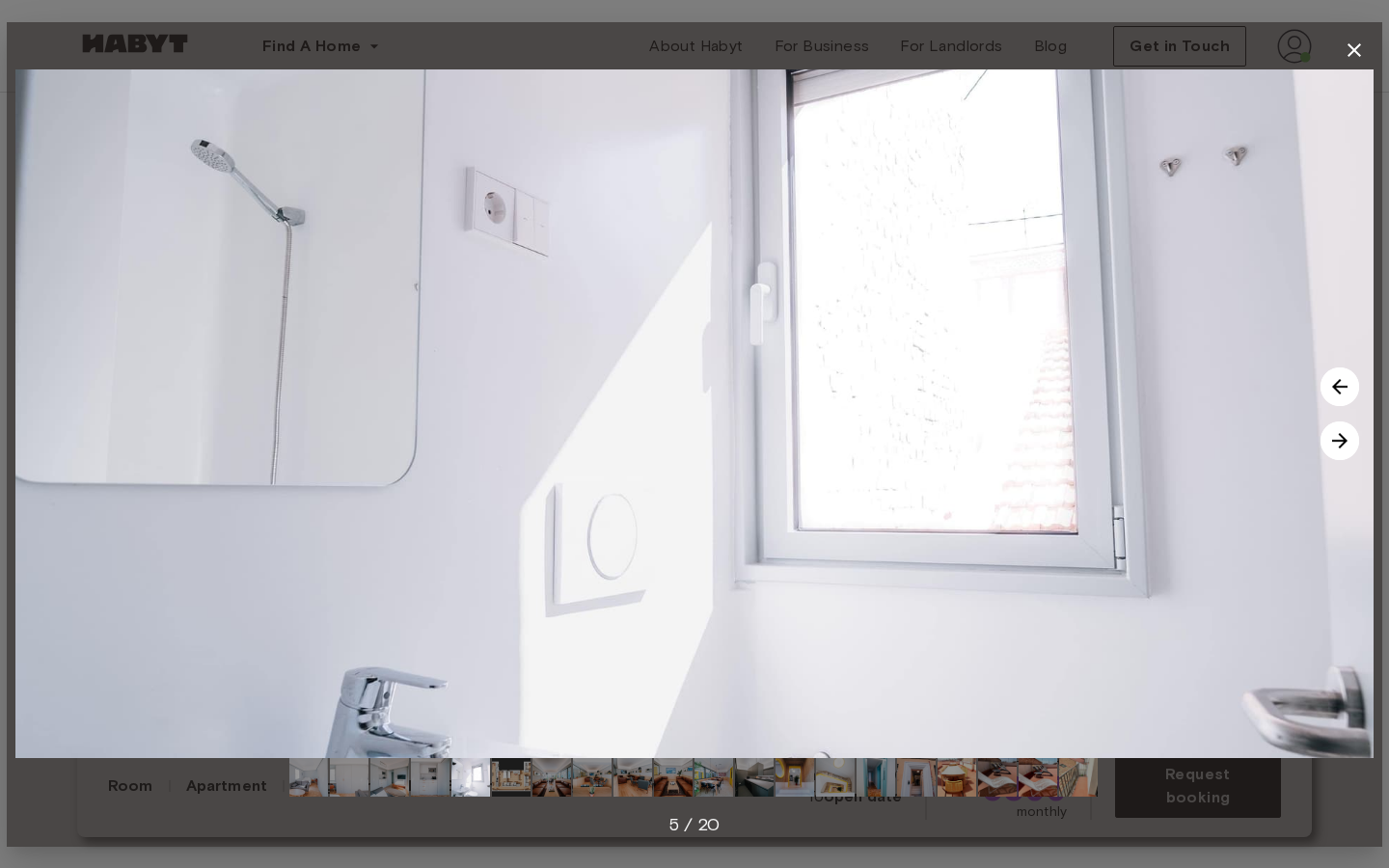 click 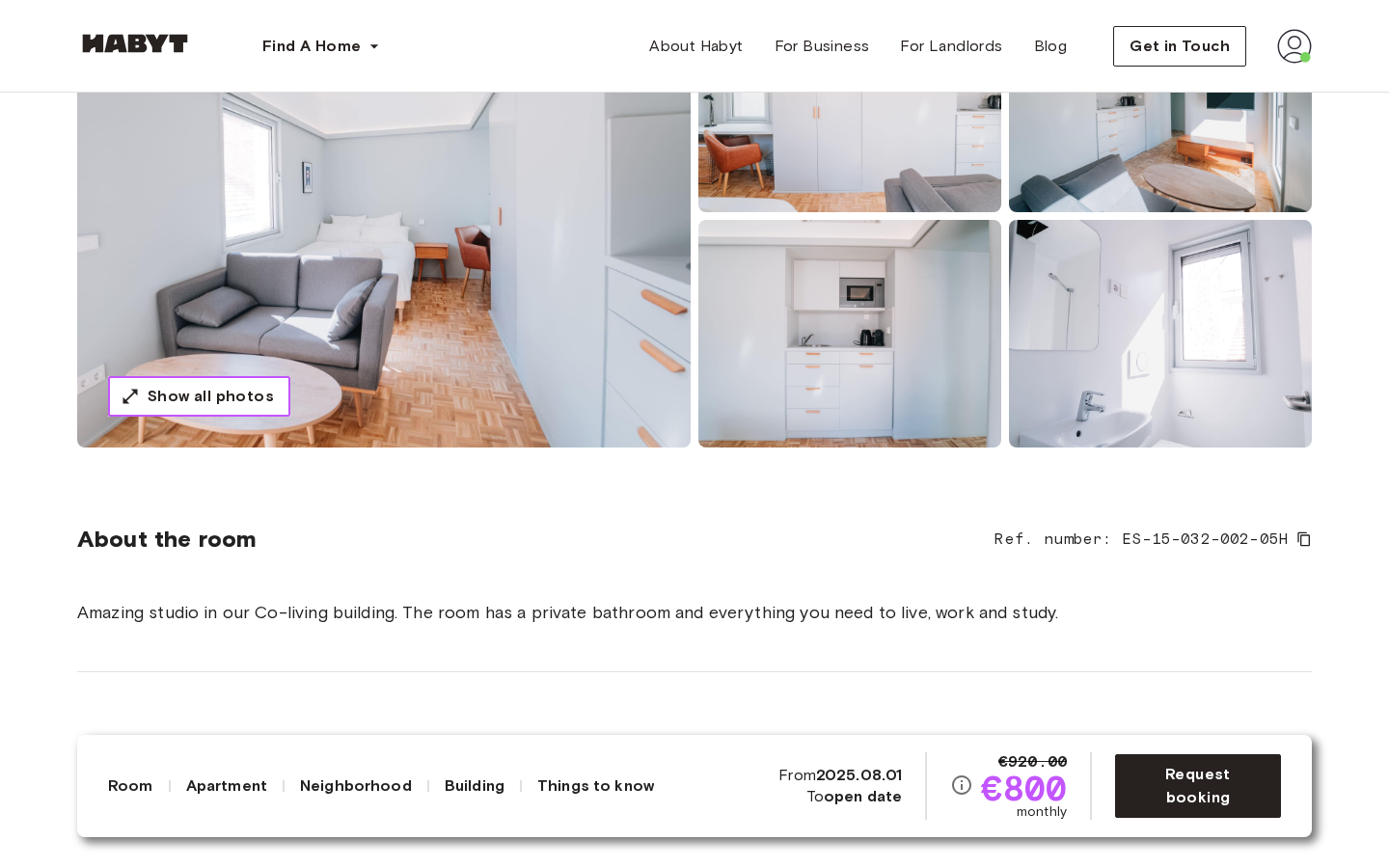 scroll, scrollTop: 311, scrollLeft: 0, axis: vertical 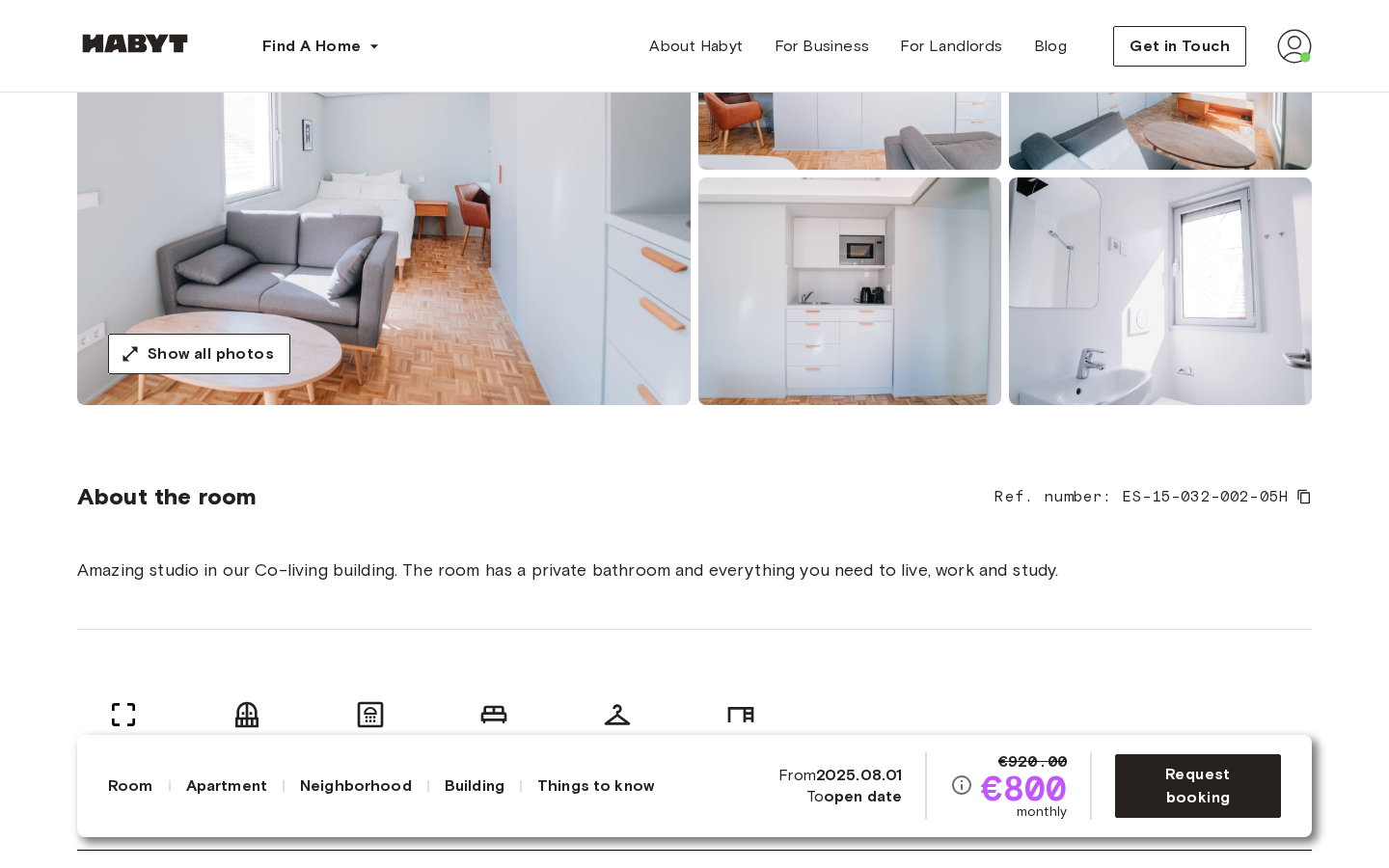 click on "€920.00 €800 monthly From  2025.08.01 To  open date" at bounding box center (922, 786) 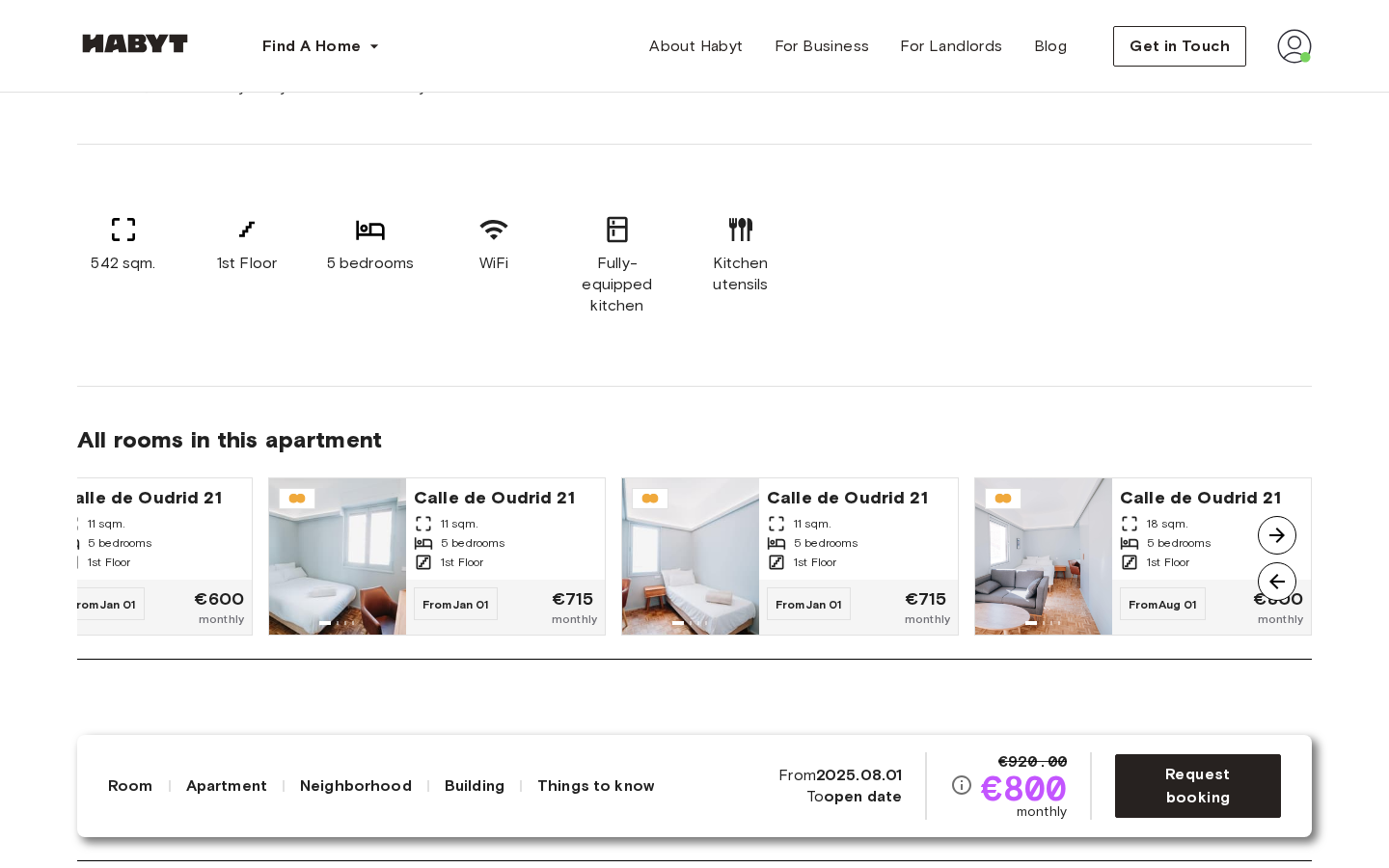 scroll, scrollTop: 1458, scrollLeft: 0, axis: vertical 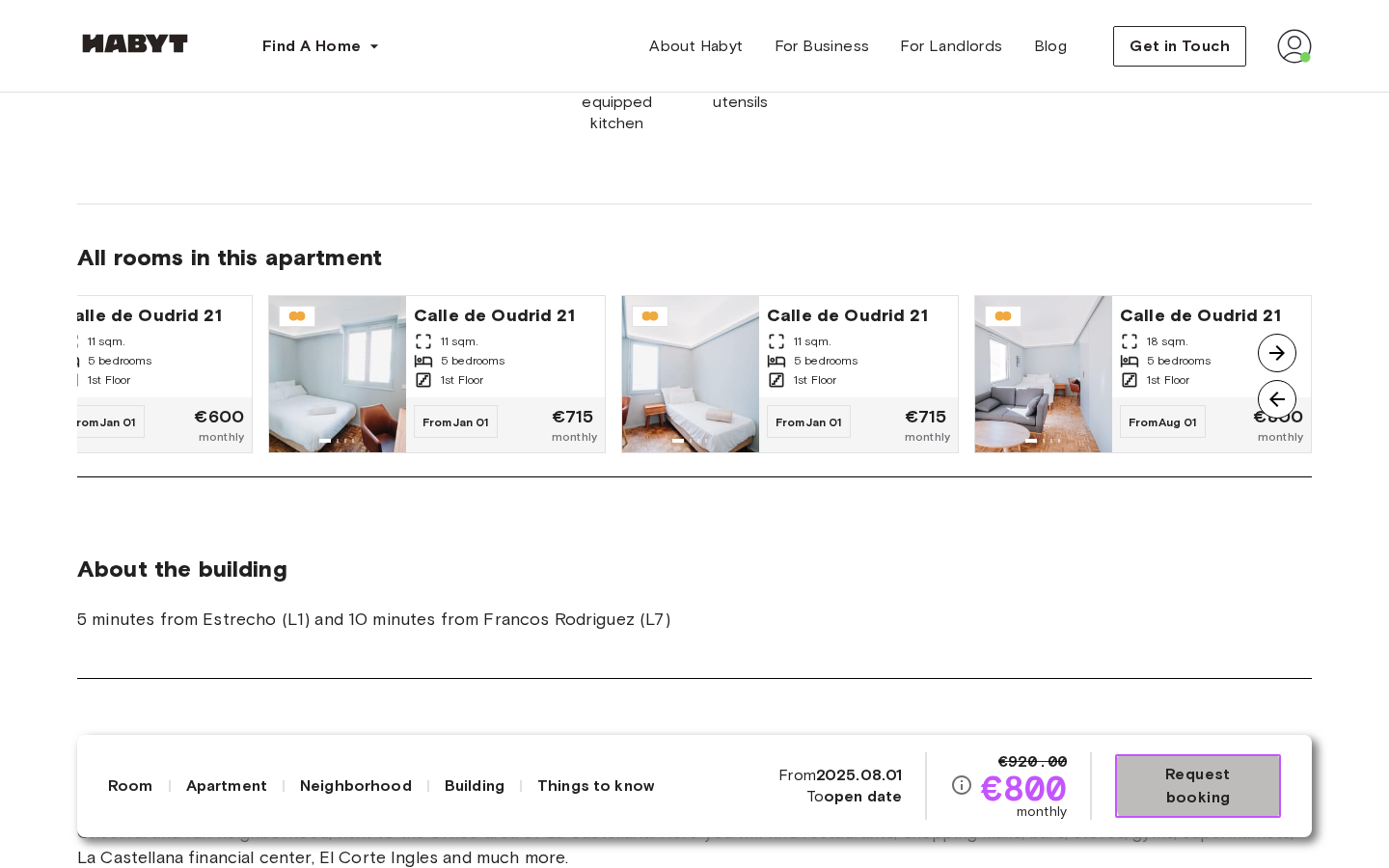 click on "Request booking" at bounding box center (1198, 786) 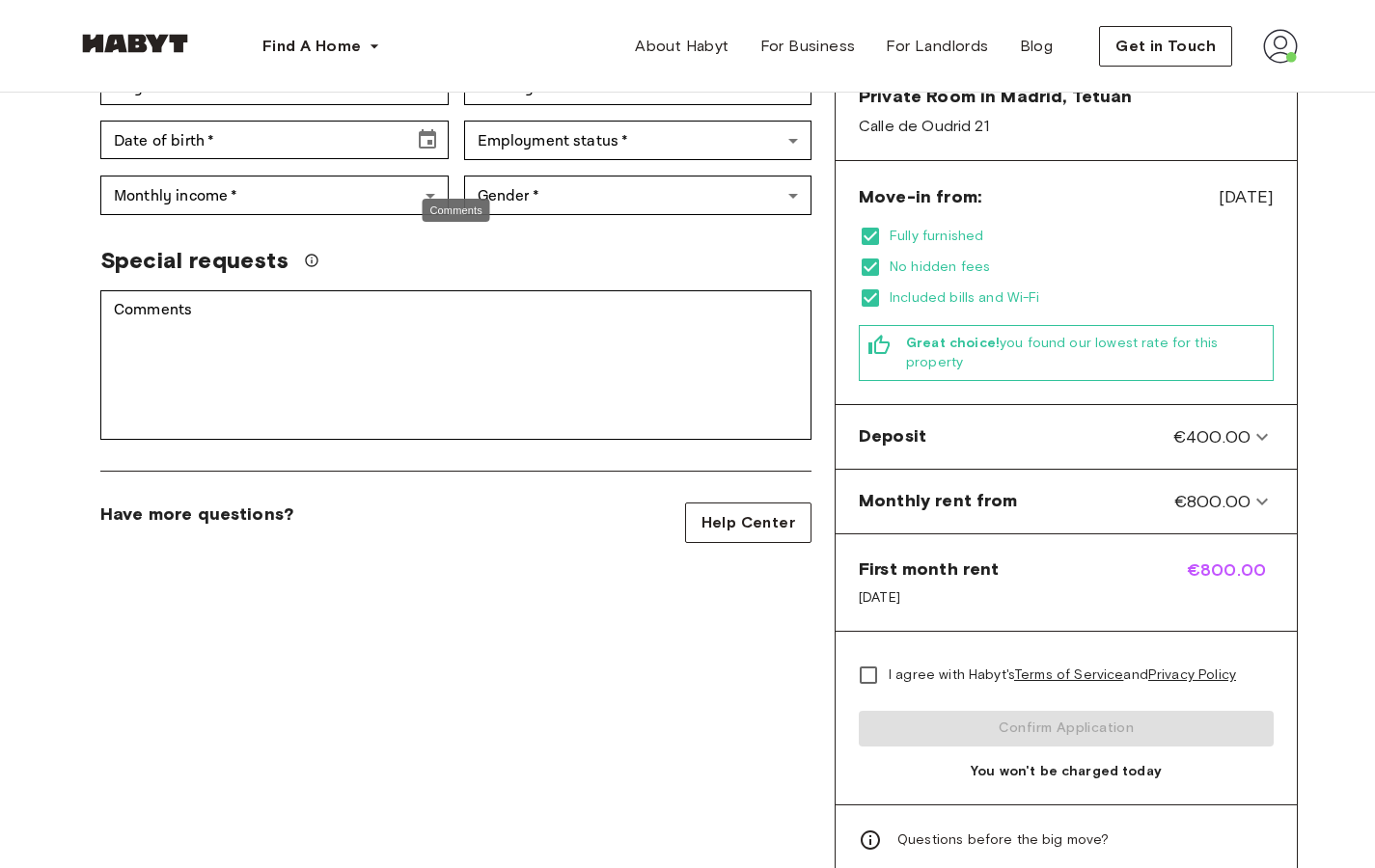 scroll, scrollTop: 452, scrollLeft: 0, axis: vertical 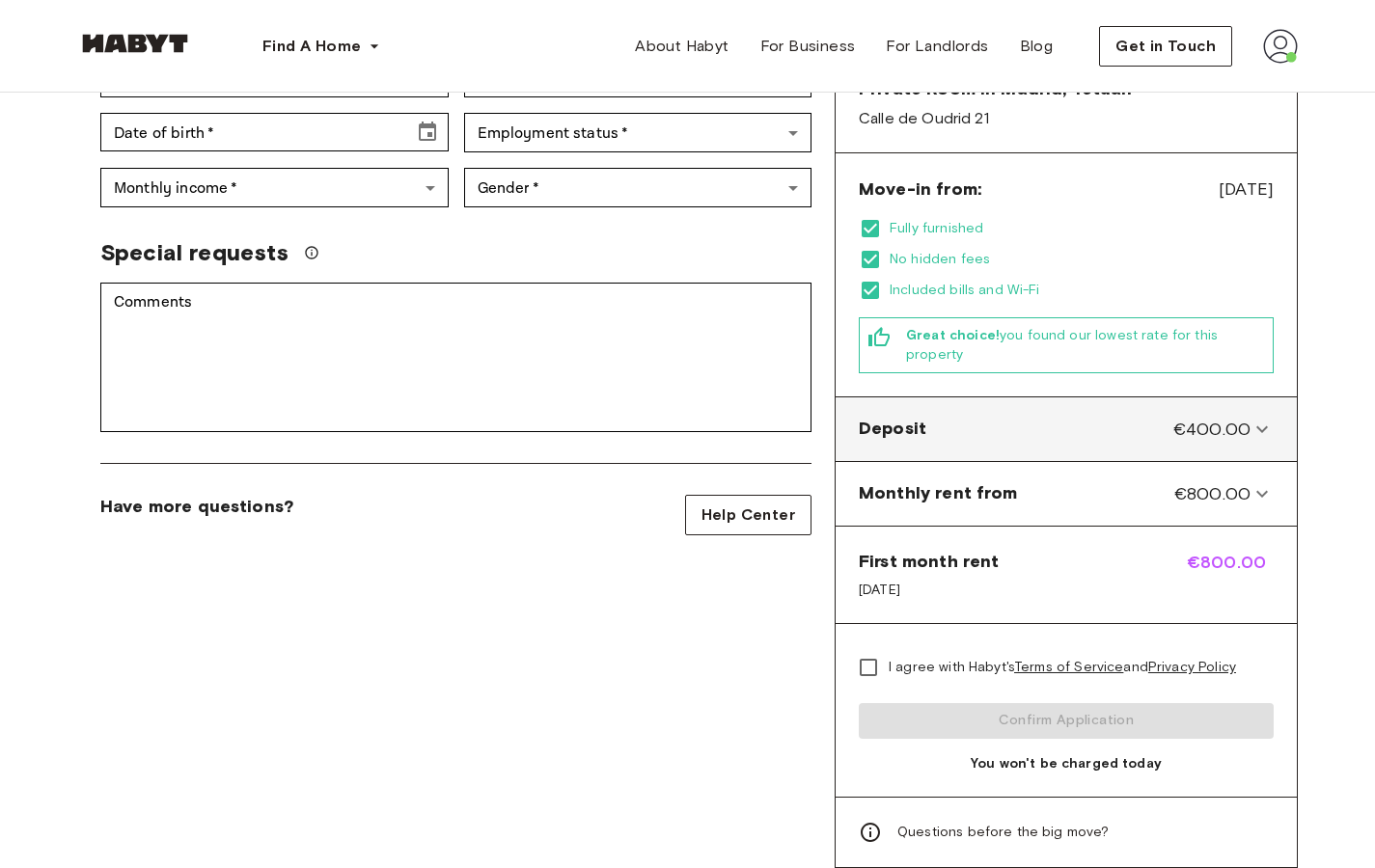 click on "€400.00" at bounding box center [1212, 429] 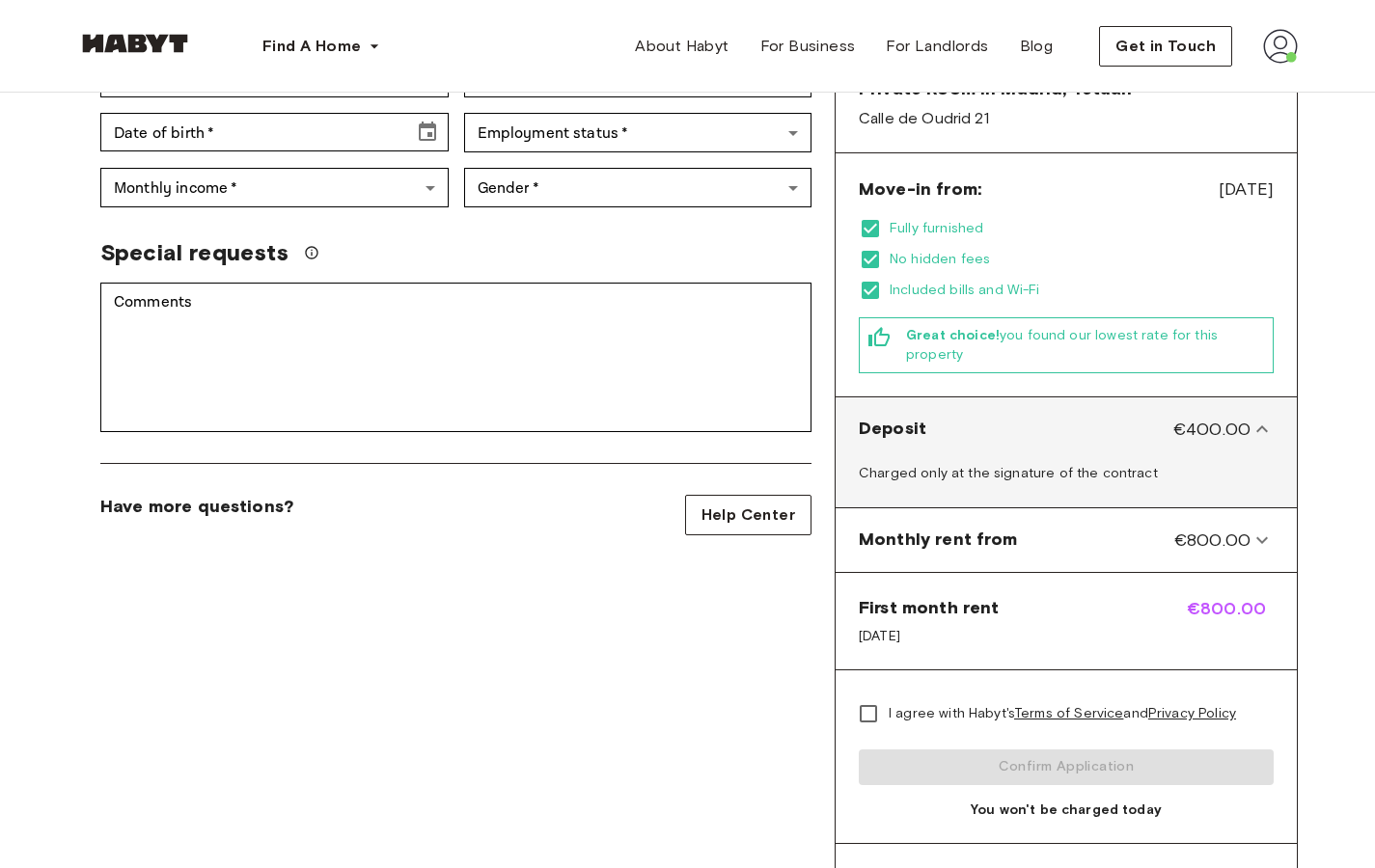 click on "€400.00" at bounding box center [1212, 429] 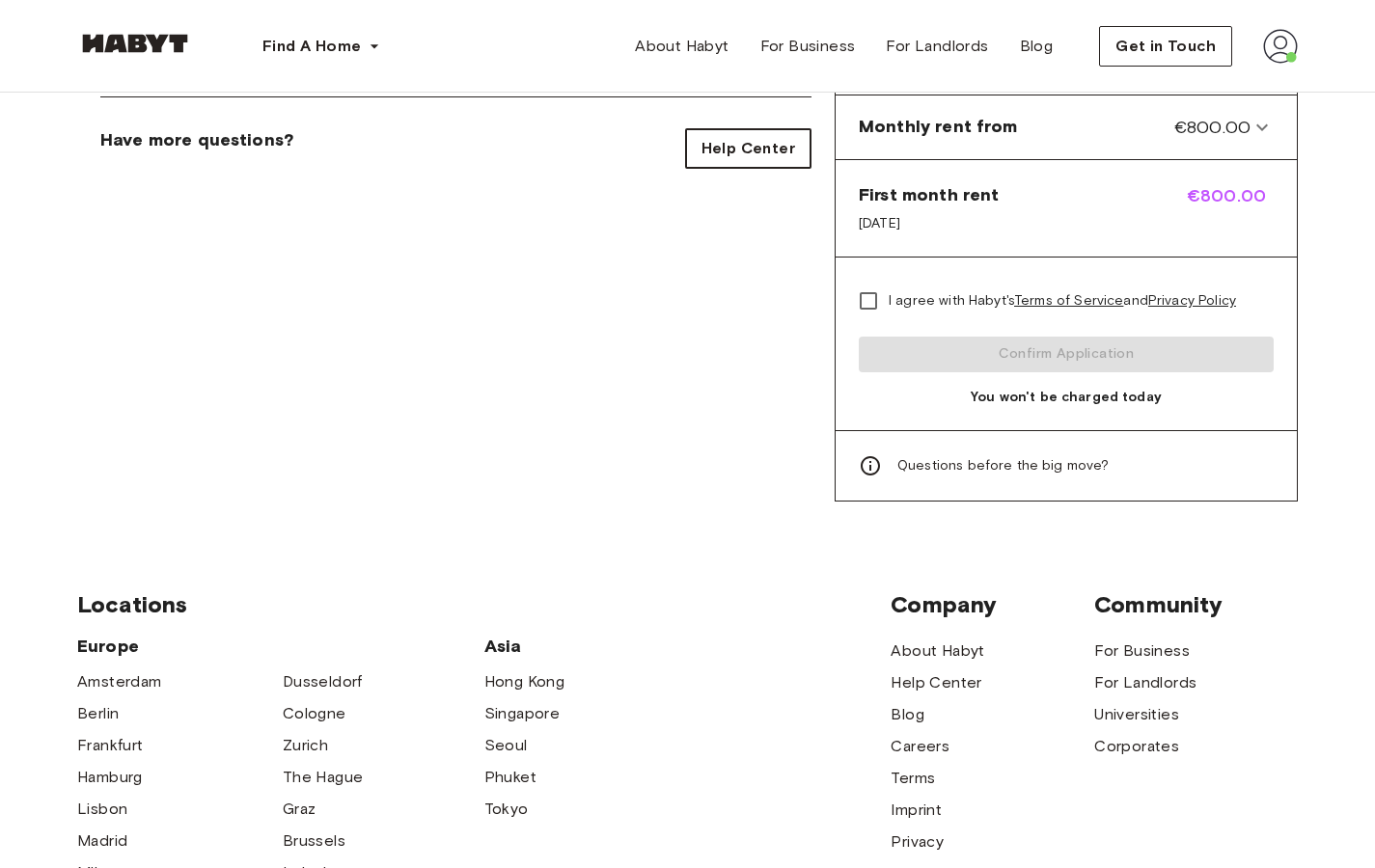 scroll, scrollTop: 821, scrollLeft: 0, axis: vertical 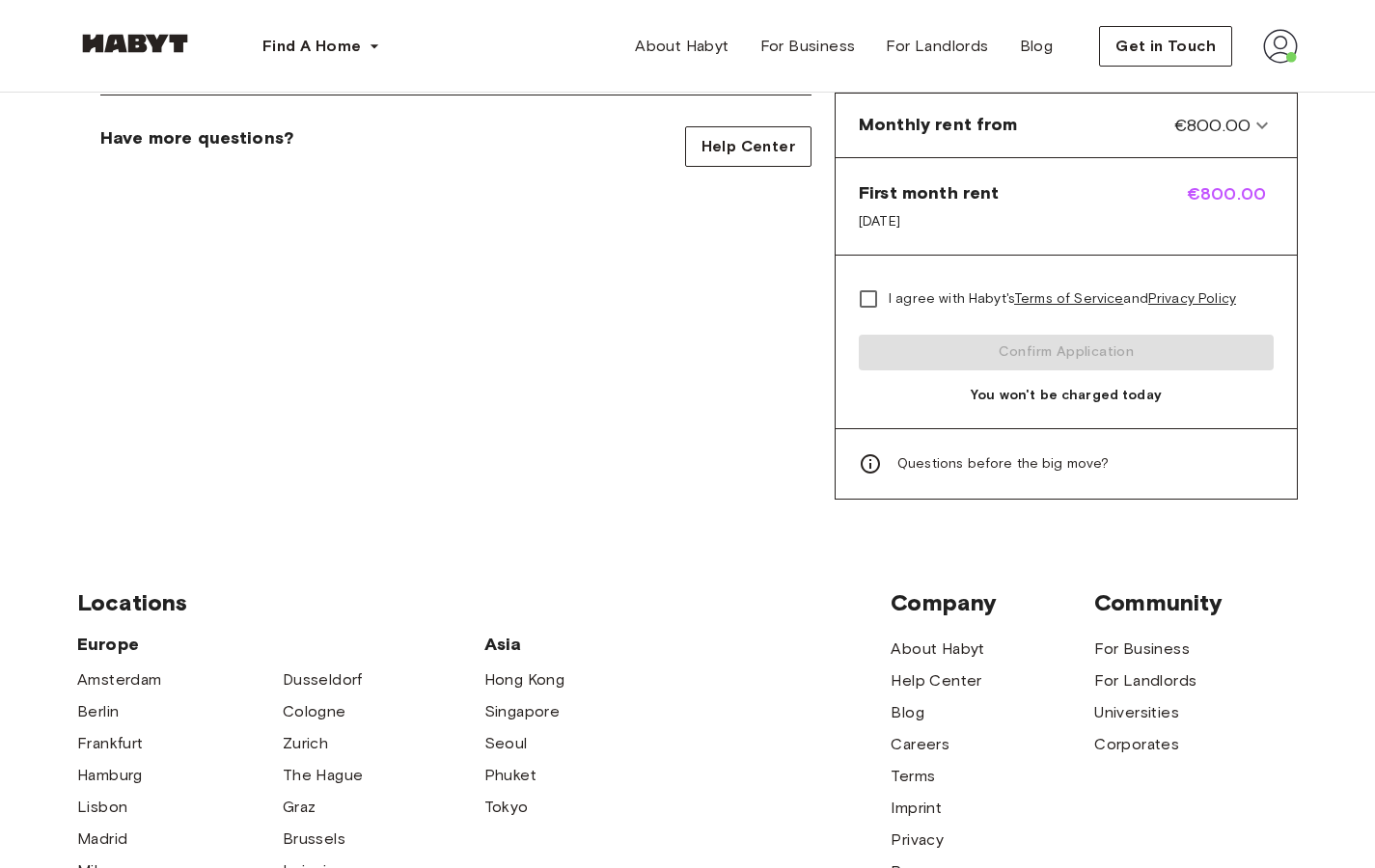 click on "Aug 1, 2025" at bounding box center [928, 222] 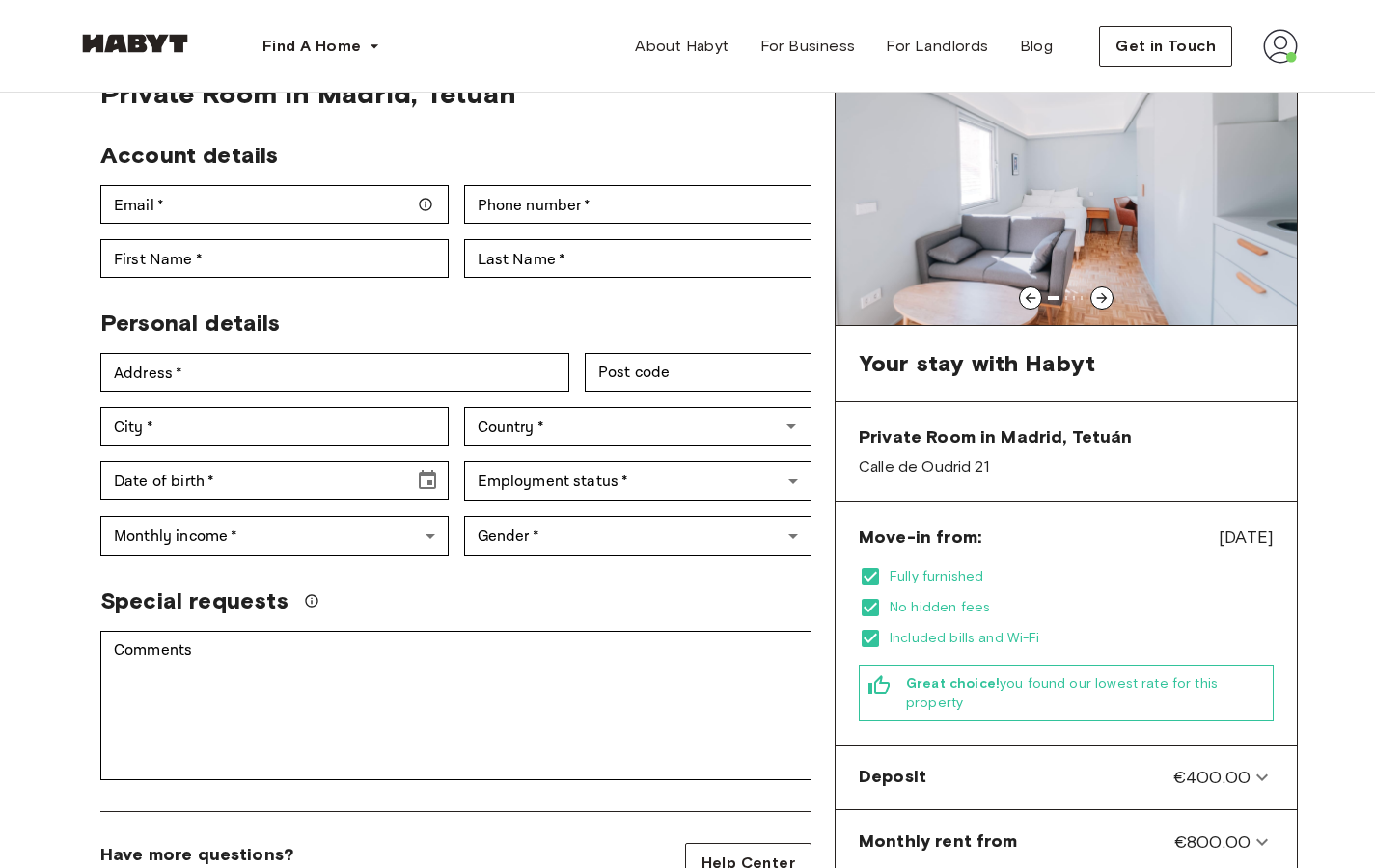 scroll, scrollTop: 0, scrollLeft: 0, axis: both 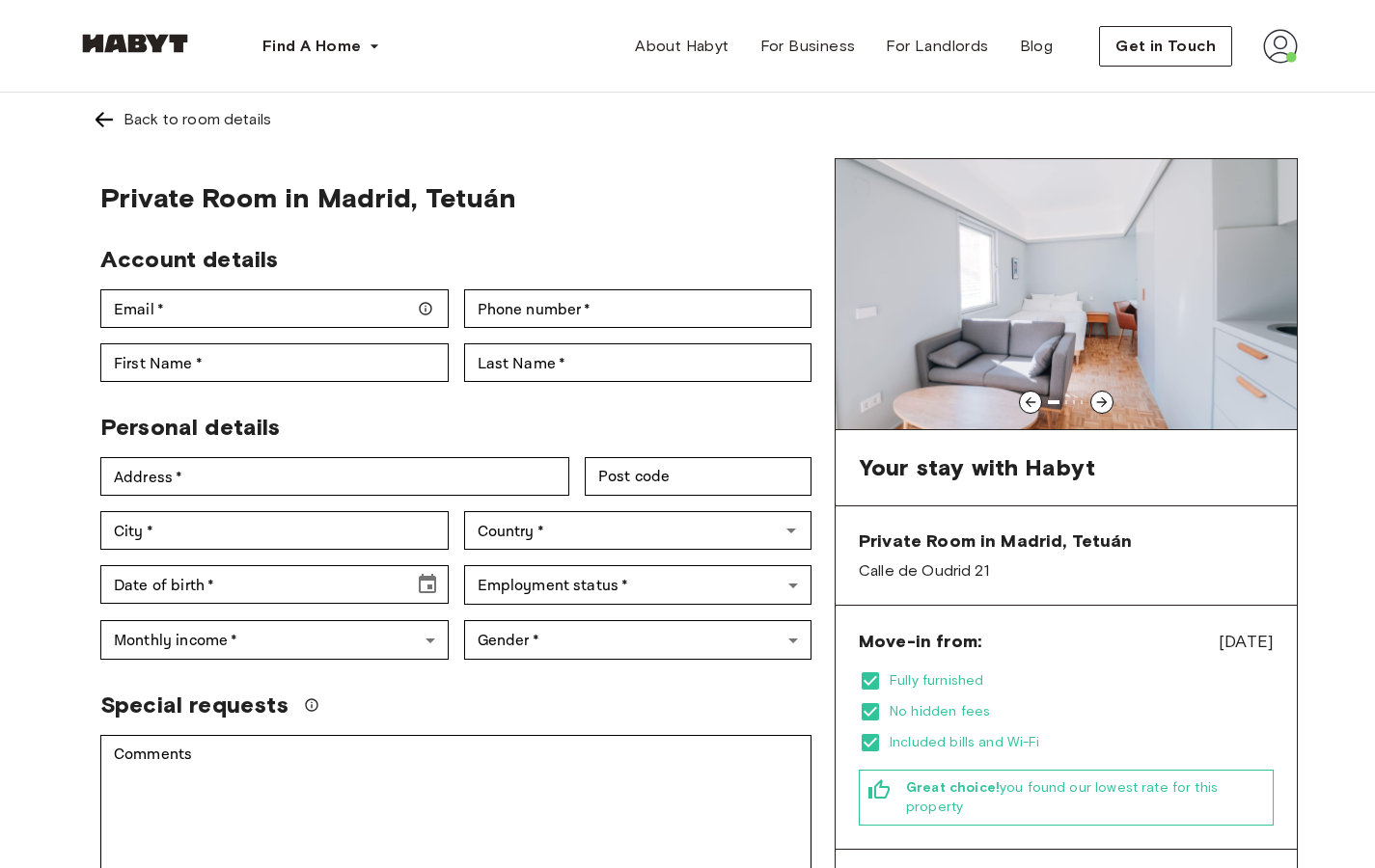 click 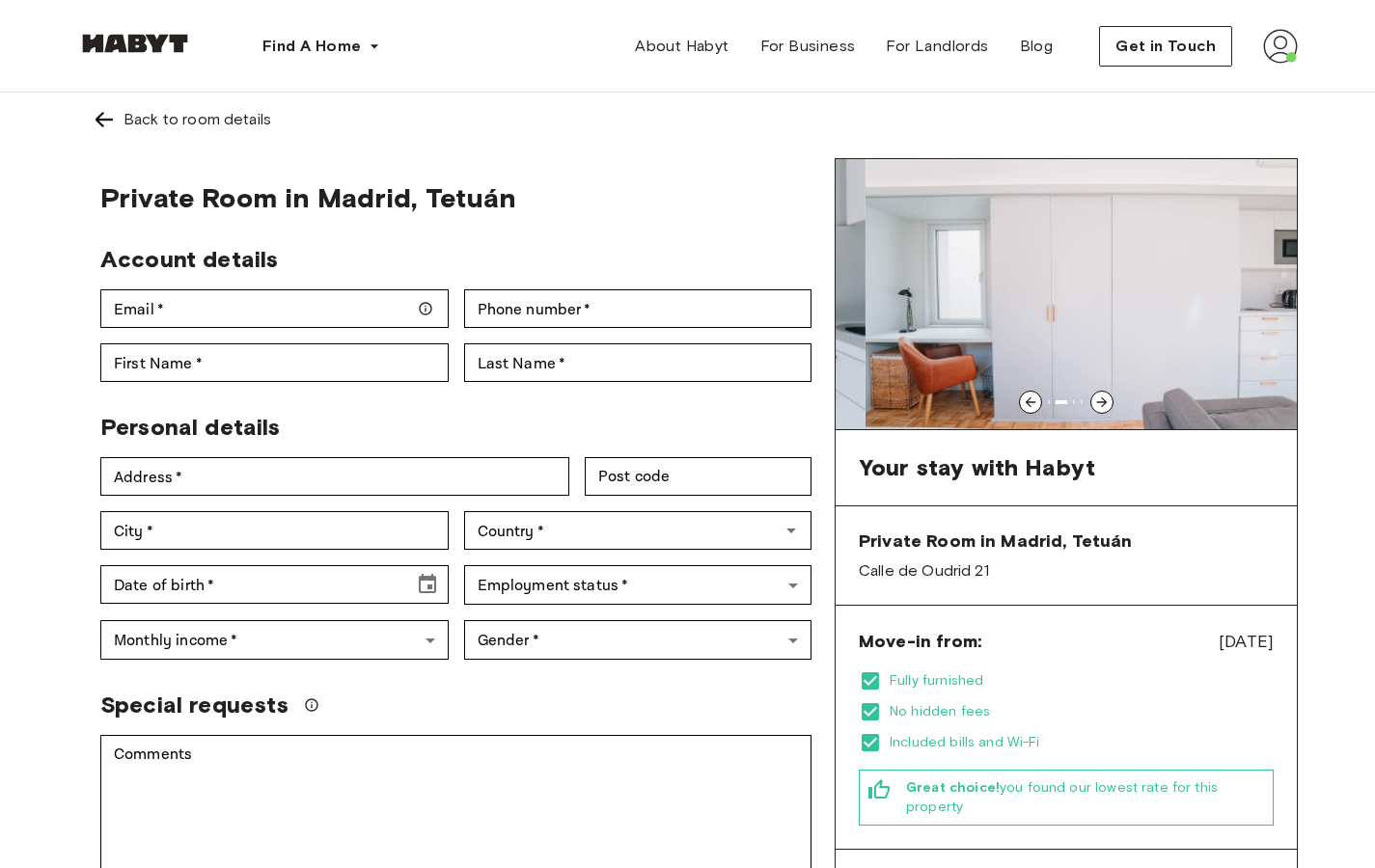 click 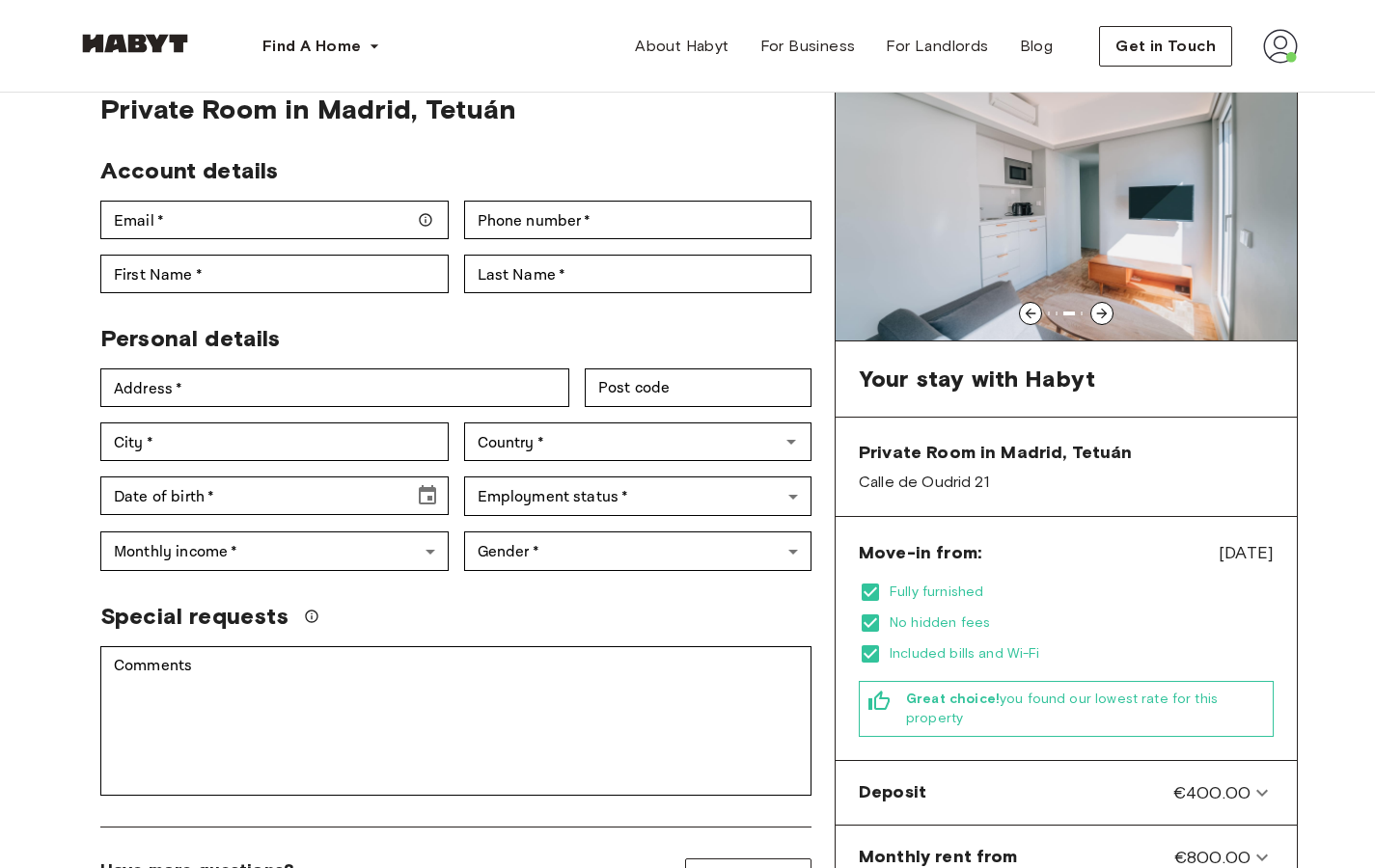 scroll, scrollTop: 0, scrollLeft: 0, axis: both 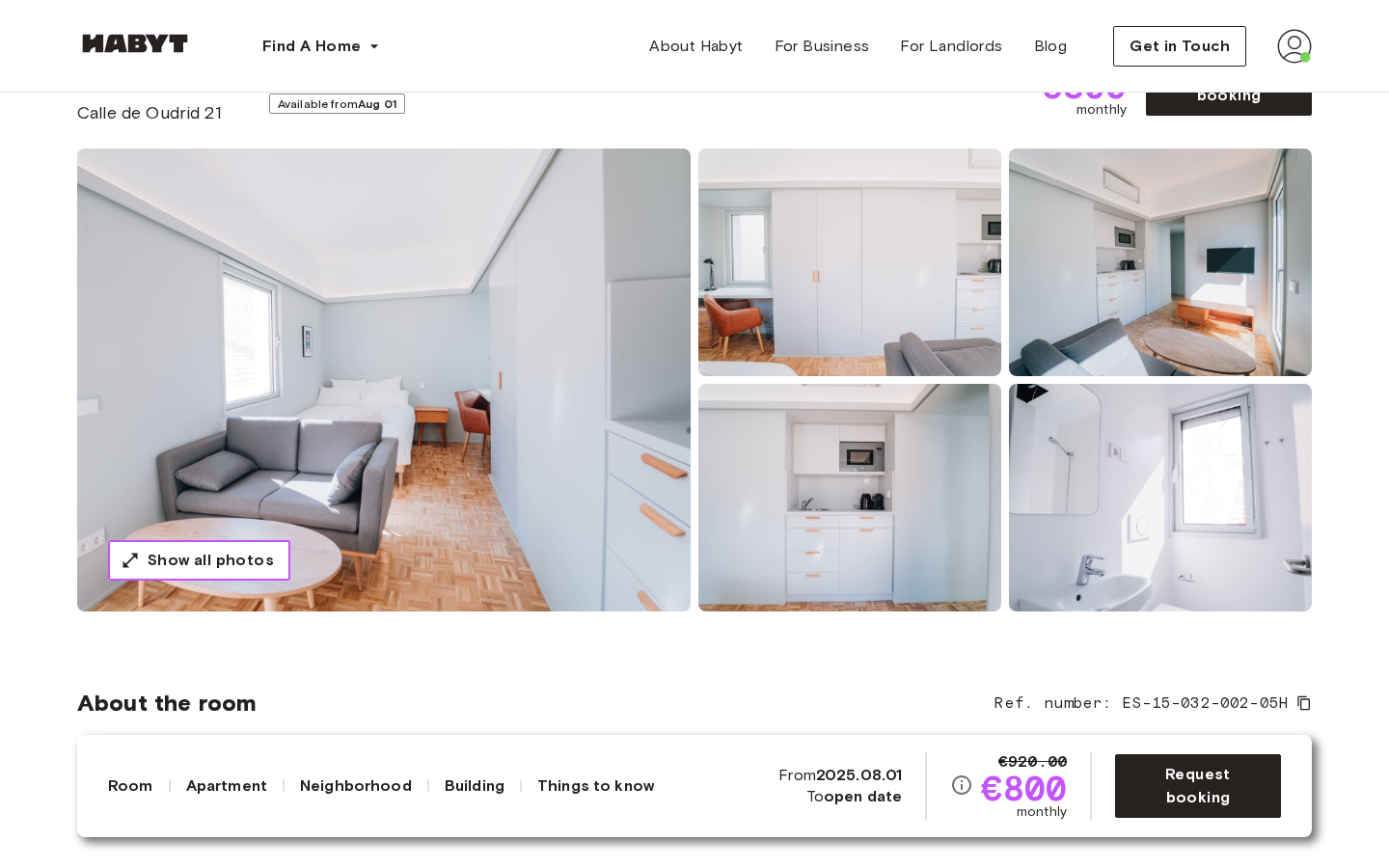 click on "Show all photos" at bounding box center (210, 560) 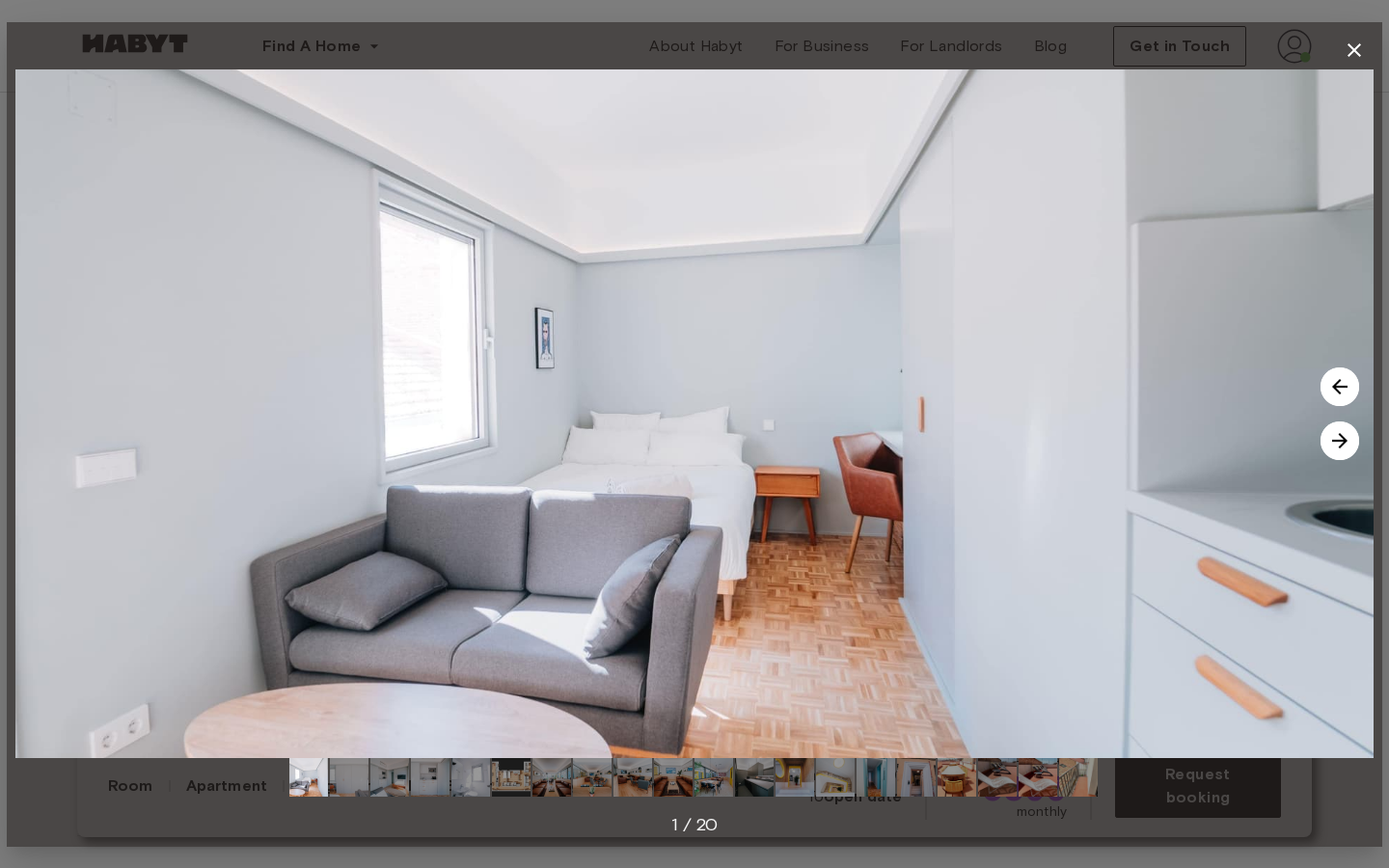 click at bounding box center (1340, 441) 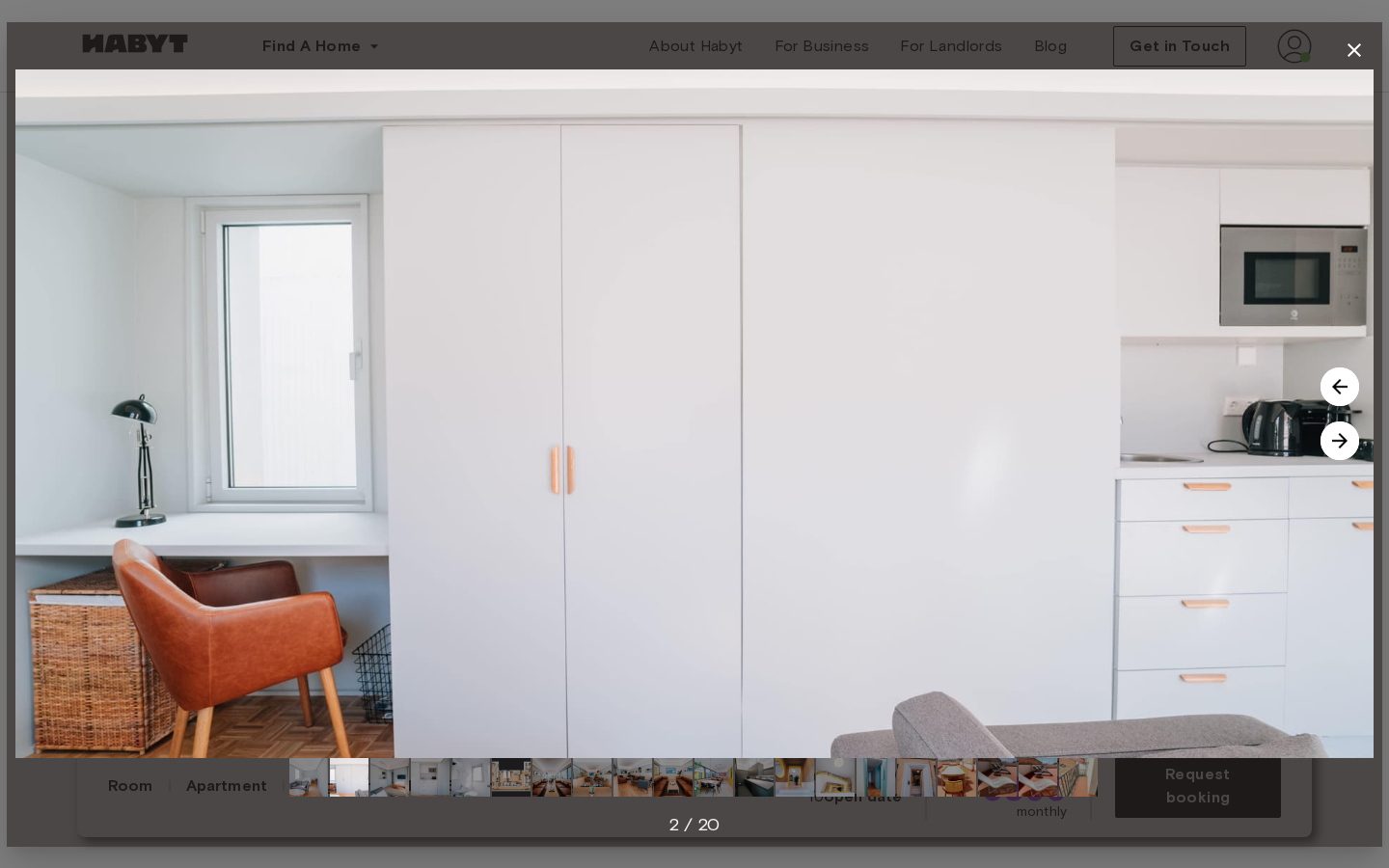 click at bounding box center (1340, 441) 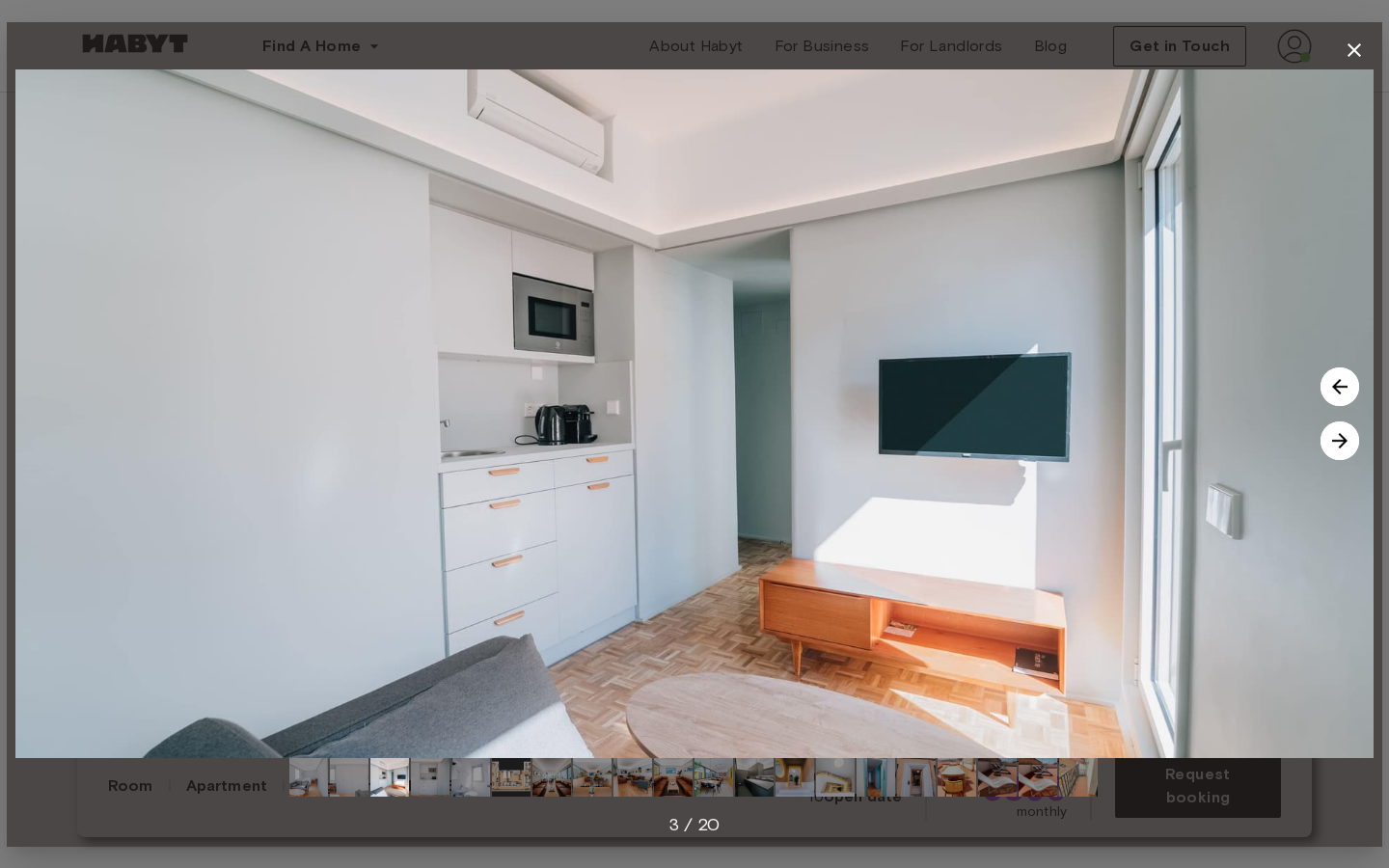 click at bounding box center (1340, 441) 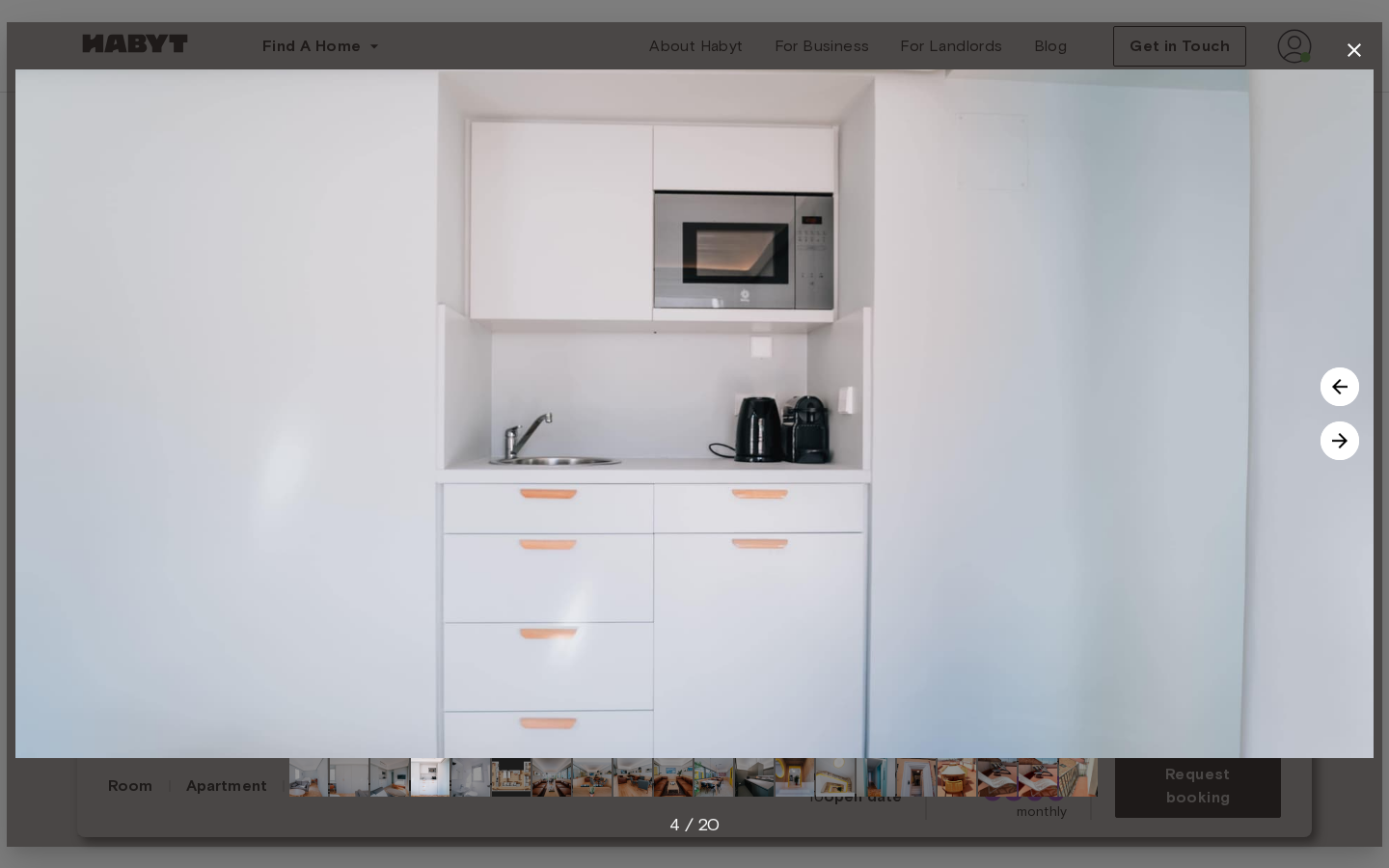 click at bounding box center (1340, 441) 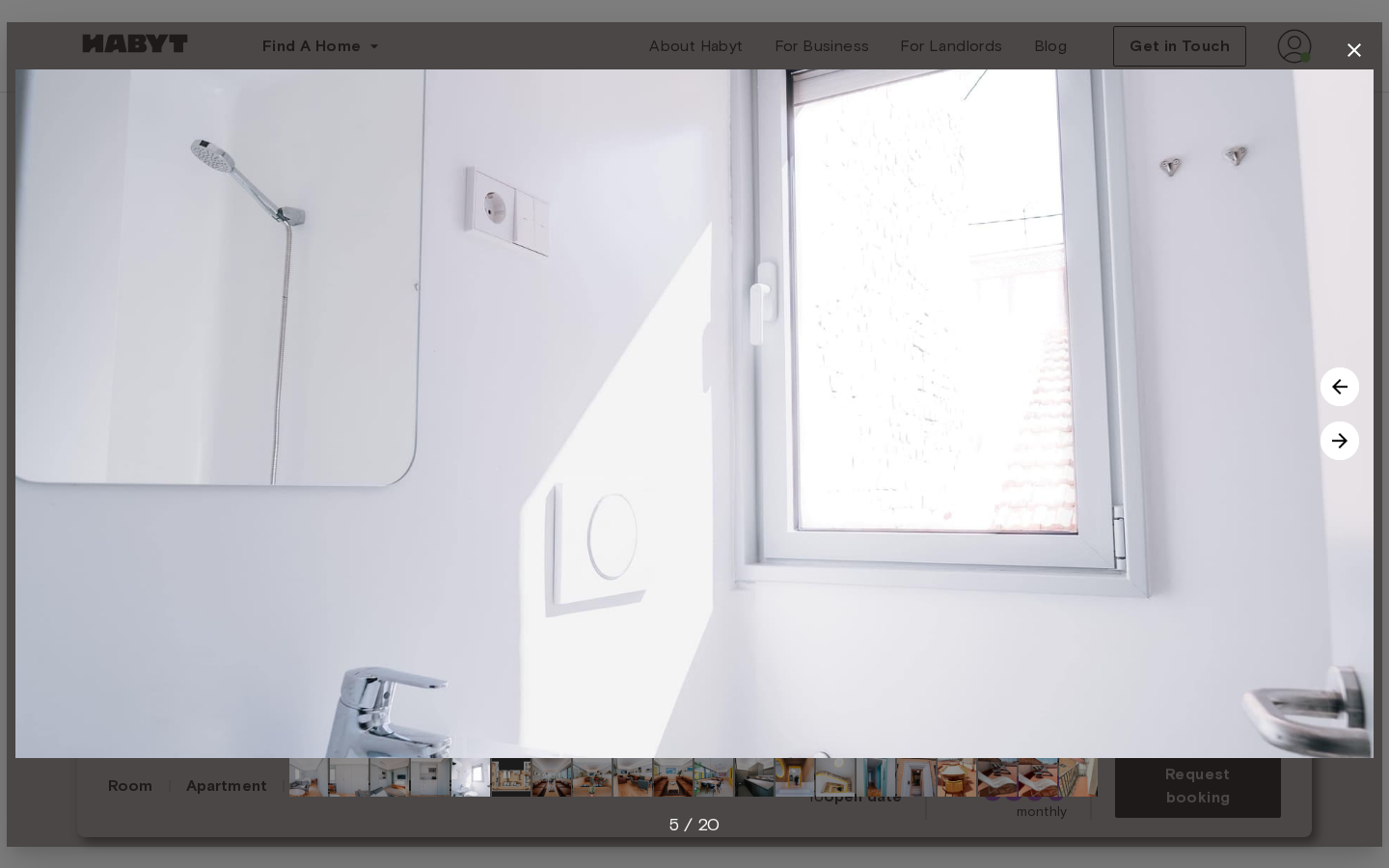click at bounding box center (1340, 441) 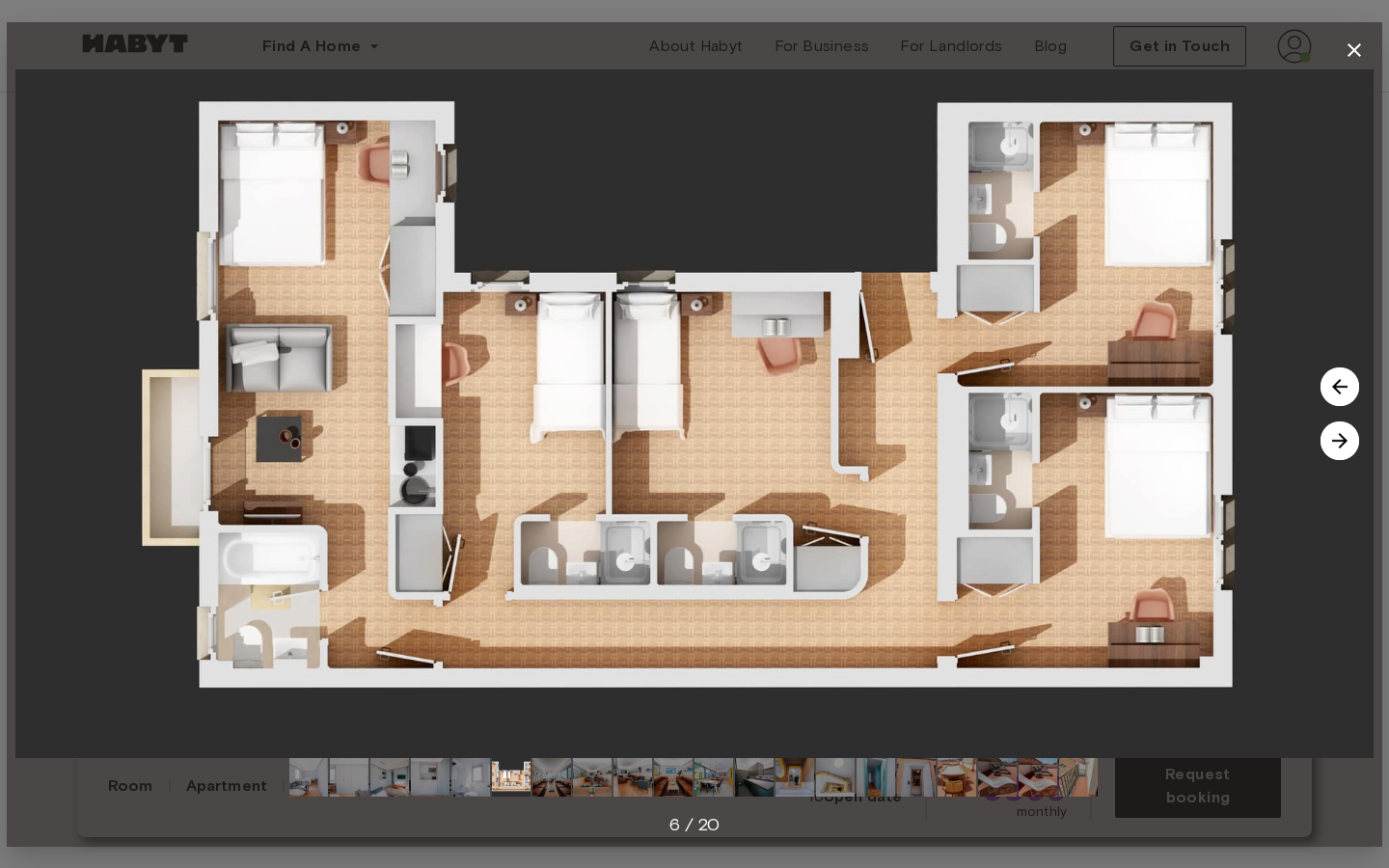 click at bounding box center (1340, 441) 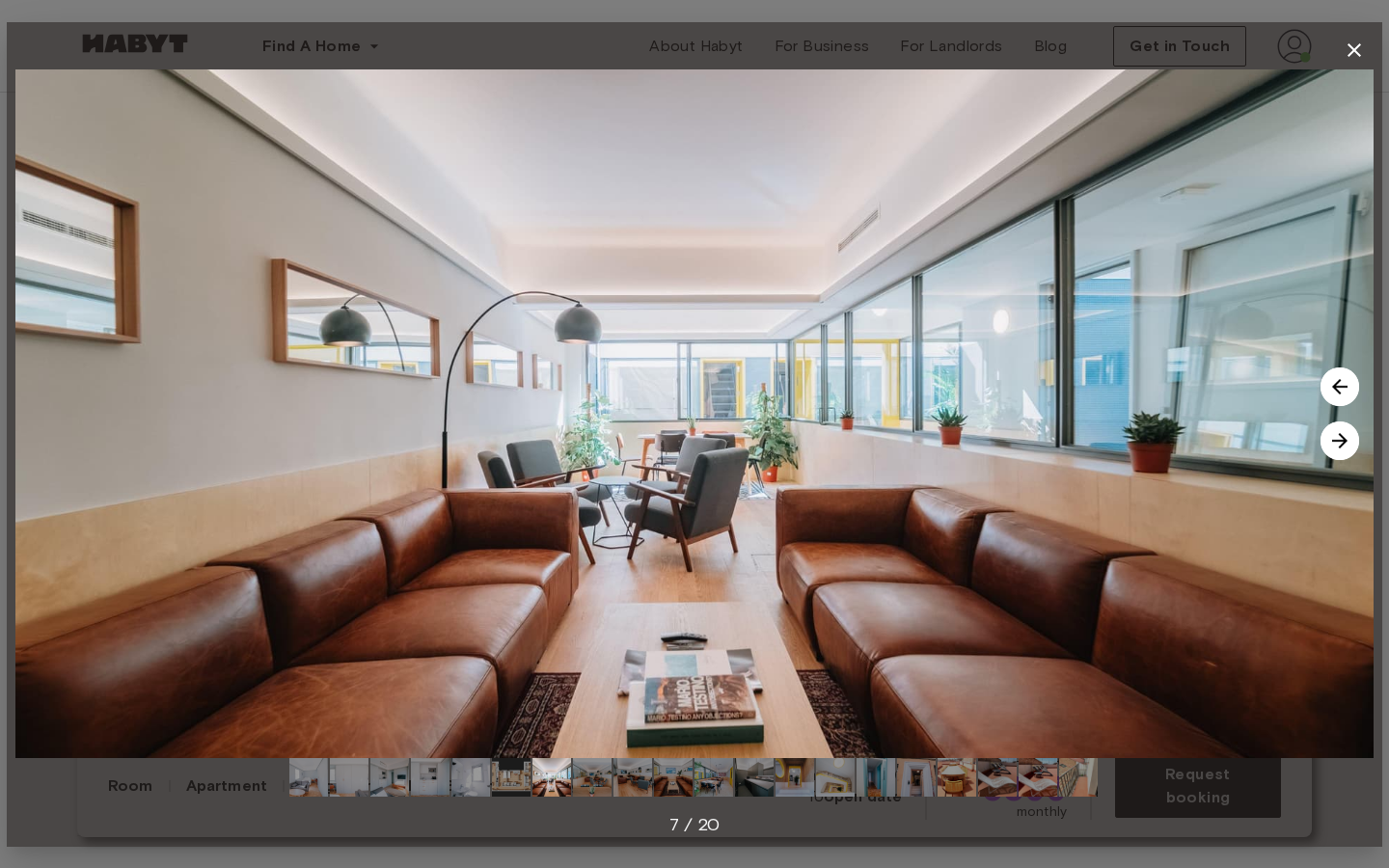 click at bounding box center (1340, 441) 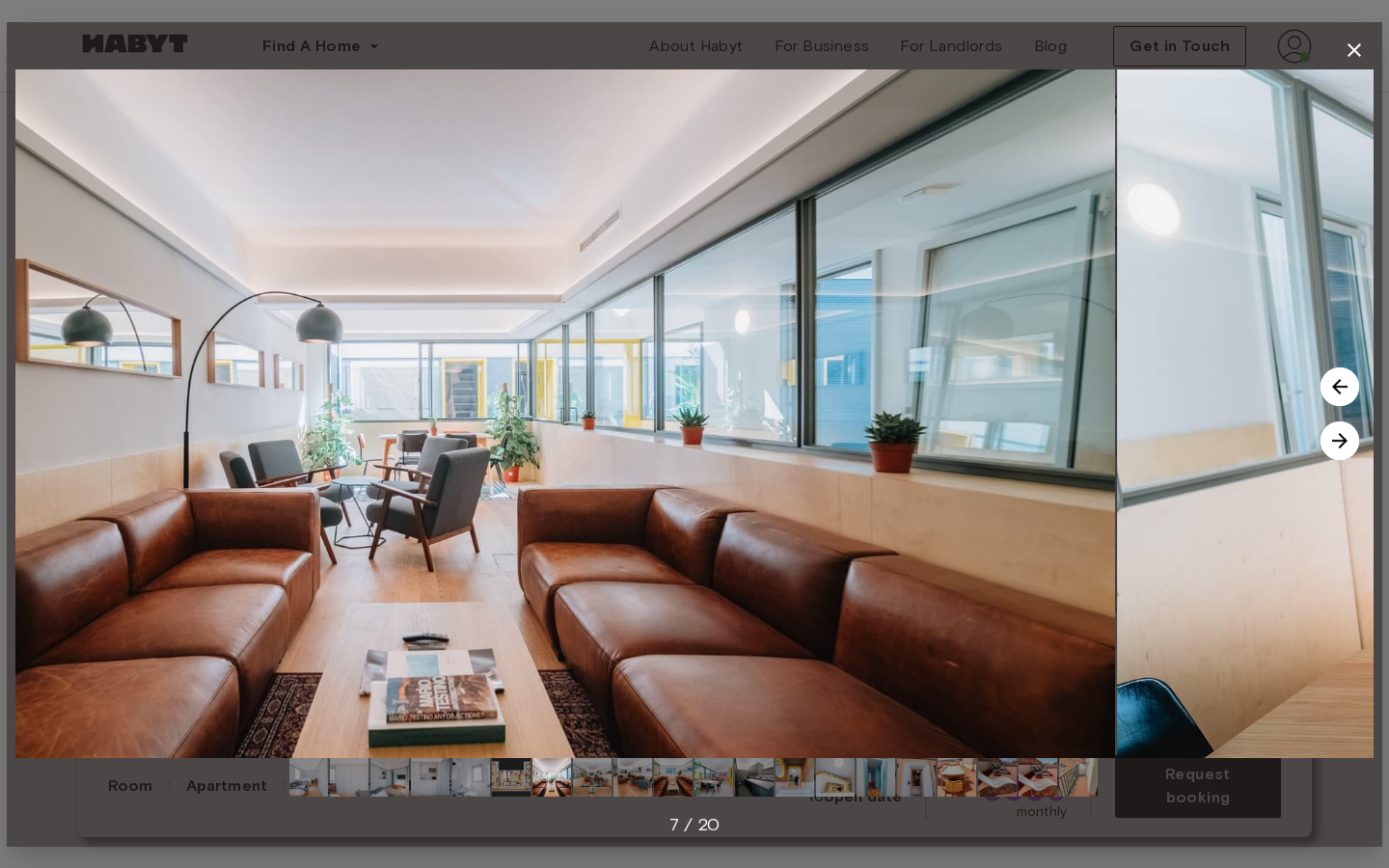 click at bounding box center [1340, 441] 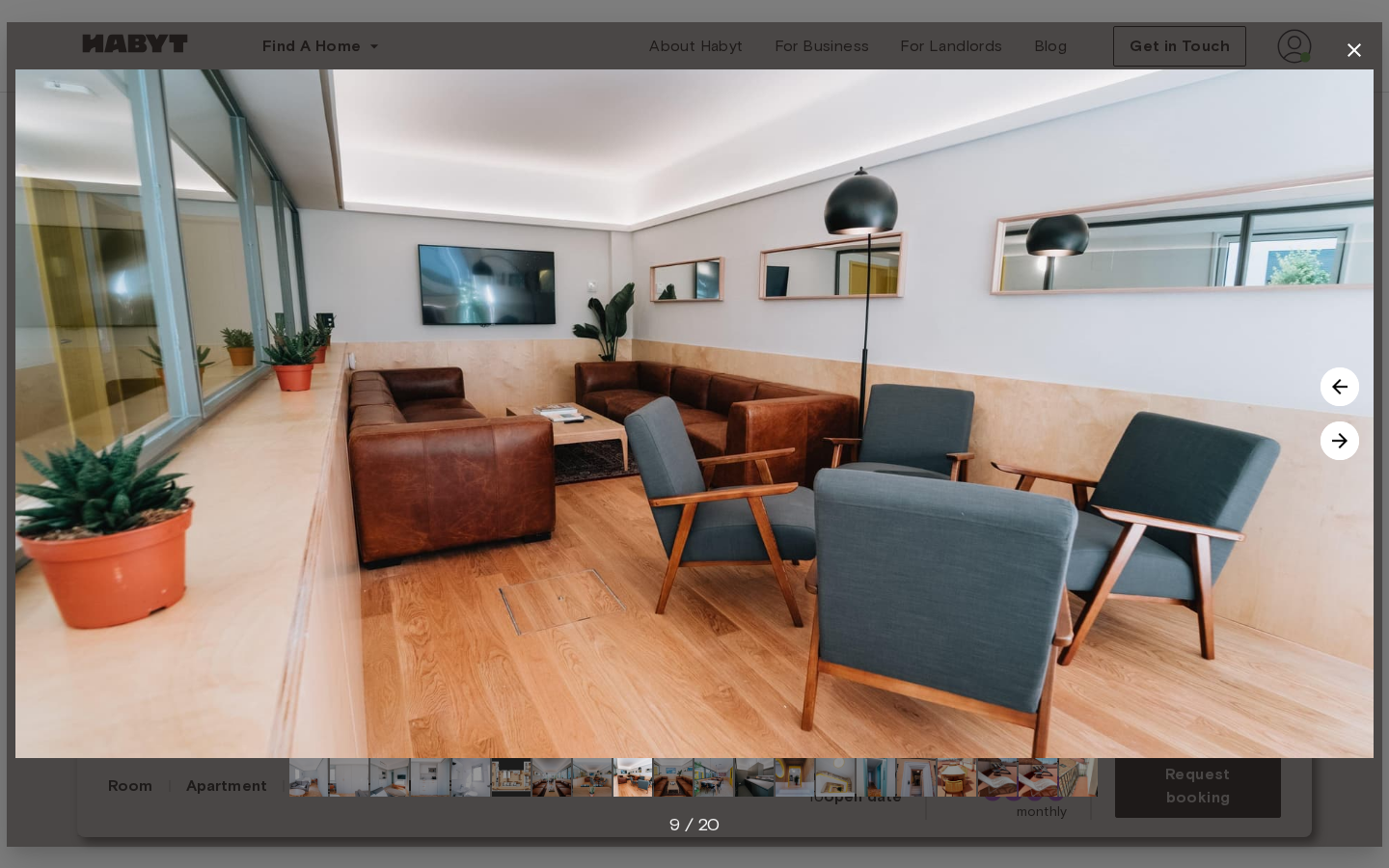 click at bounding box center (1340, 441) 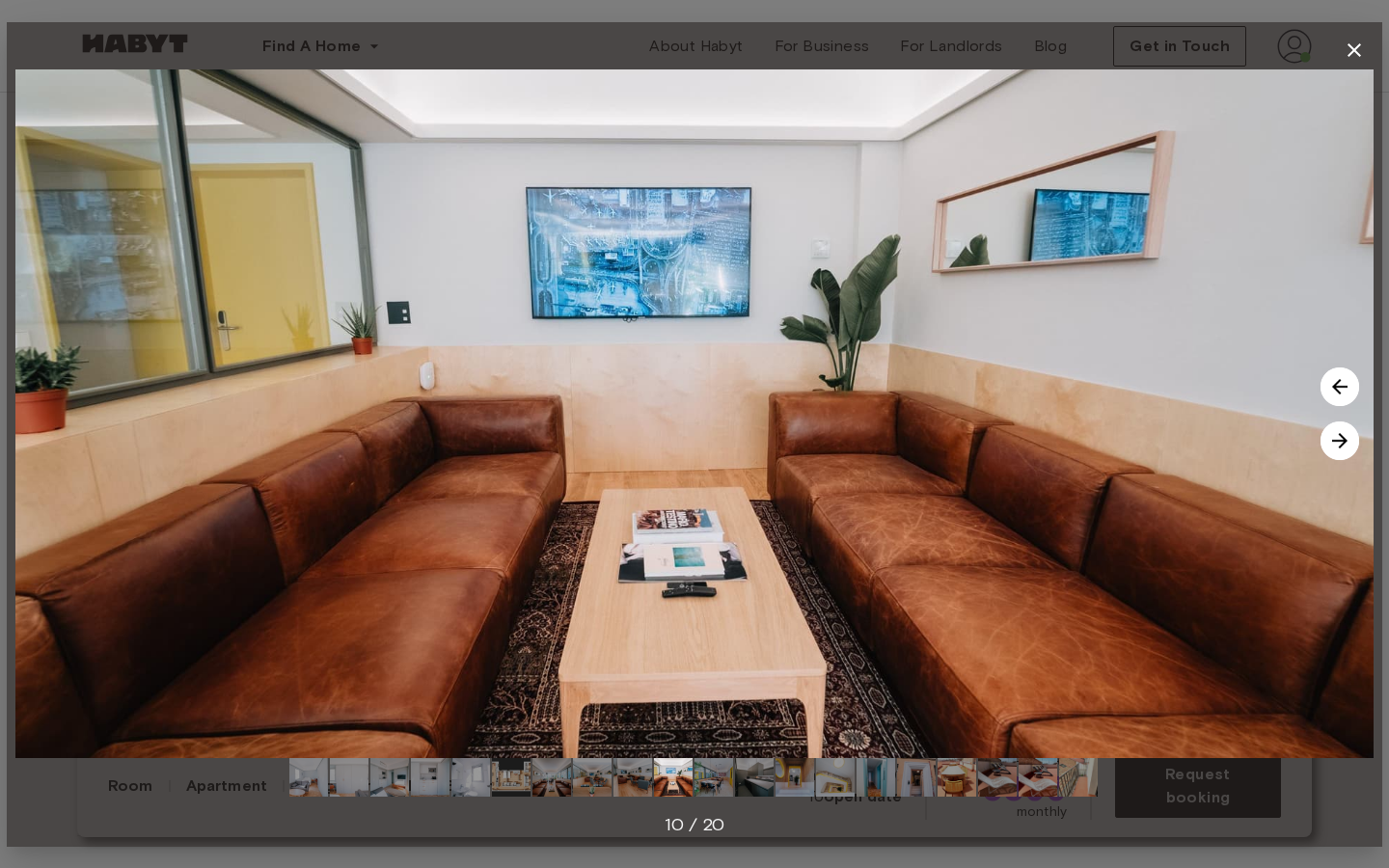 click at bounding box center (1340, 441) 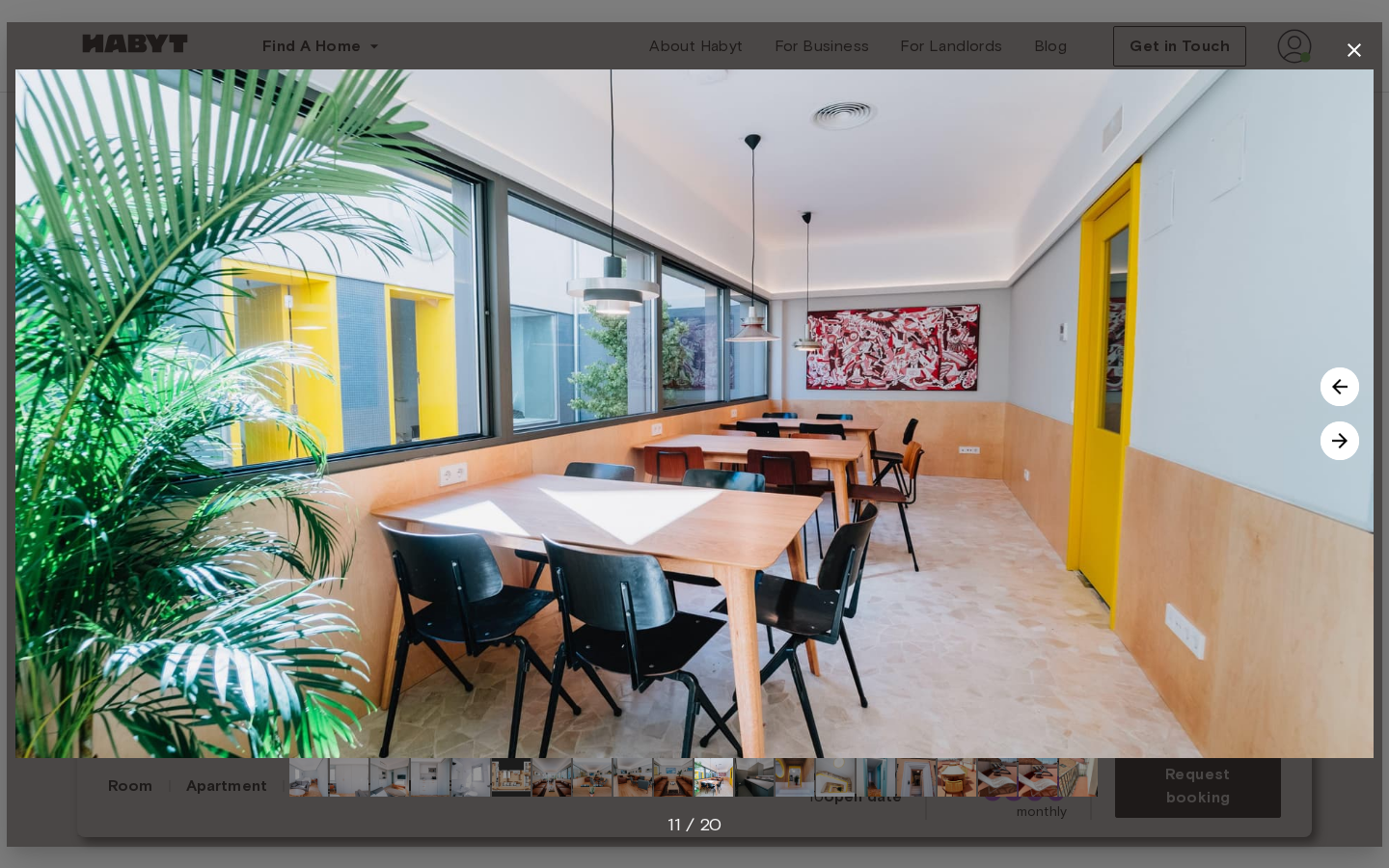 drag, startPoint x: 1349, startPoint y: 54, endPoint x: 1144, endPoint y: 460, distance: 454.81974 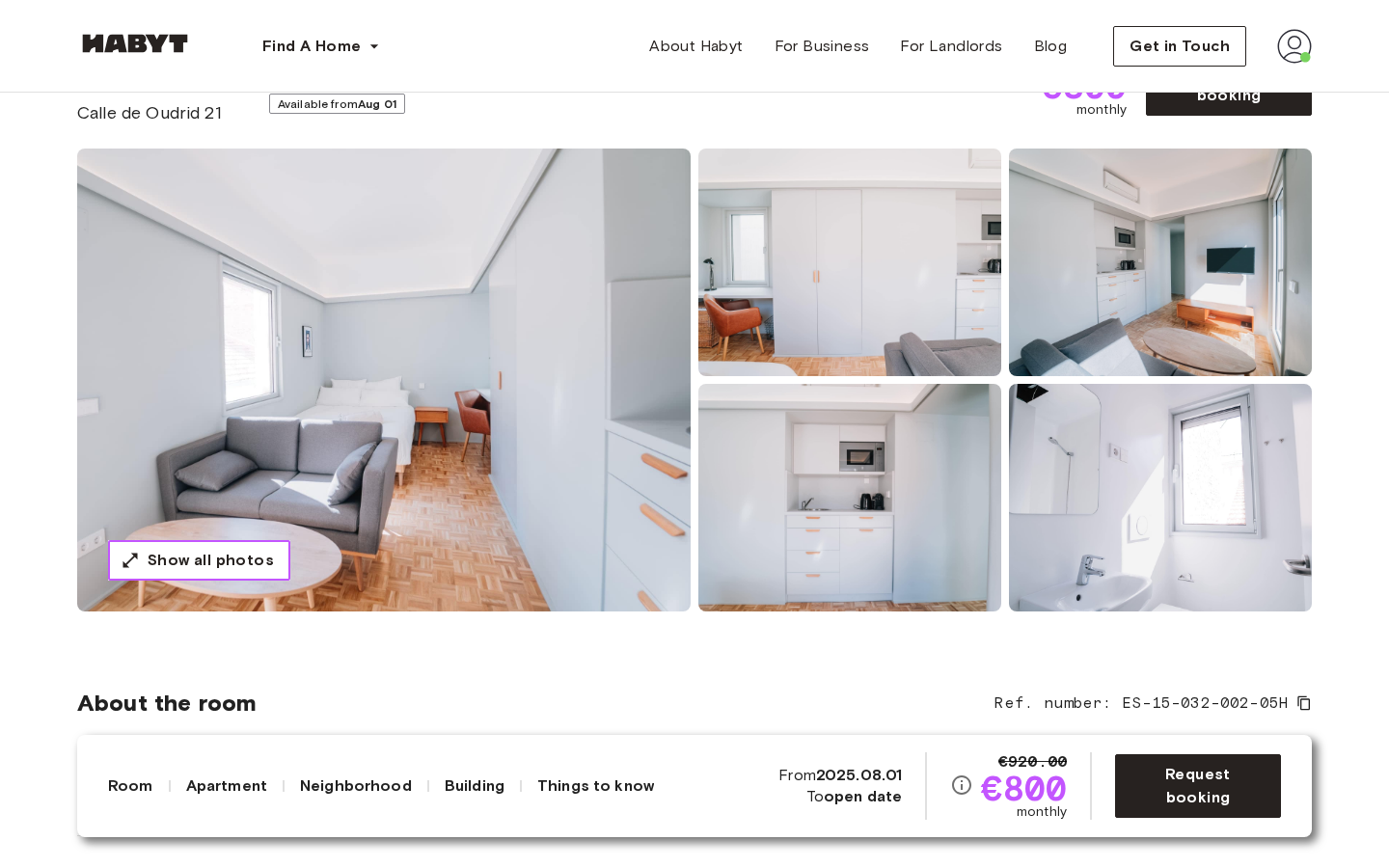 type 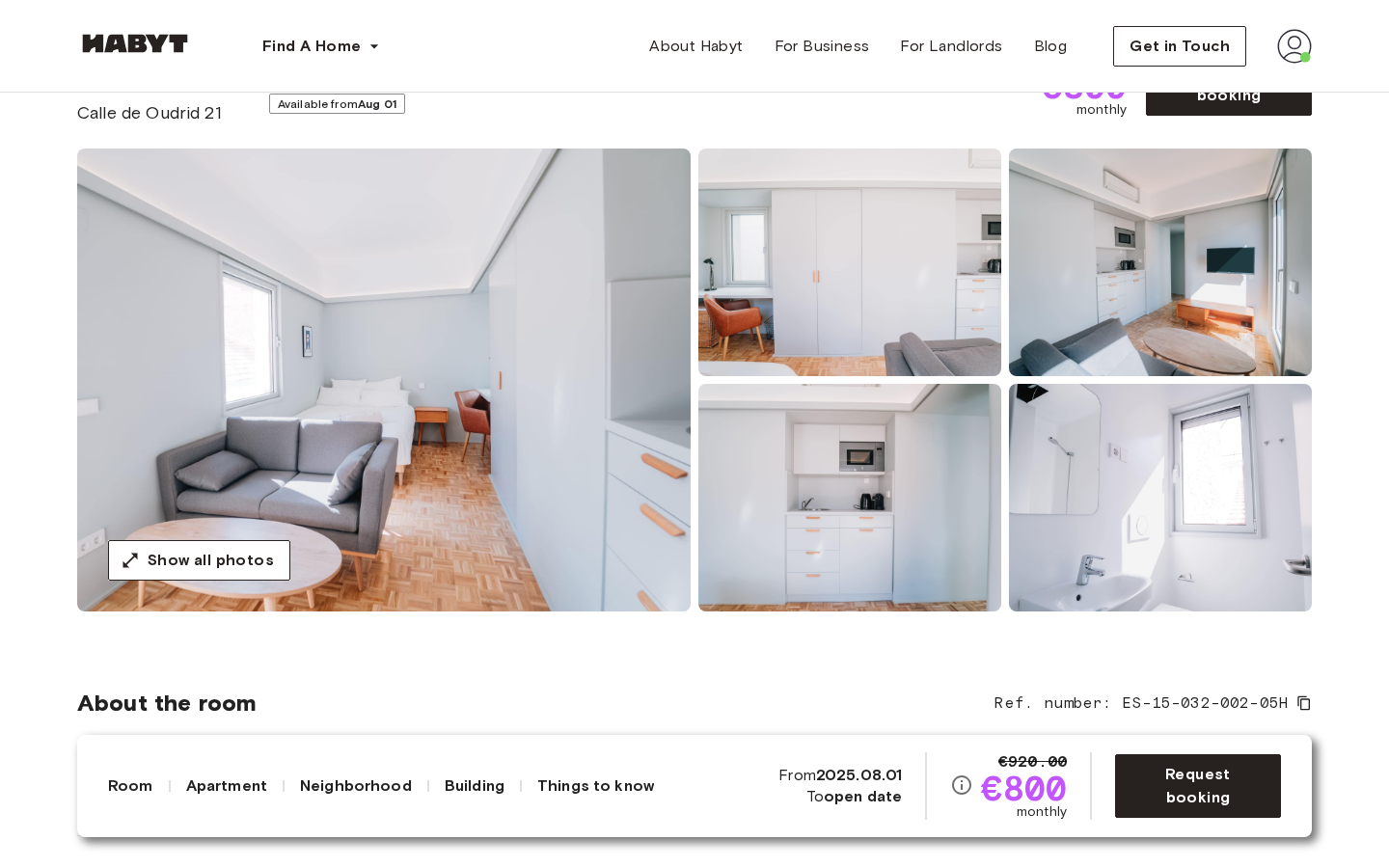 click on "About the room Ref. number:   ES-15-032-002-05H" at bounding box center (694, 703) 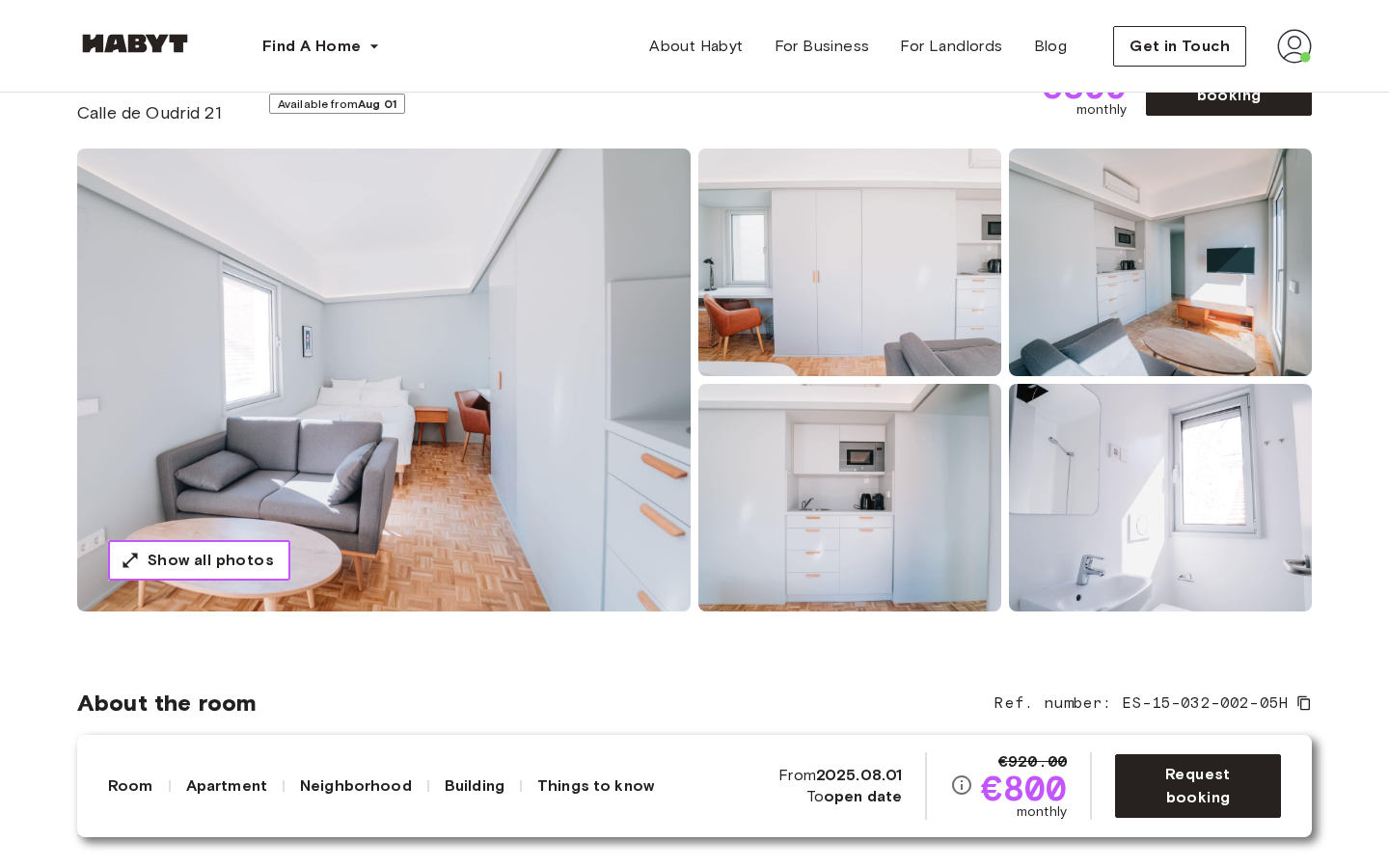 click on "Show all photos" at bounding box center (210, 560) 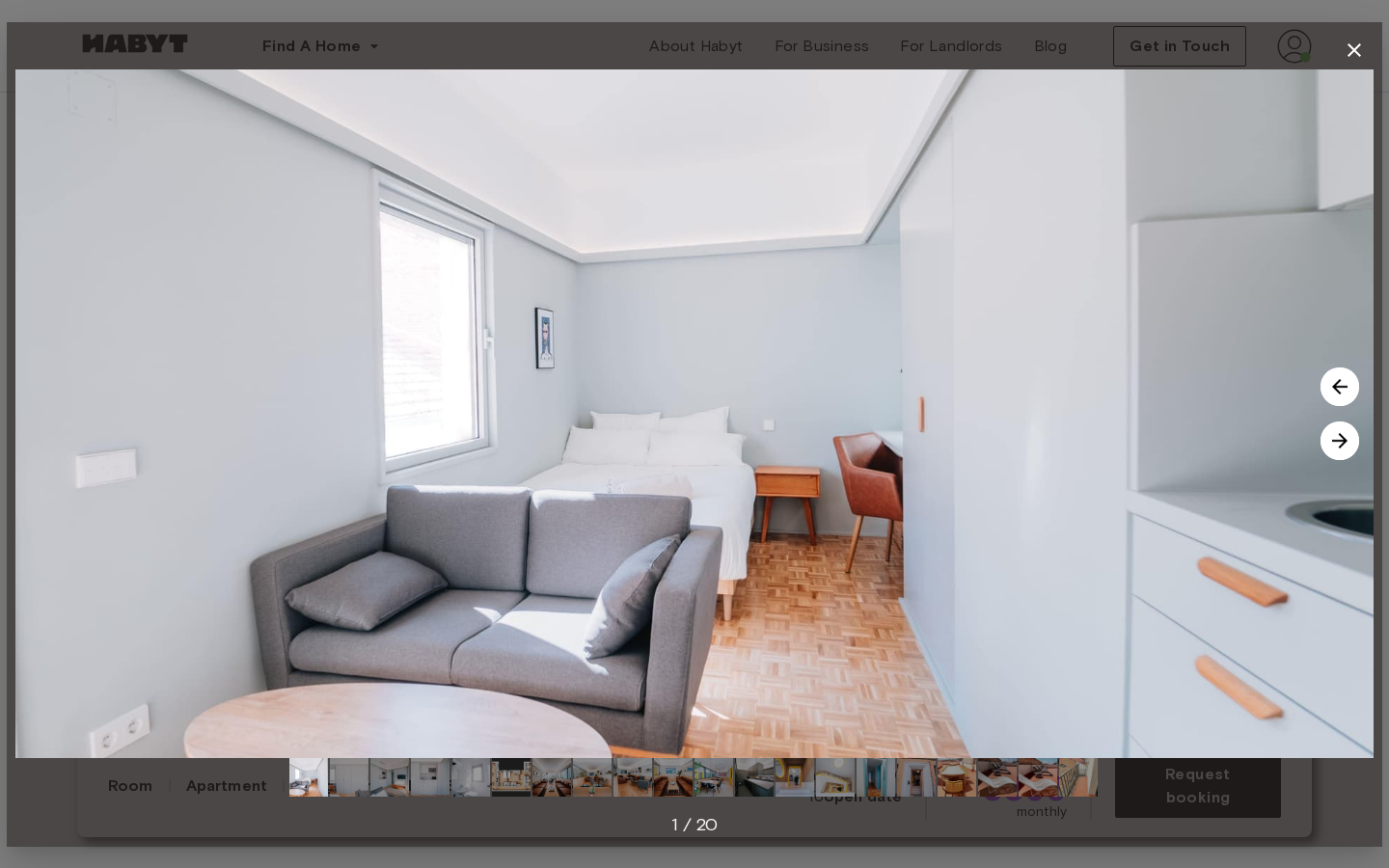click 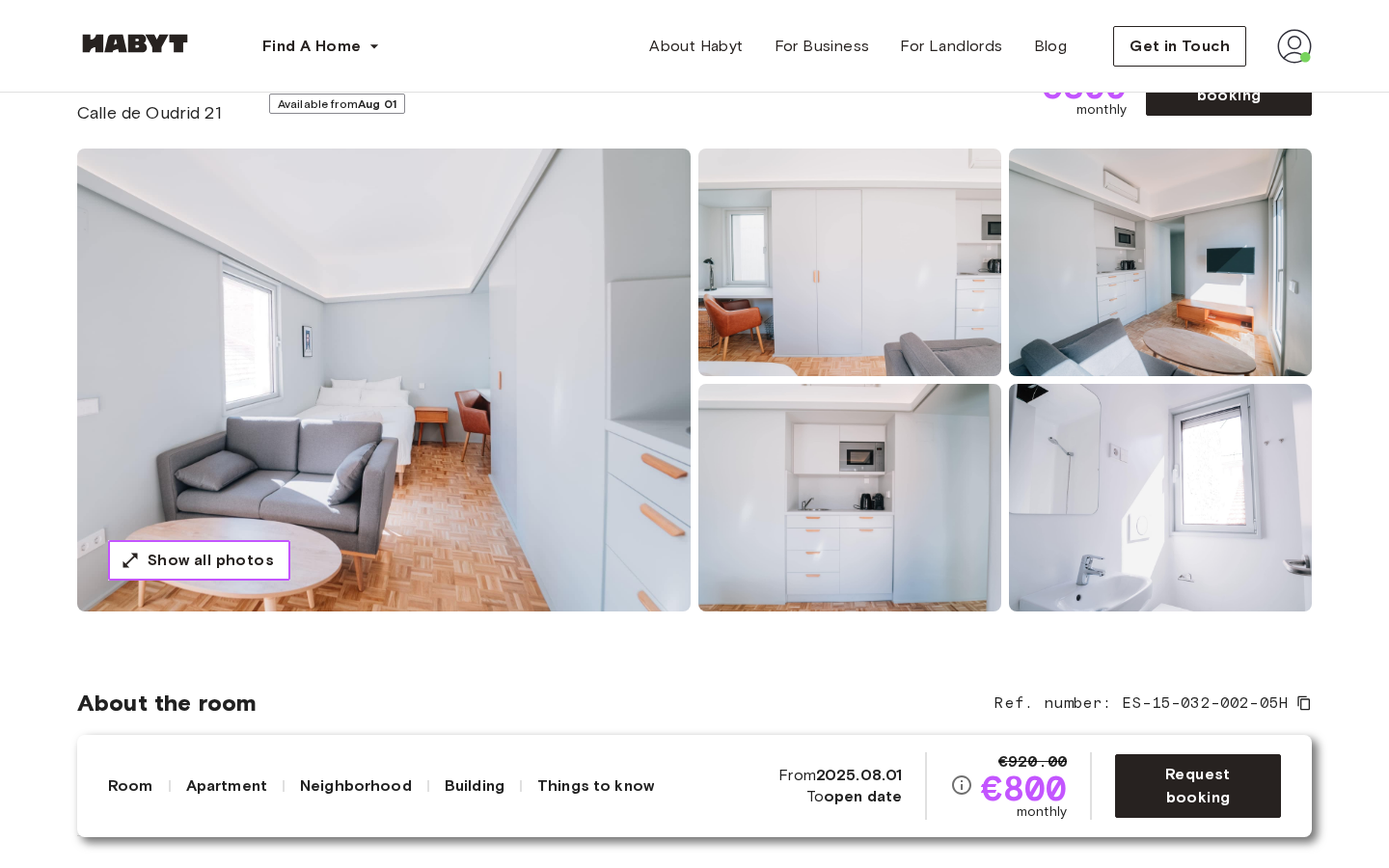 click on "Show all photos" at bounding box center (210, 560) 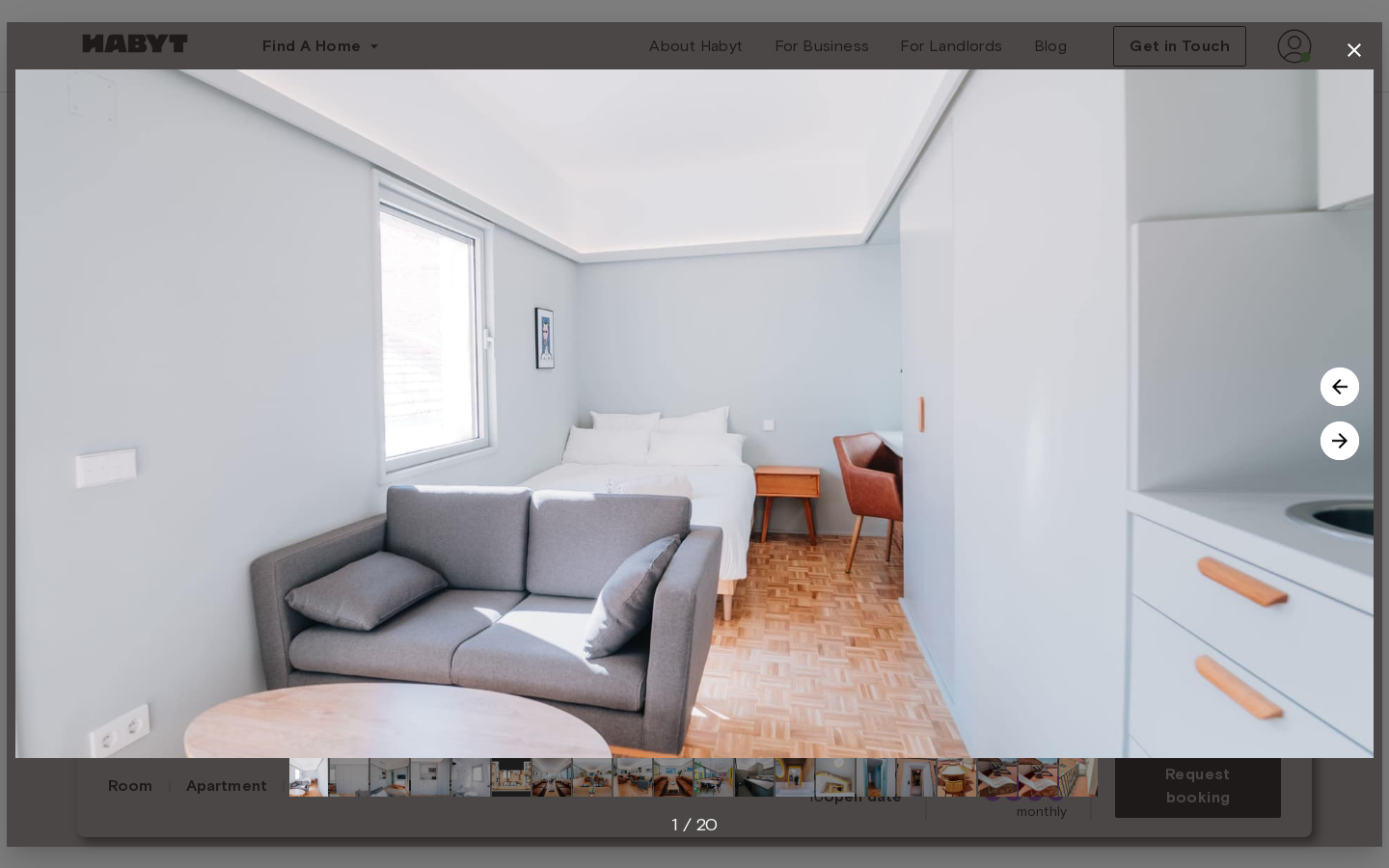 click at bounding box center [1340, 441] 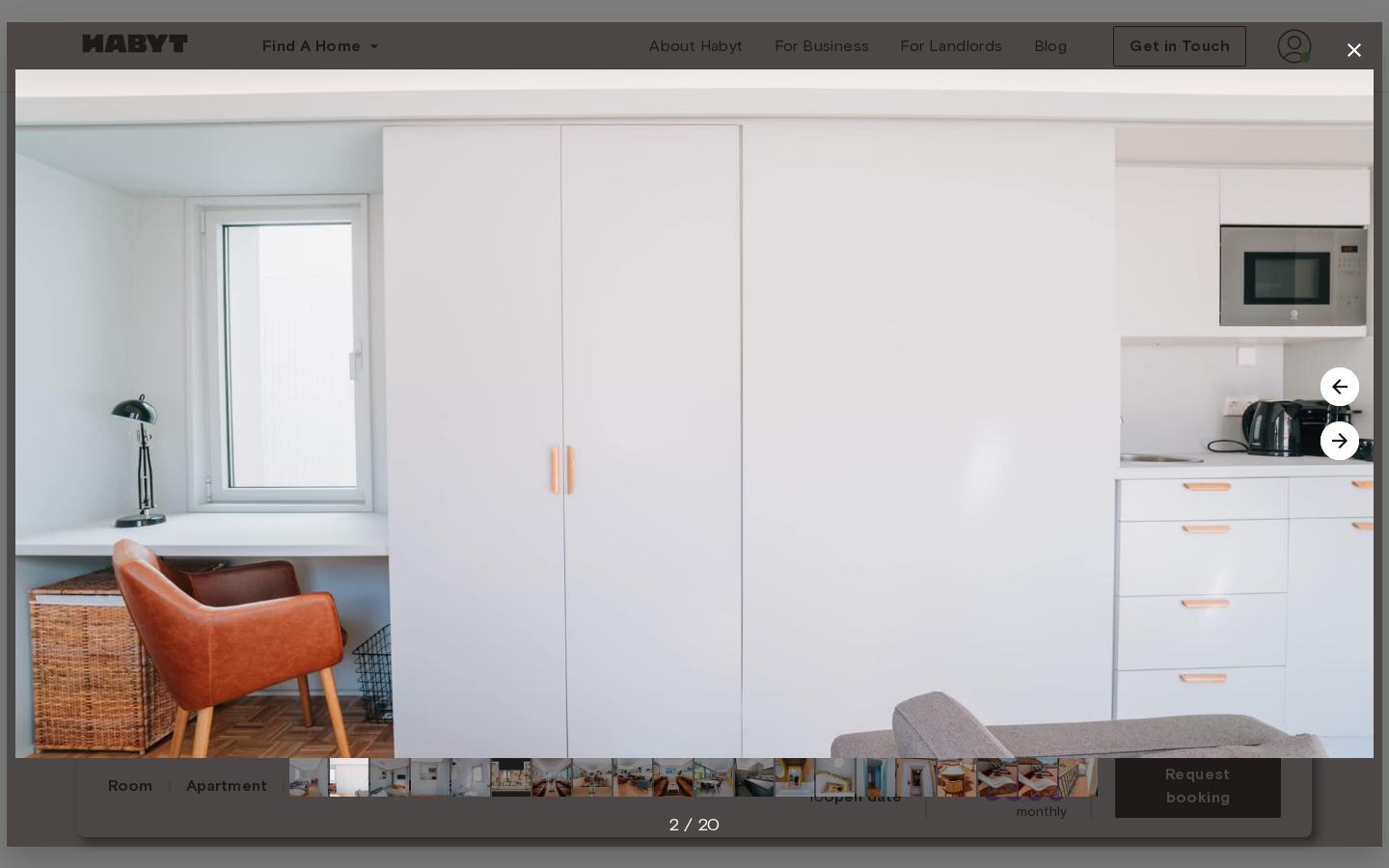 click at bounding box center (1340, 441) 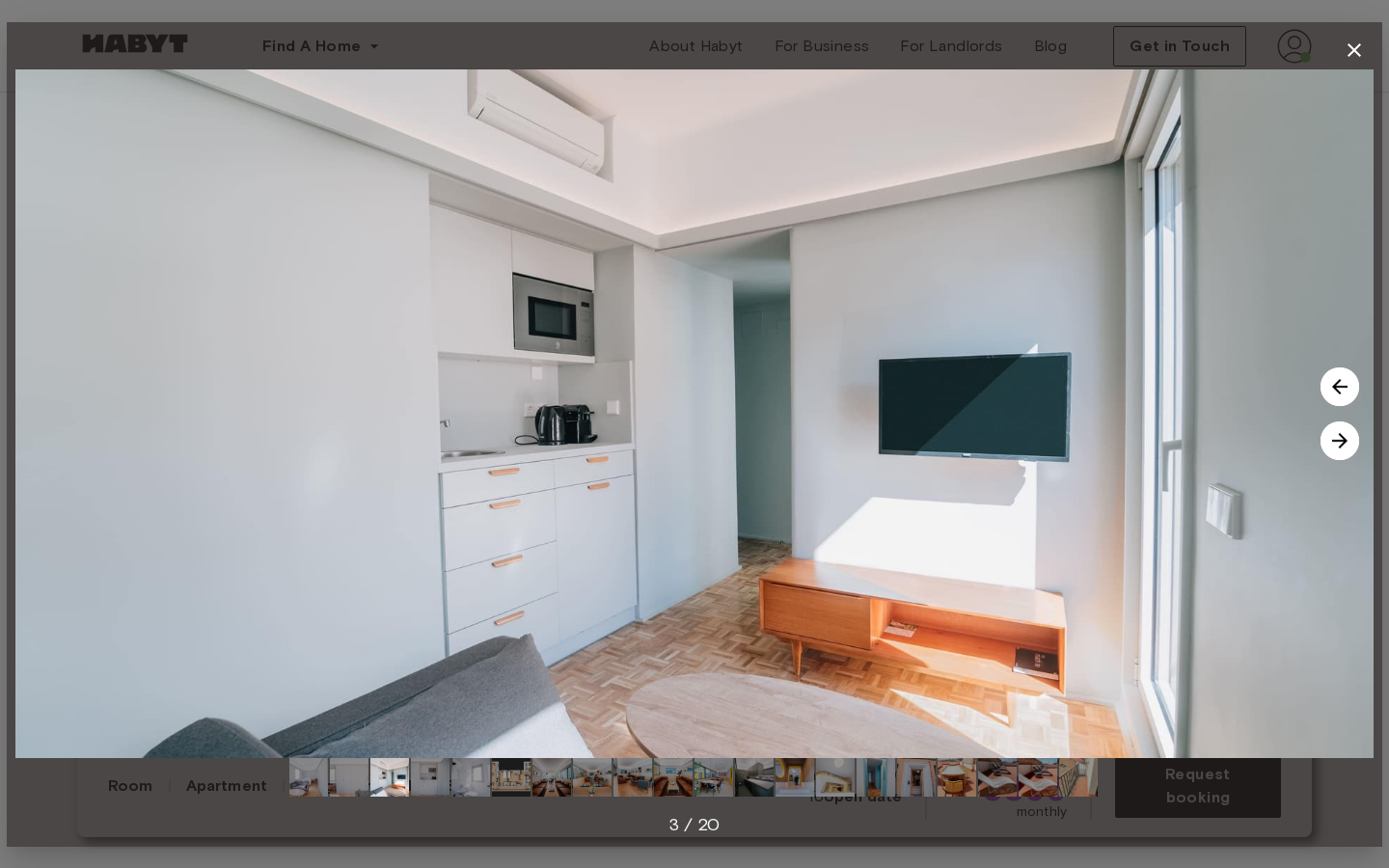click at bounding box center [1340, 441] 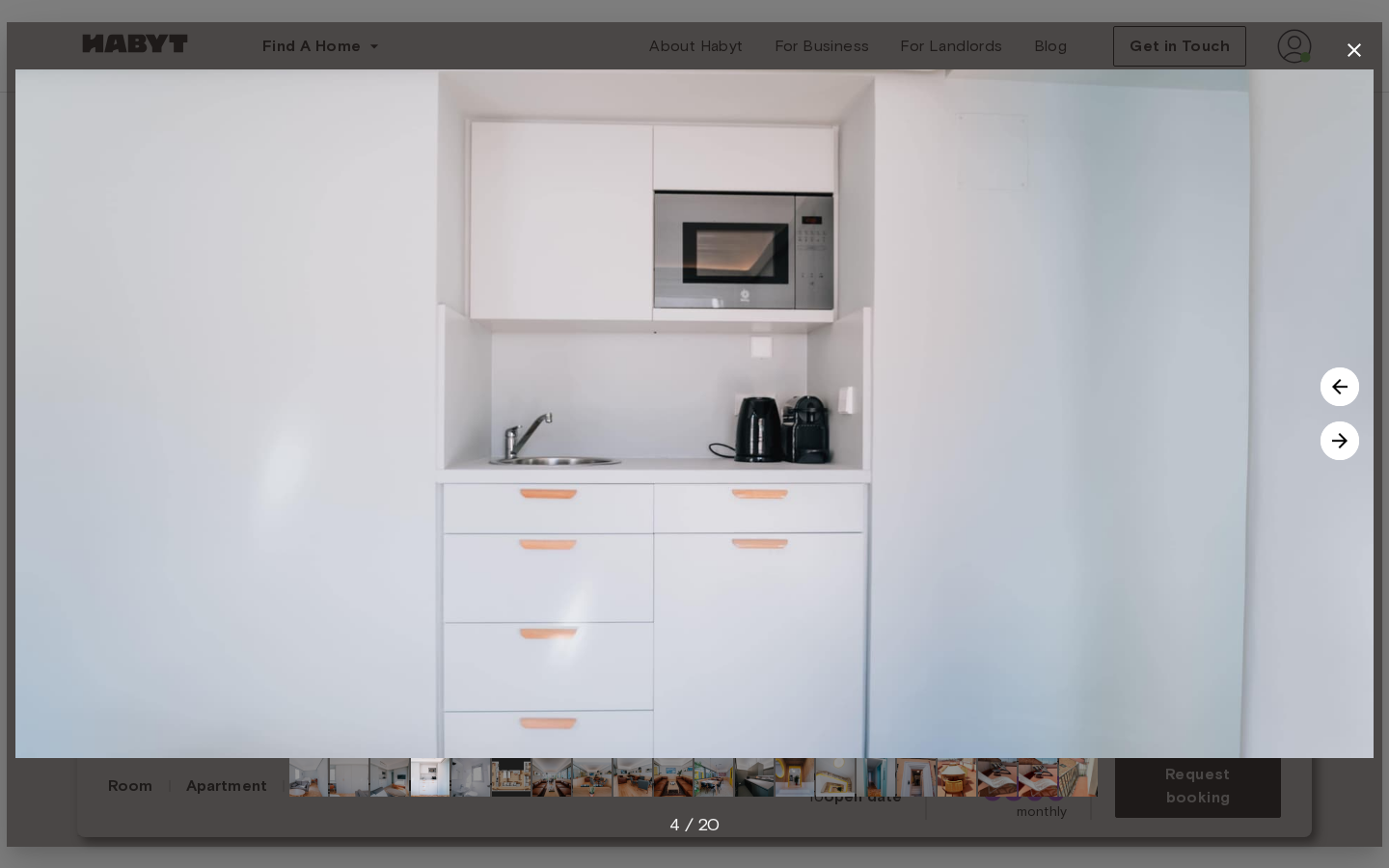 click at bounding box center (1340, 441) 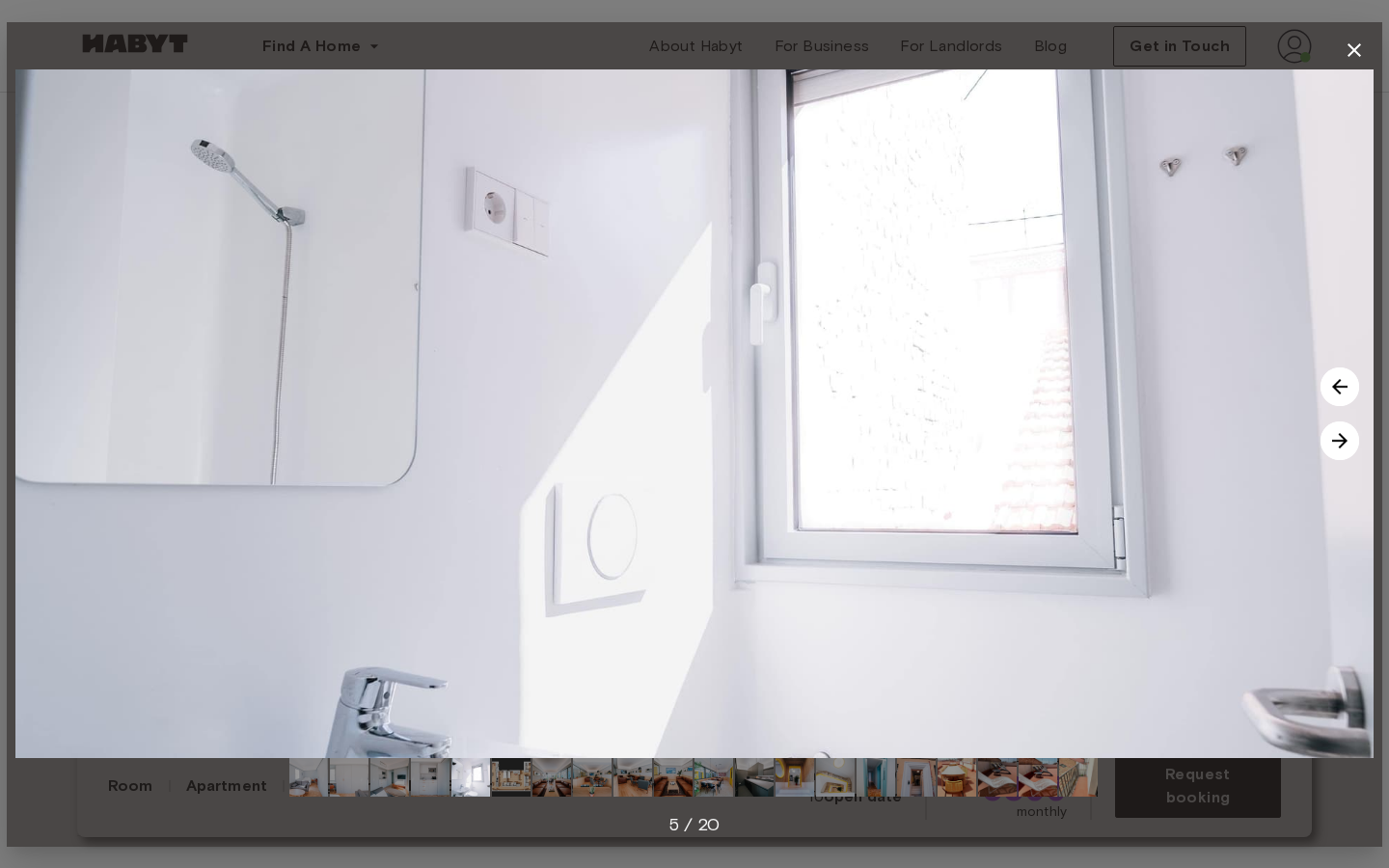 click at bounding box center (1340, 441) 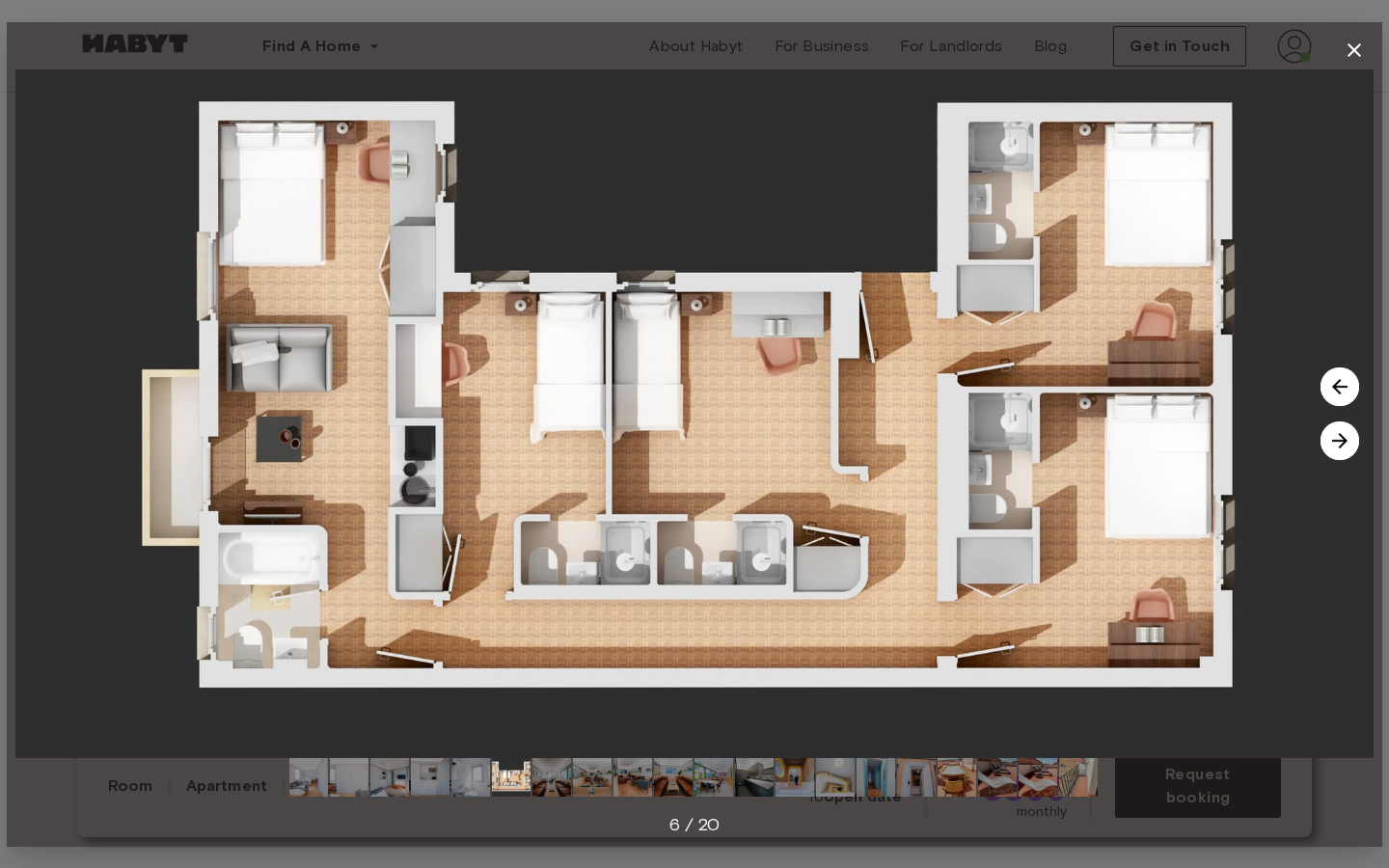 click at bounding box center (1340, 441) 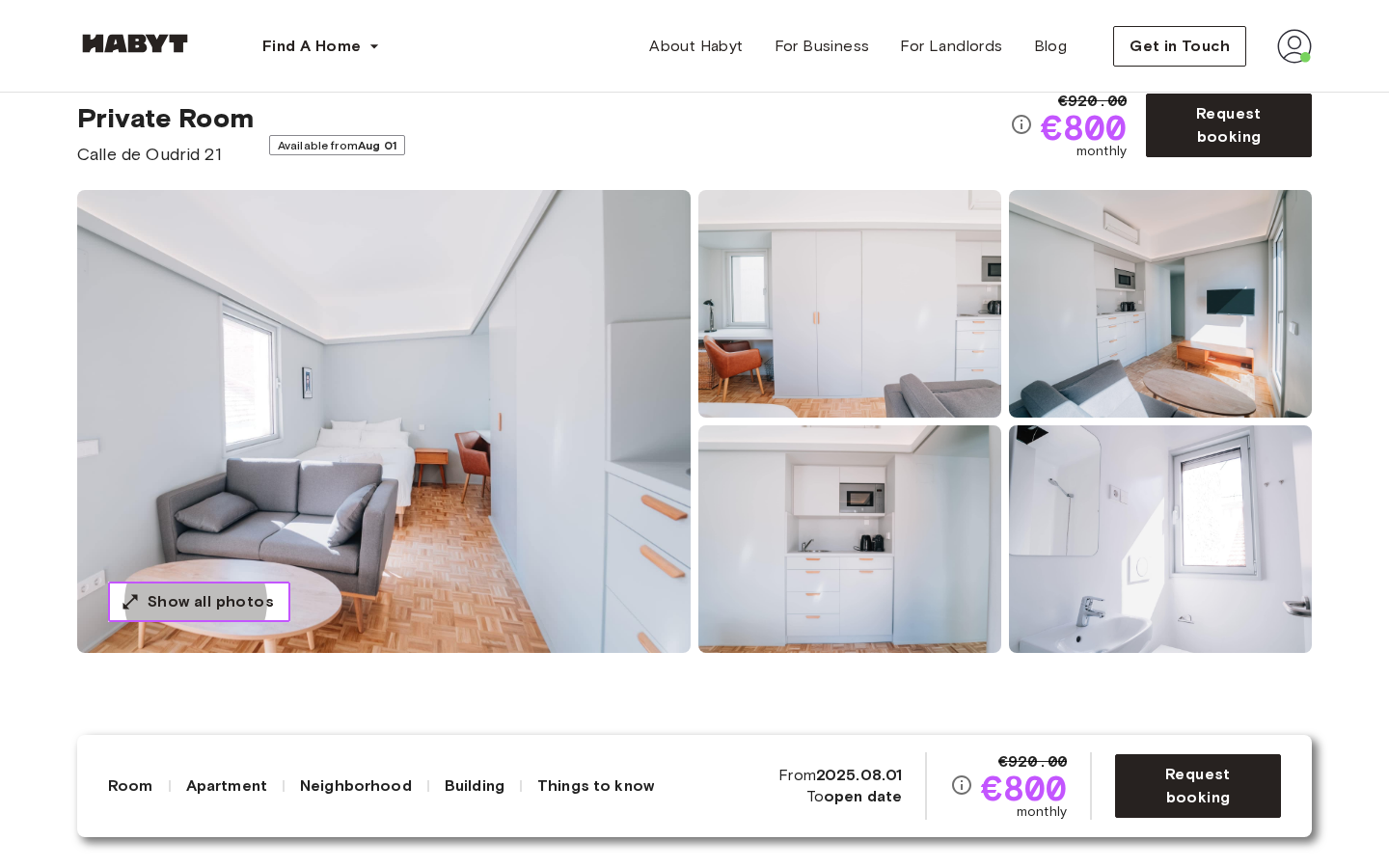 scroll, scrollTop: 62, scrollLeft: 0, axis: vertical 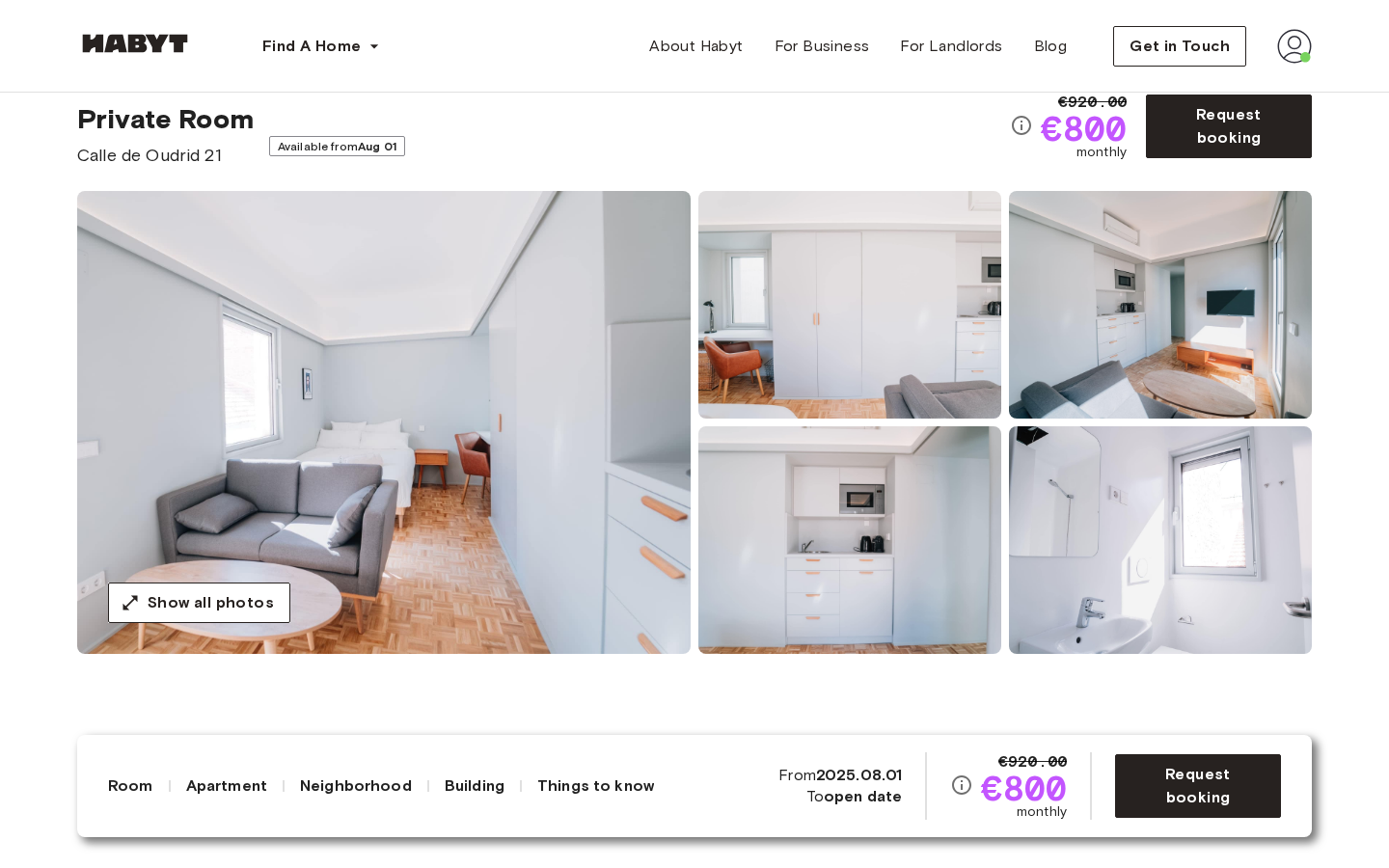 click on "Private Room Calle de Oudrid 21 Available from  Aug 01" at bounding box center (543, 135) 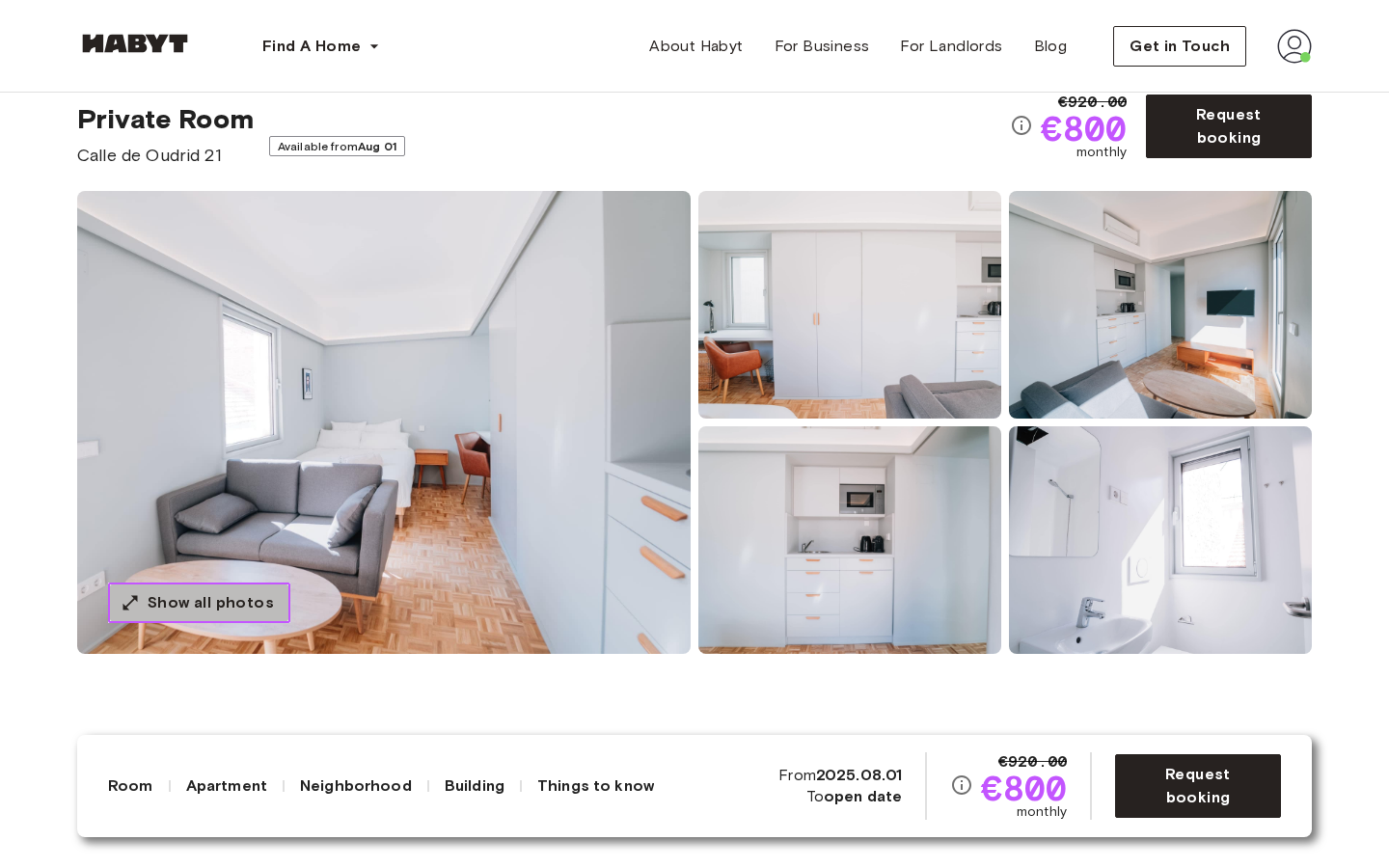 click on "Show all photos" at bounding box center (210, 603) 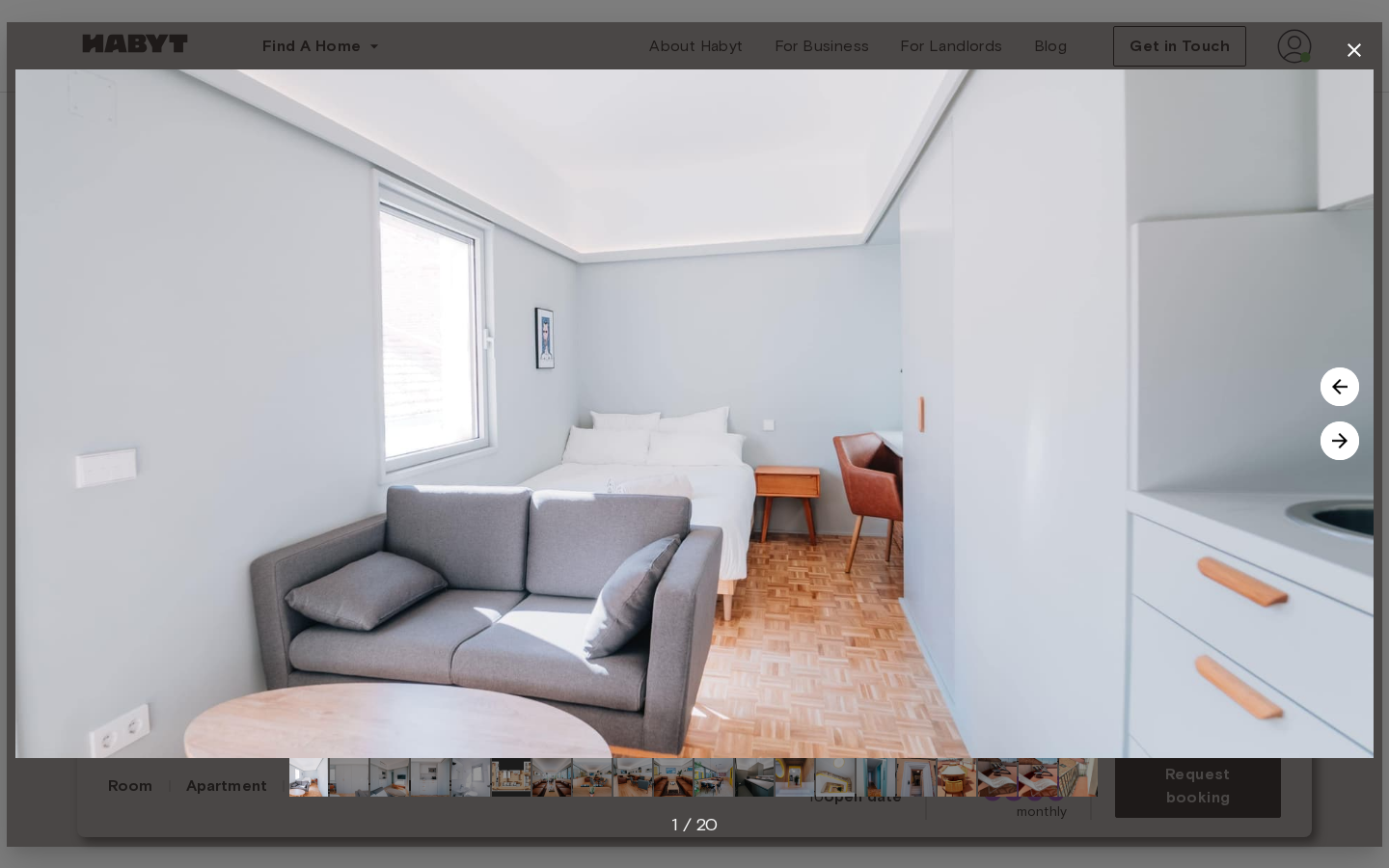 click at bounding box center (1340, 441) 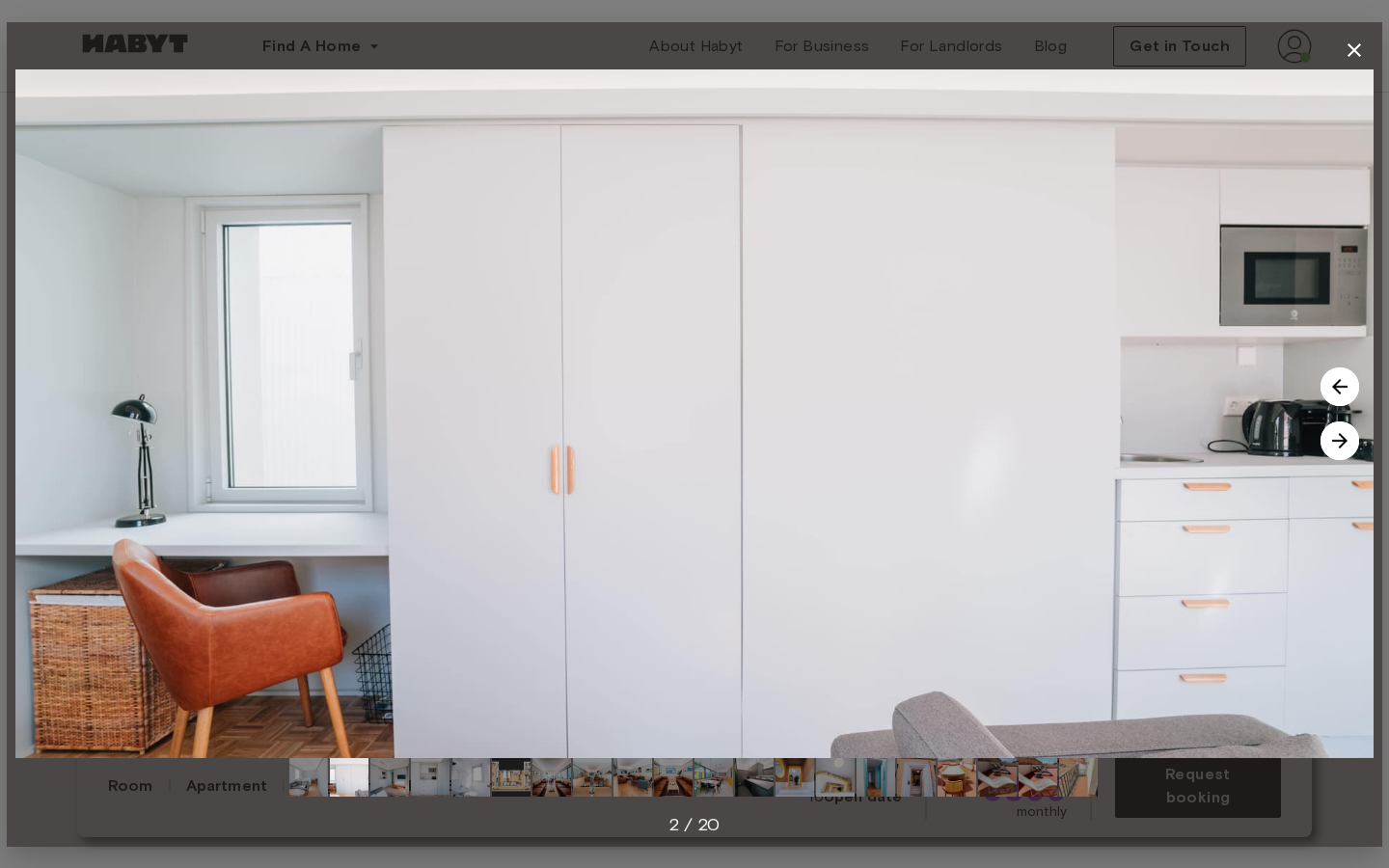 click at bounding box center [1340, 441] 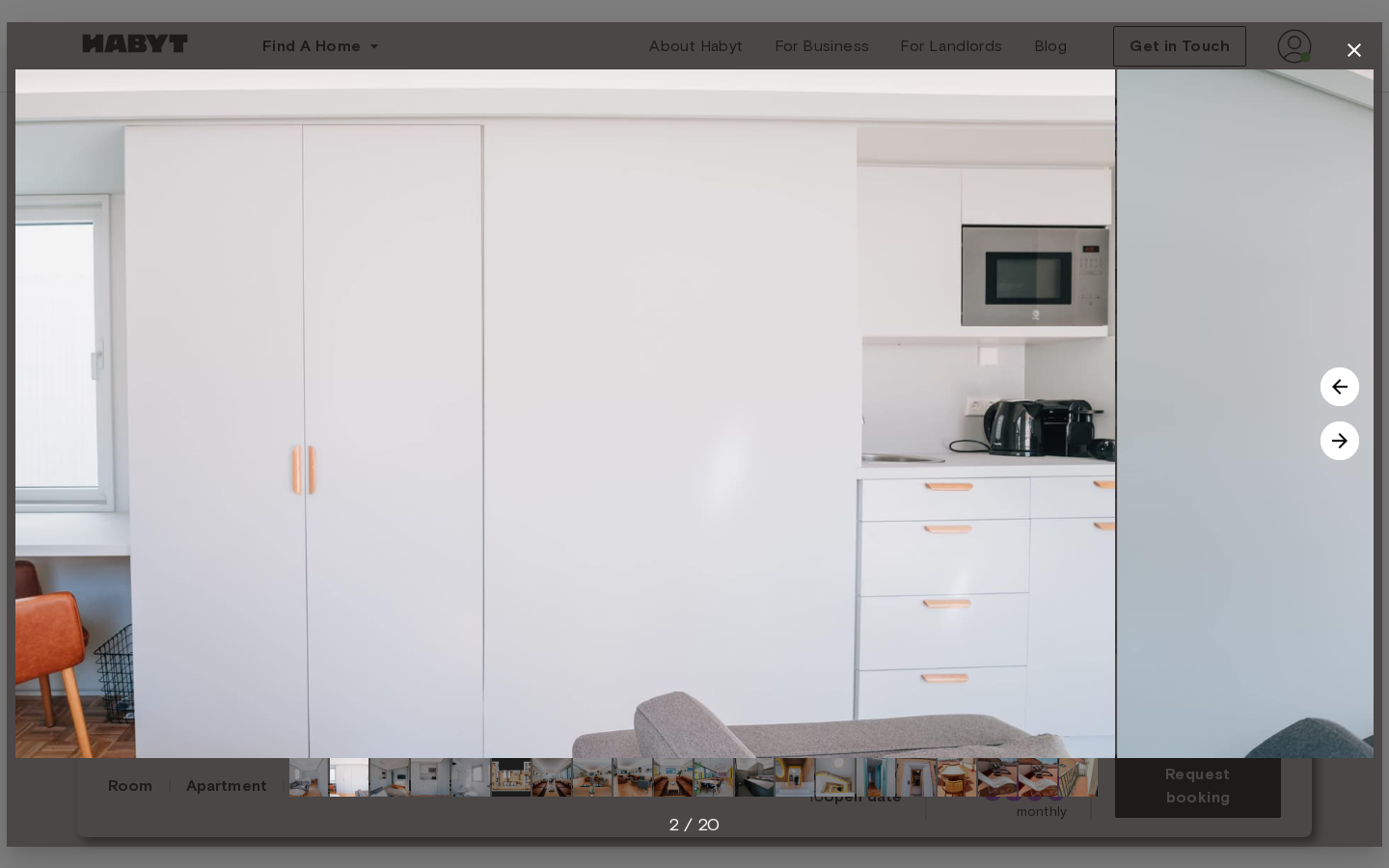 click at bounding box center [1340, 441] 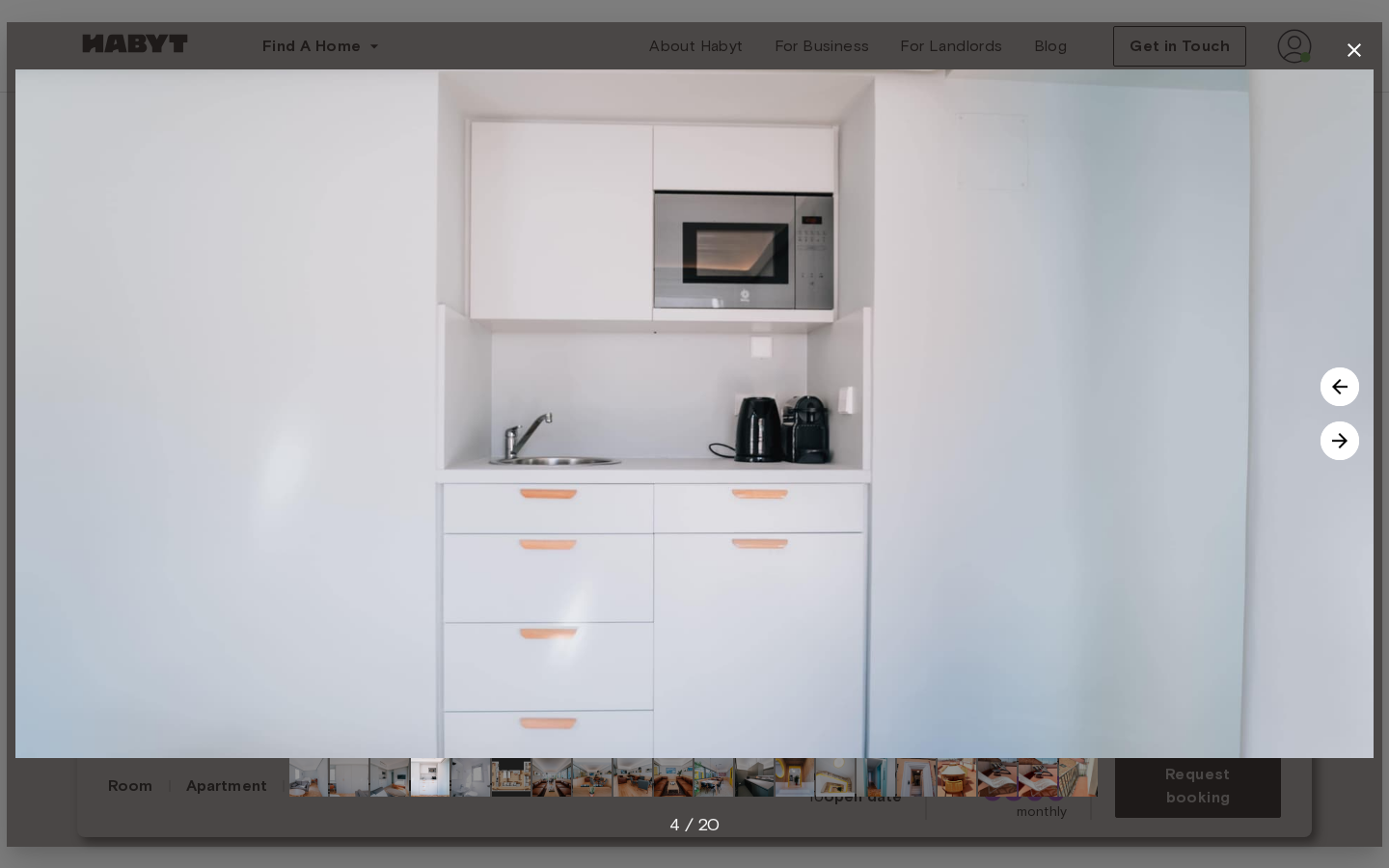 click at bounding box center (1340, 441) 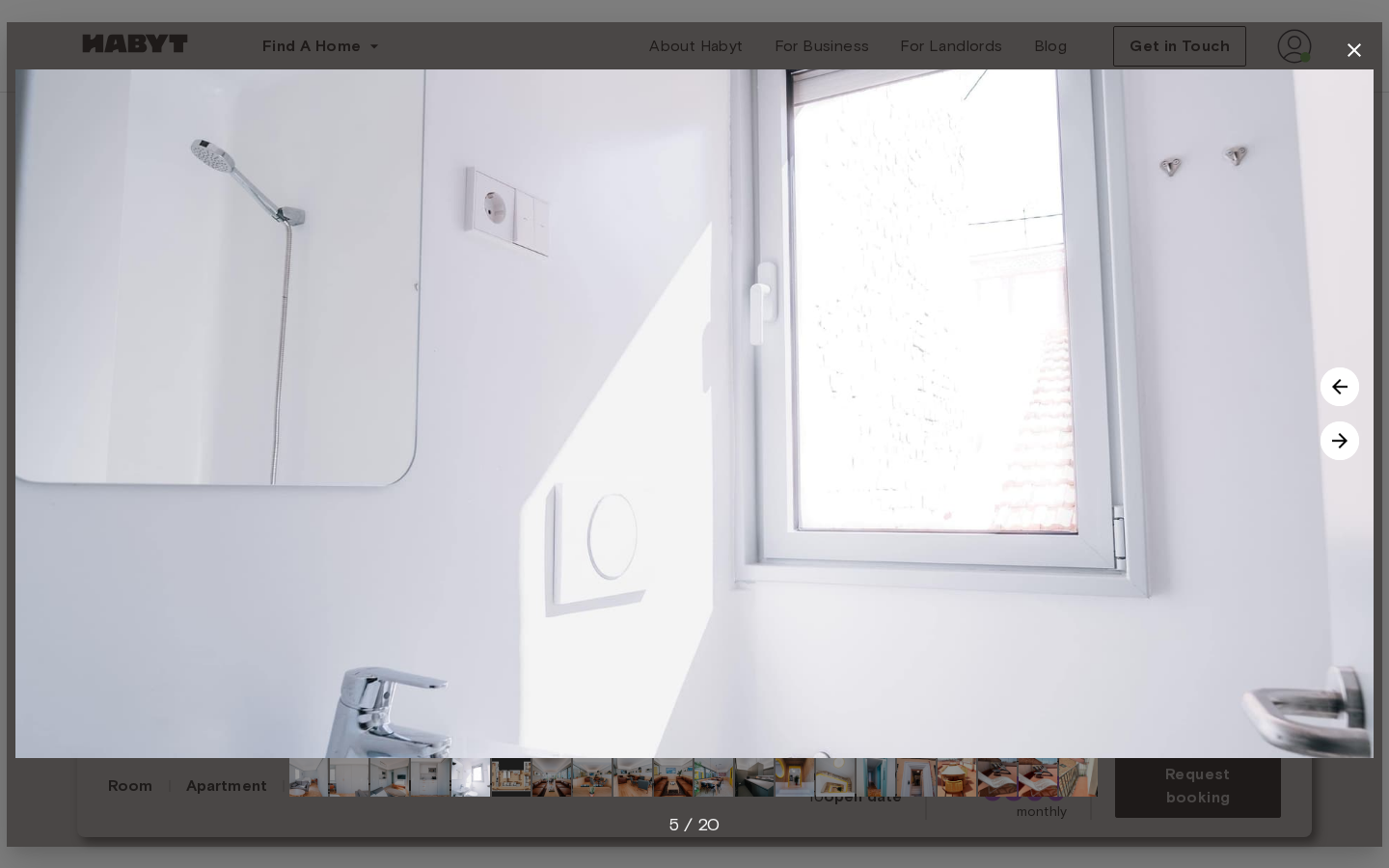 click at bounding box center [1340, 441] 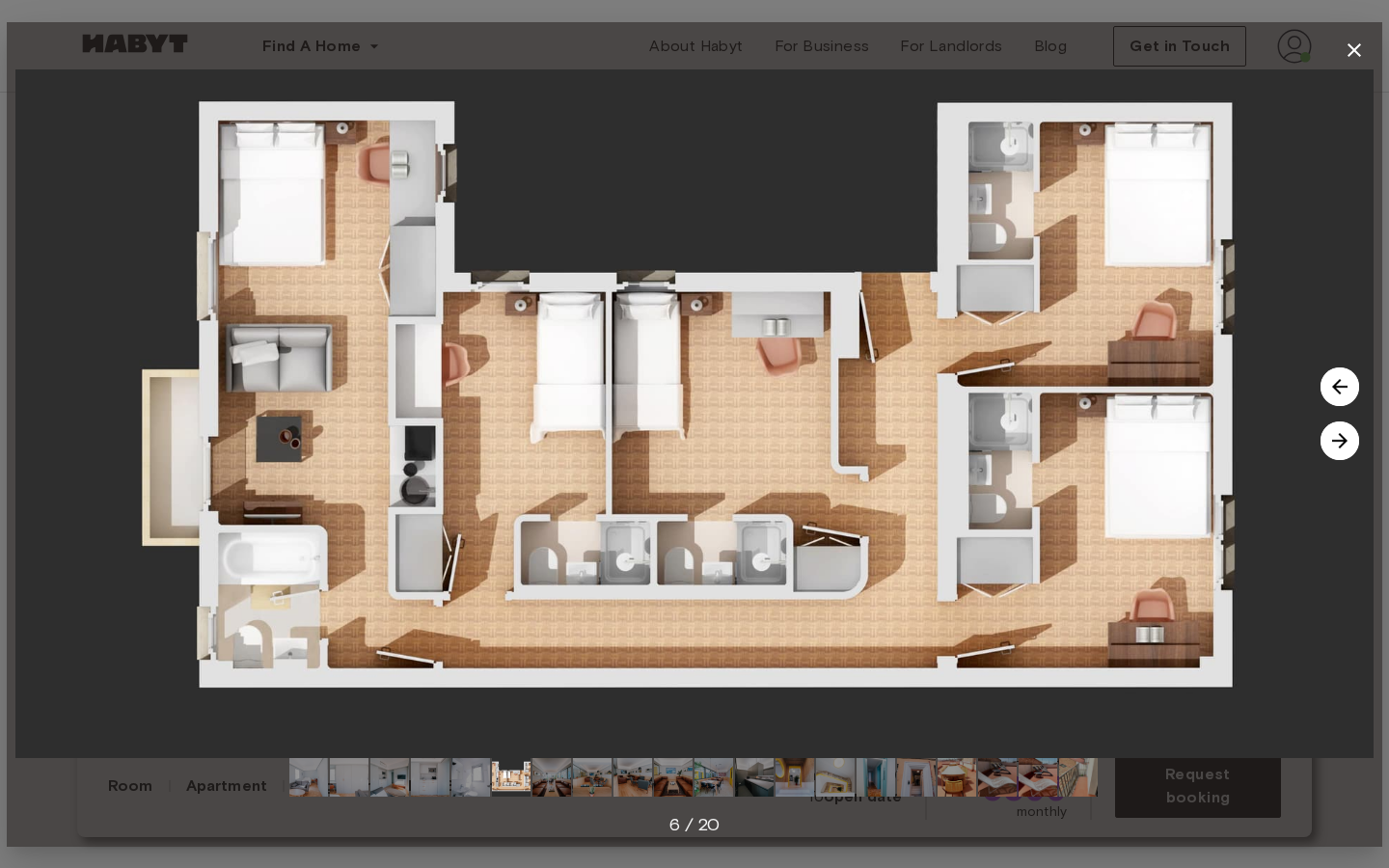 click at bounding box center (1340, 387) 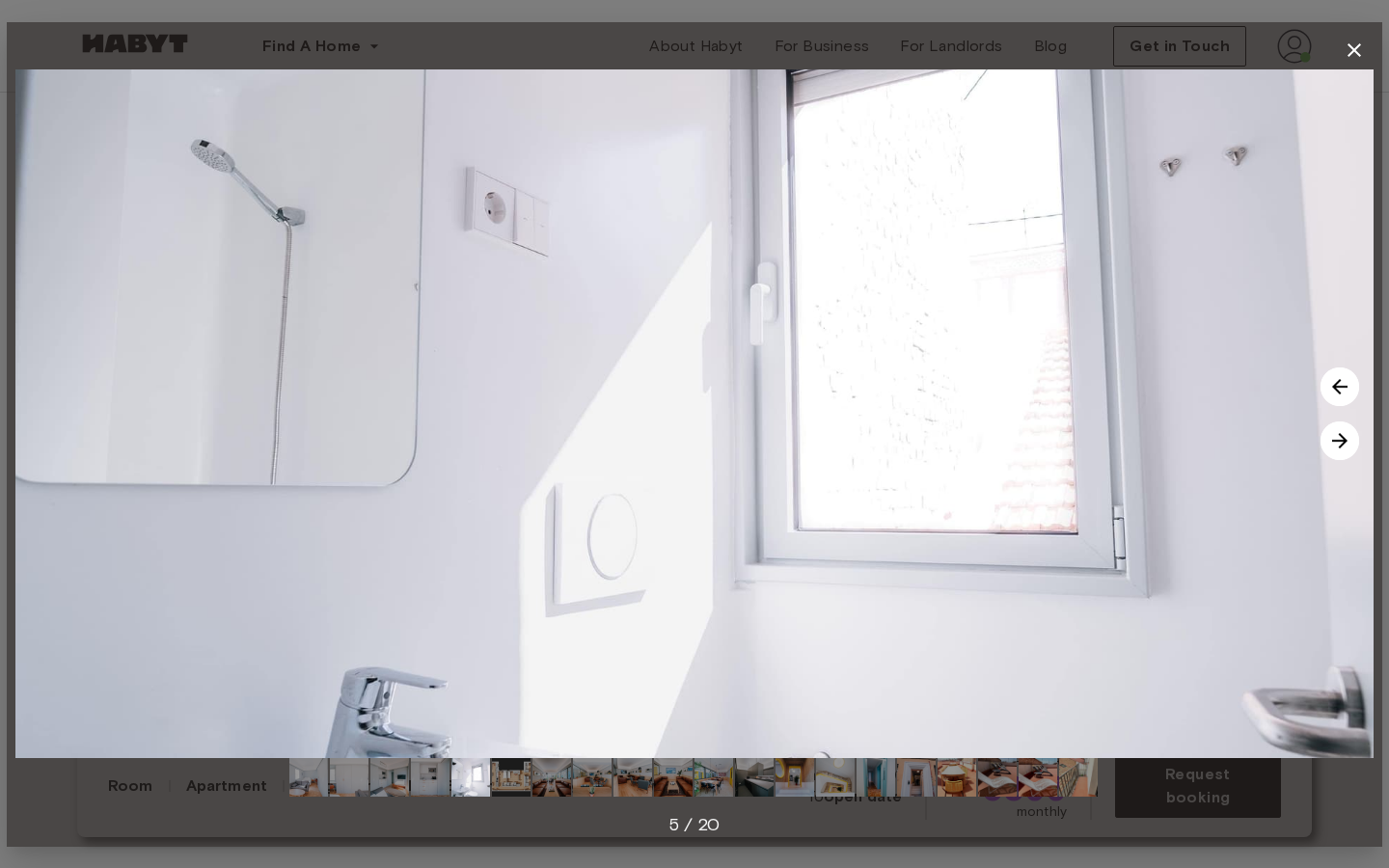 click at bounding box center [1340, 387] 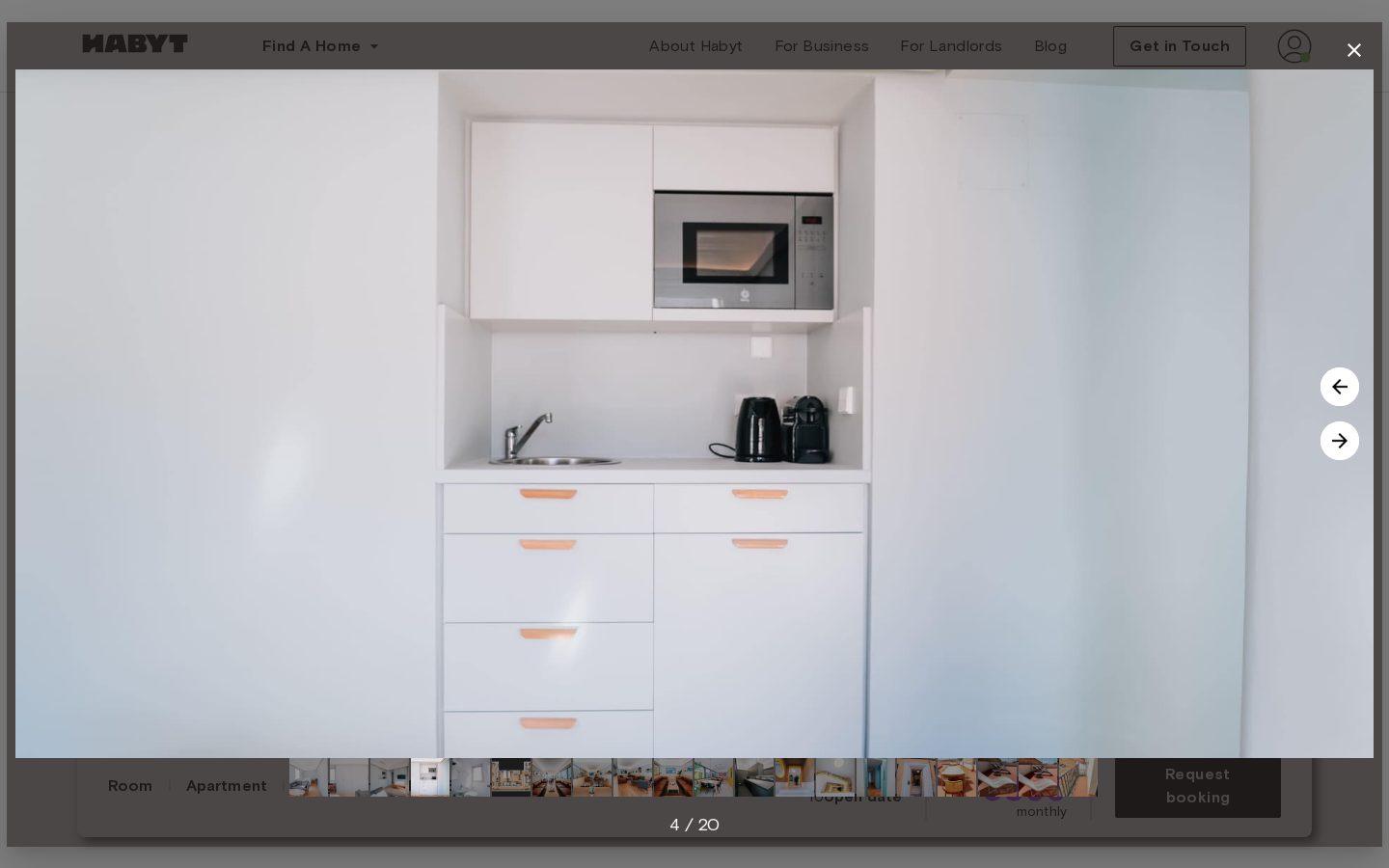 click at bounding box center [1340, 387] 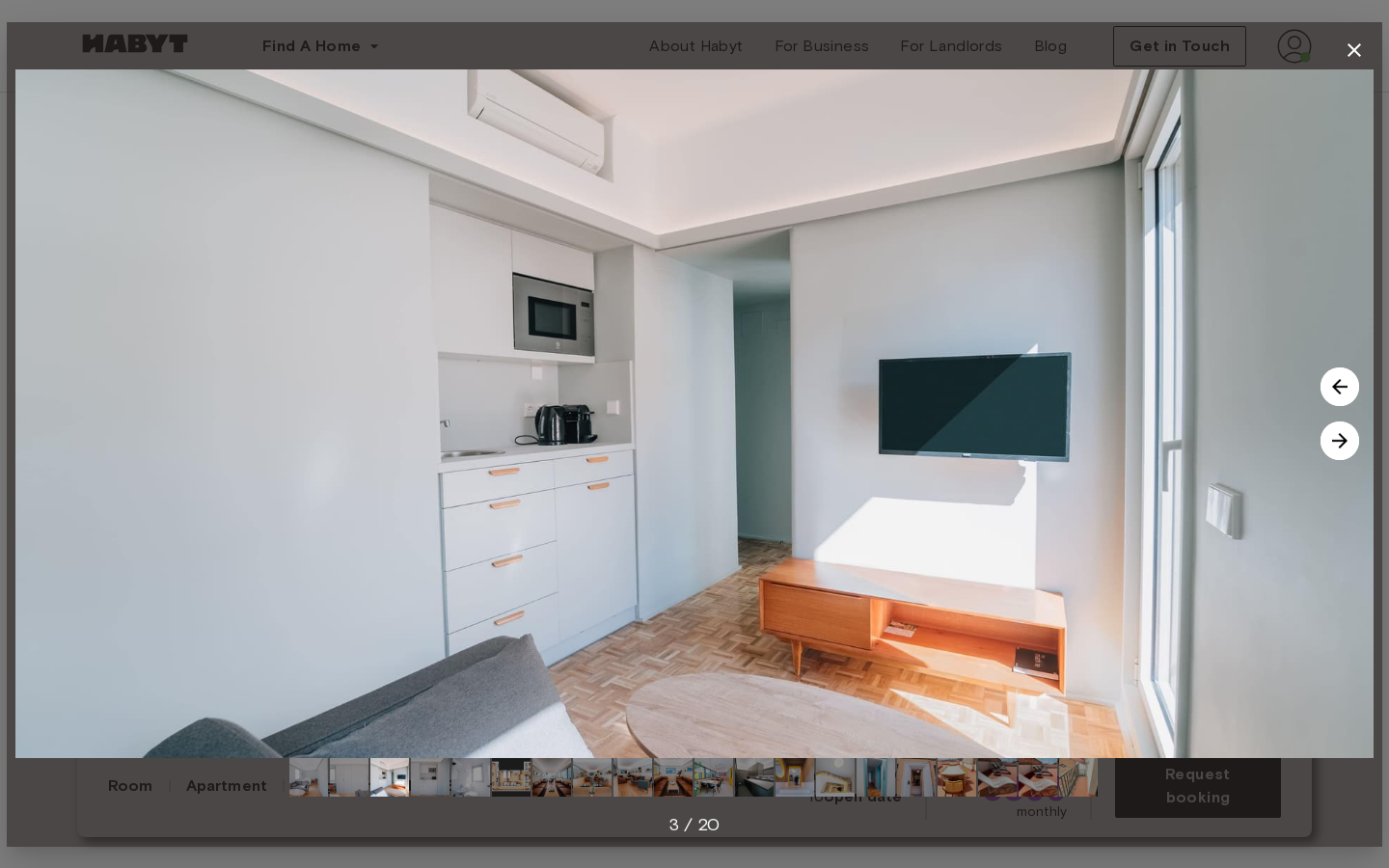 click at bounding box center [1340, 441] 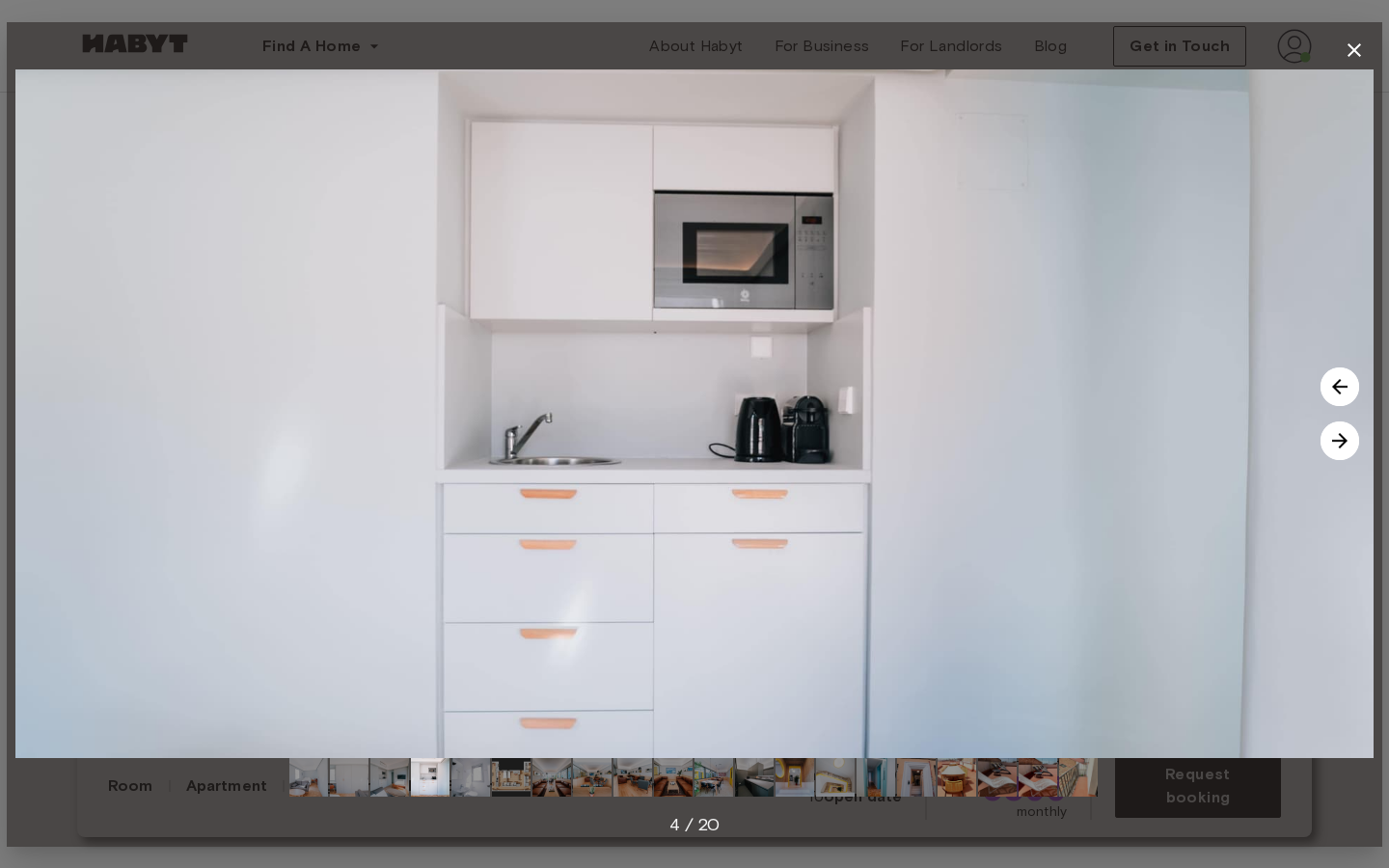 click at bounding box center (1340, 441) 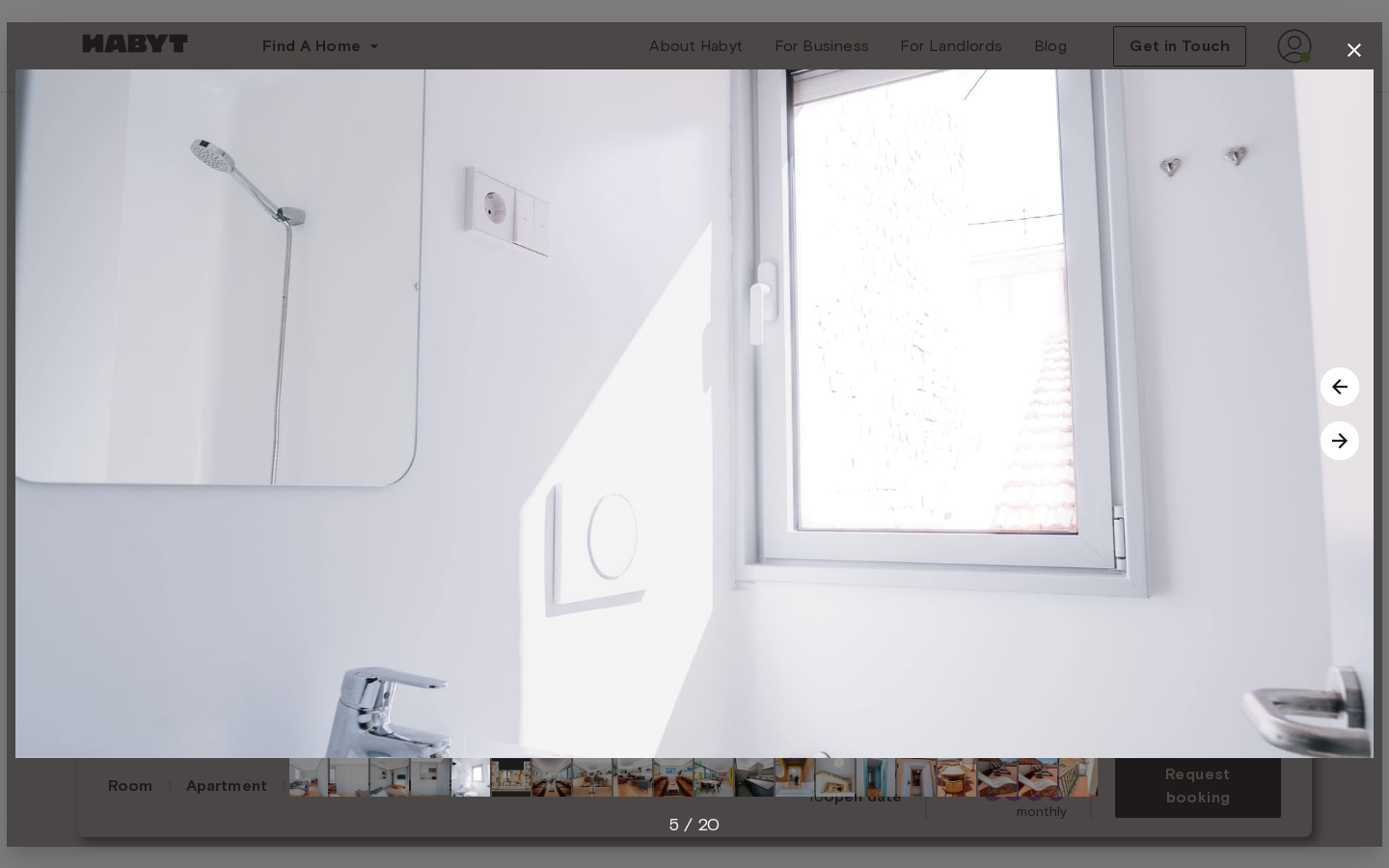 click at bounding box center (1340, 441) 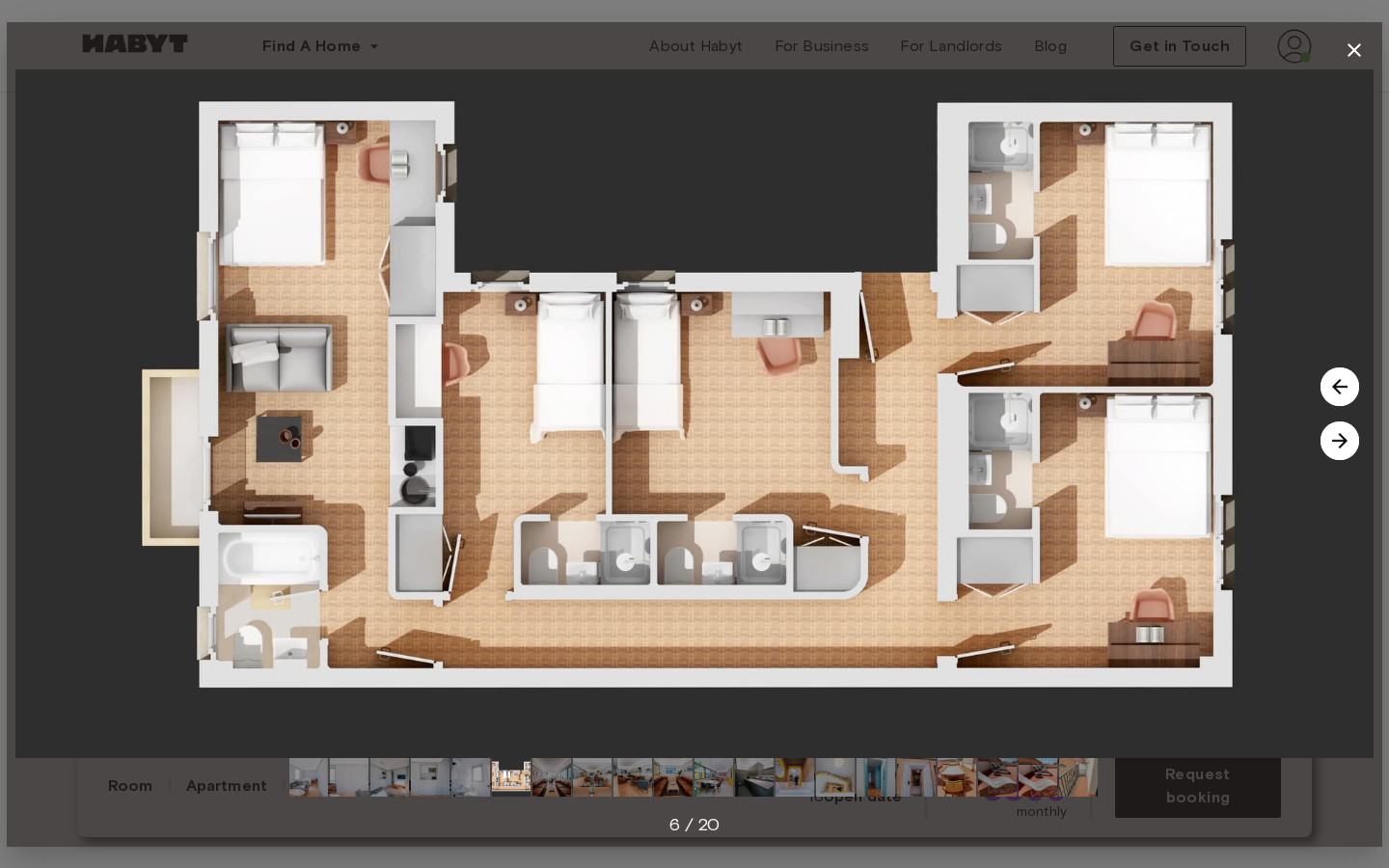 click at bounding box center [1340, 441] 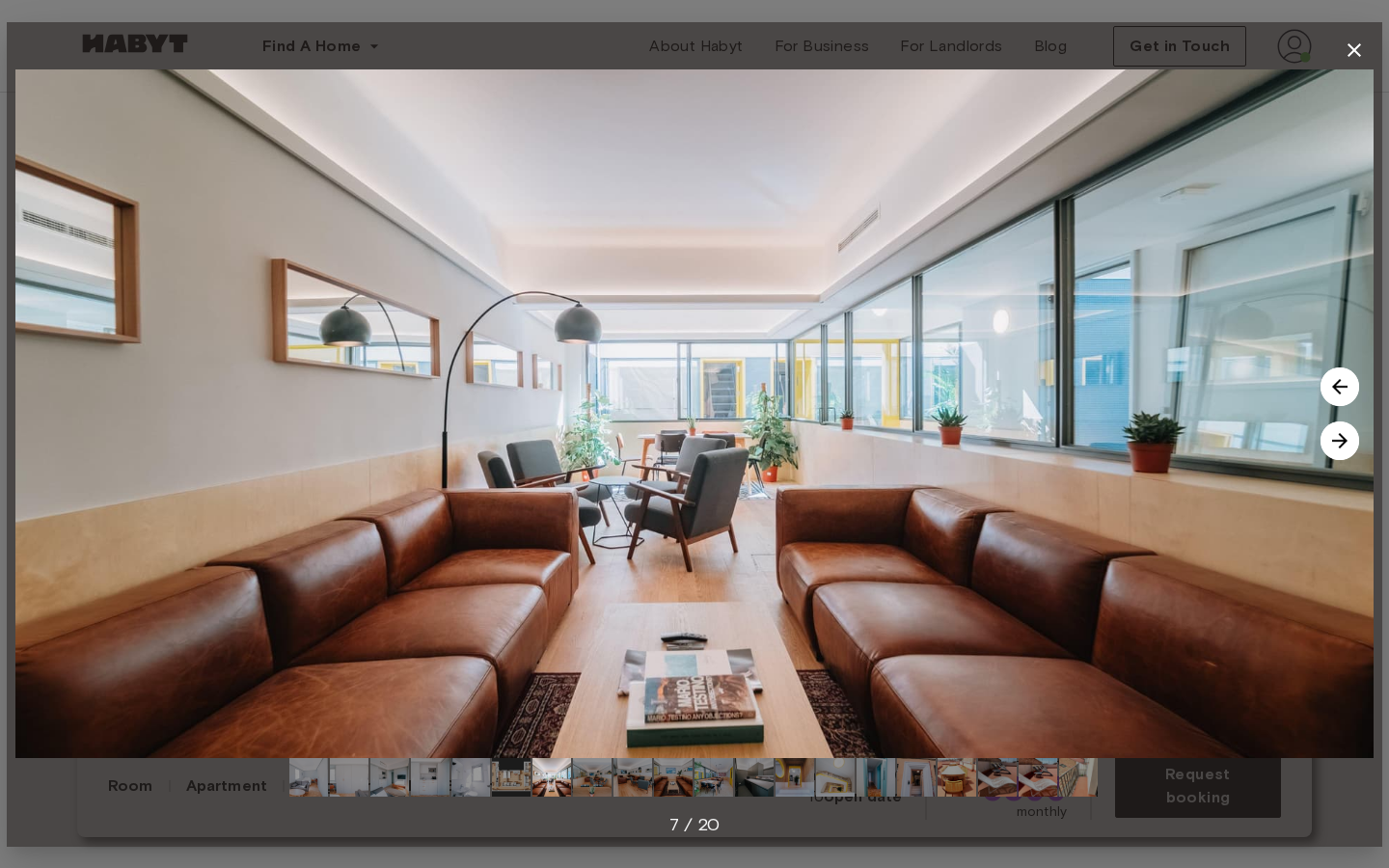 click at bounding box center [1340, 441] 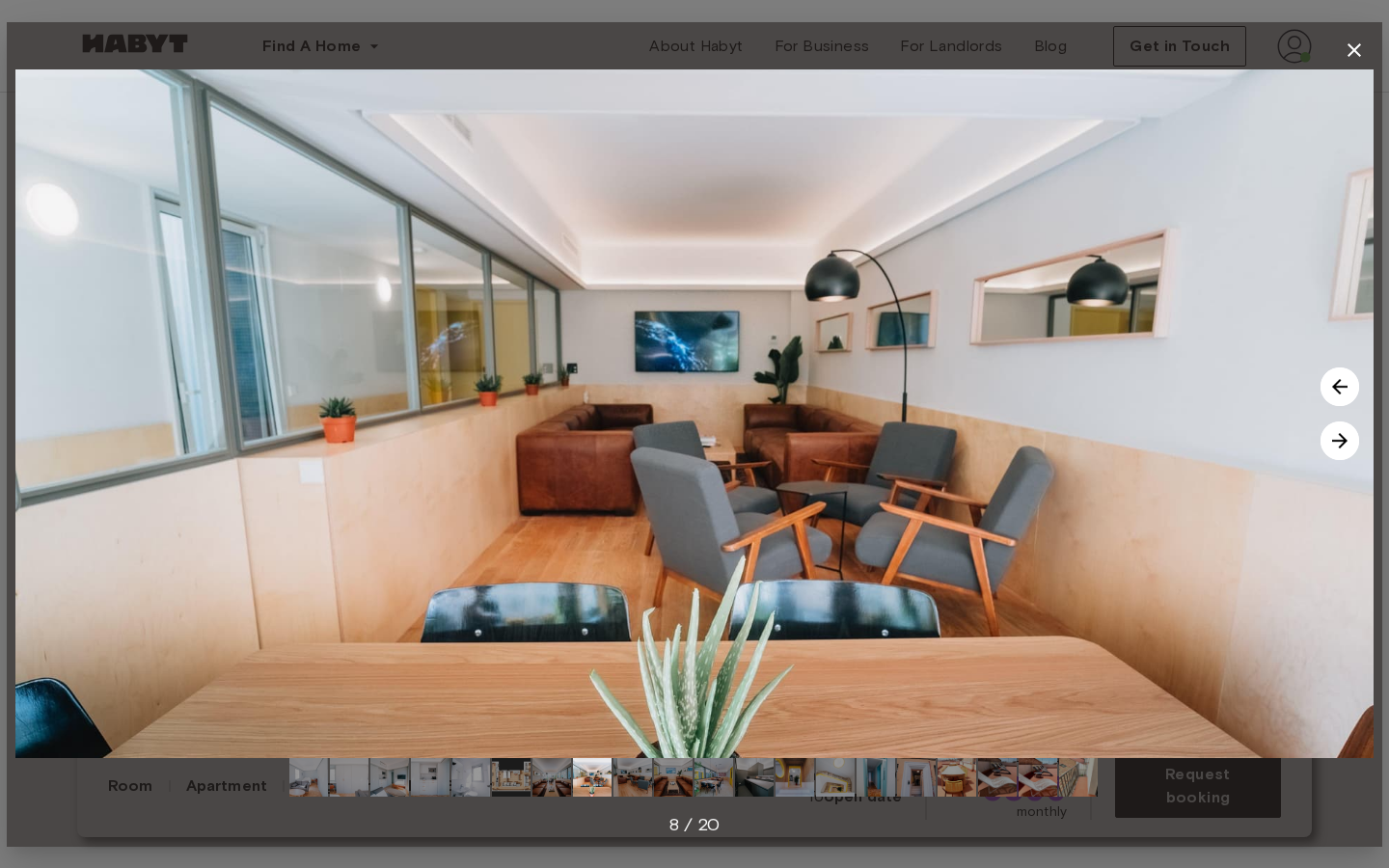 click at bounding box center (1340, 441) 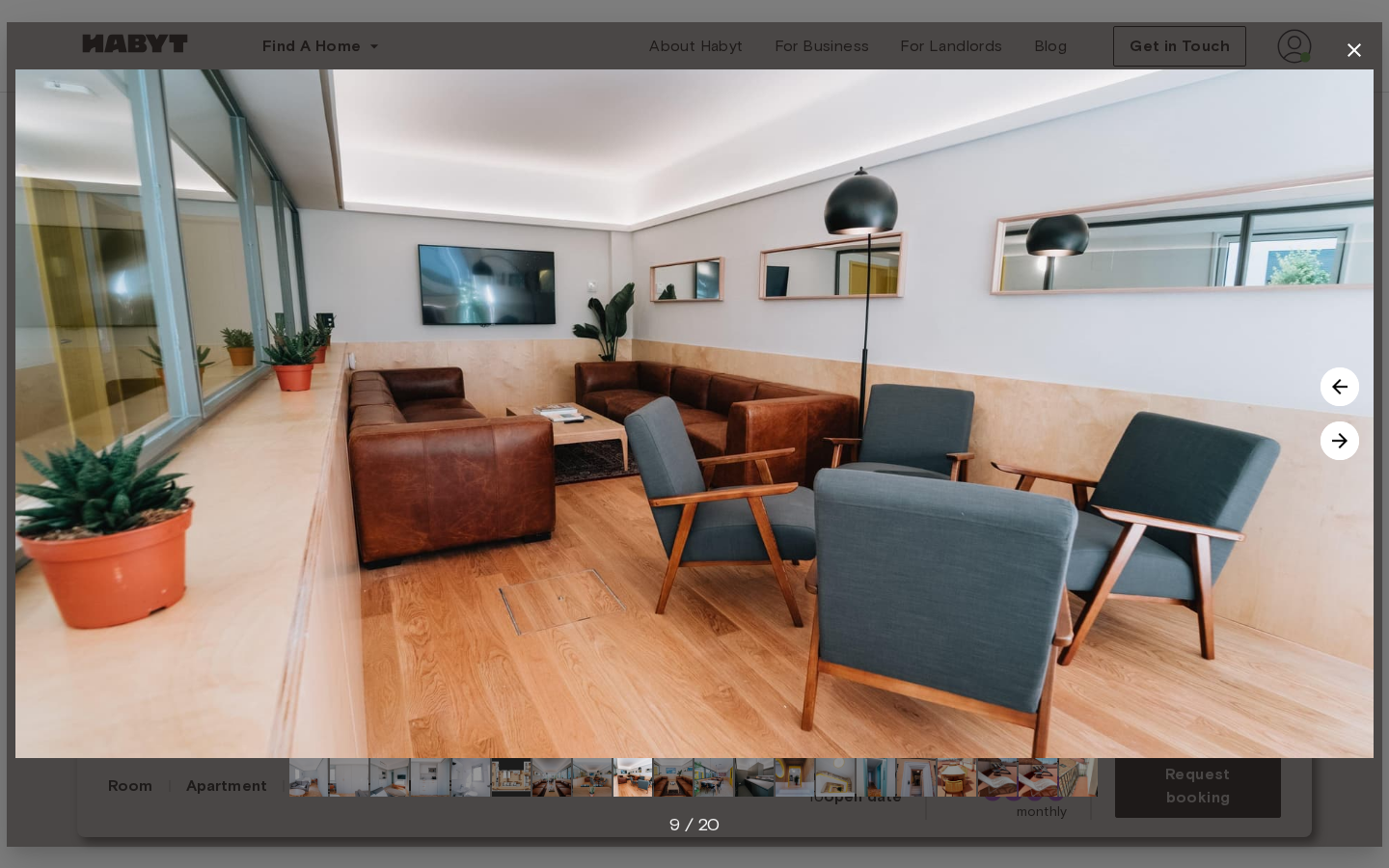 click at bounding box center [1340, 441] 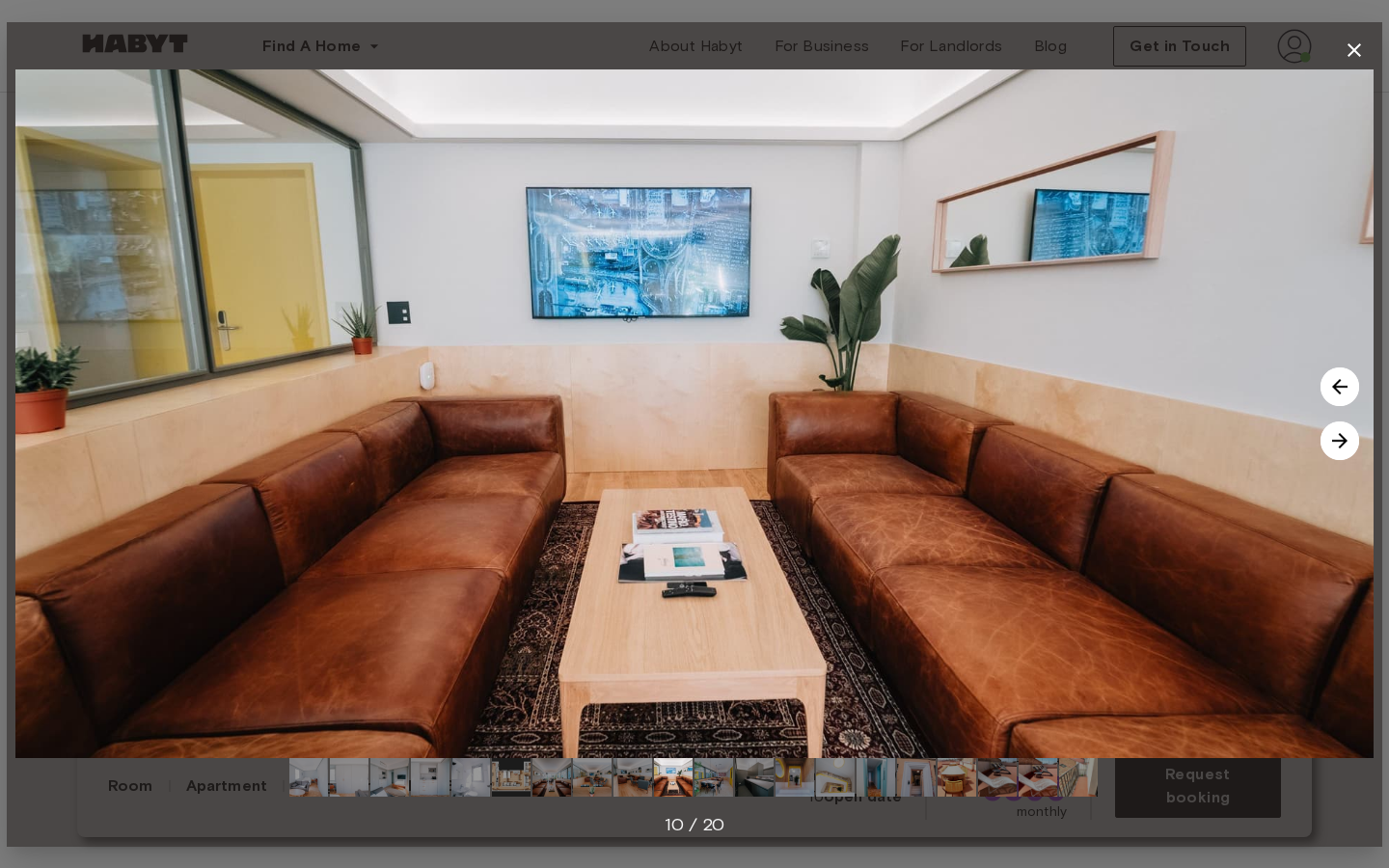click at bounding box center [1340, 441] 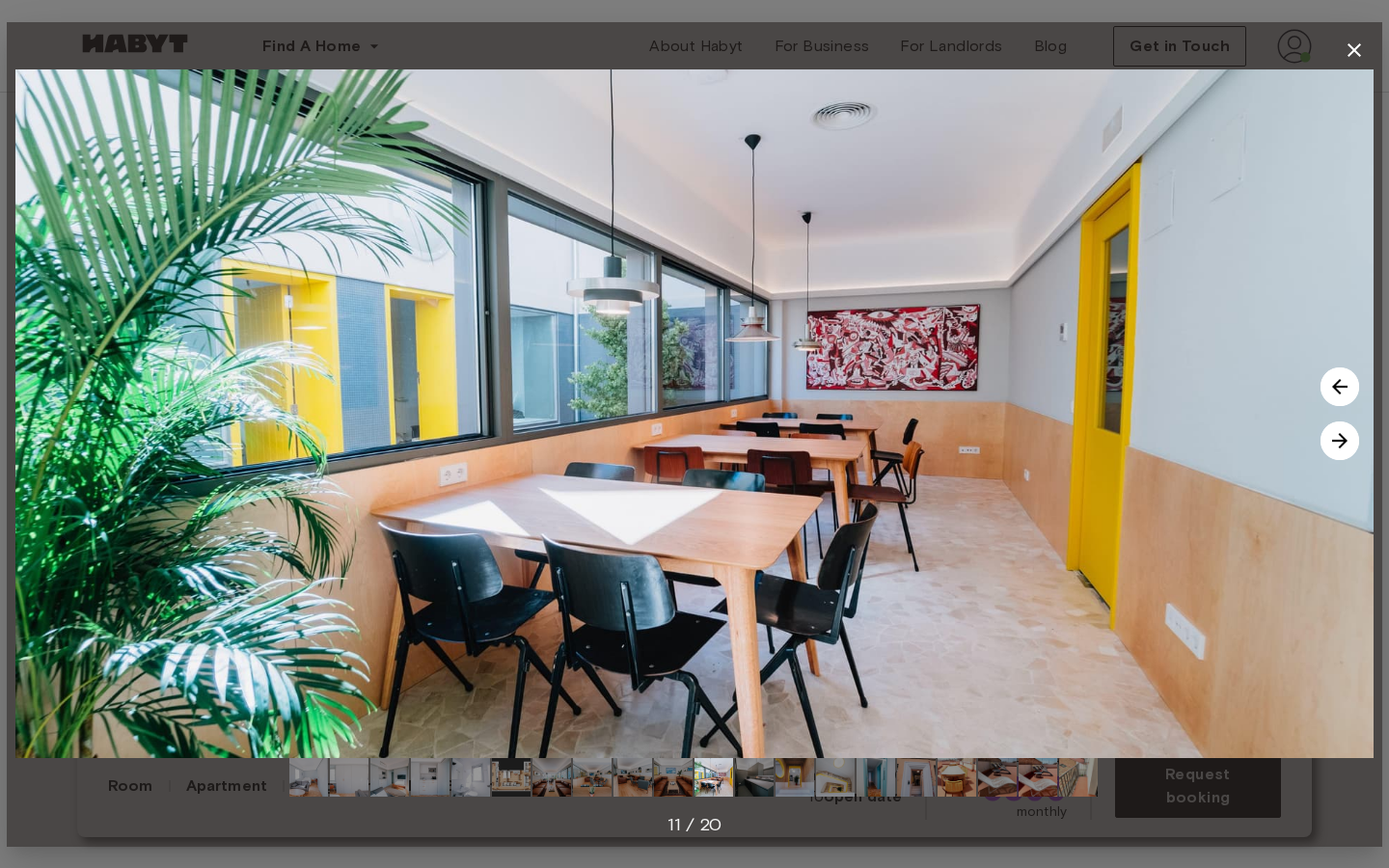 click 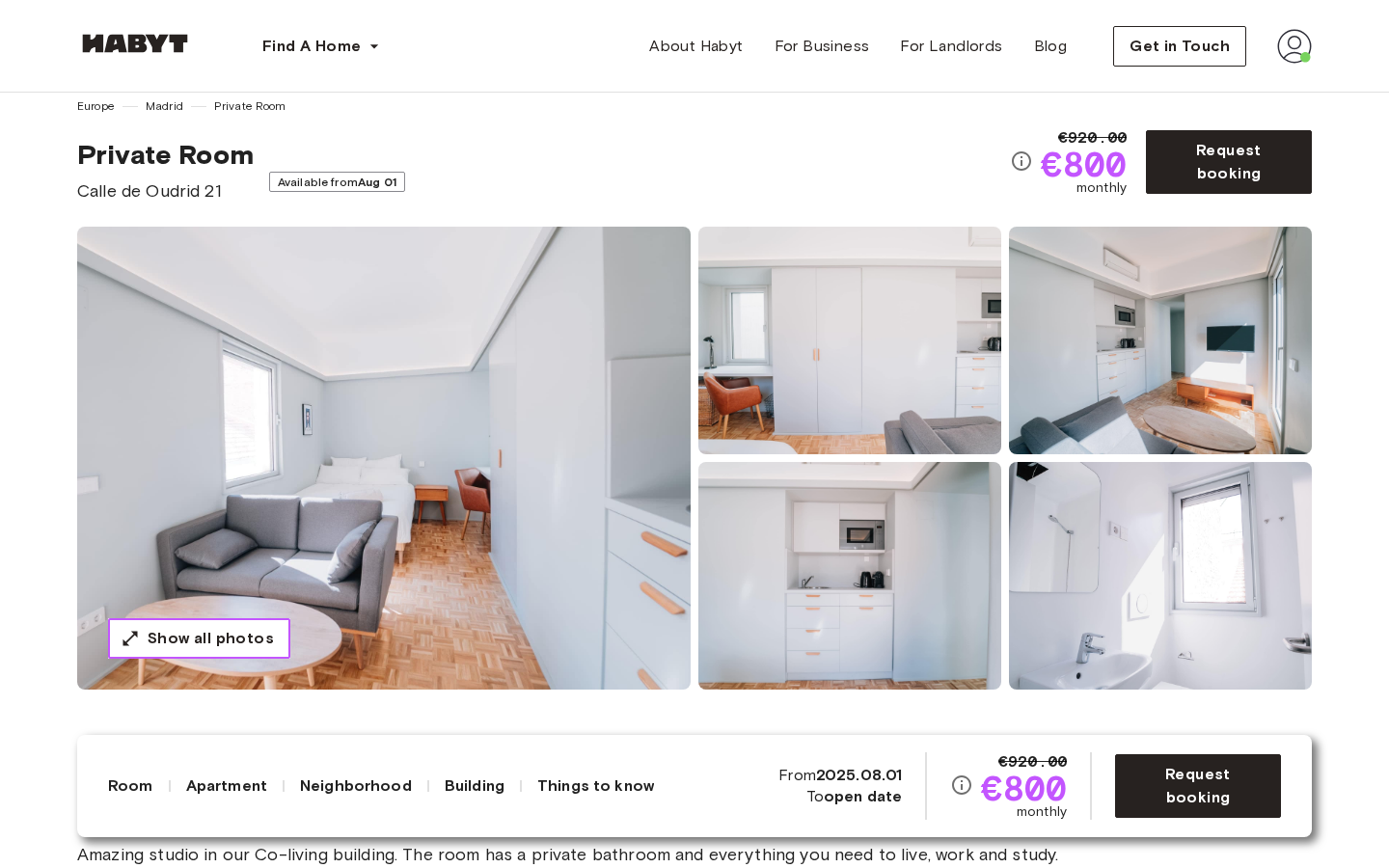 scroll, scrollTop: 0, scrollLeft: 0, axis: both 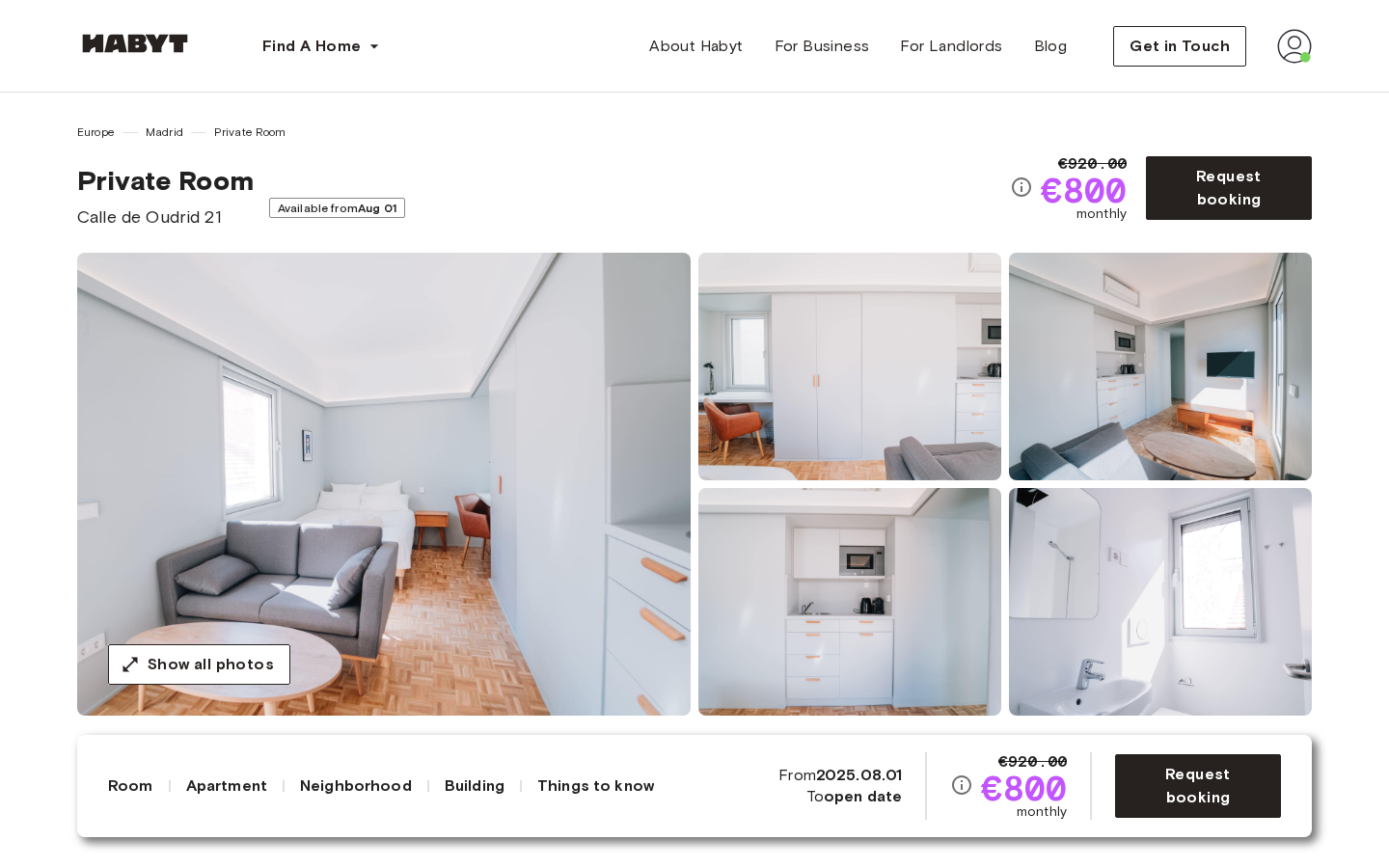 click at bounding box center [384, 484] 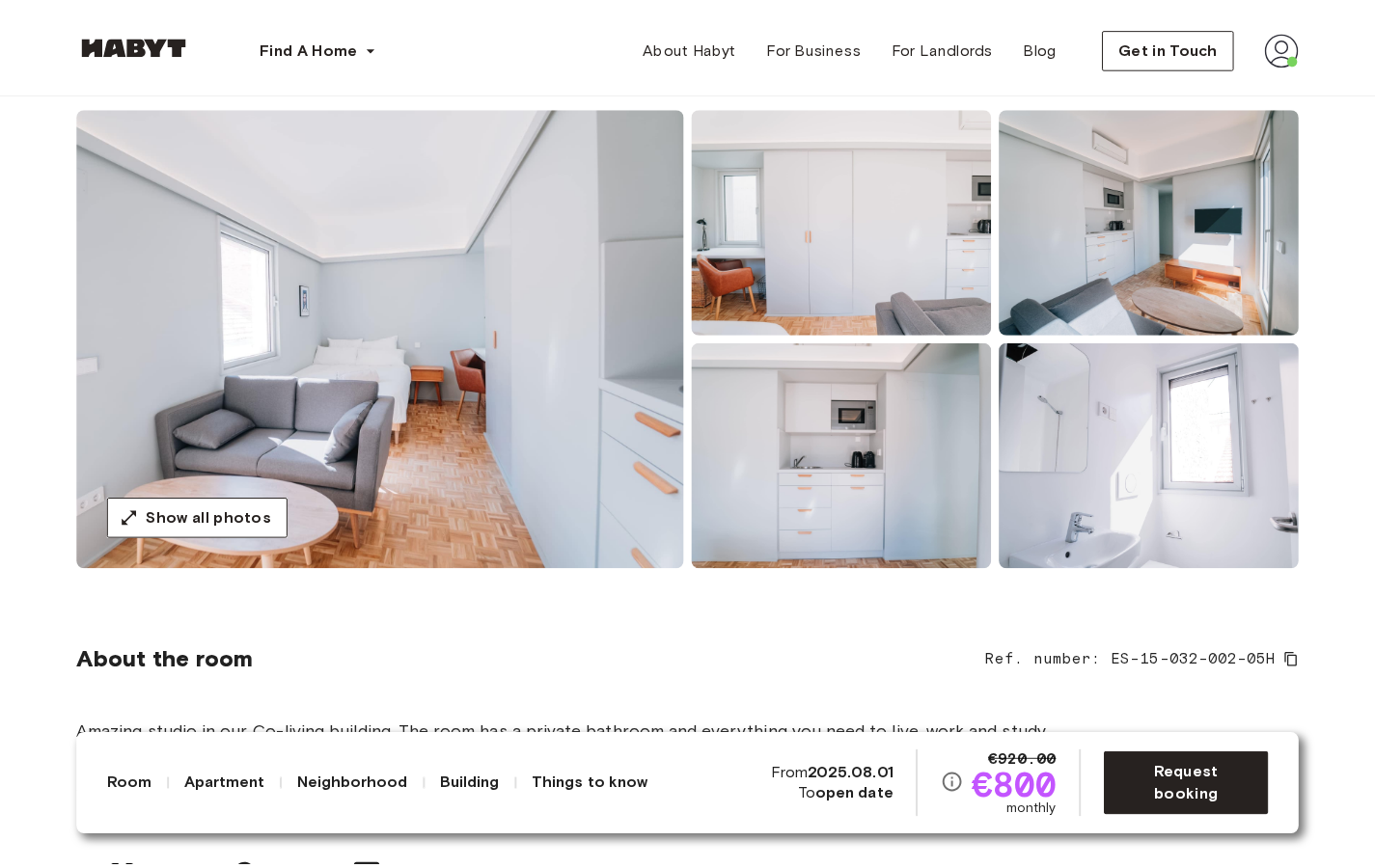 scroll, scrollTop: 0, scrollLeft: 0, axis: both 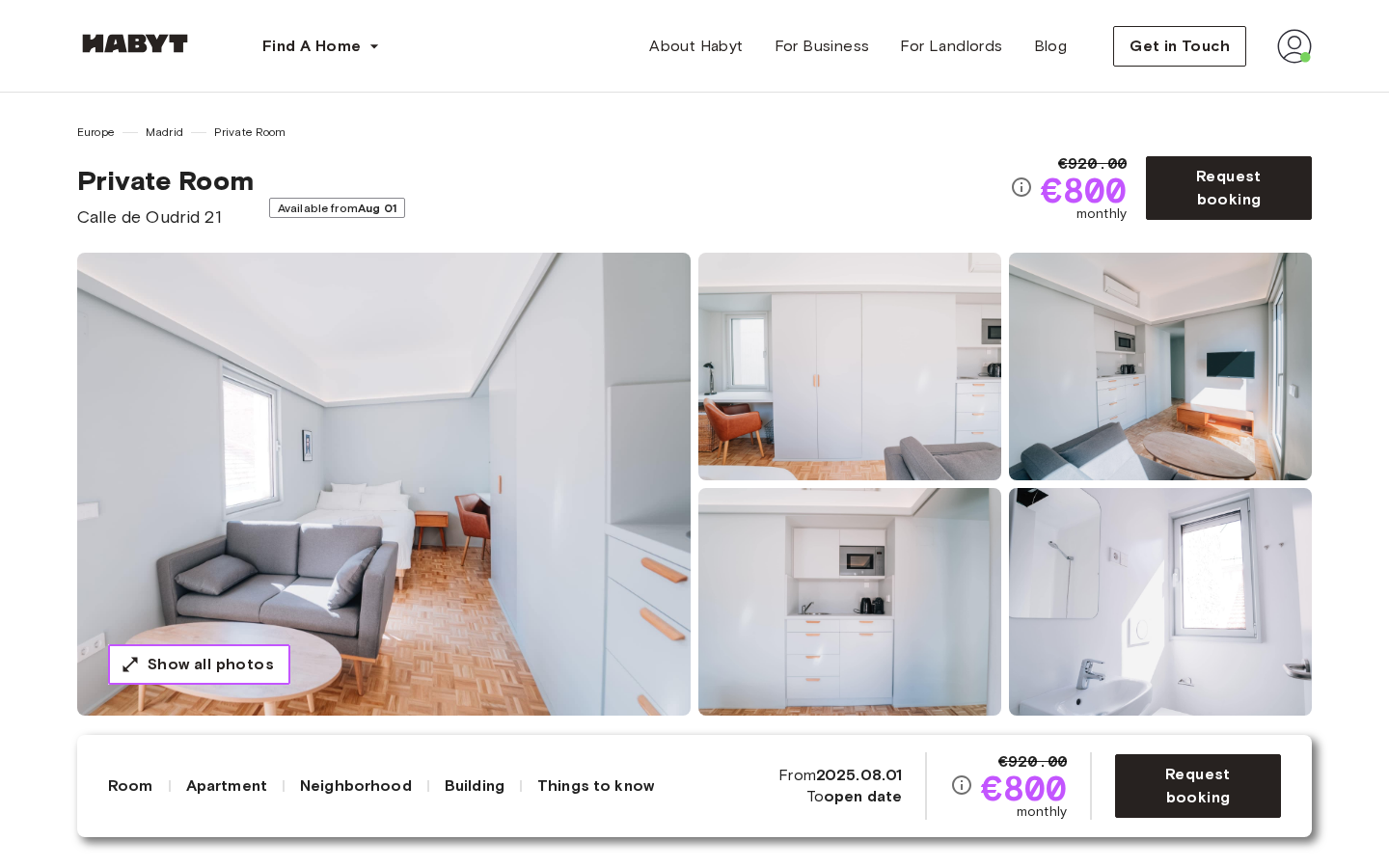 click on "Show all photos" at bounding box center (199, 665) 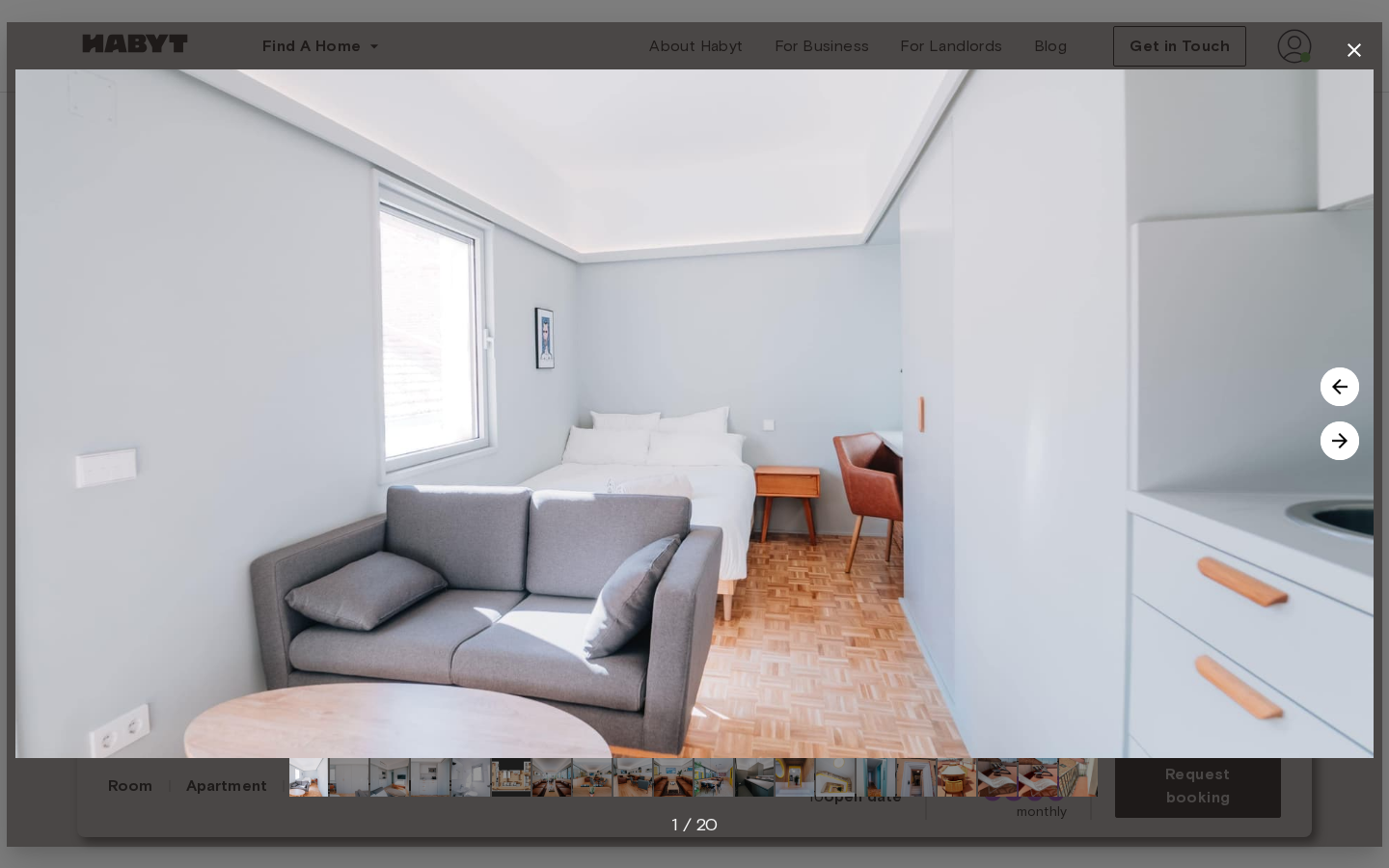 click 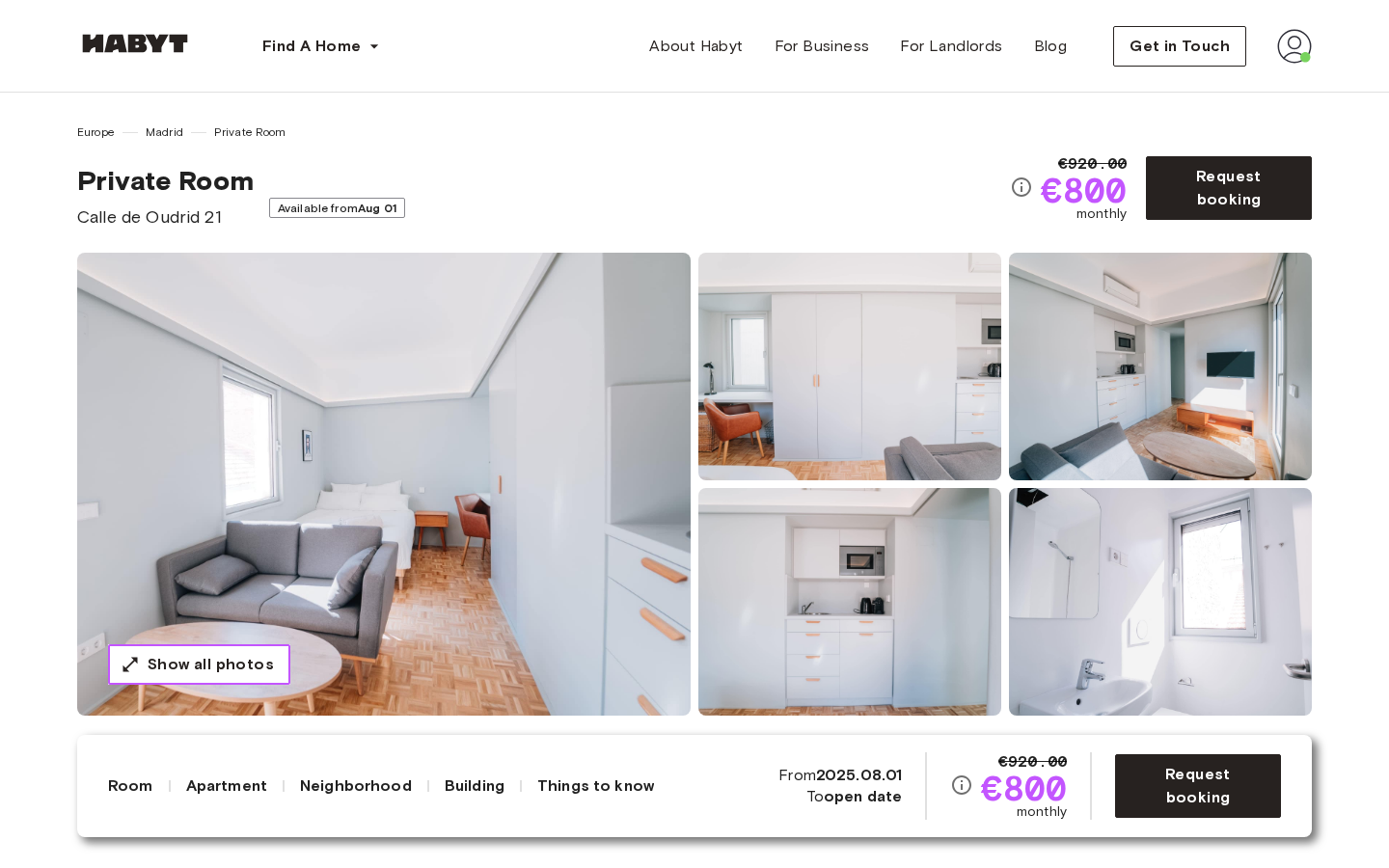 click on "Show all photos" at bounding box center [210, 665] 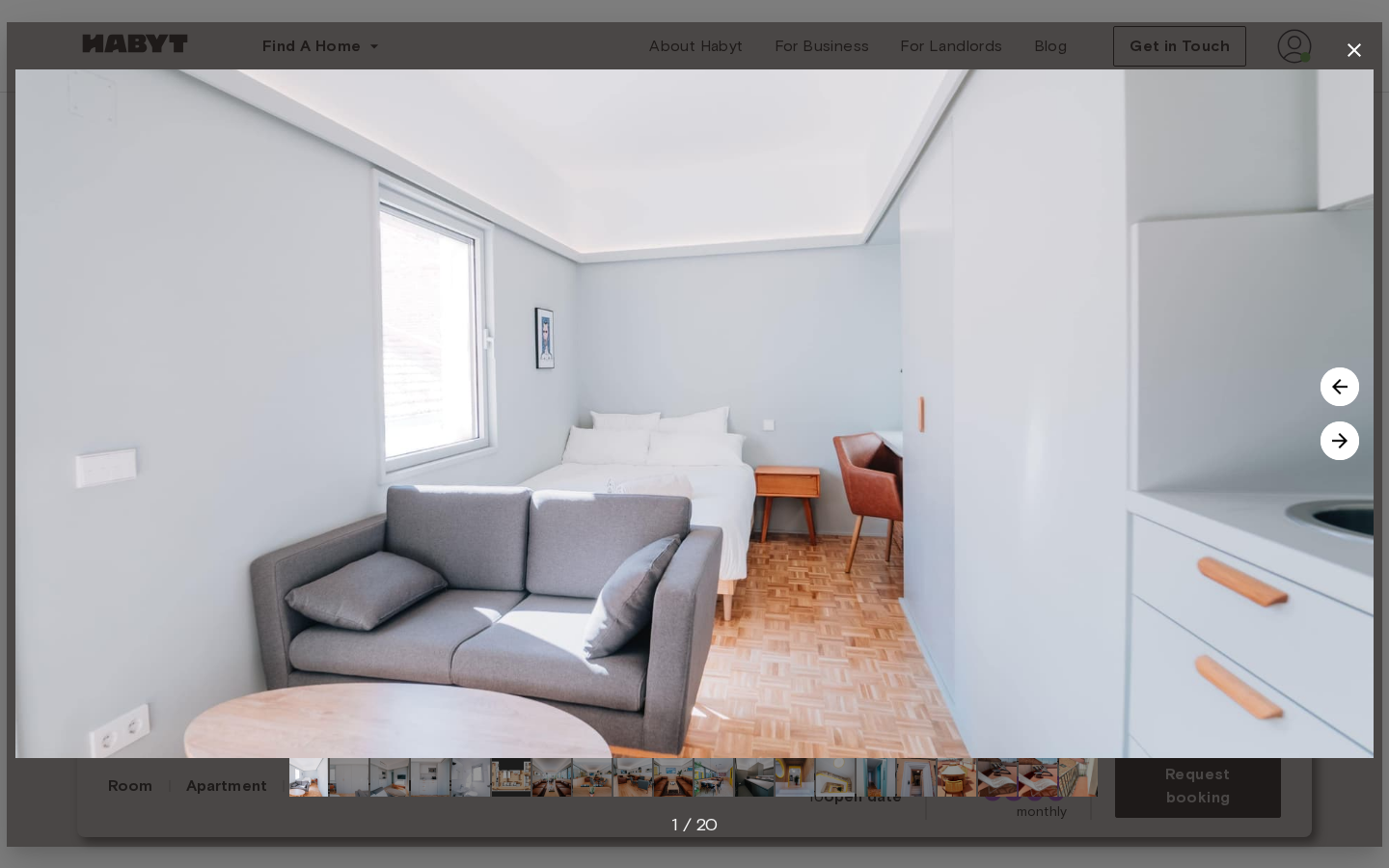 click at bounding box center (1340, 441) 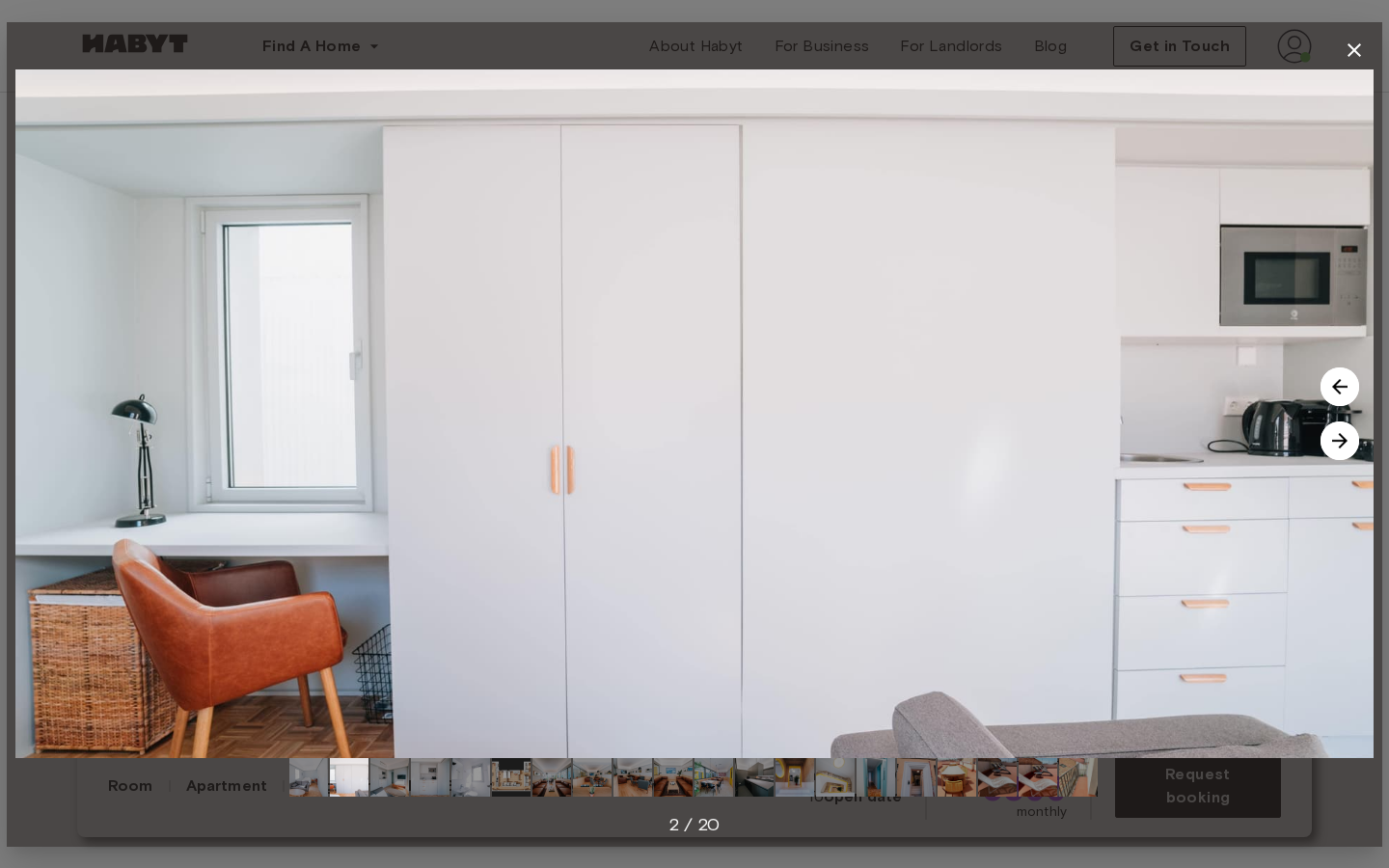 click at bounding box center (1340, 441) 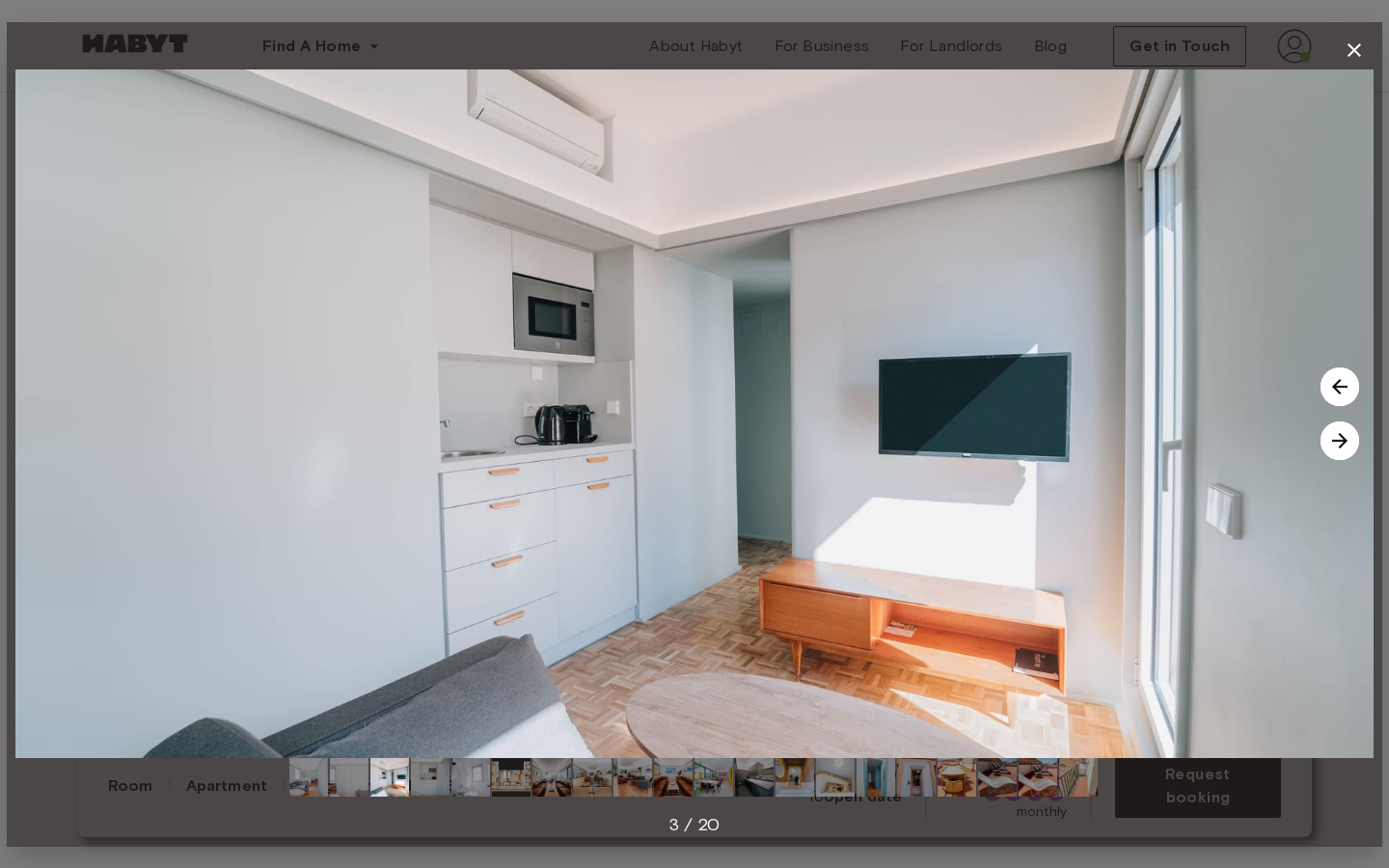 click 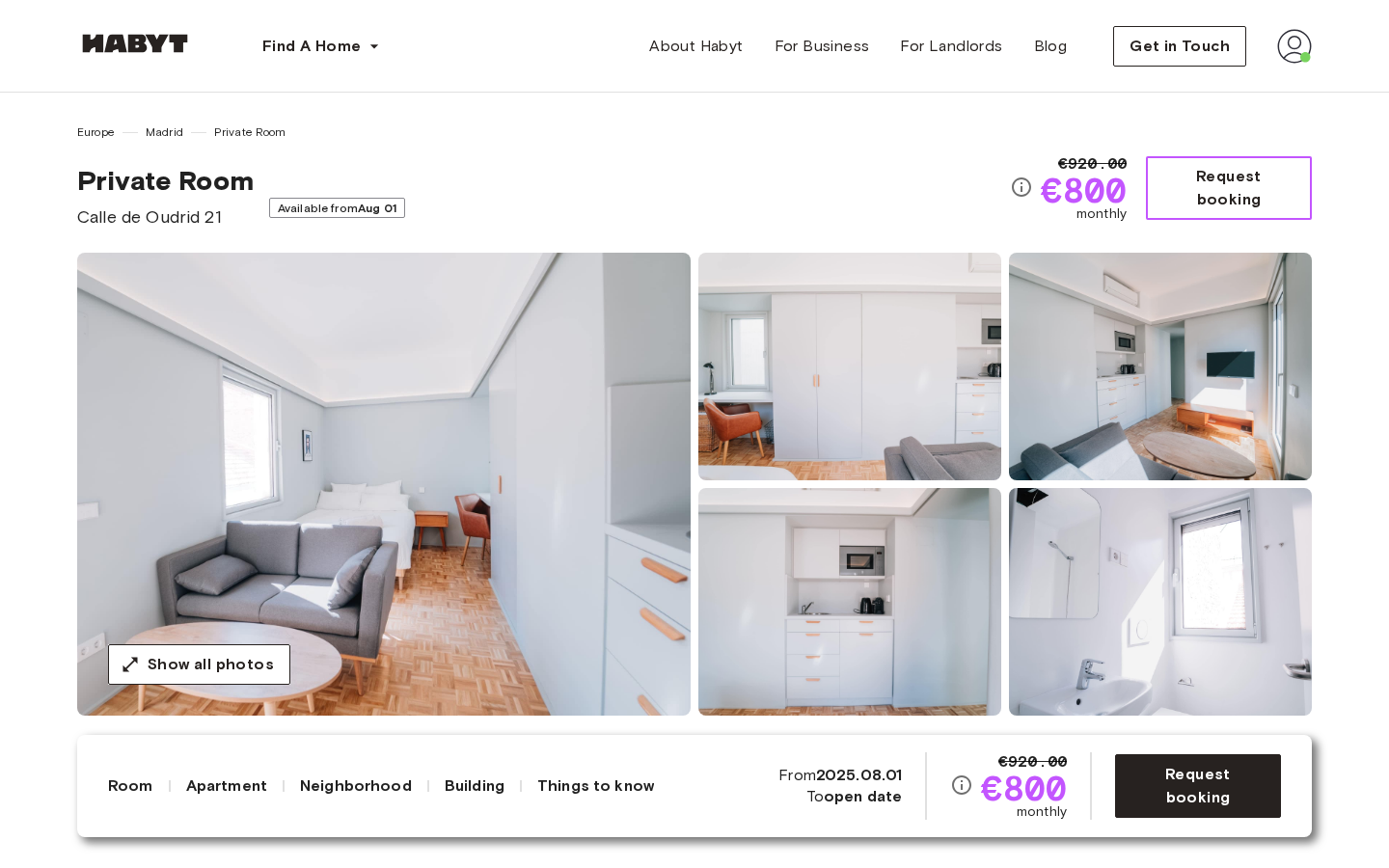 click on "Request booking" at bounding box center [1229, 188] 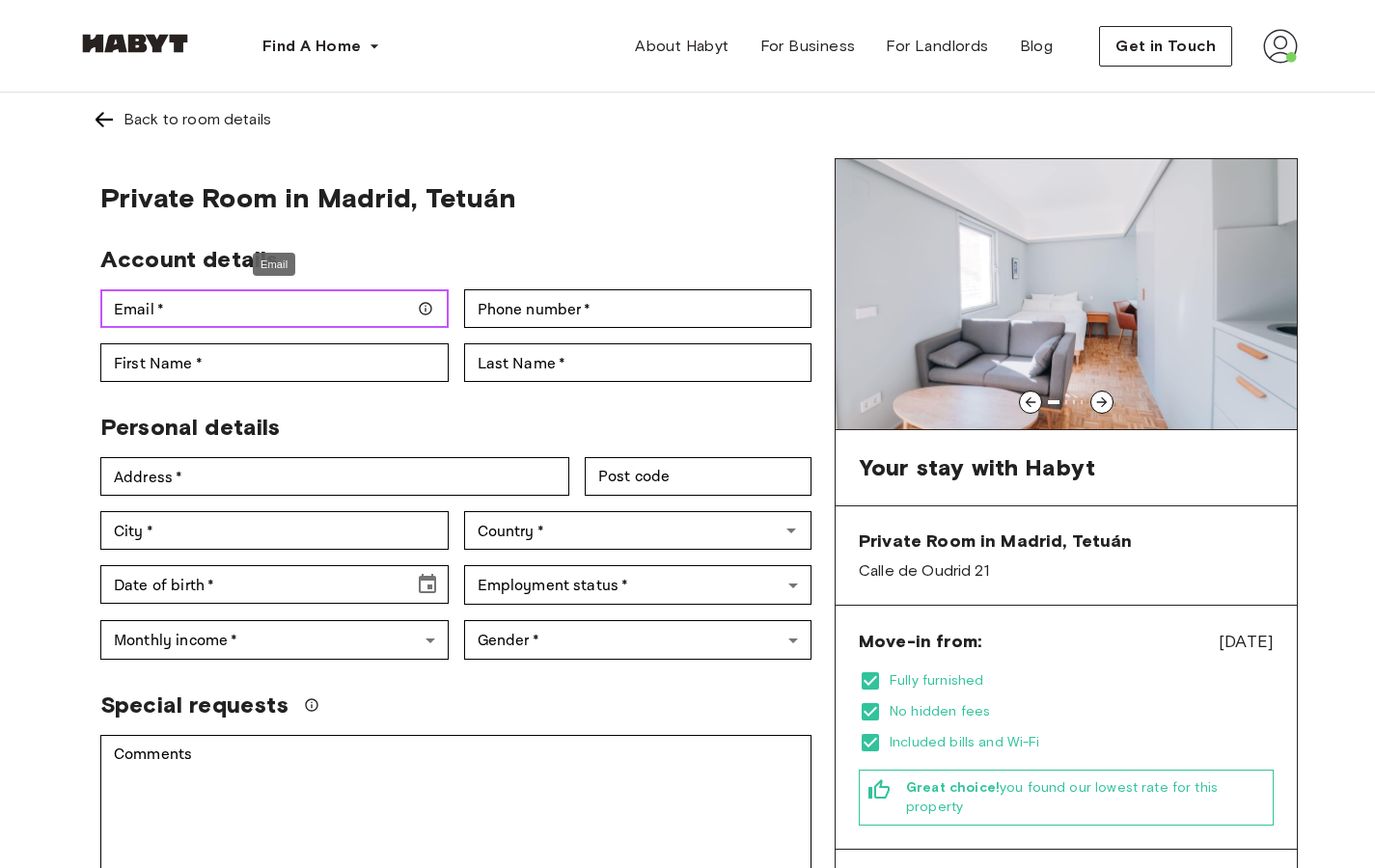click on "Email   *" at bounding box center (274, 309) 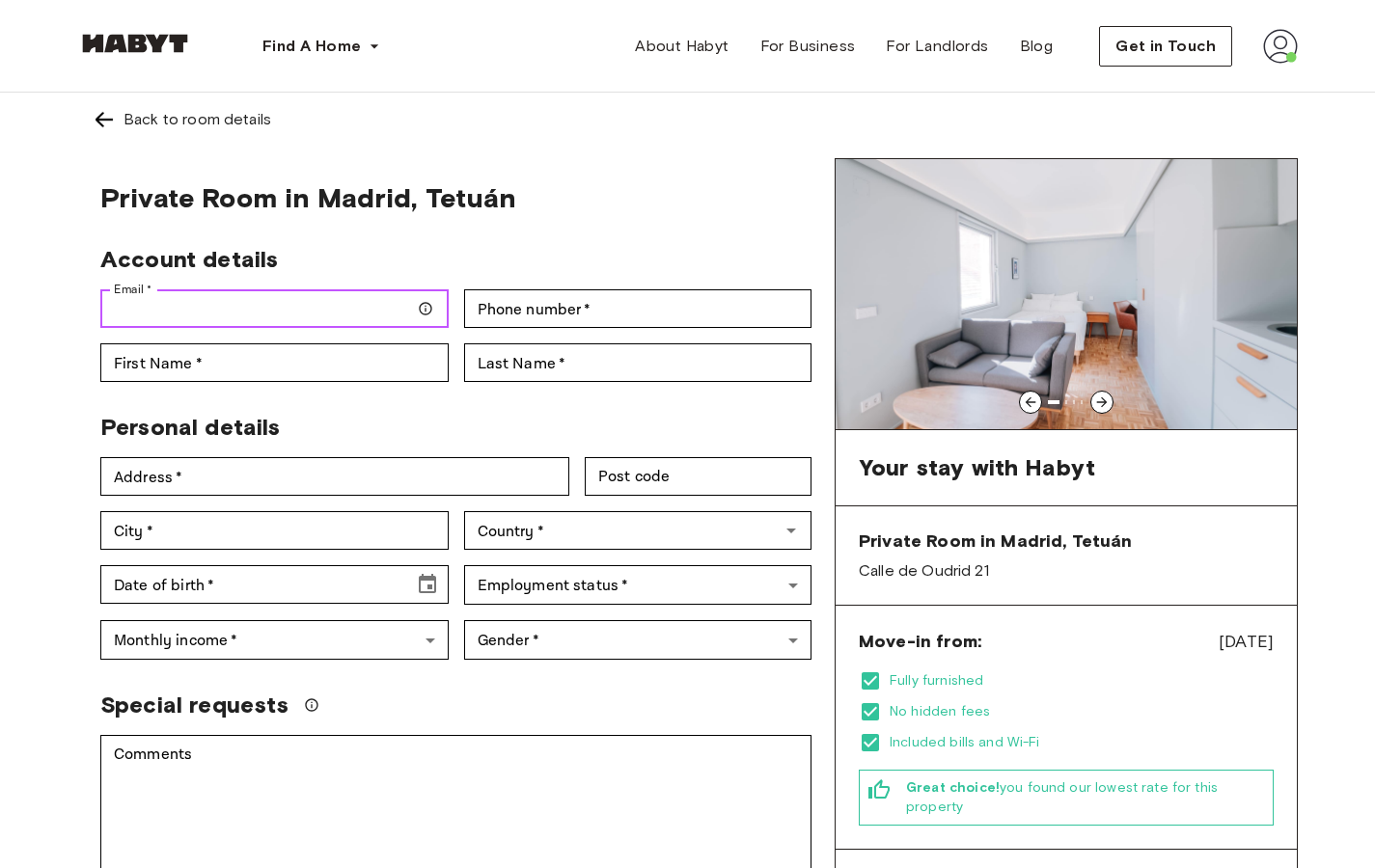type on "**********" 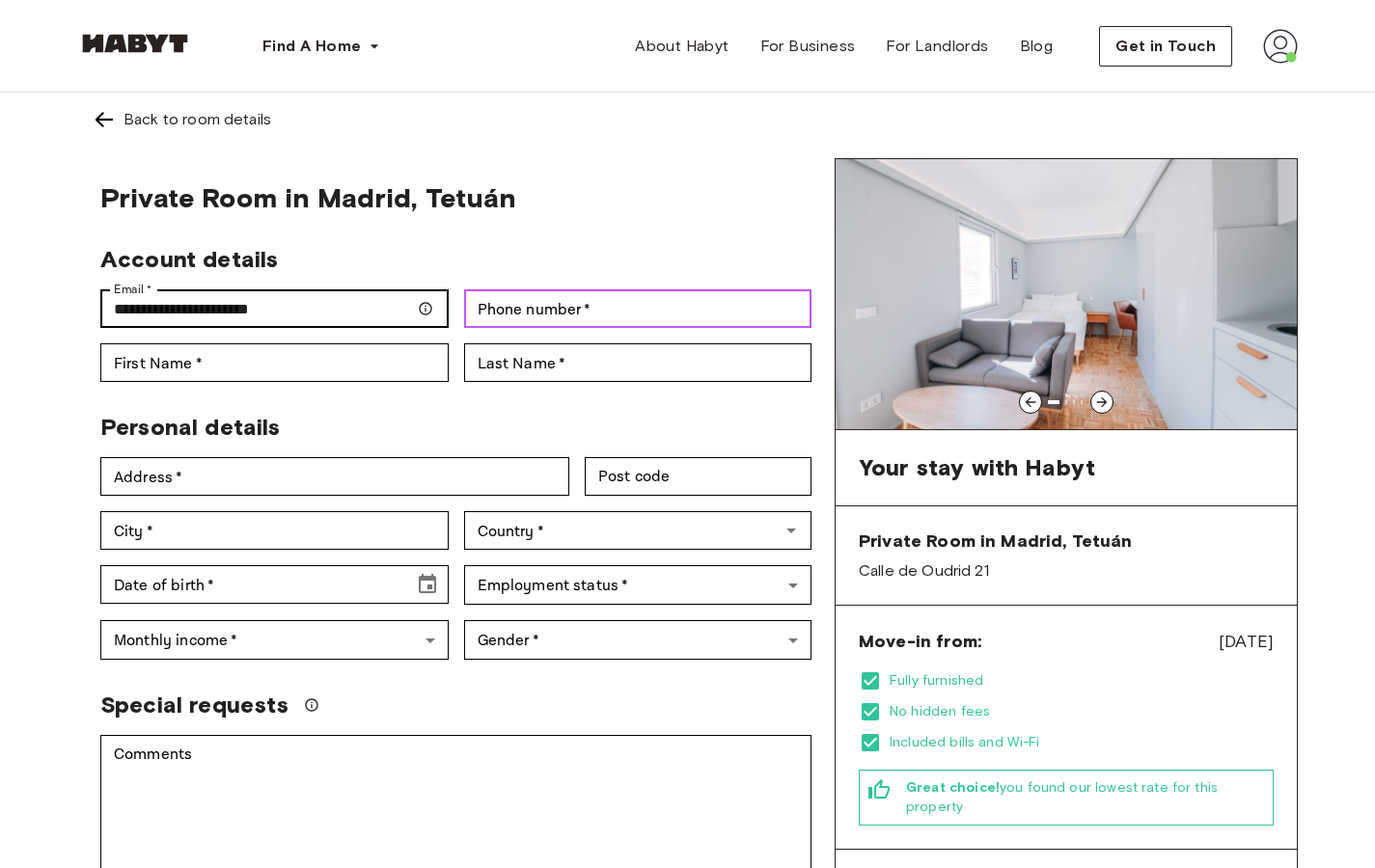 type on "**********" 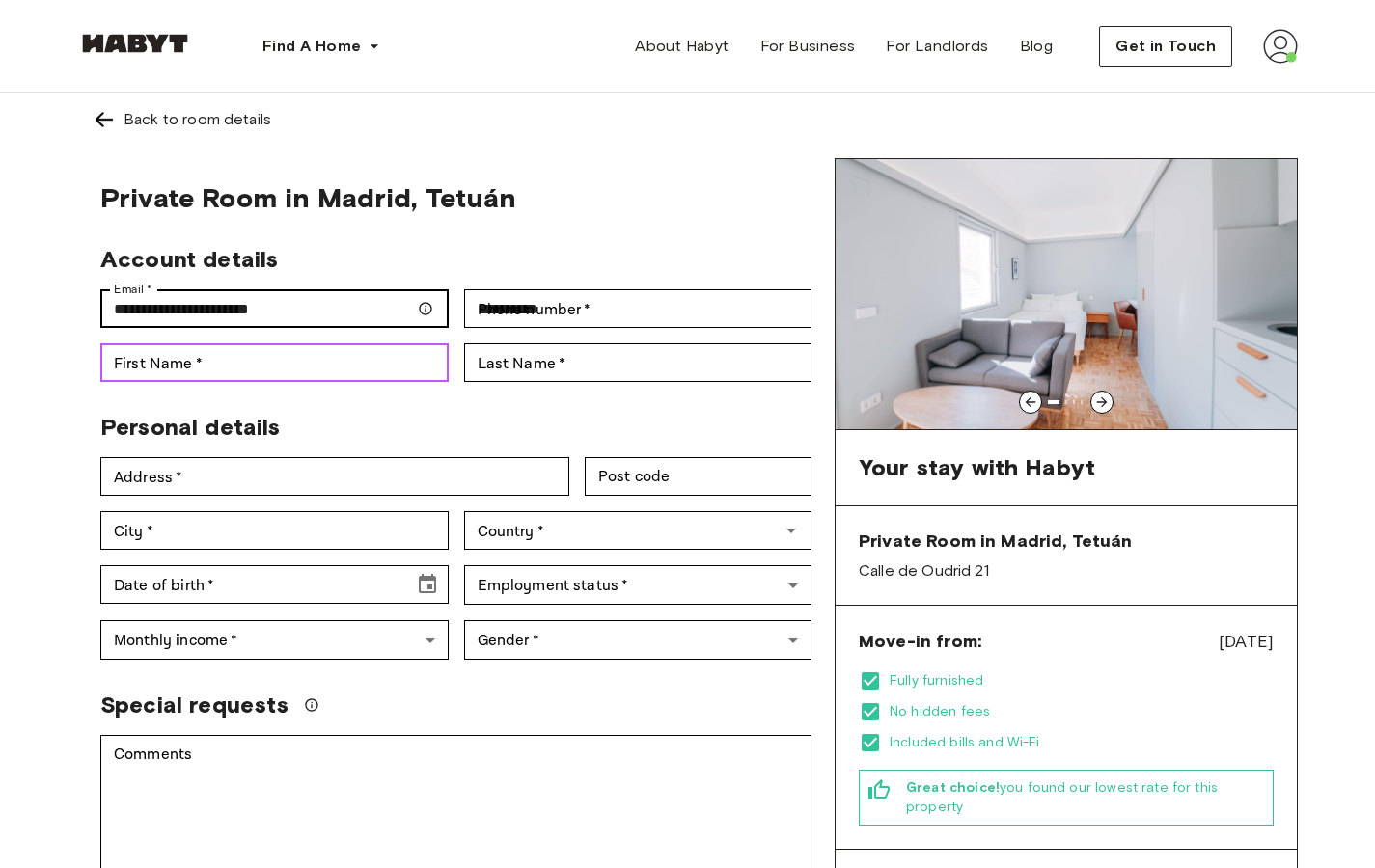 type on "********" 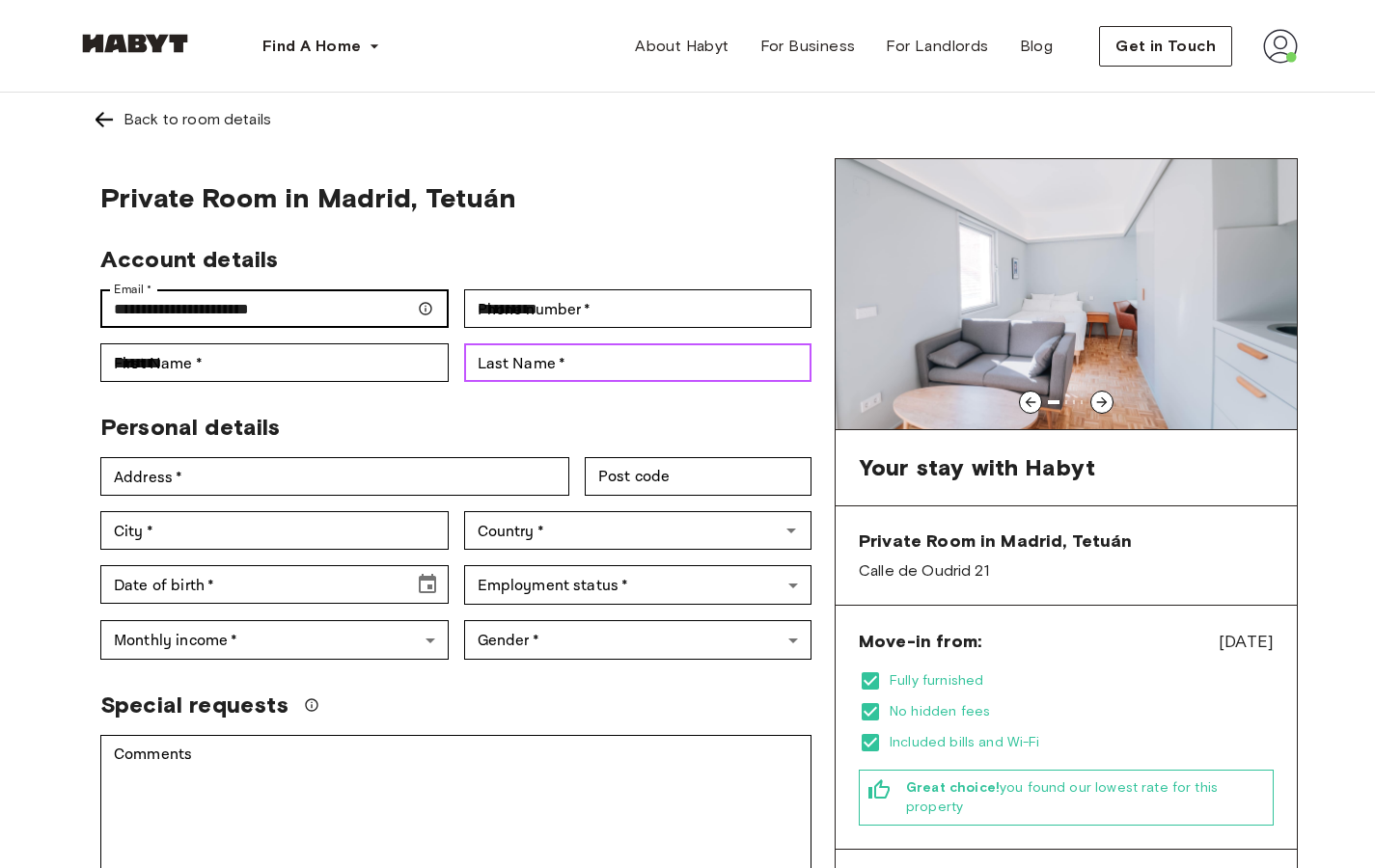 type on "*****" 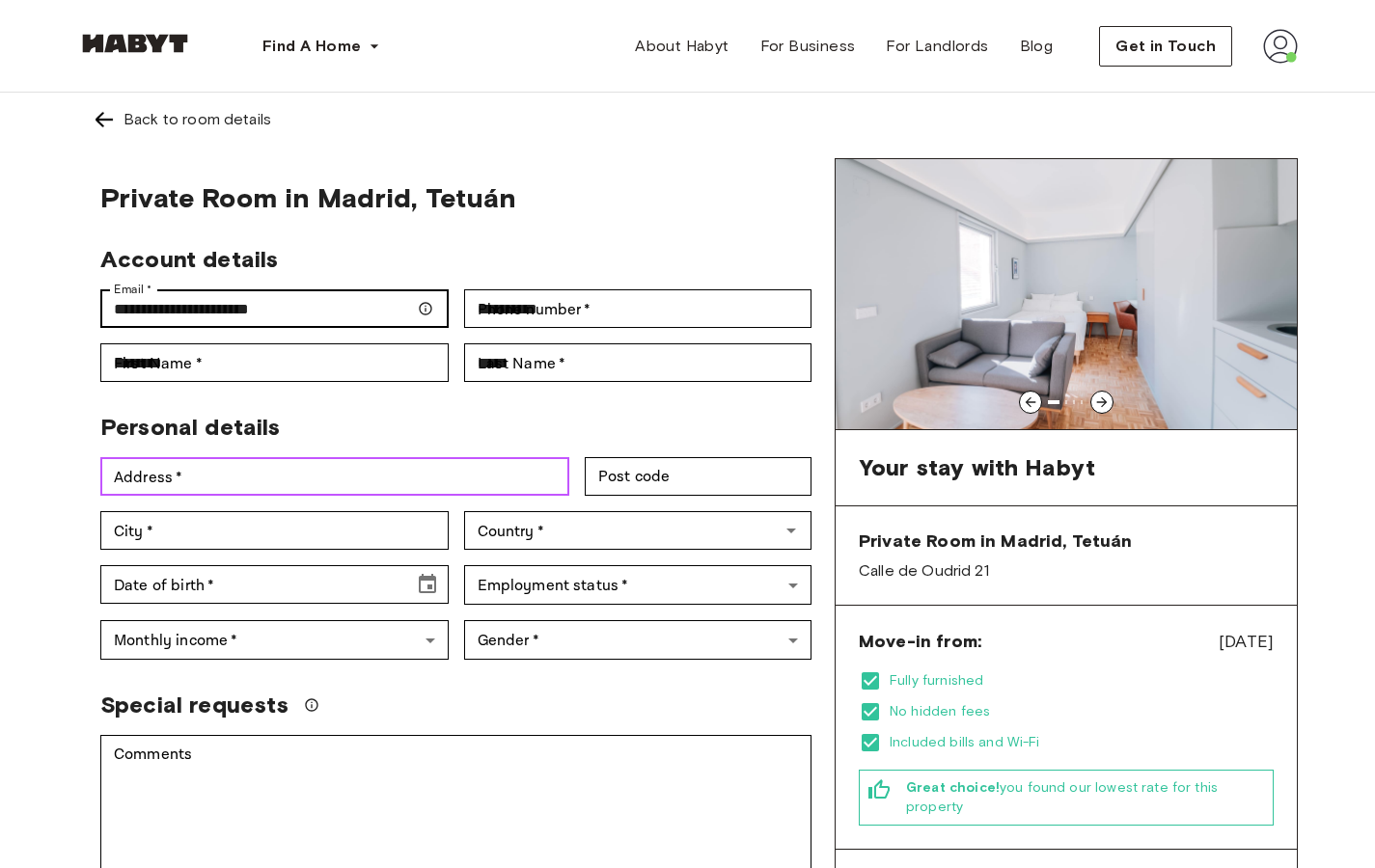 type on "**********" 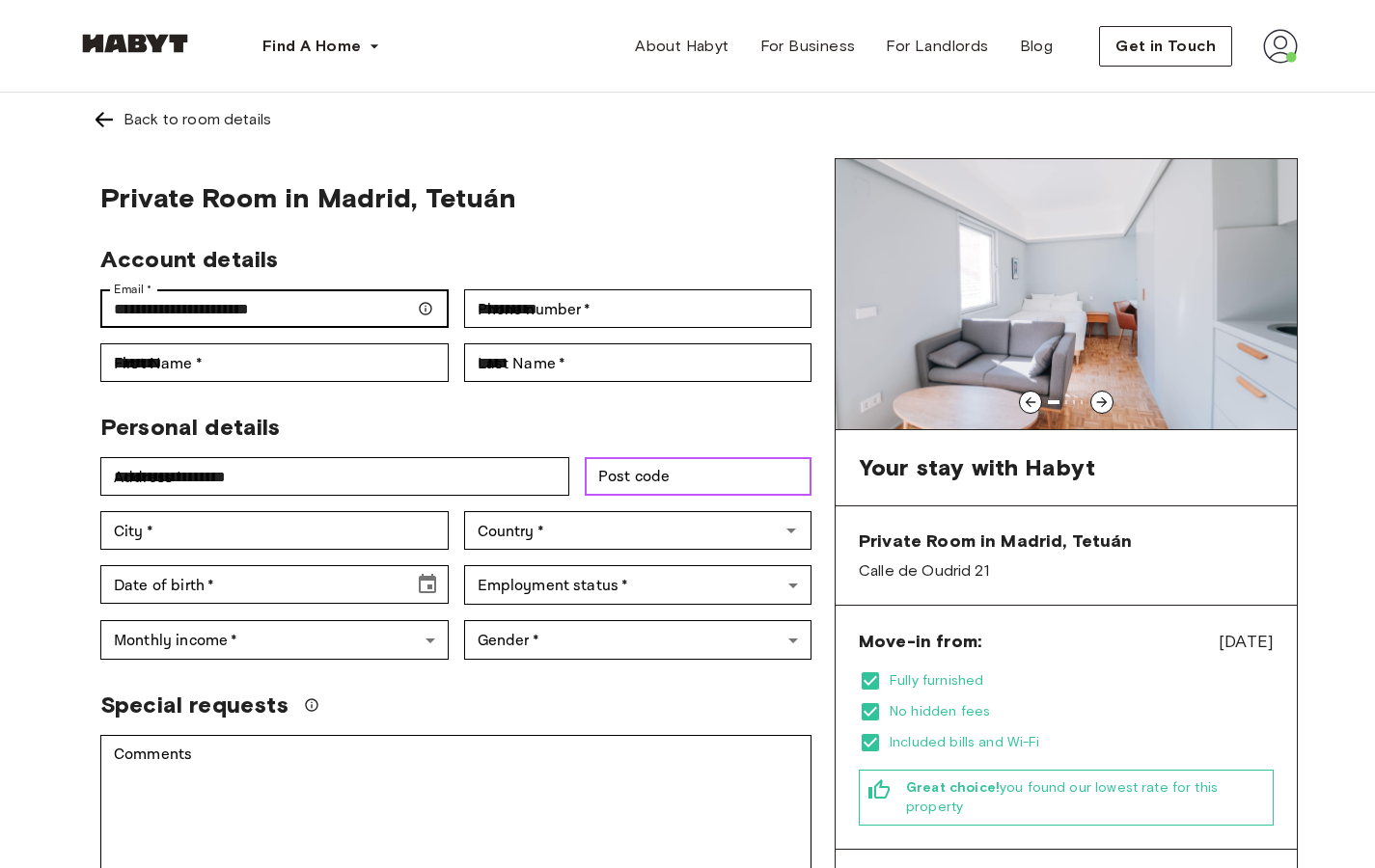 type on "*****" 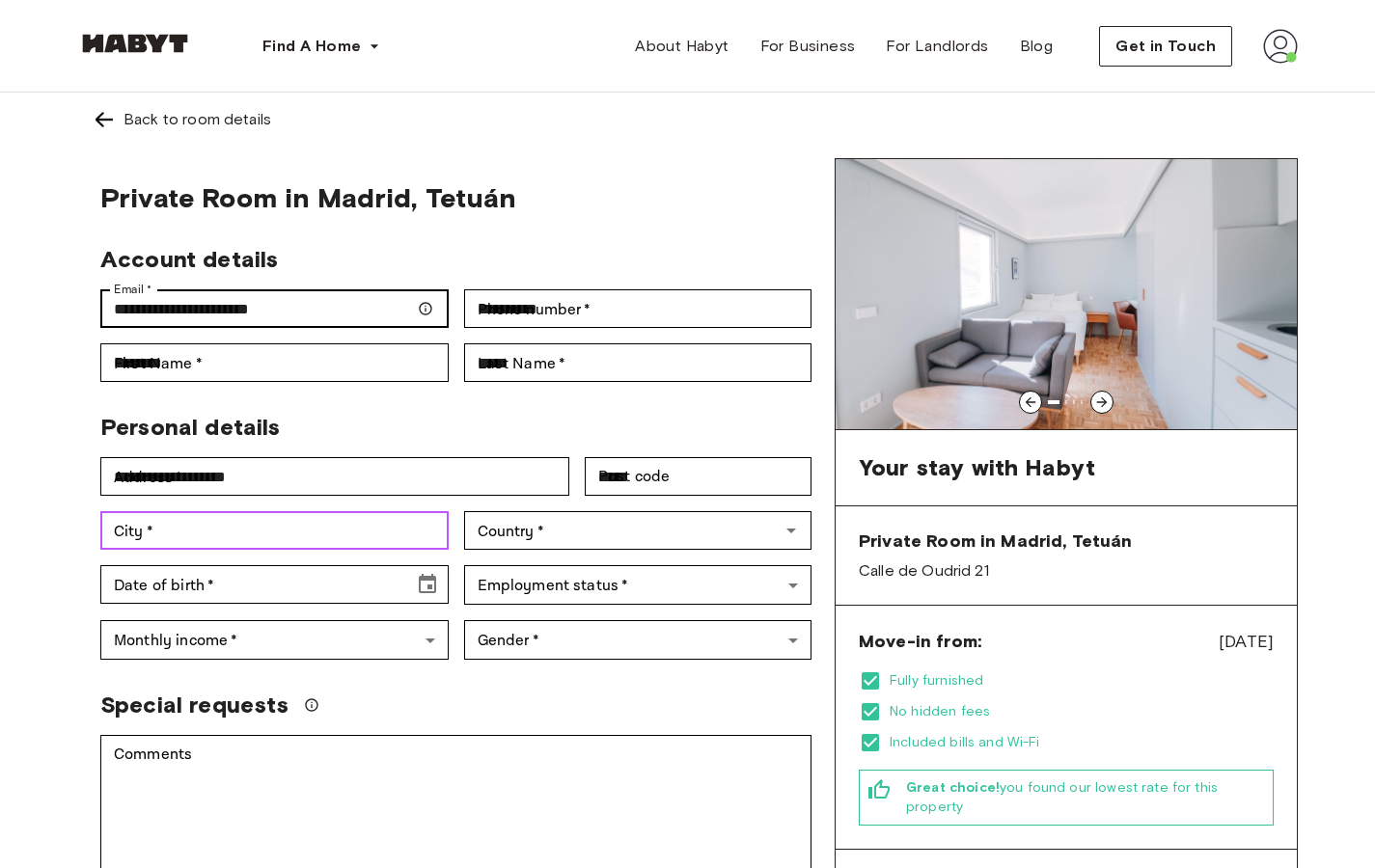 type on "*******" 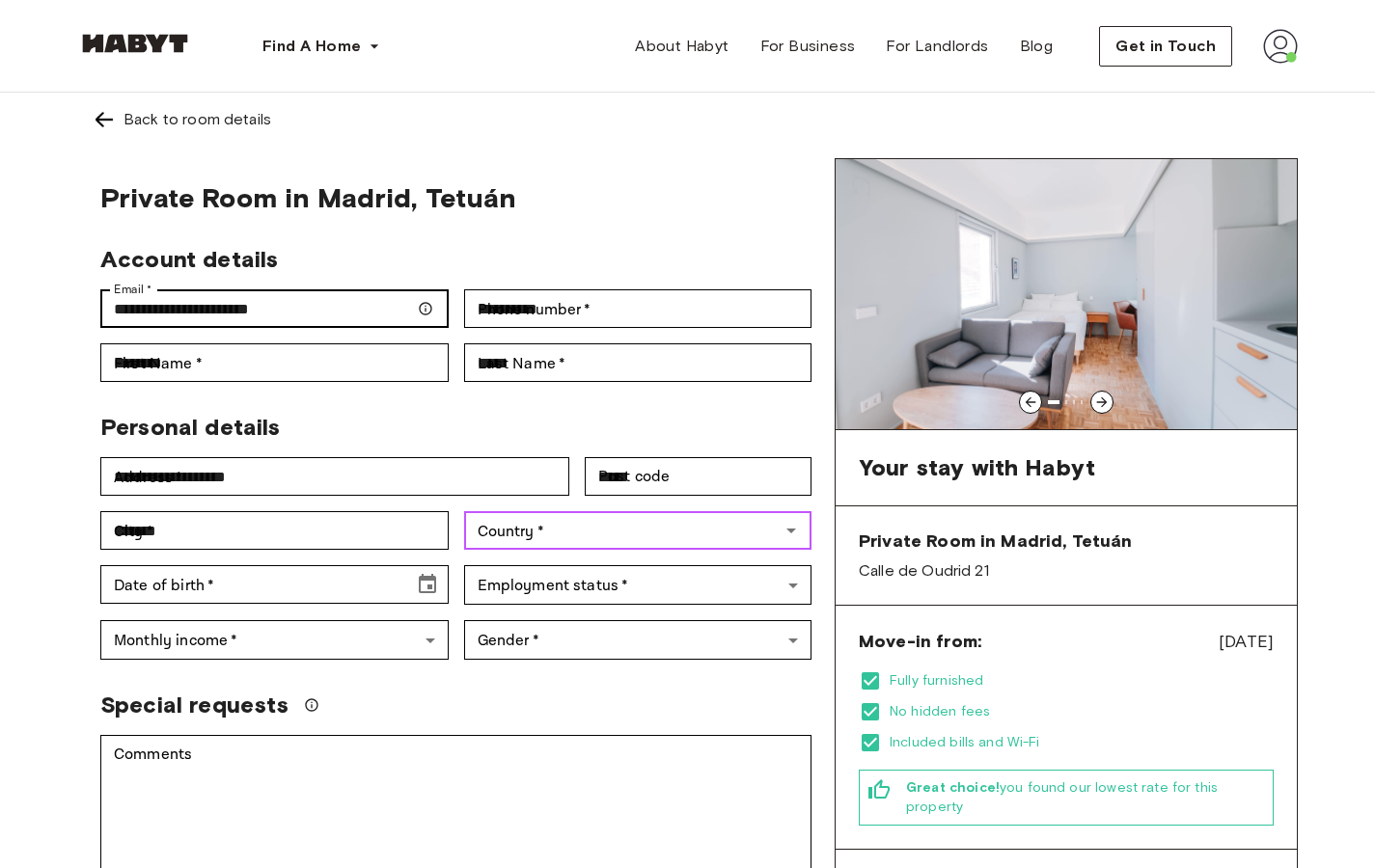 type on "**********" 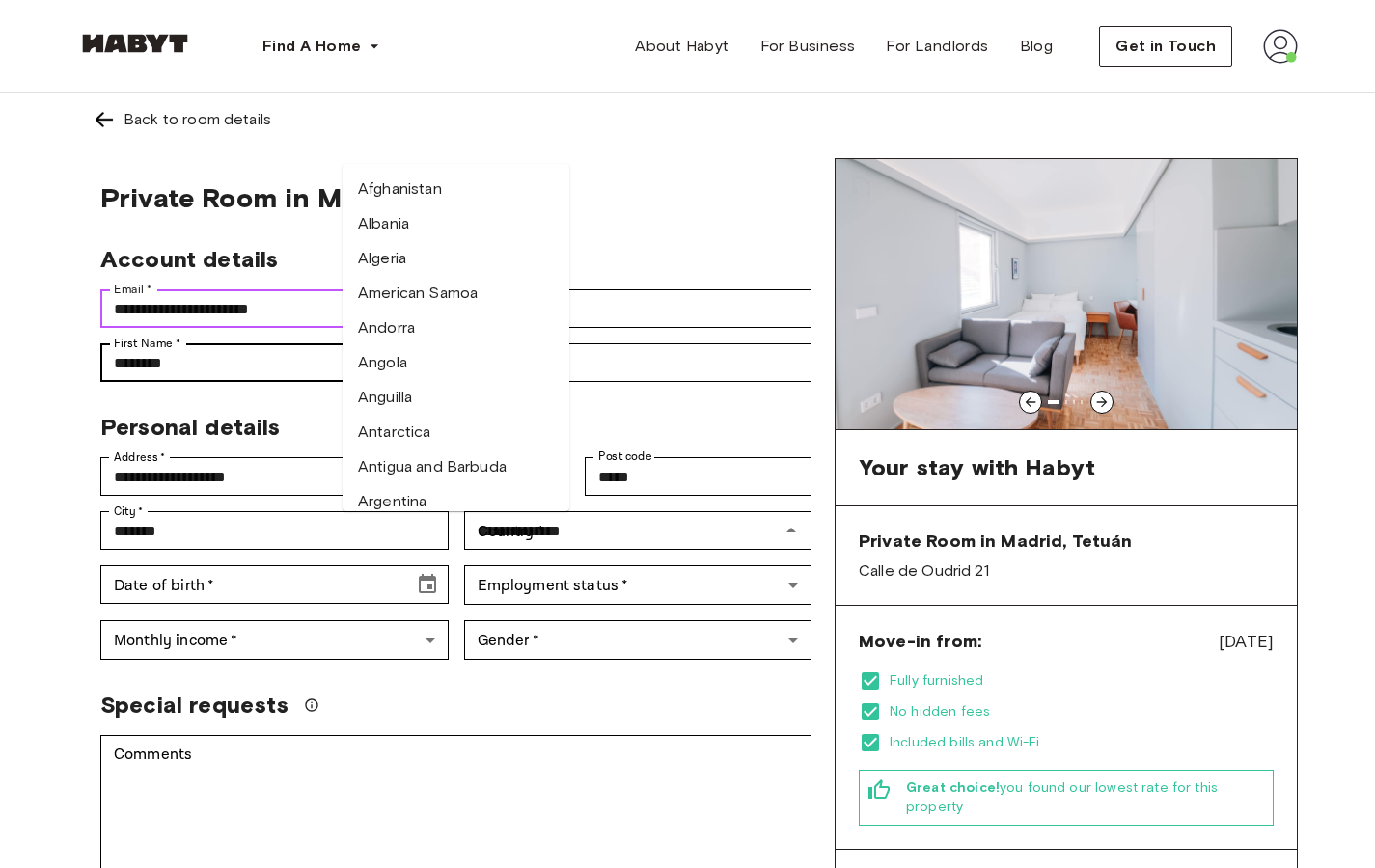 type 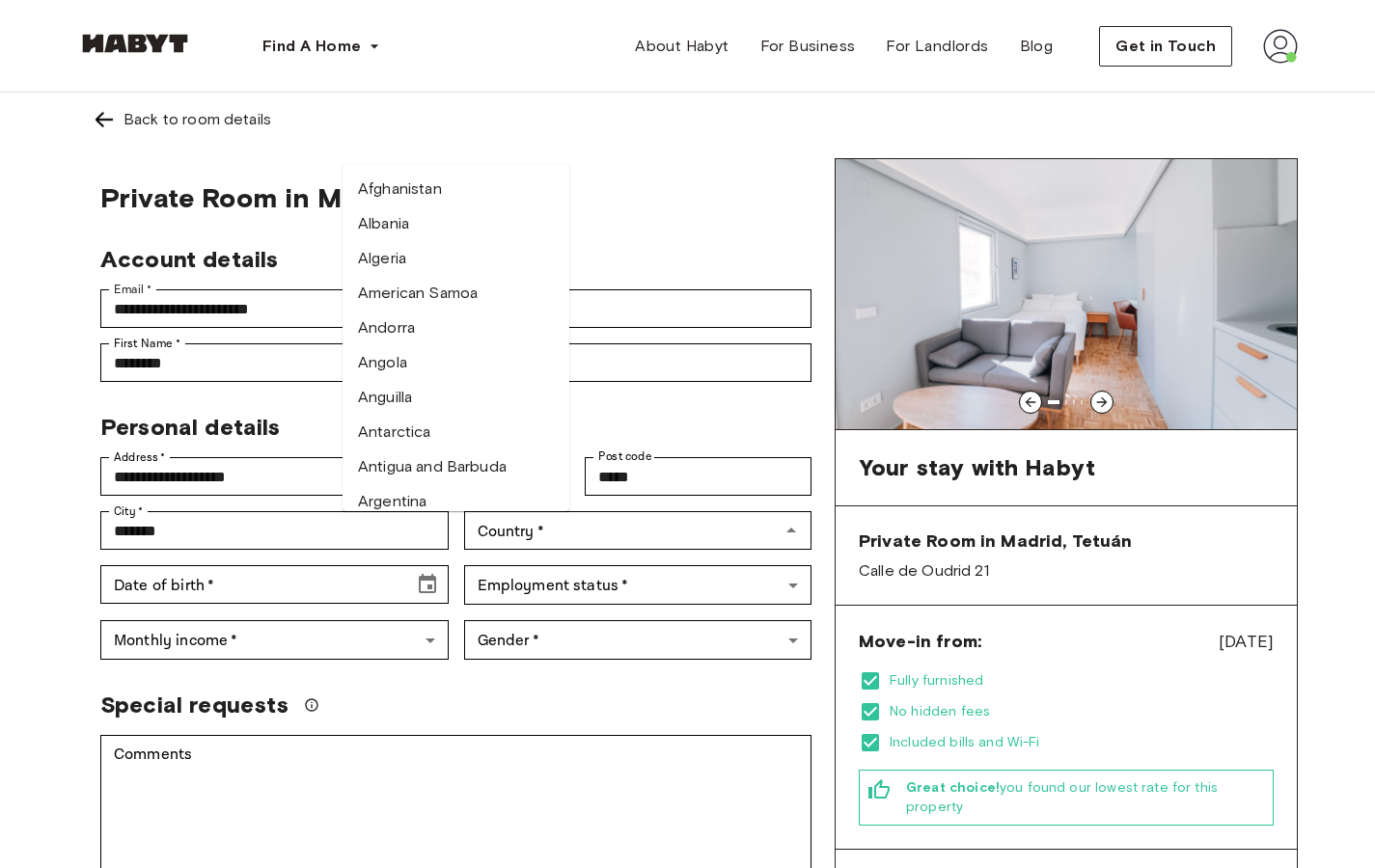 click on "**********" at bounding box center [687, 712] 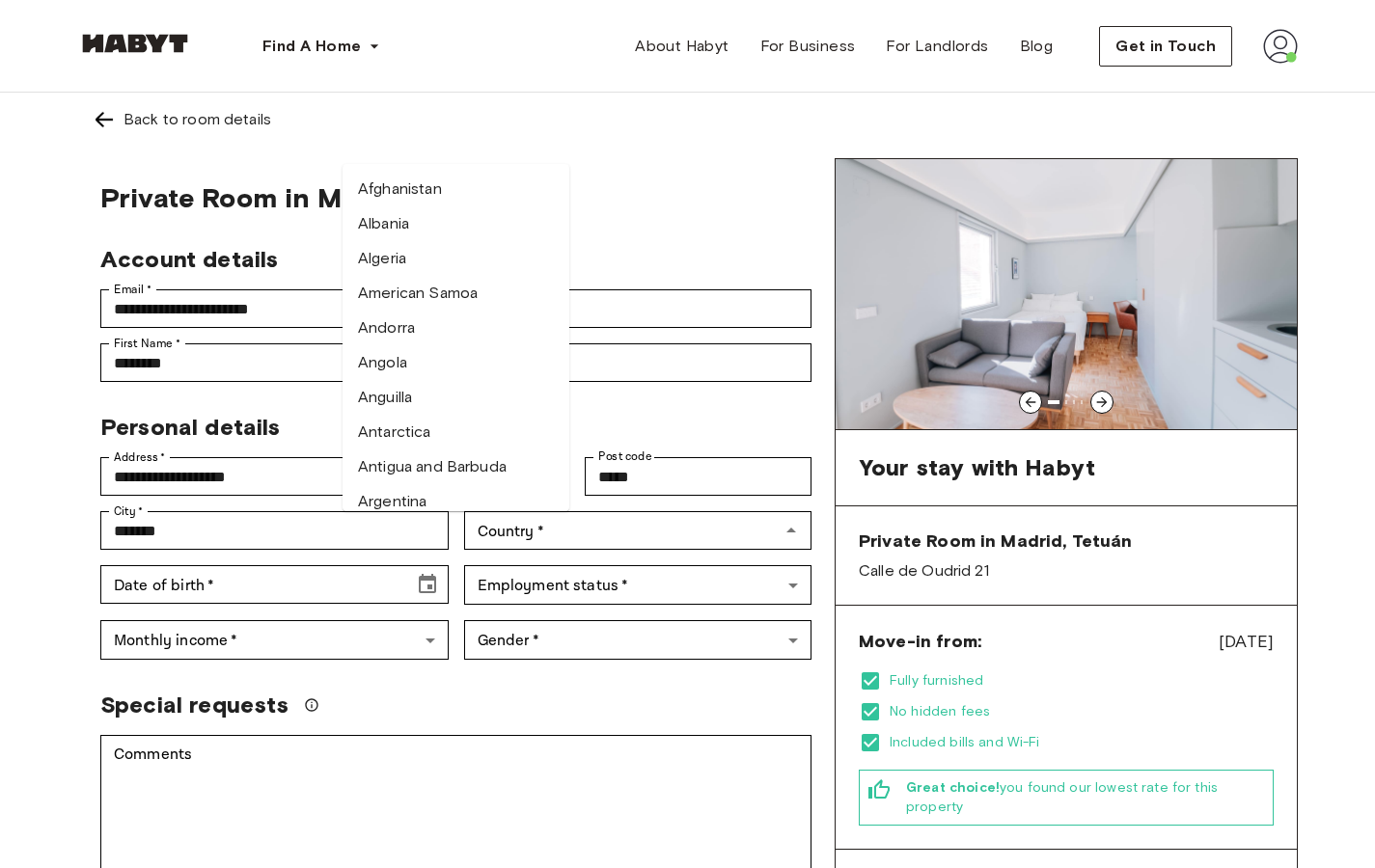 click on "Private Room in Madrid, Tetuán" at bounding box center (455, 198) 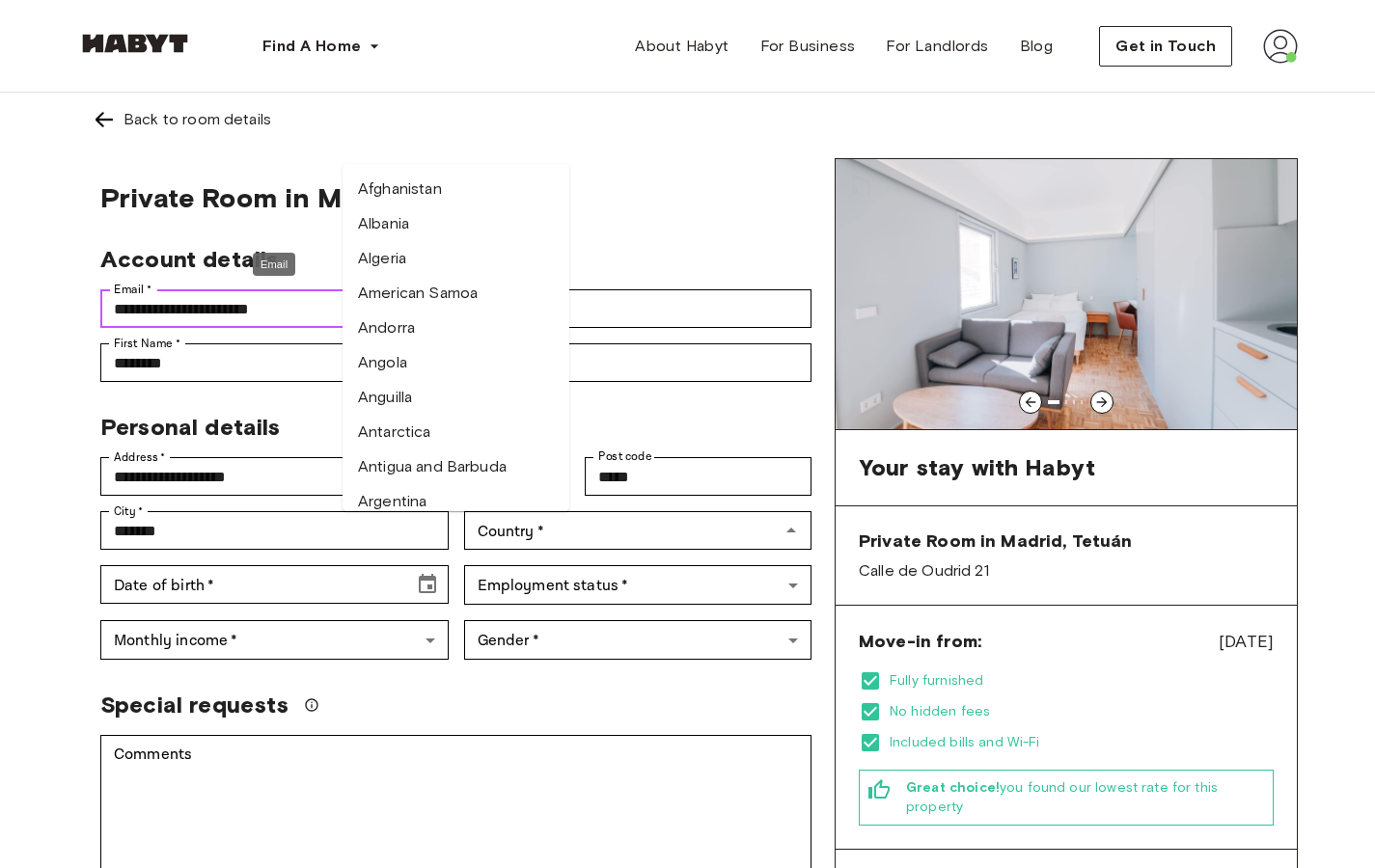 click on "**********" at bounding box center [274, 309] 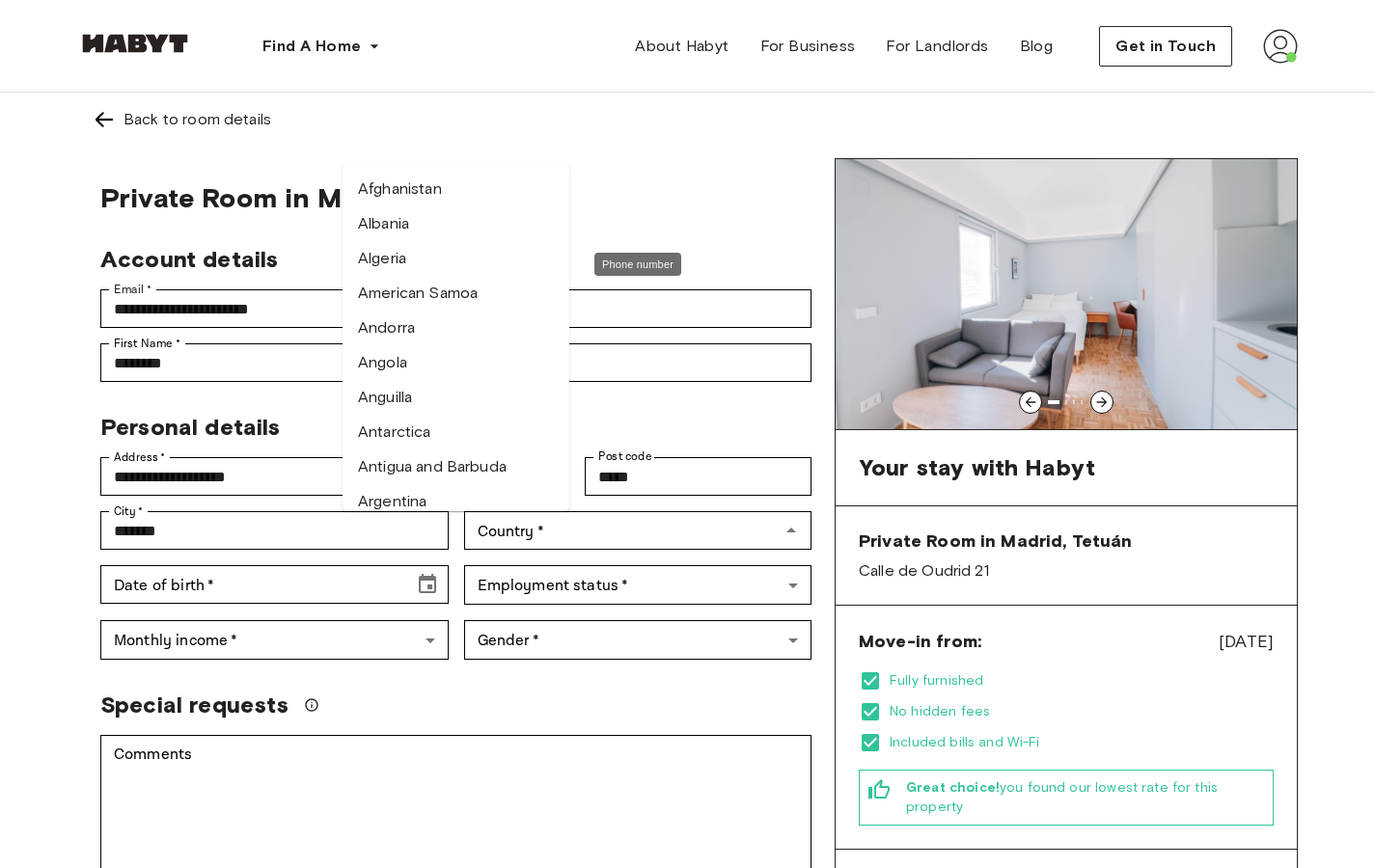 click on "Phone number" at bounding box center (638, 264) 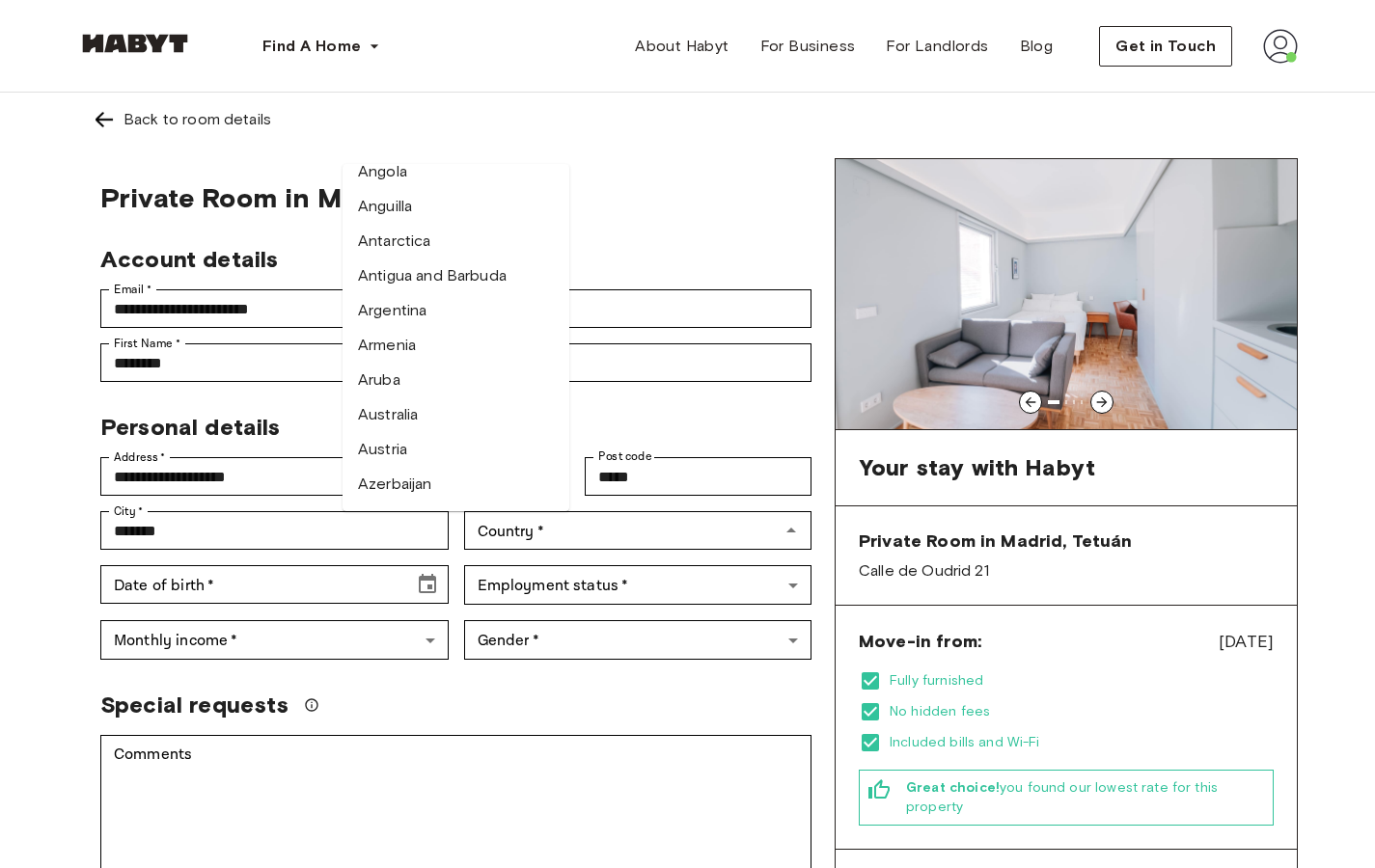 scroll, scrollTop: 418, scrollLeft: 0, axis: vertical 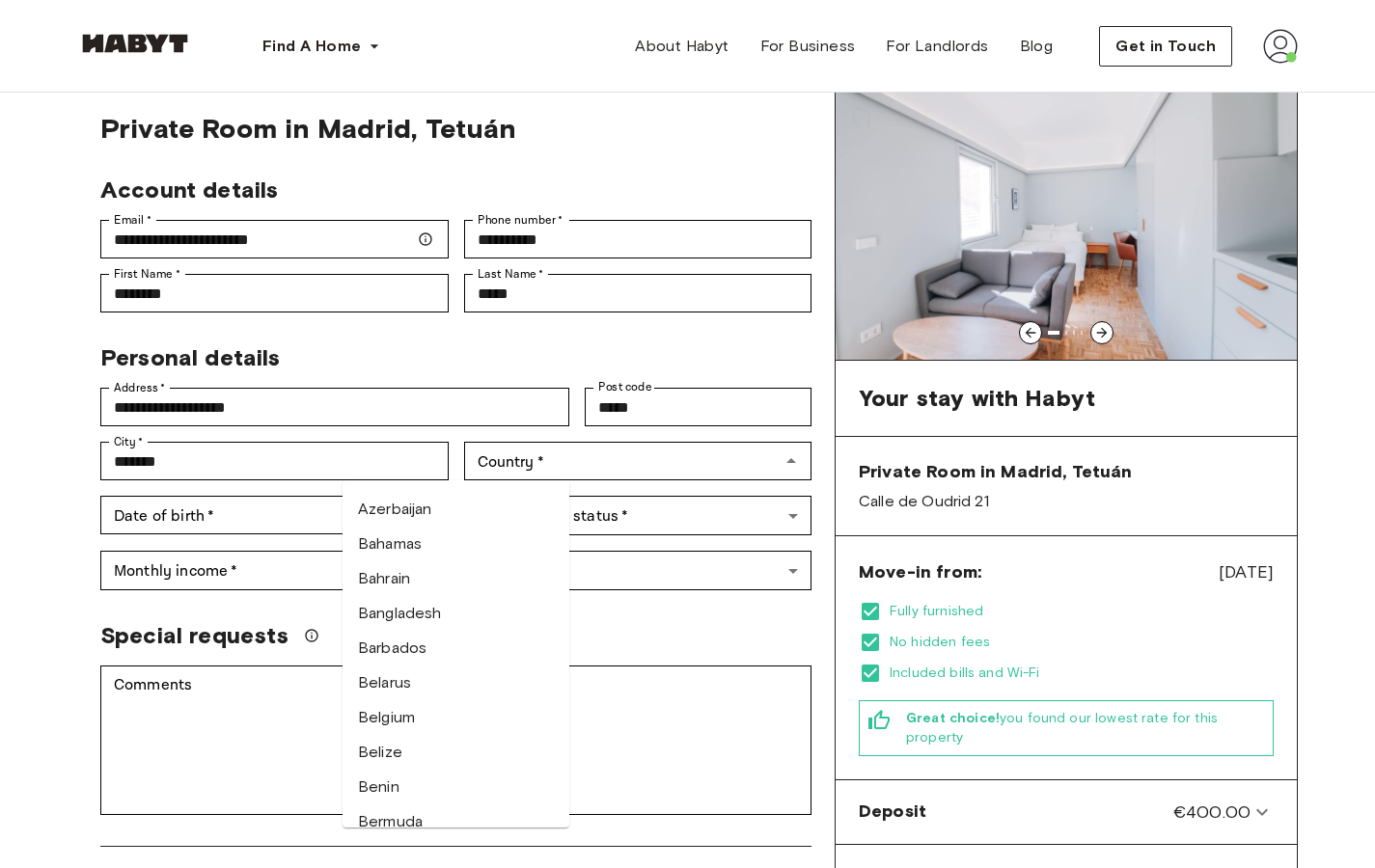 click on "Personal details" at bounding box center (448, 350) 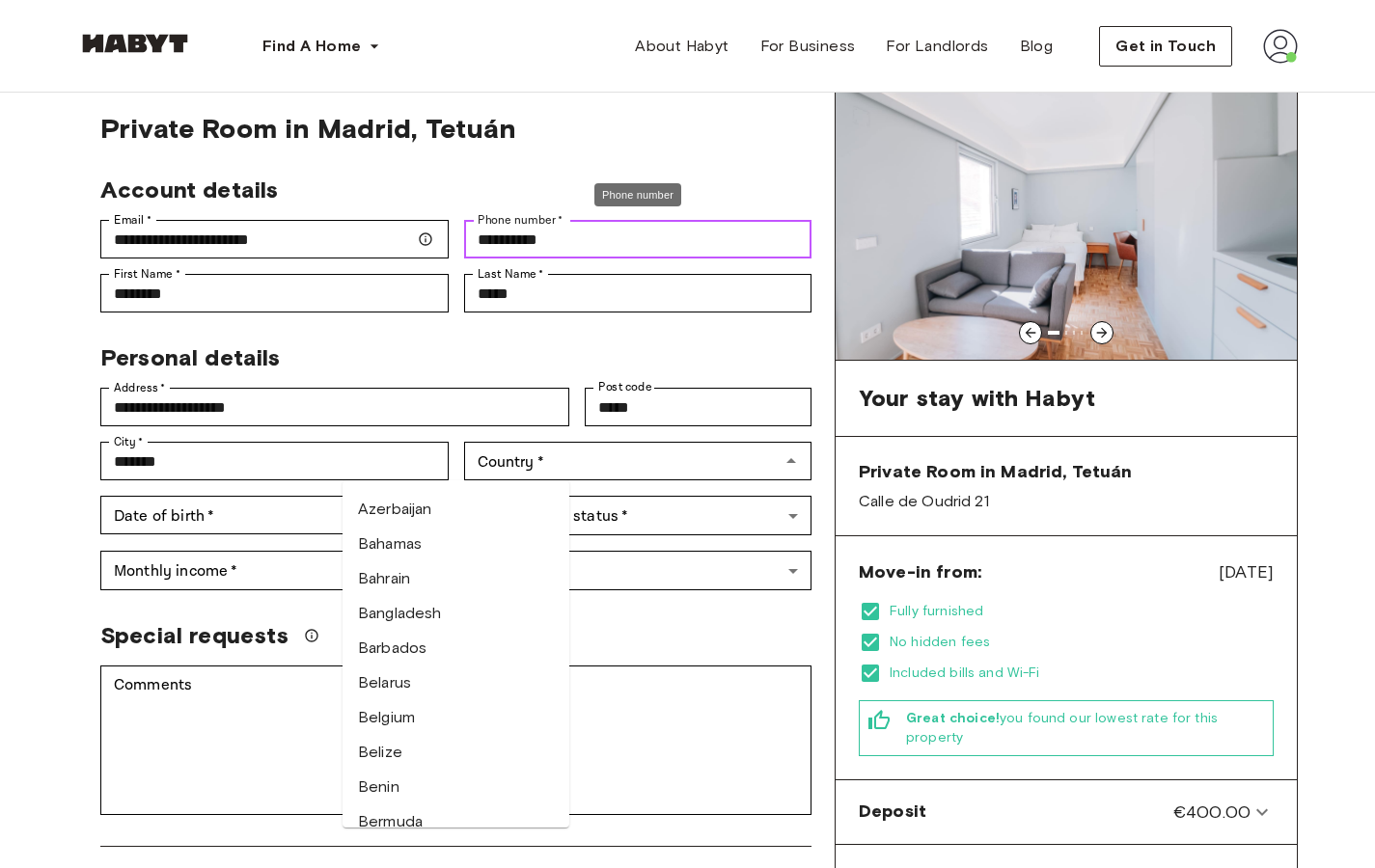 click on "**********" at bounding box center (638, 239) 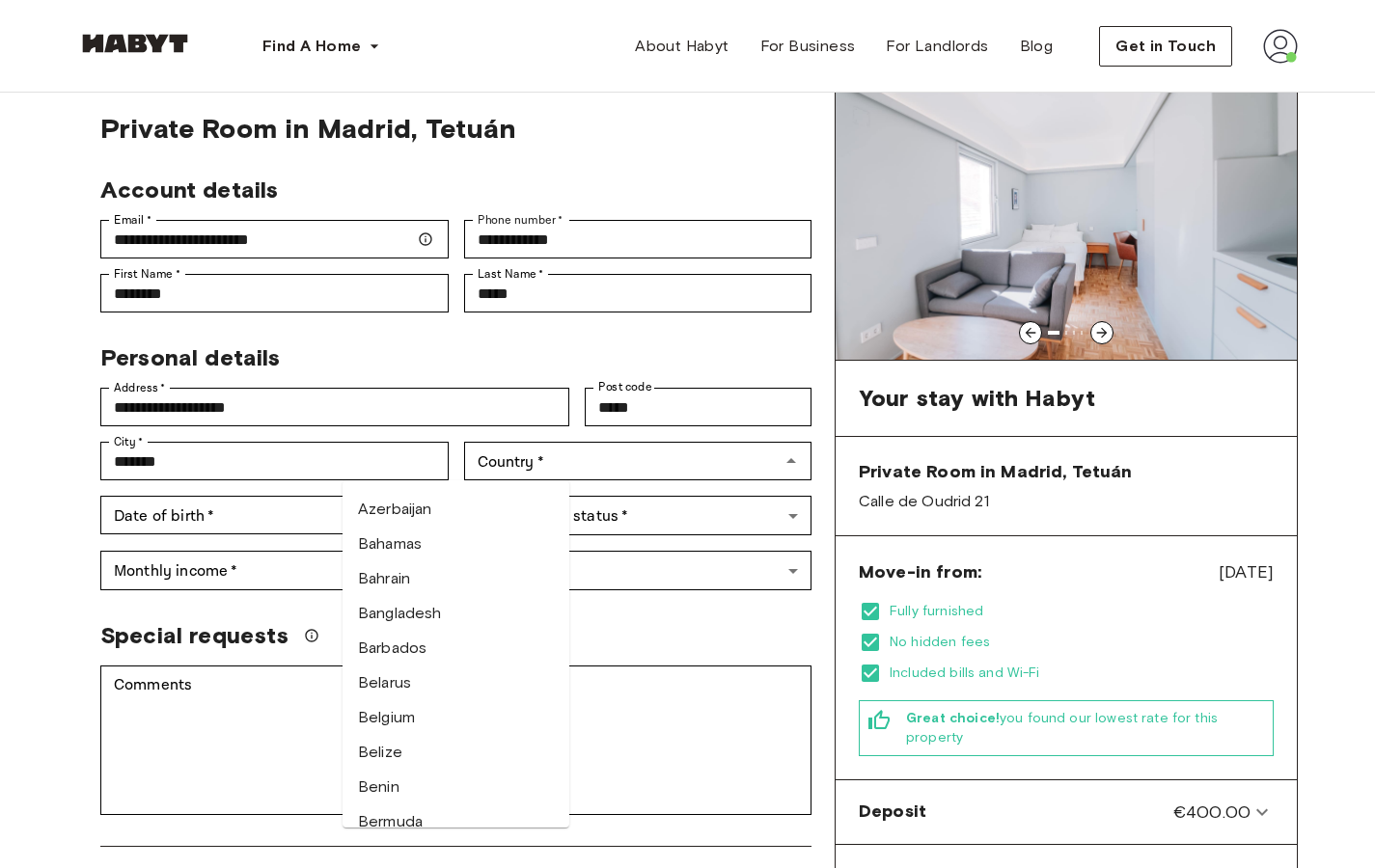 click on "Personal details" at bounding box center [448, 350] 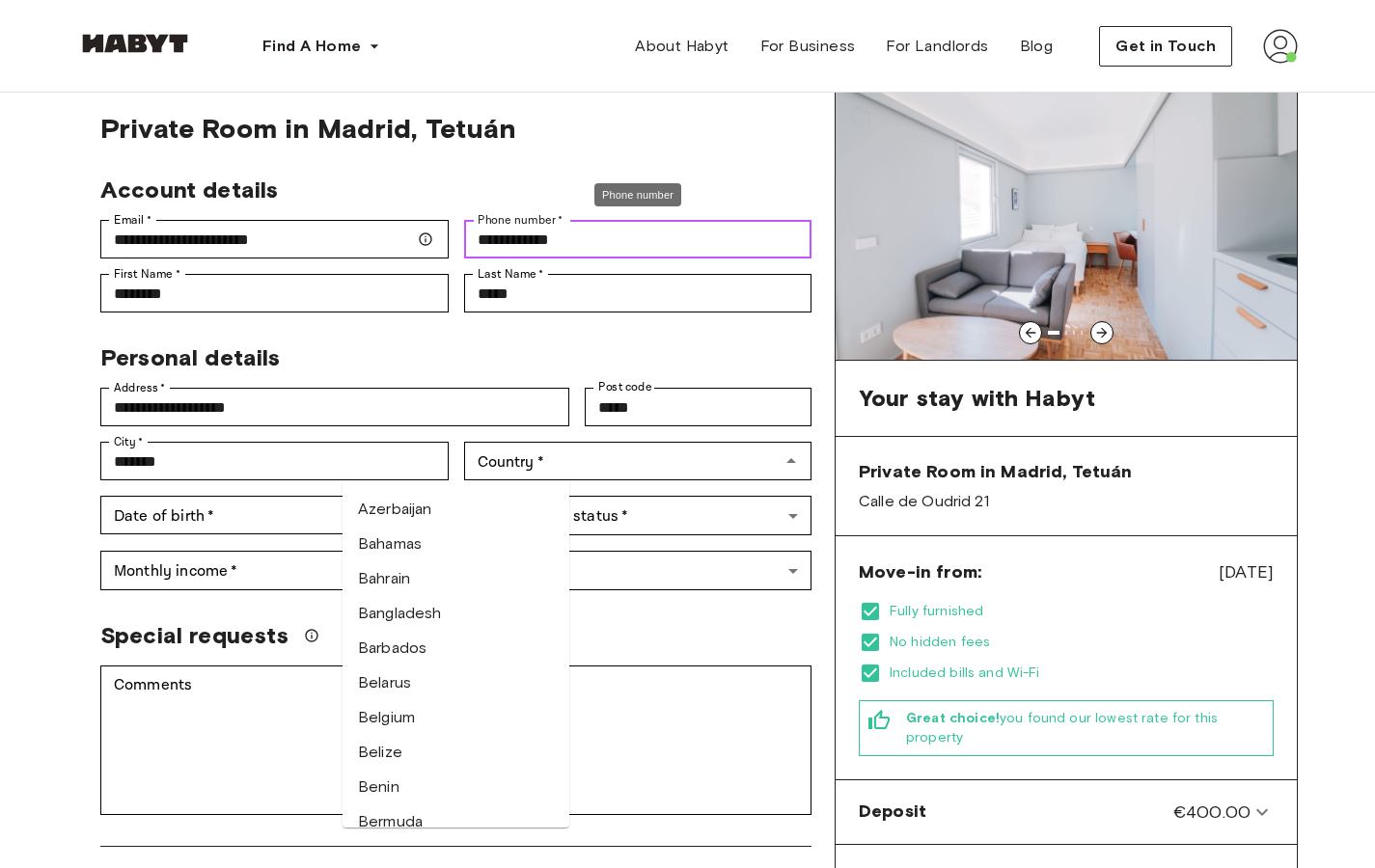 click on "**********" at bounding box center (638, 239) 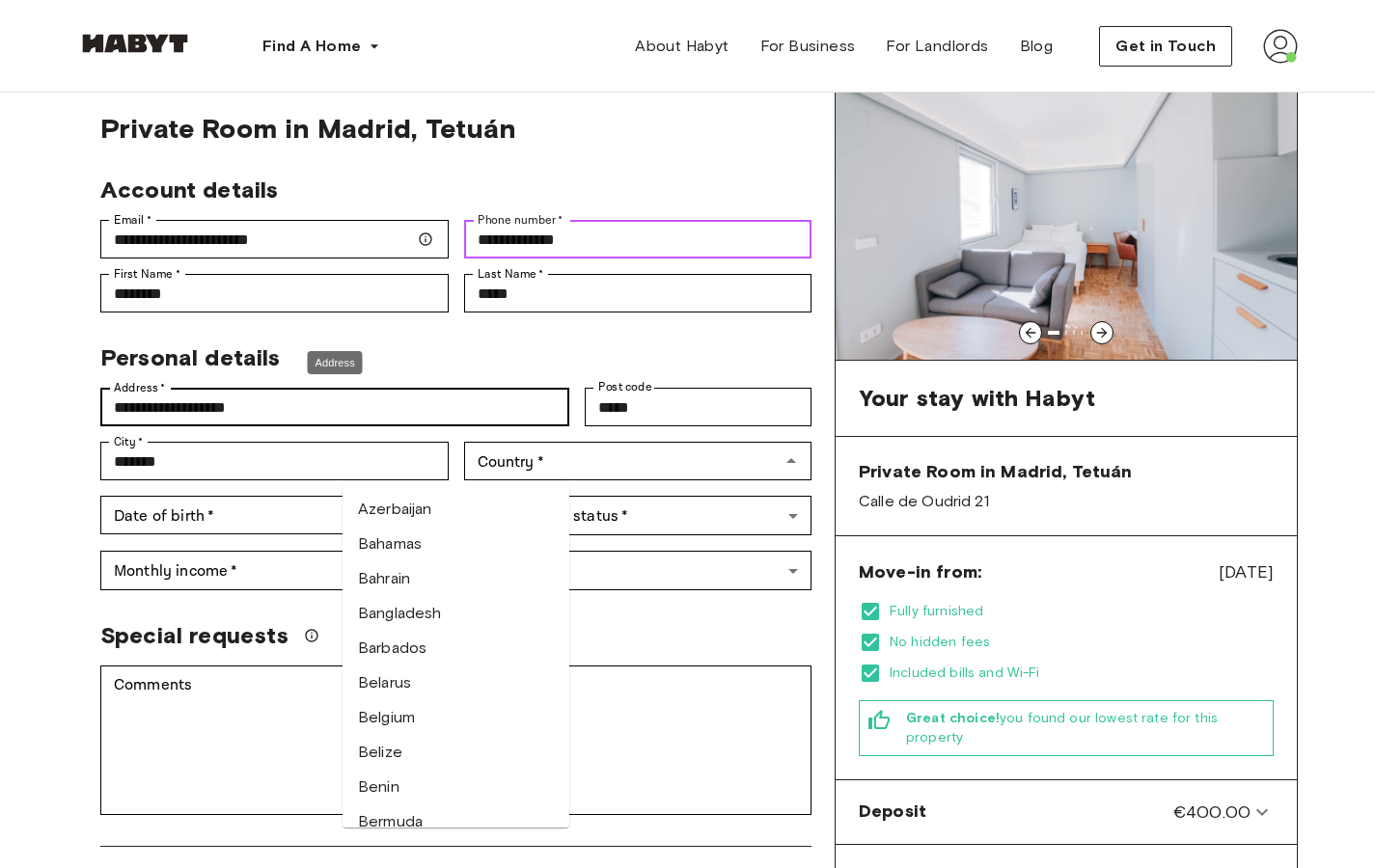 type on "**********" 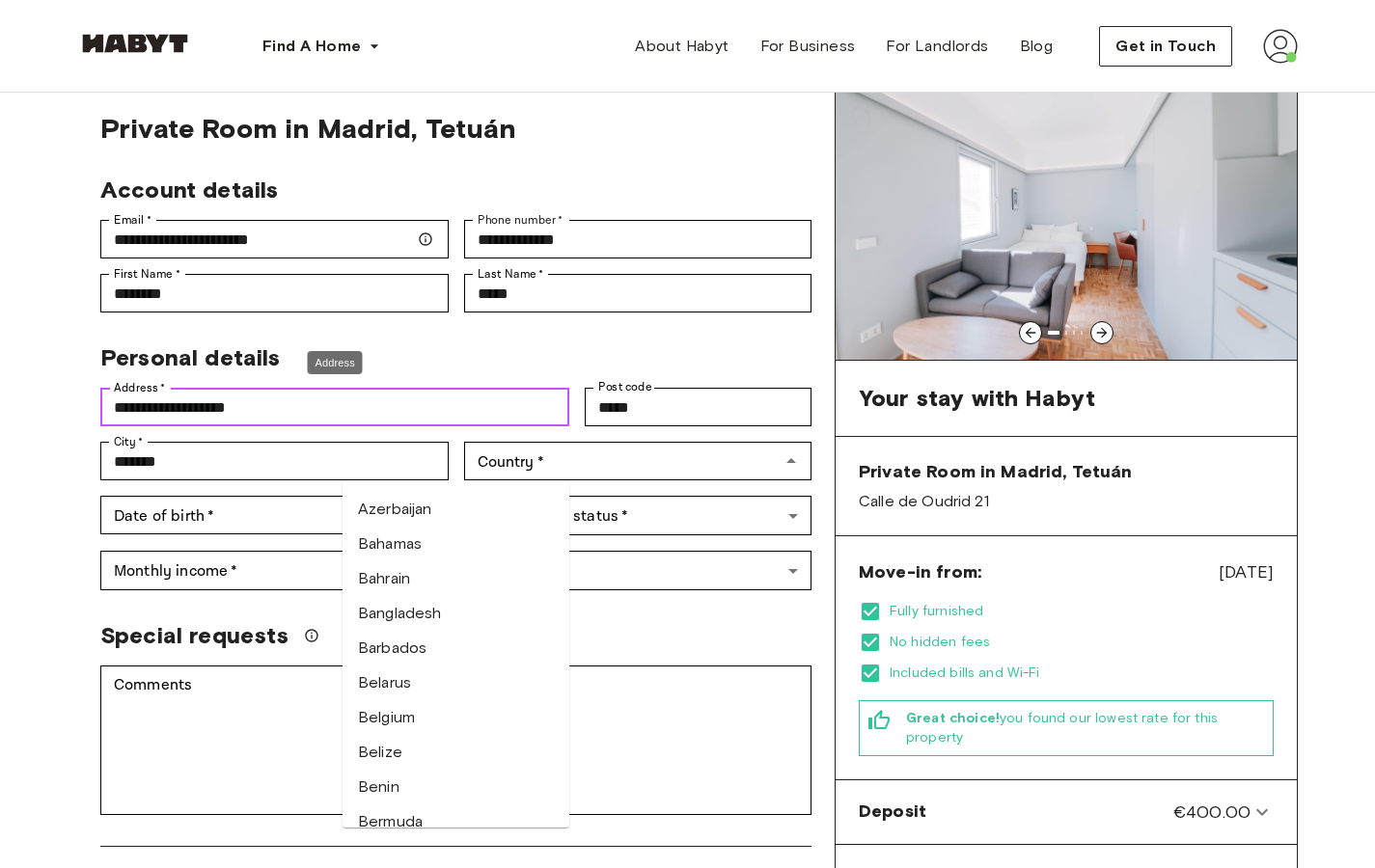click on "**********" at bounding box center [335, 407] 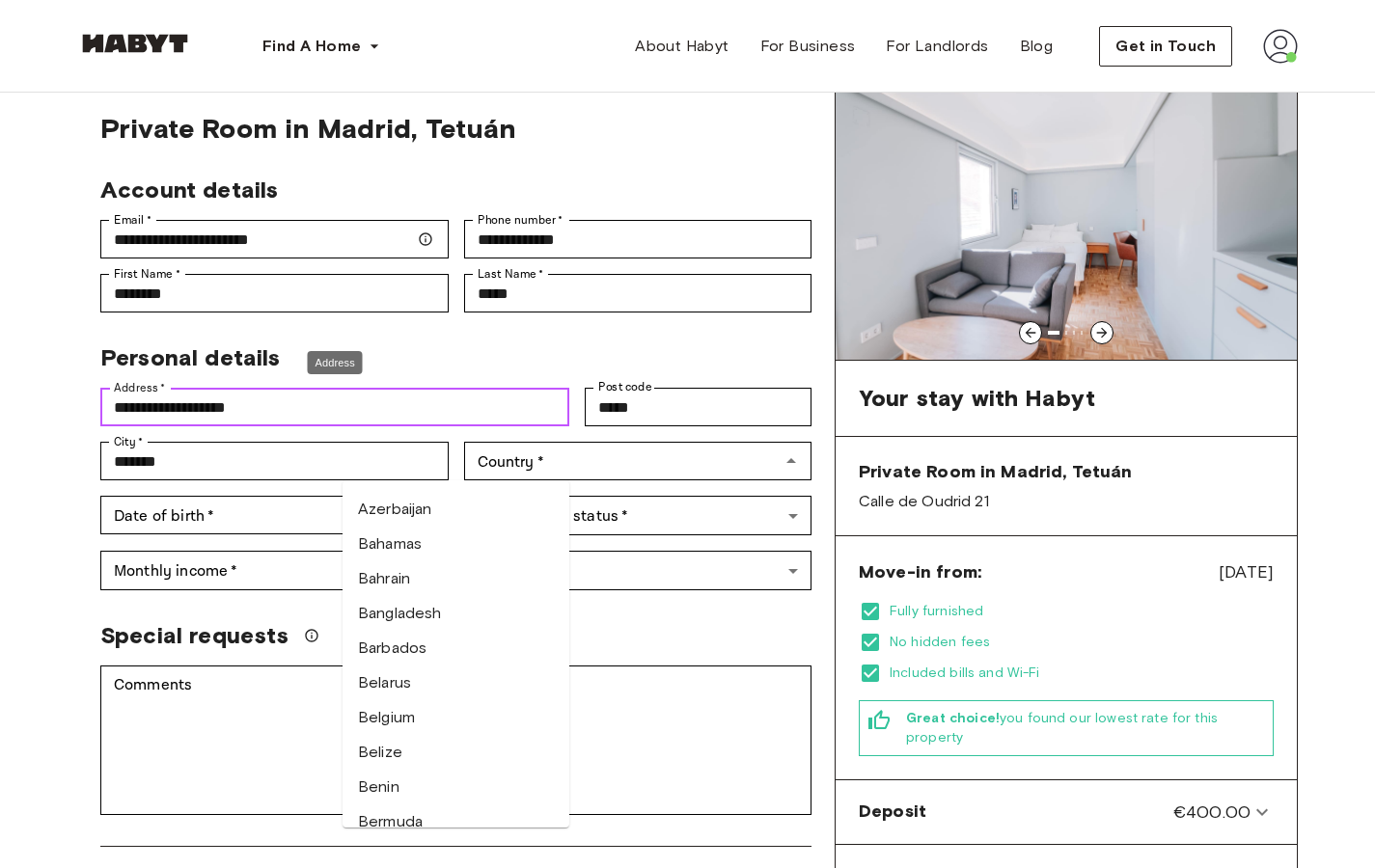 click on "**********" at bounding box center [335, 407] 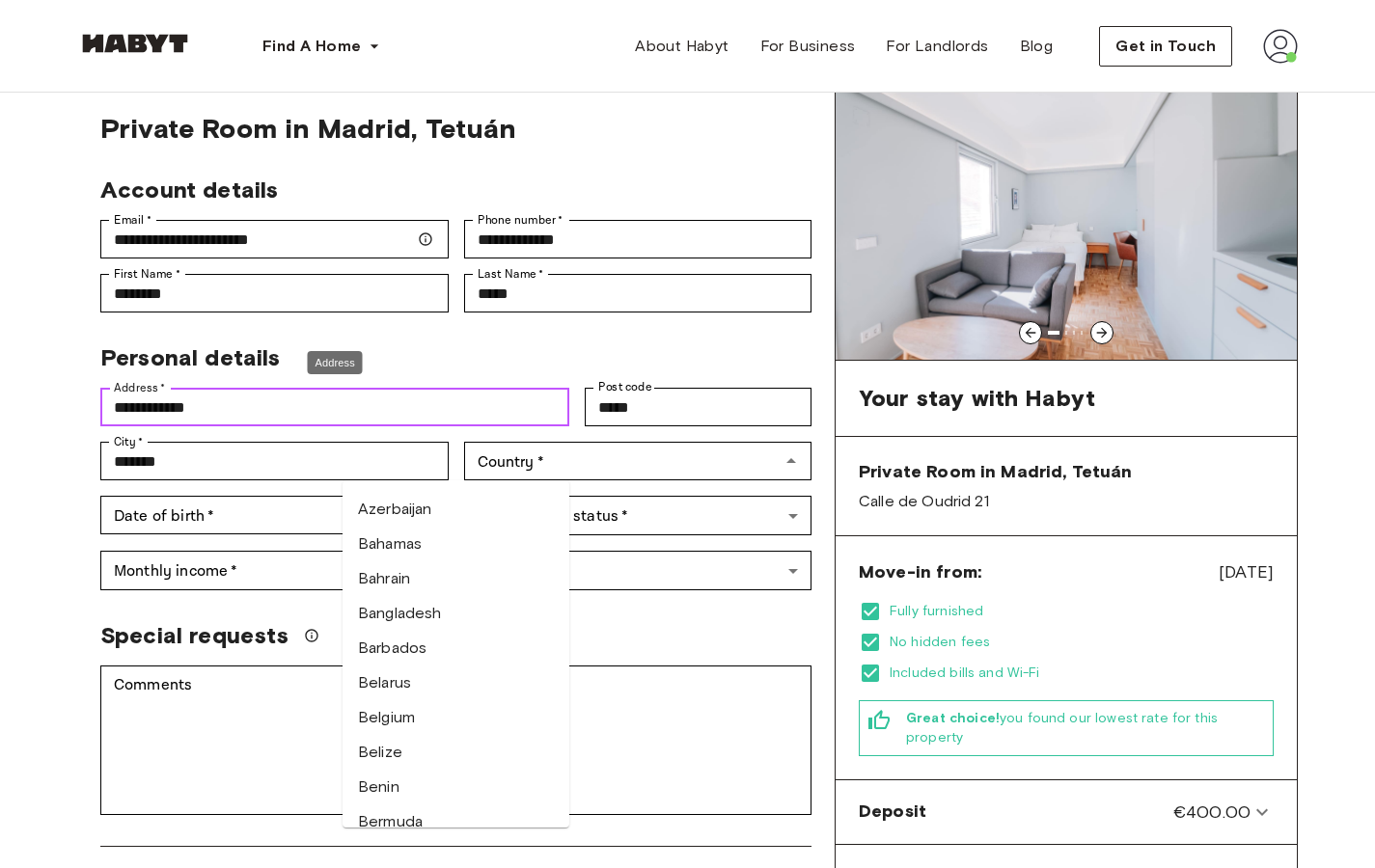 click on "**********" at bounding box center (335, 407) 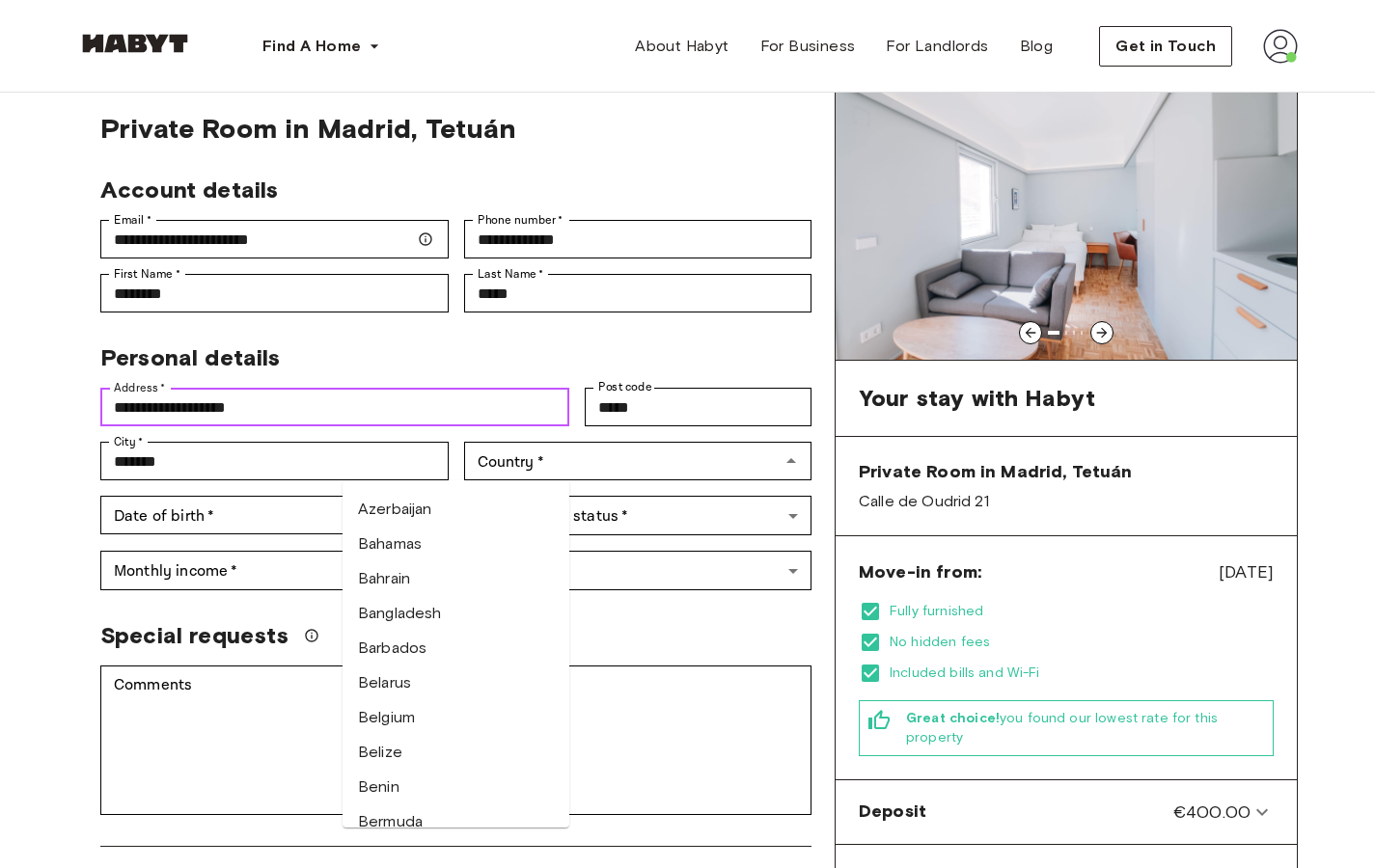 type on "**********" 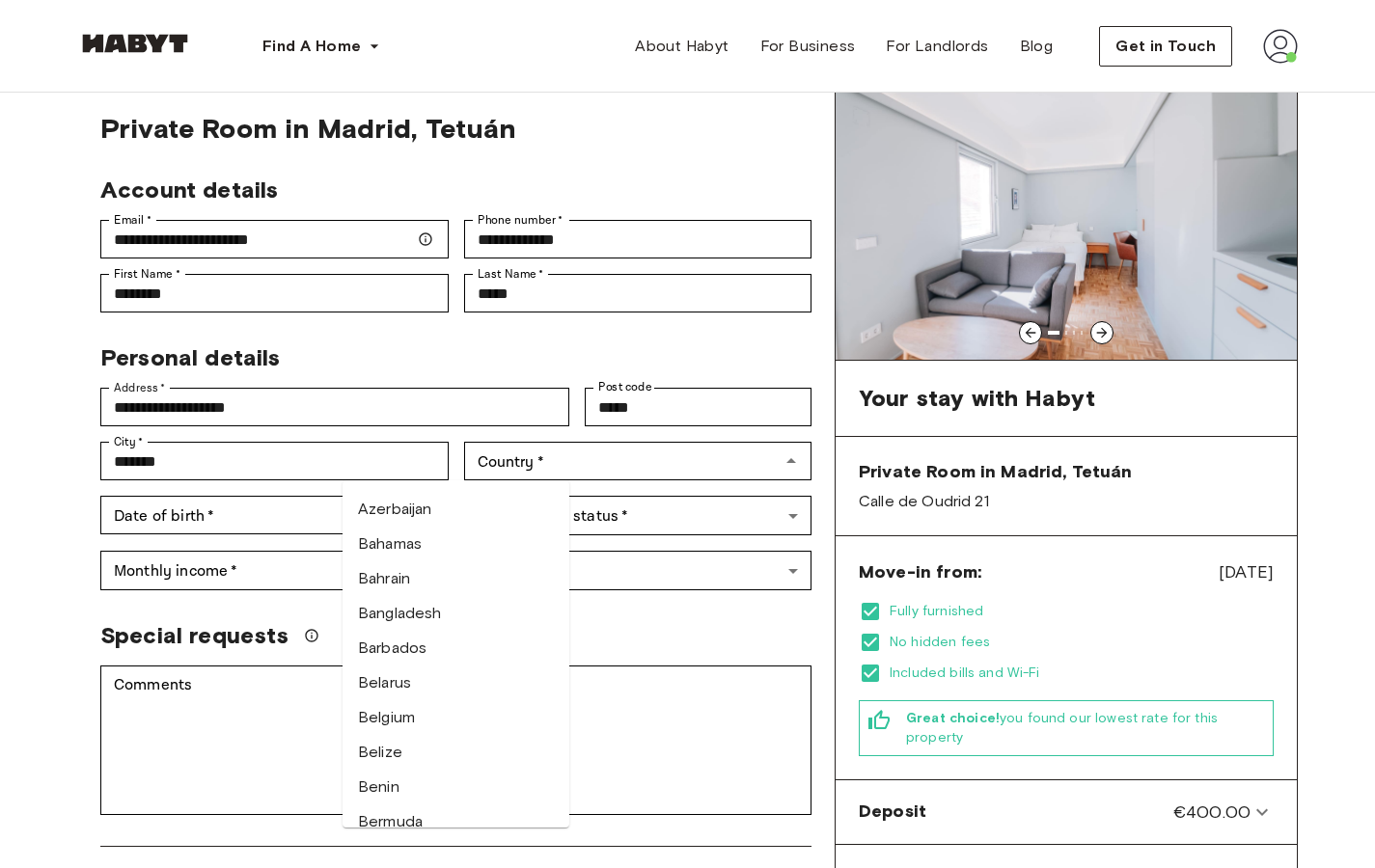 click on "Personal details" at bounding box center [448, 350] 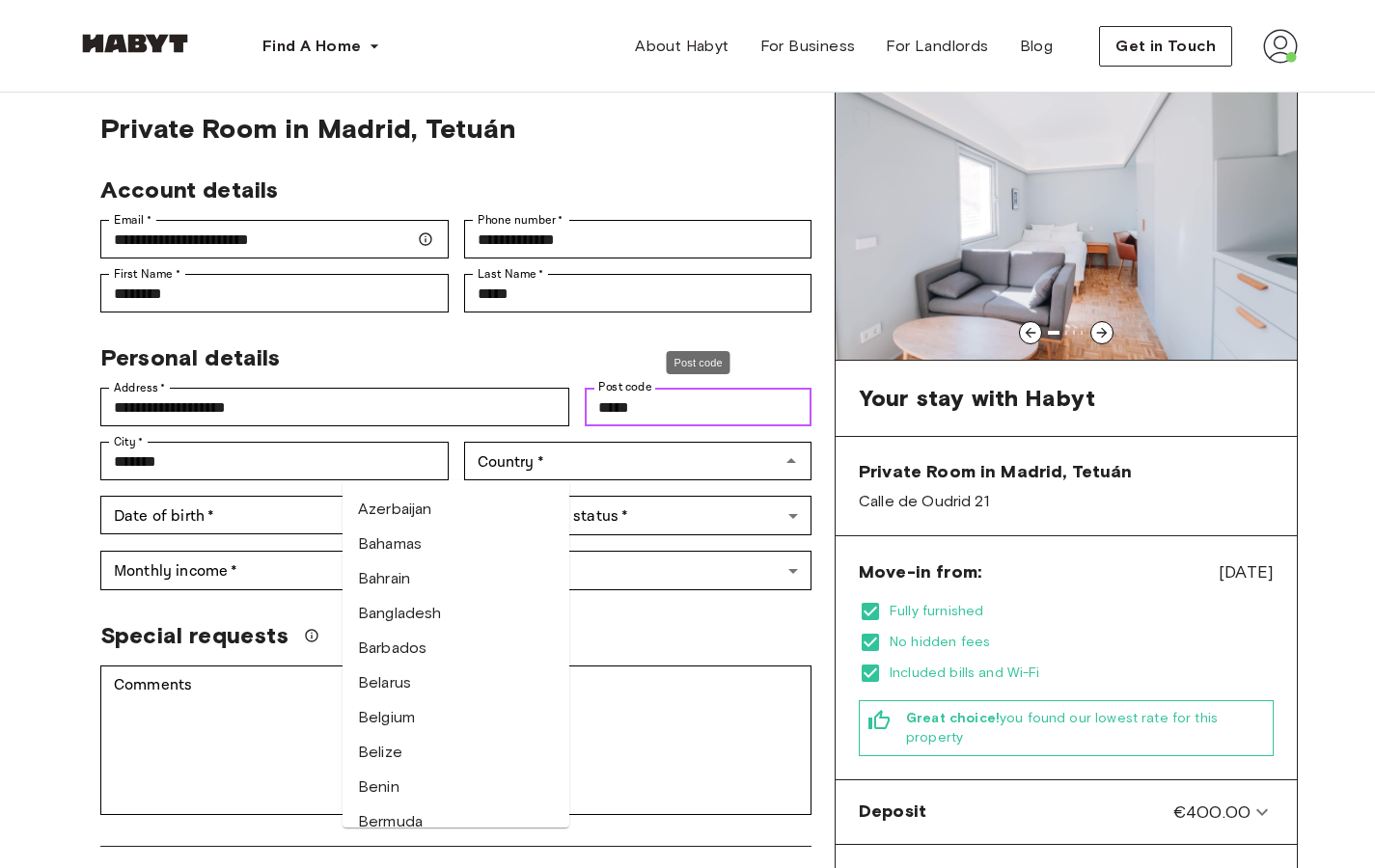 click on "*****" at bounding box center (698, 407) 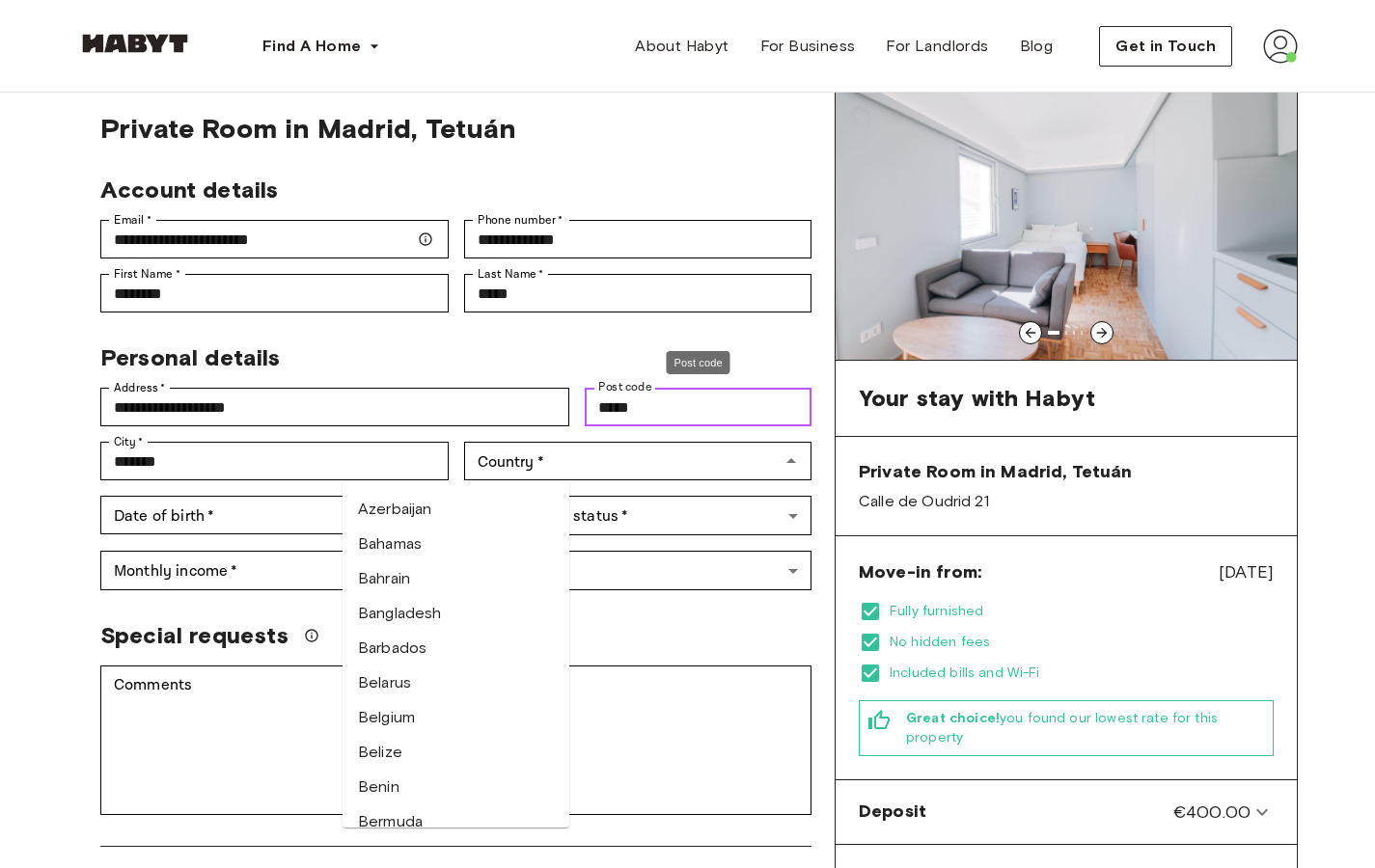 click on "*****" at bounding box center [698, 407] 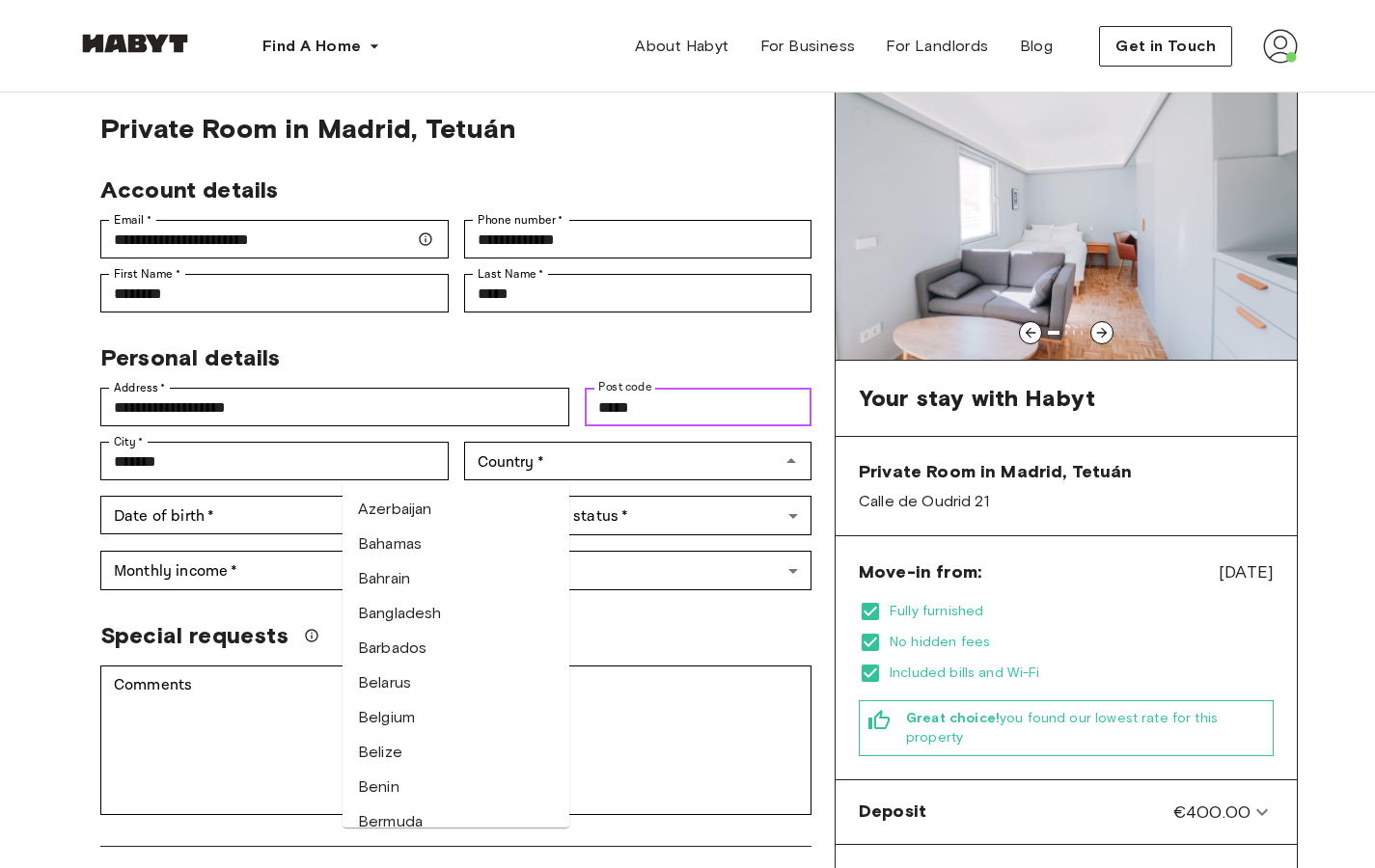 type on "******" 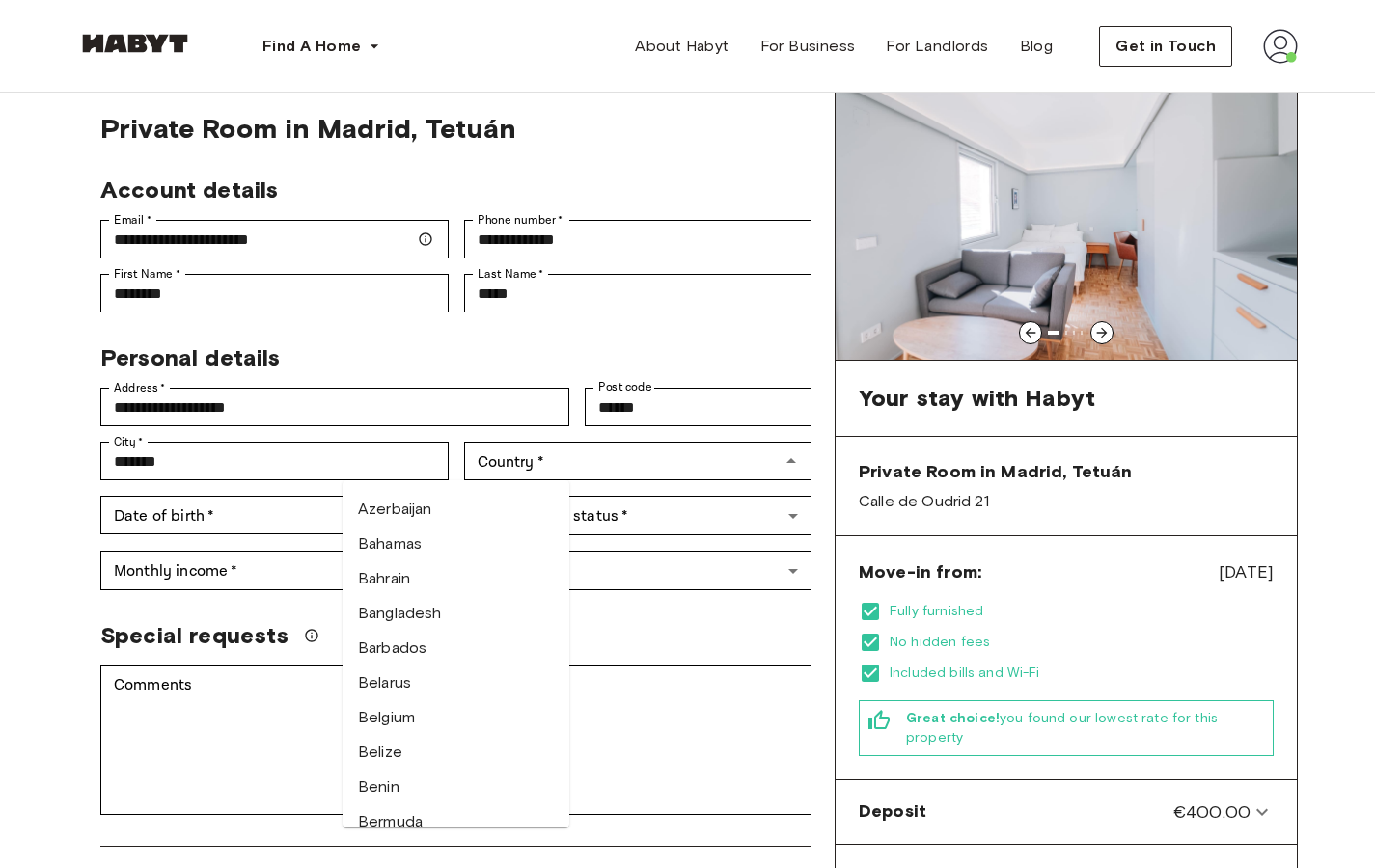 click on "**********" at bounding box center [687, 1046] 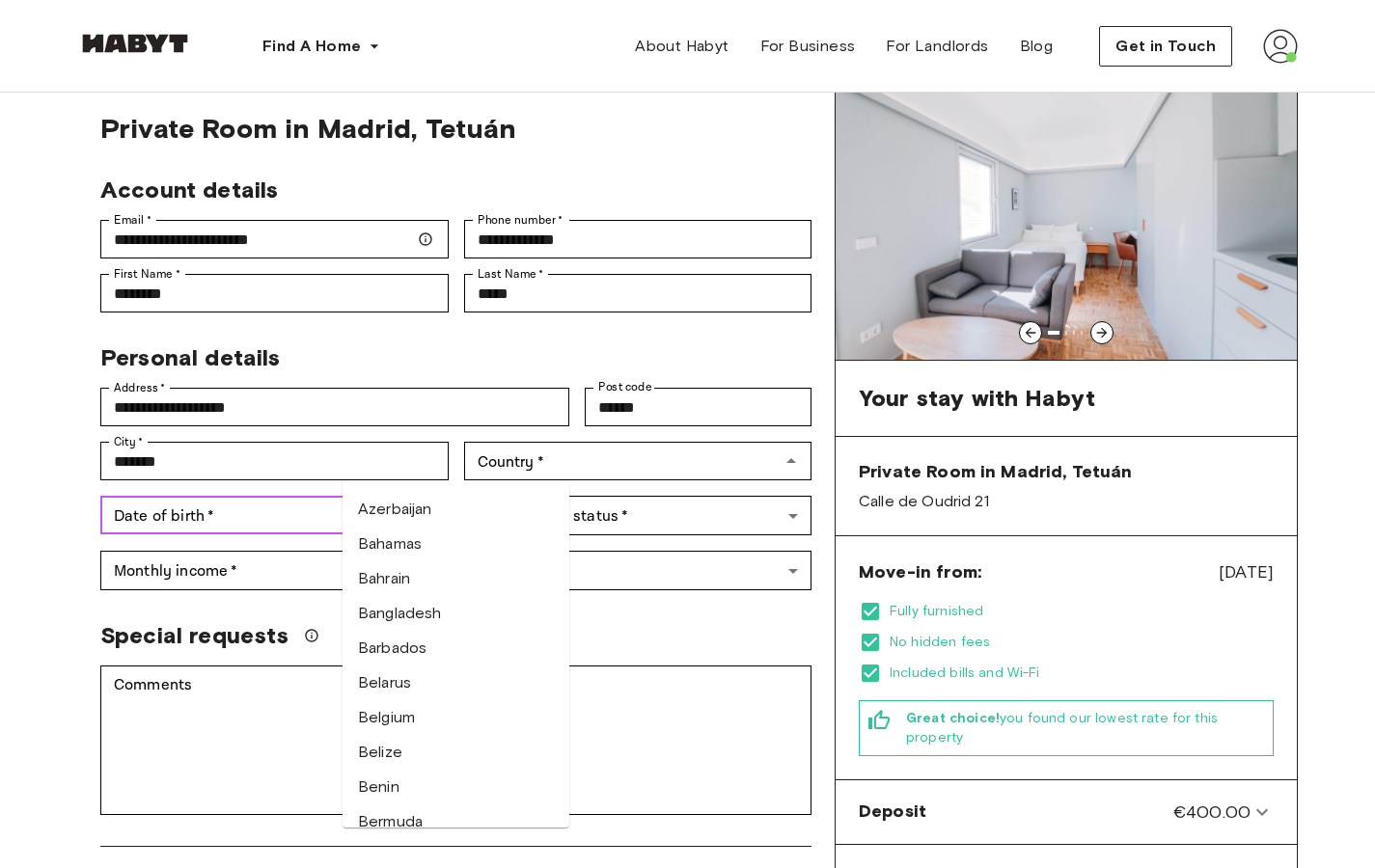 click on "Date of birth   *" at bounding box center [250, 515] 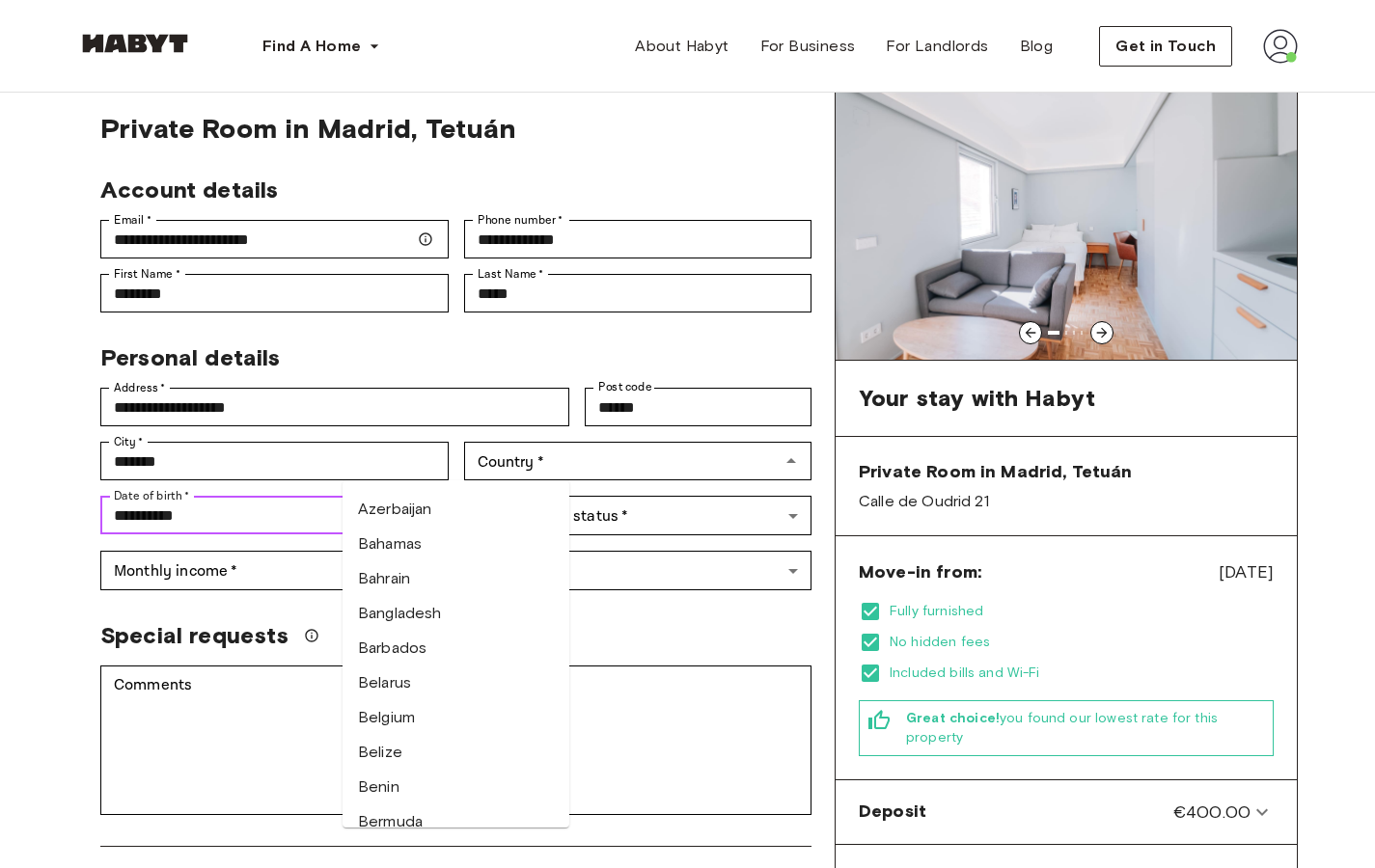 click on "**********" at bounding box center [250, 515] 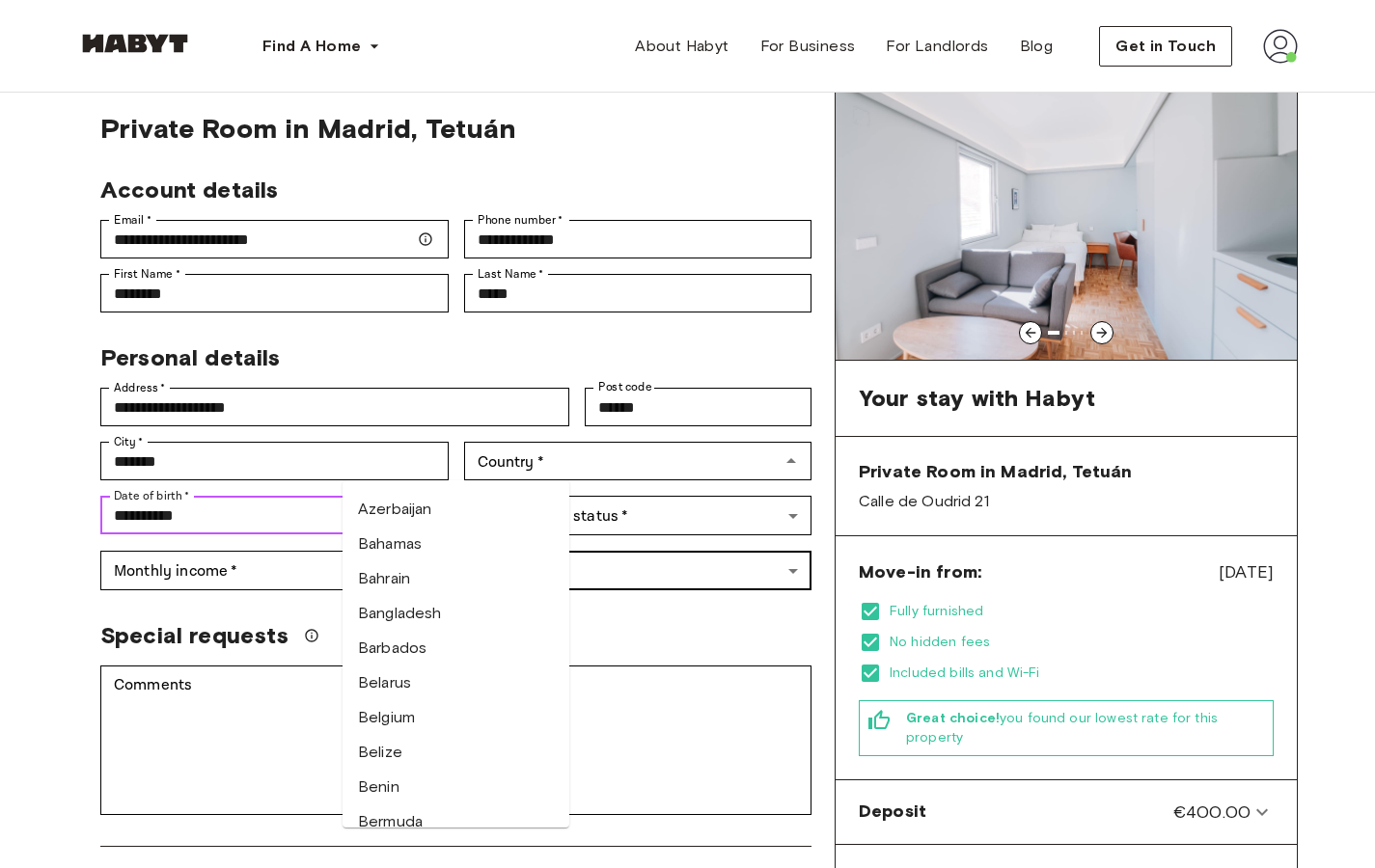 type on "**********" 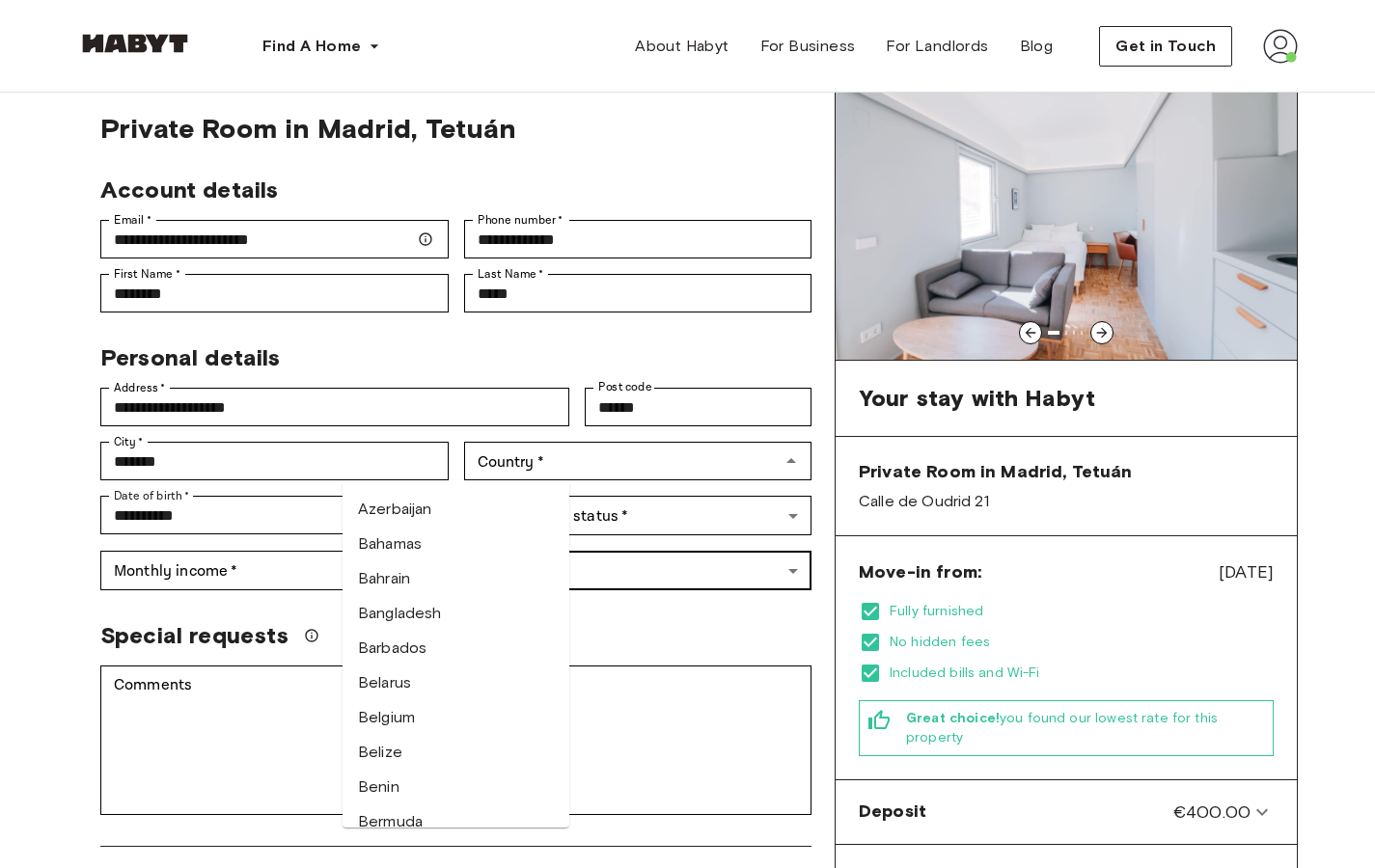 click on "**********" at bounding box center (687, 1046) 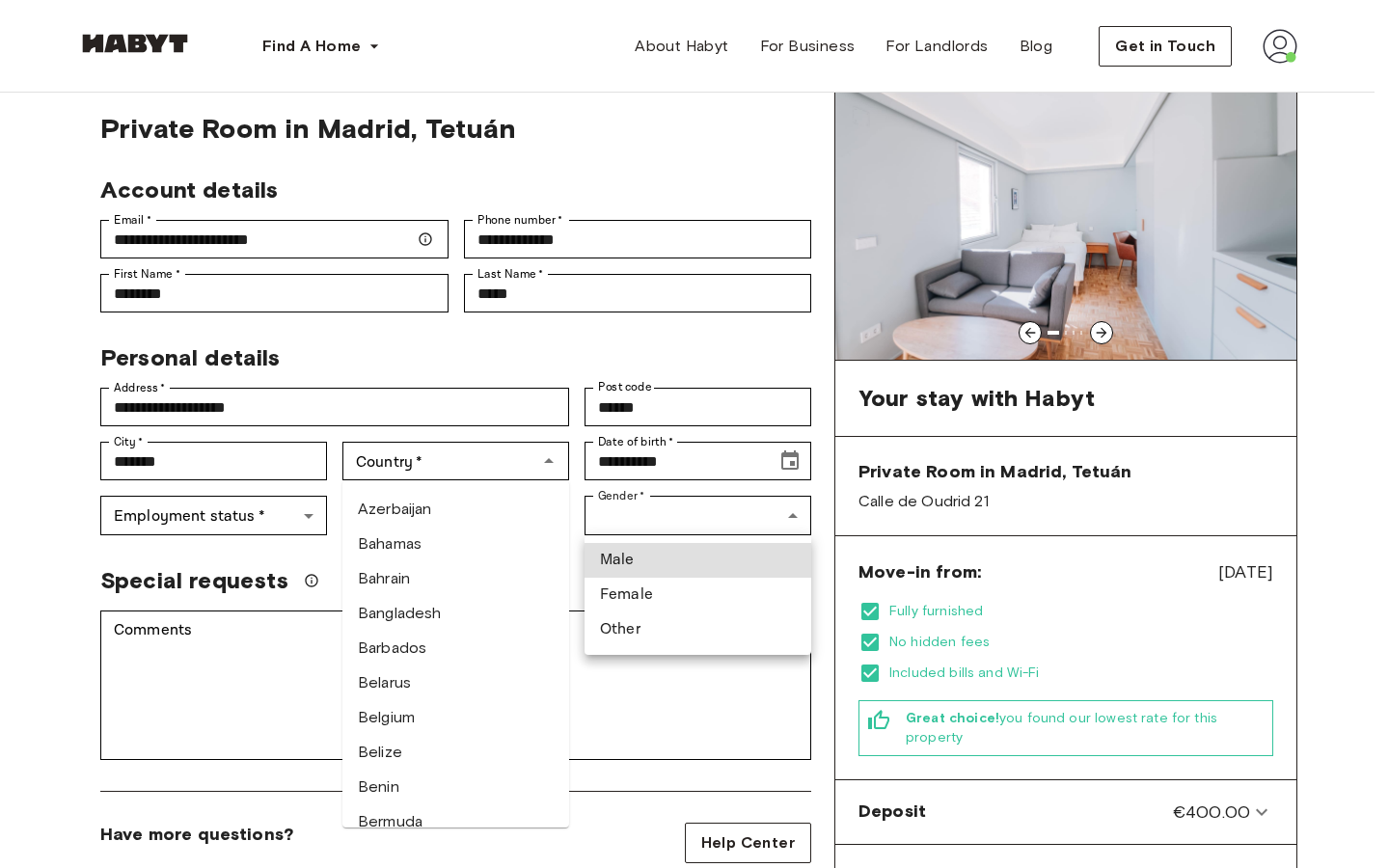 click on "Male" at bounding box center (697, 560) 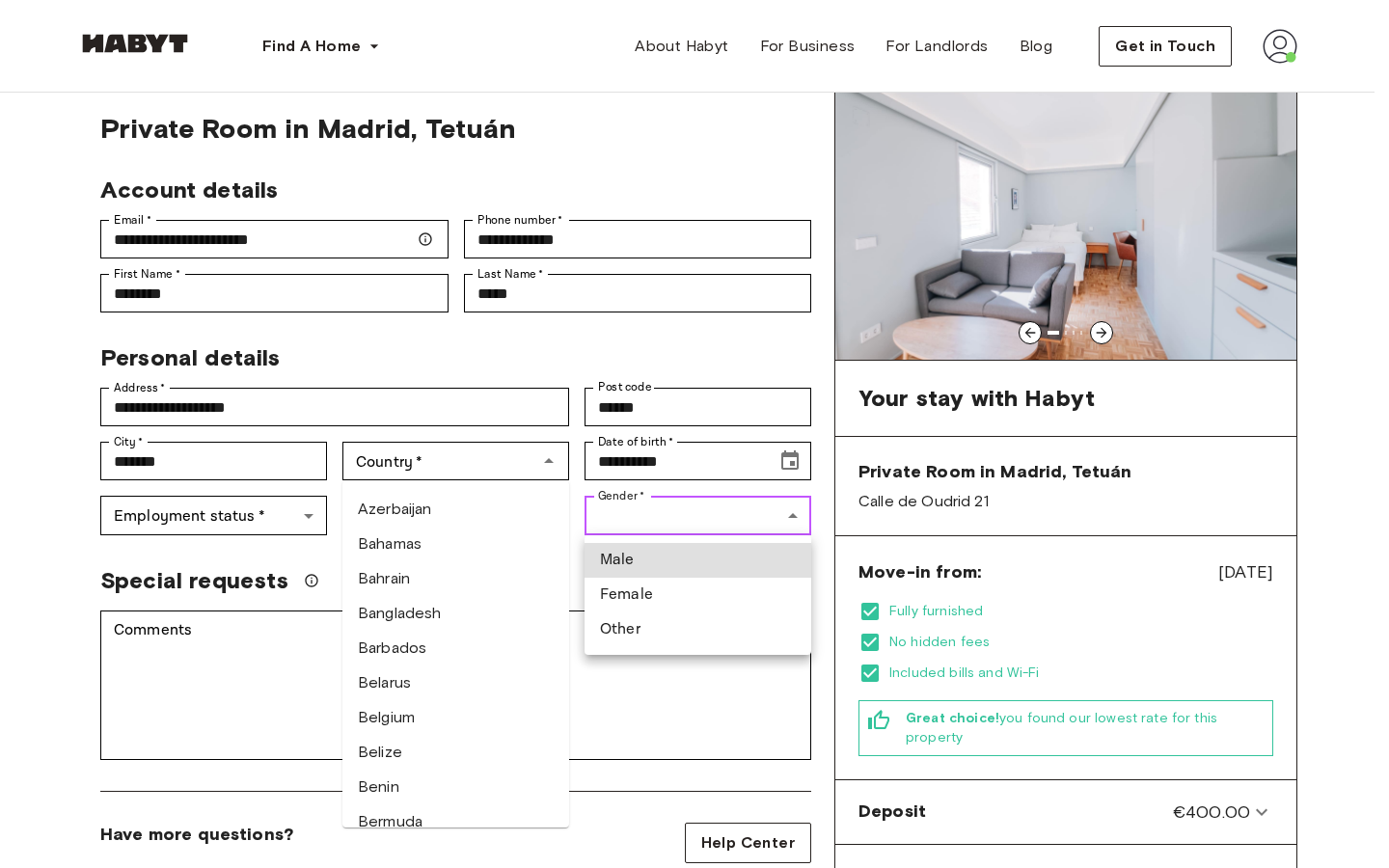 type on "****" 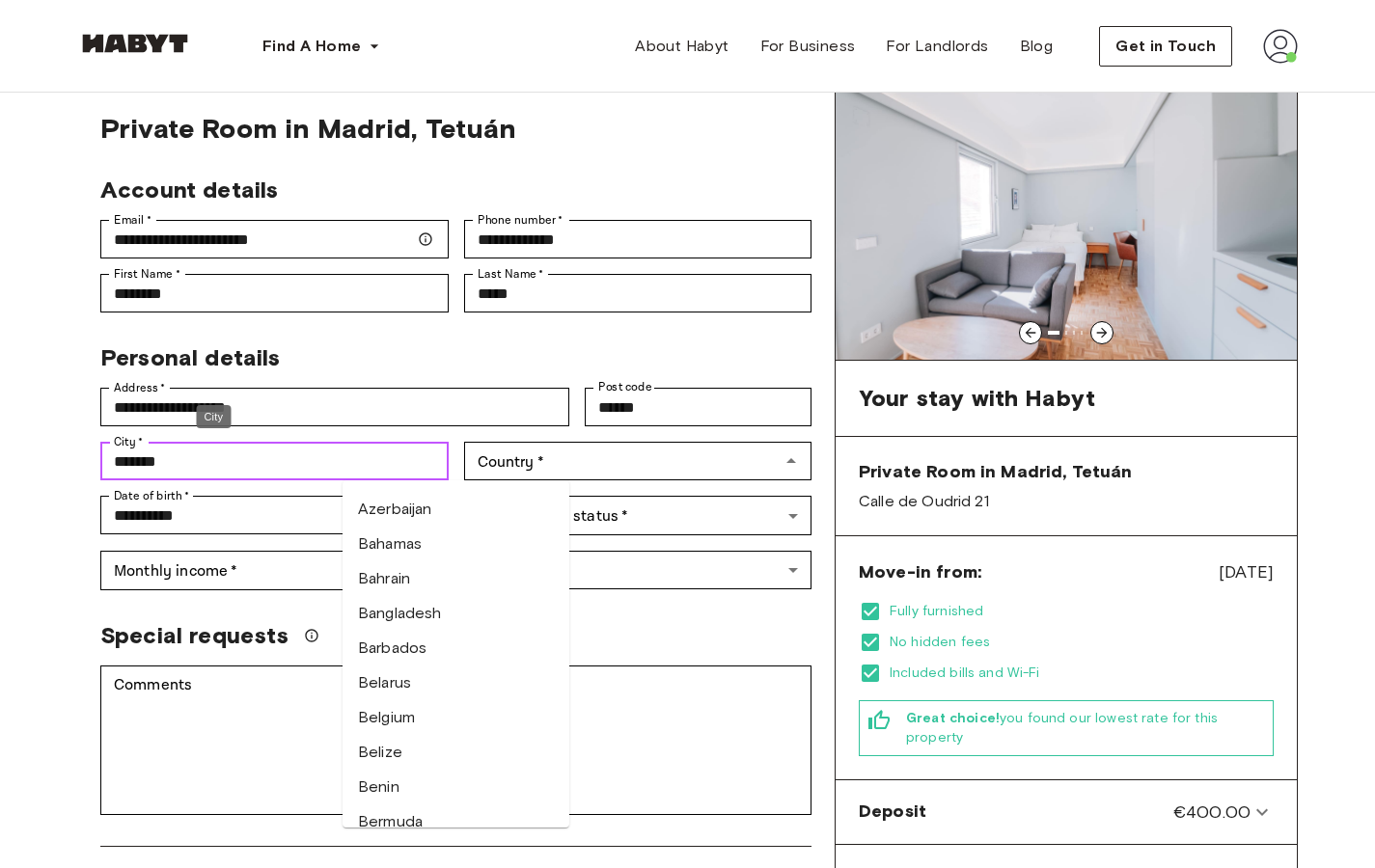 click on "*******" at bounding box center [274, 461] 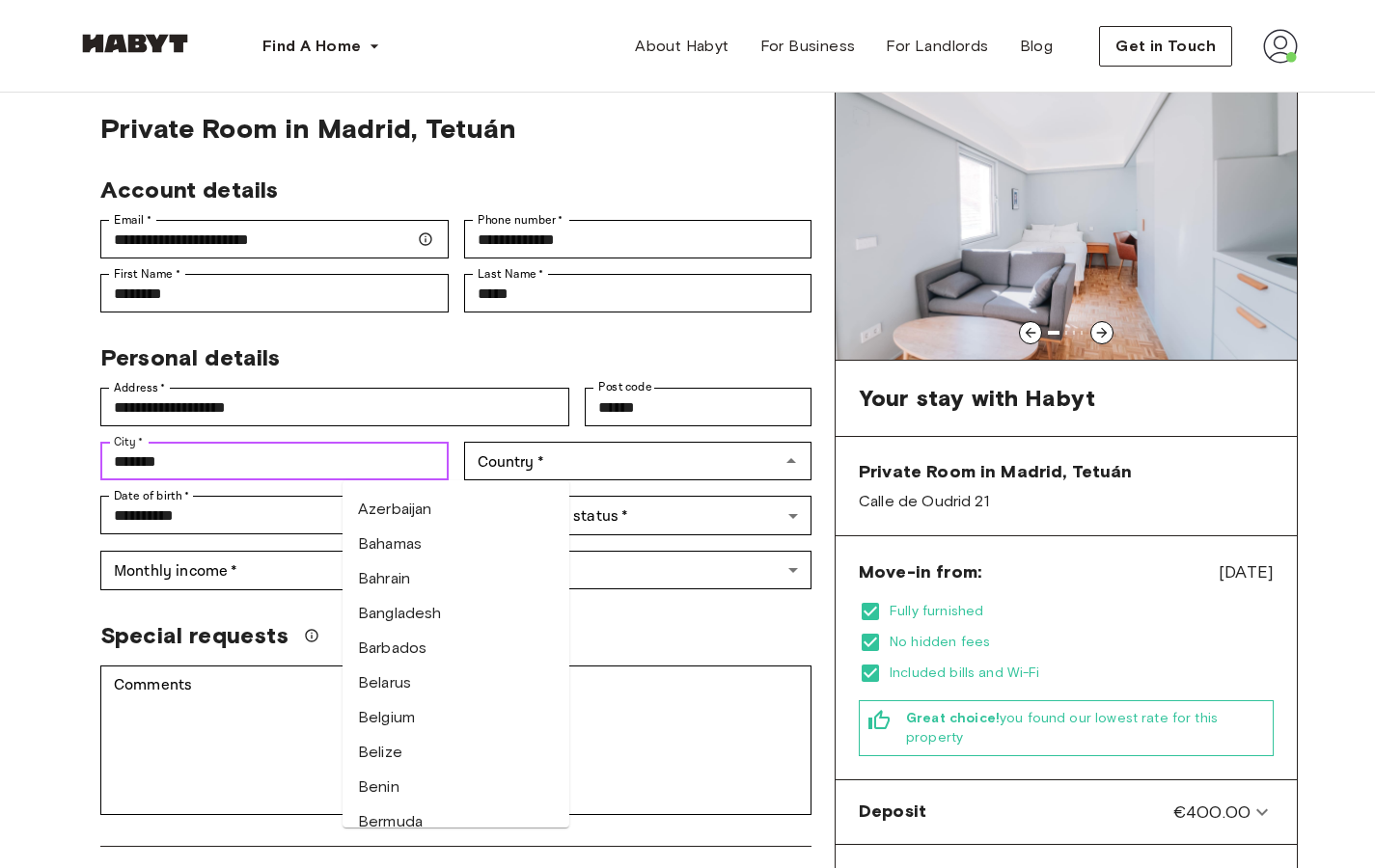 type on "*********" 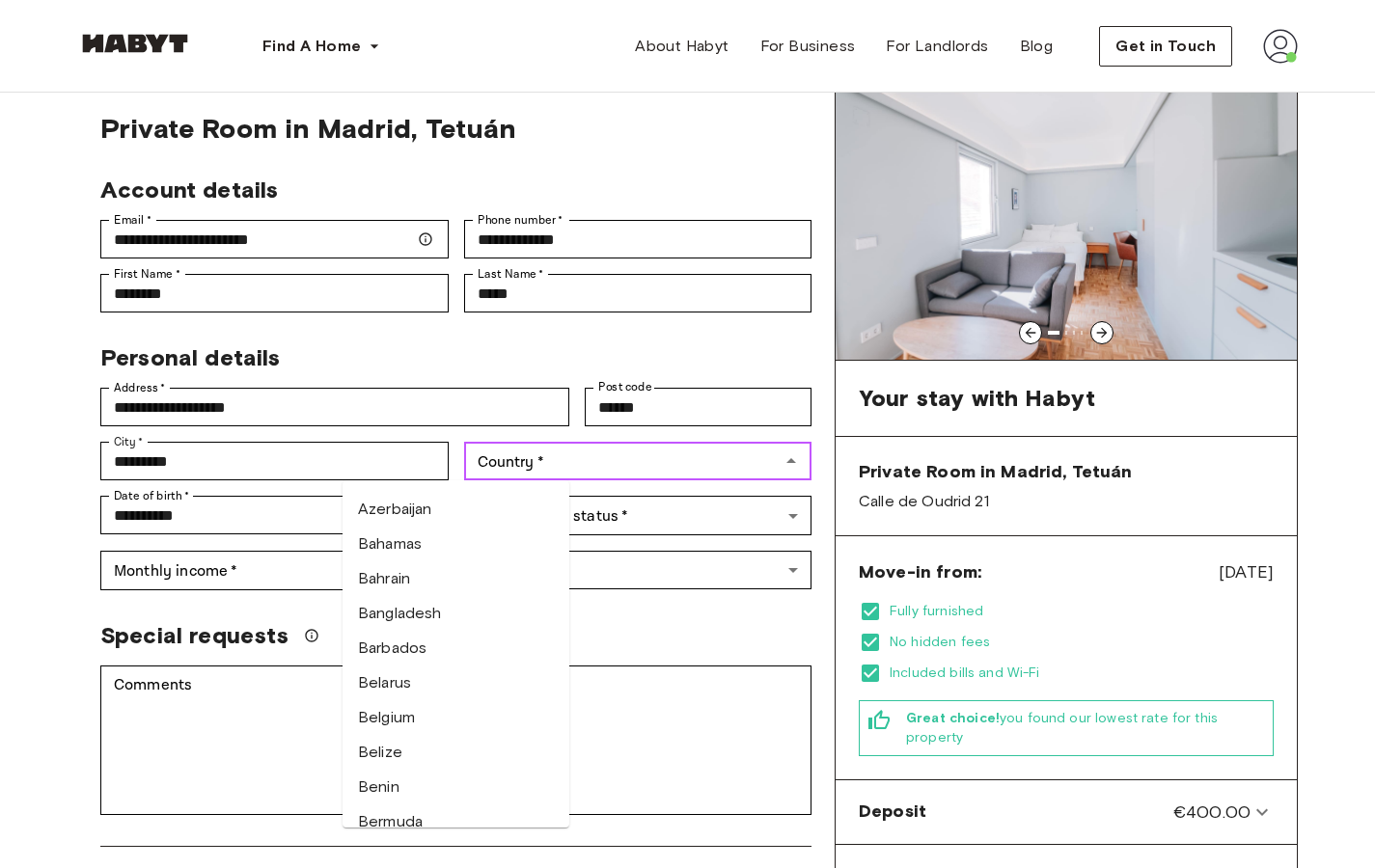 click on "Country   *" at bounding box center [622, 461] 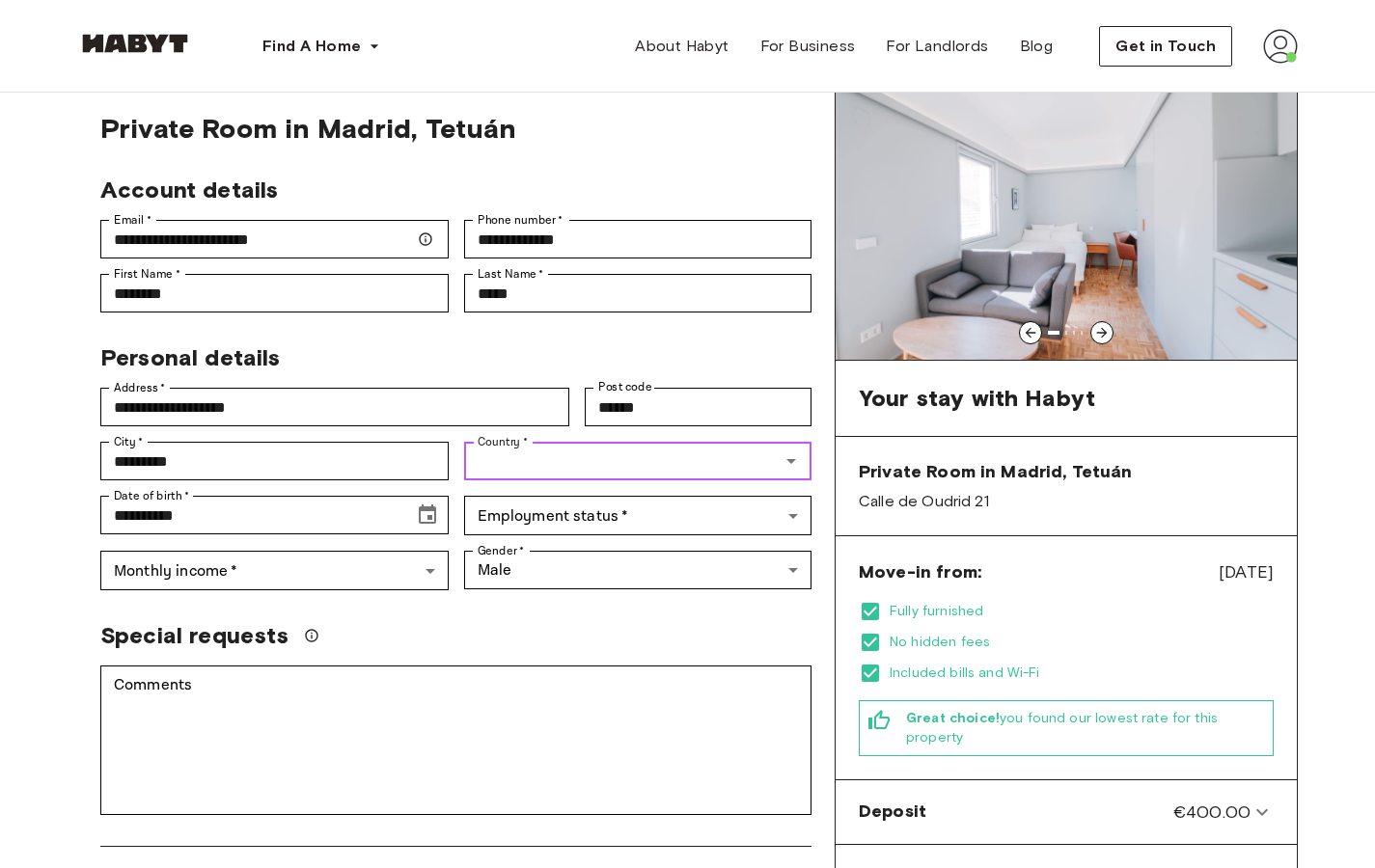 type on "**********" 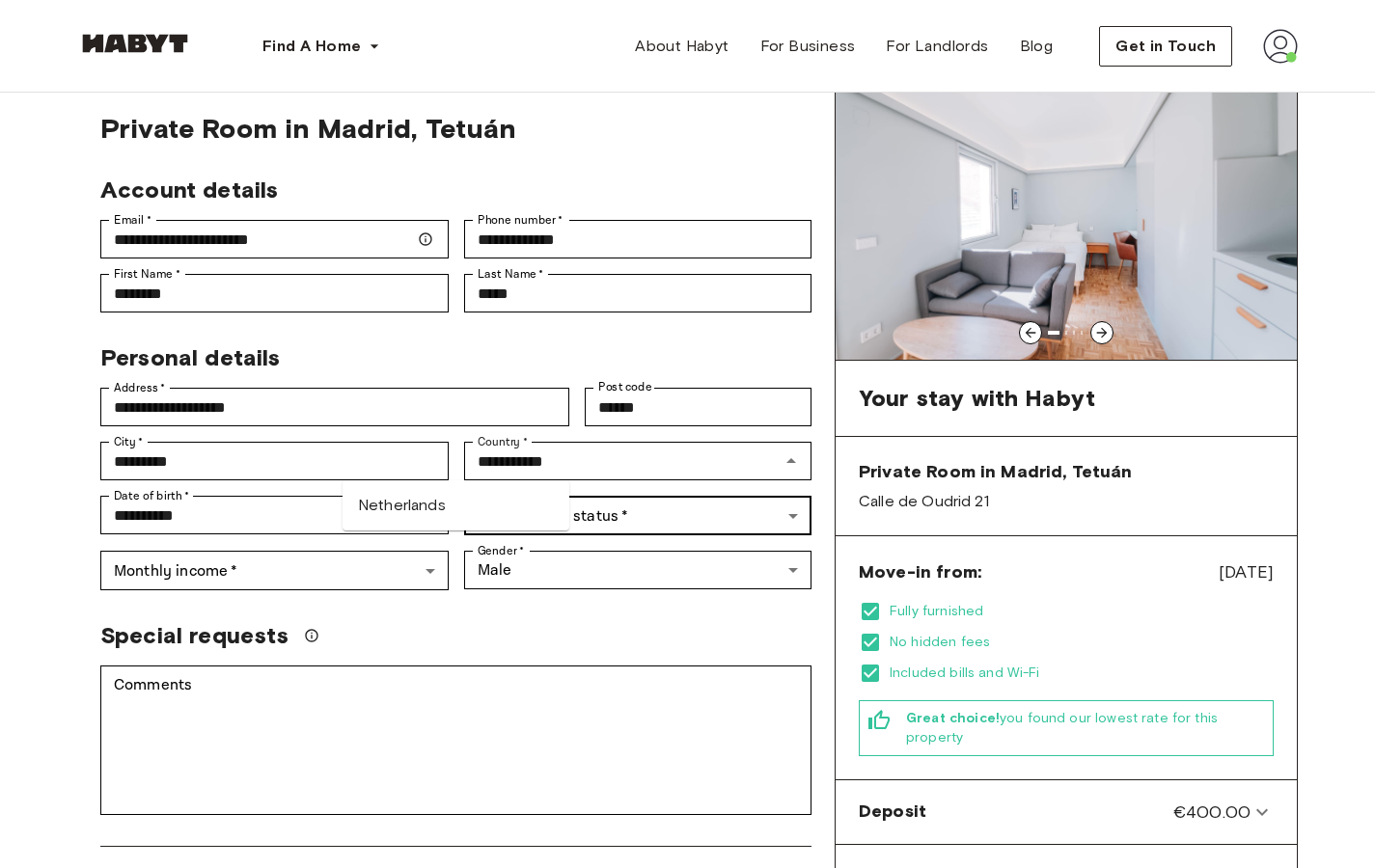 type 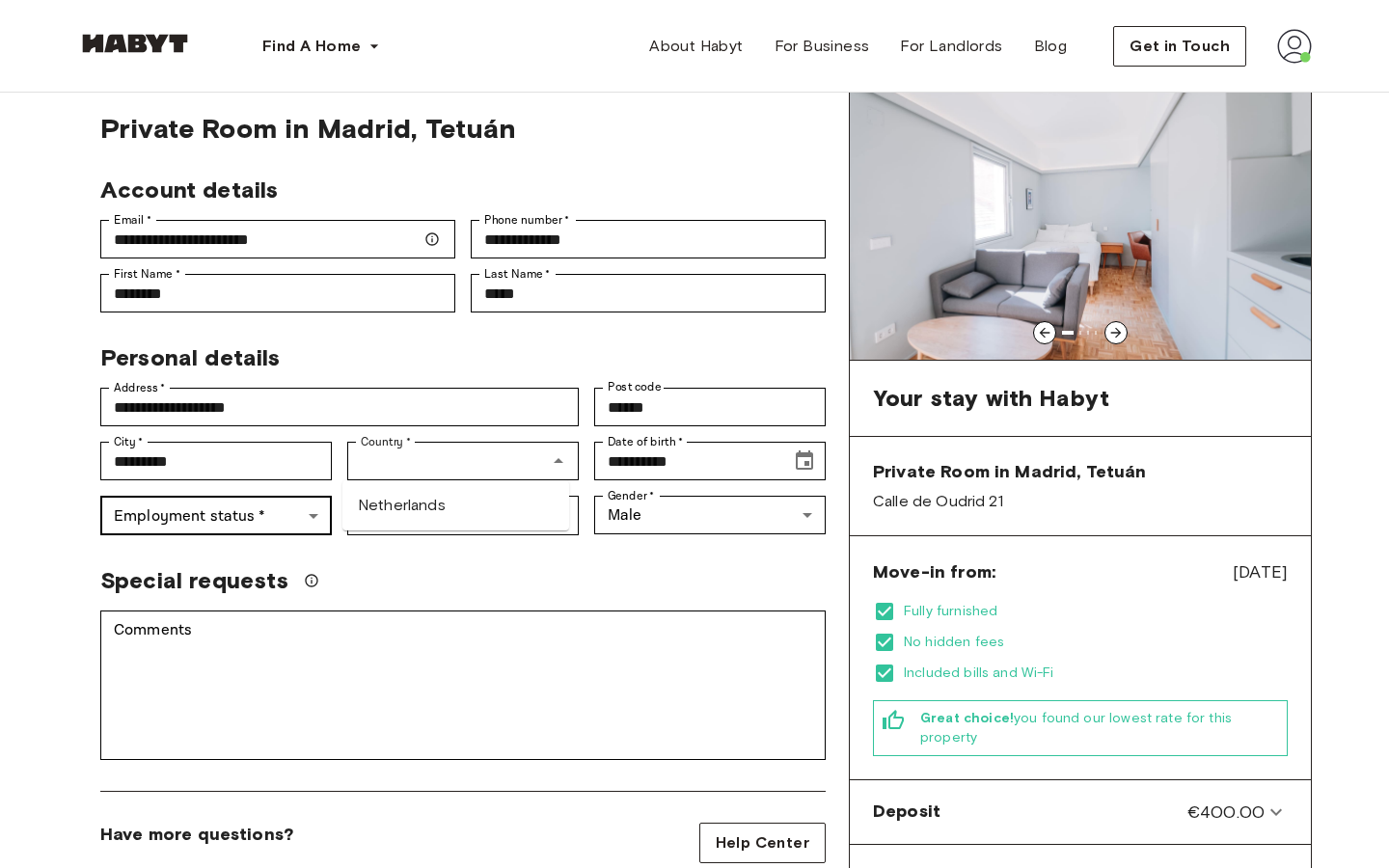 click on "**********" at bounding box center [694, 1047] 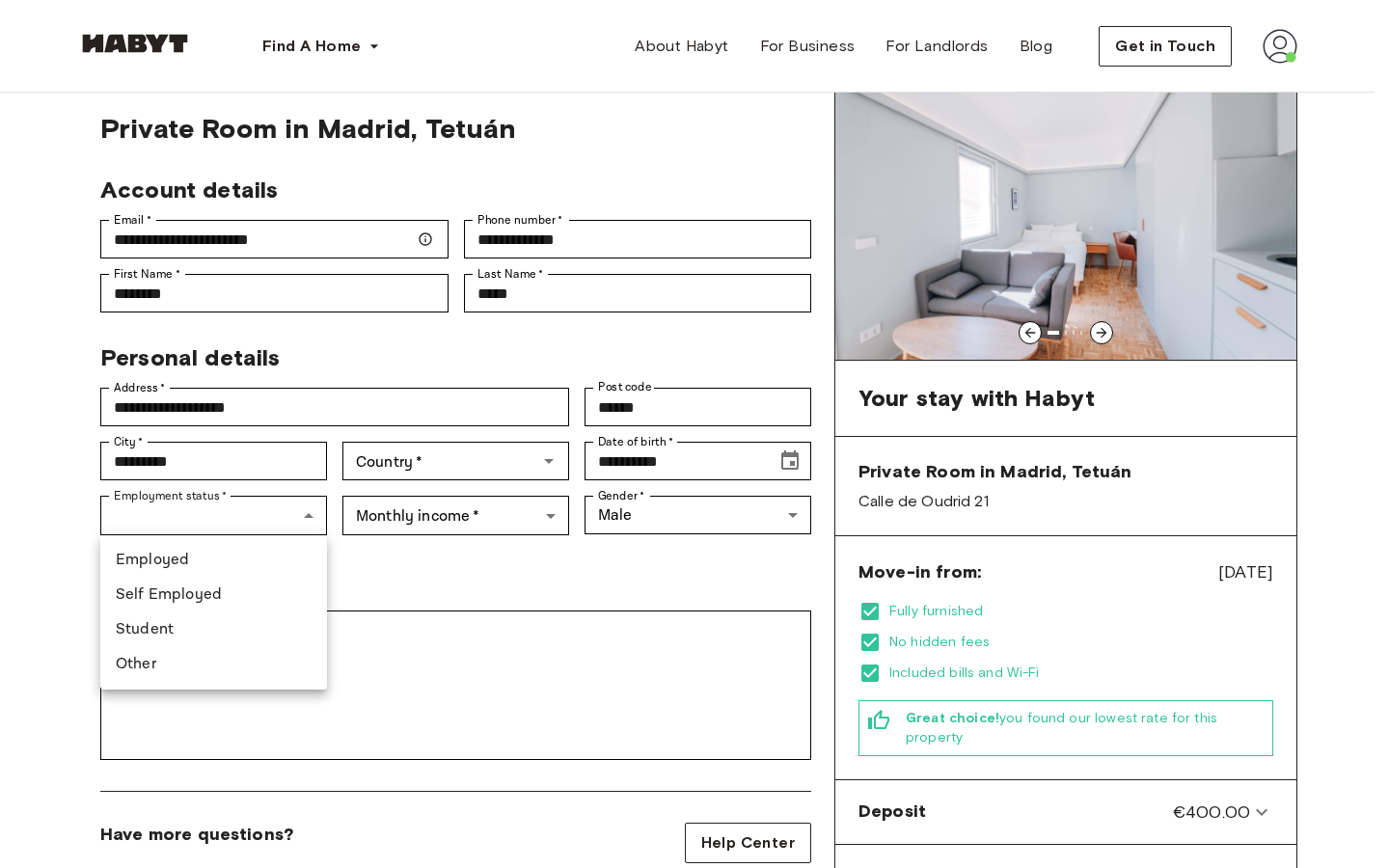 click on "Student" at bounding box center [213, 630] 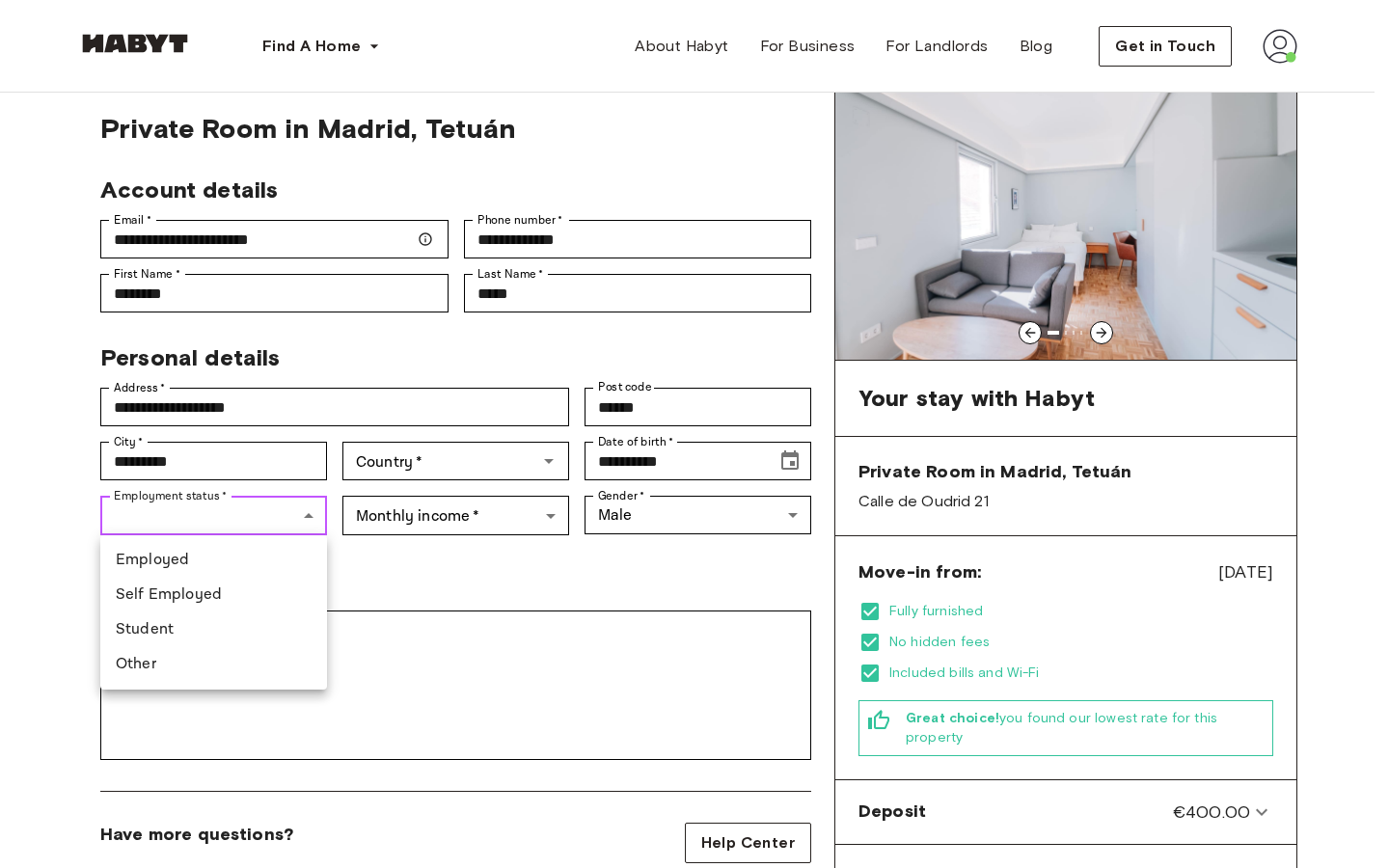 type on "*******" 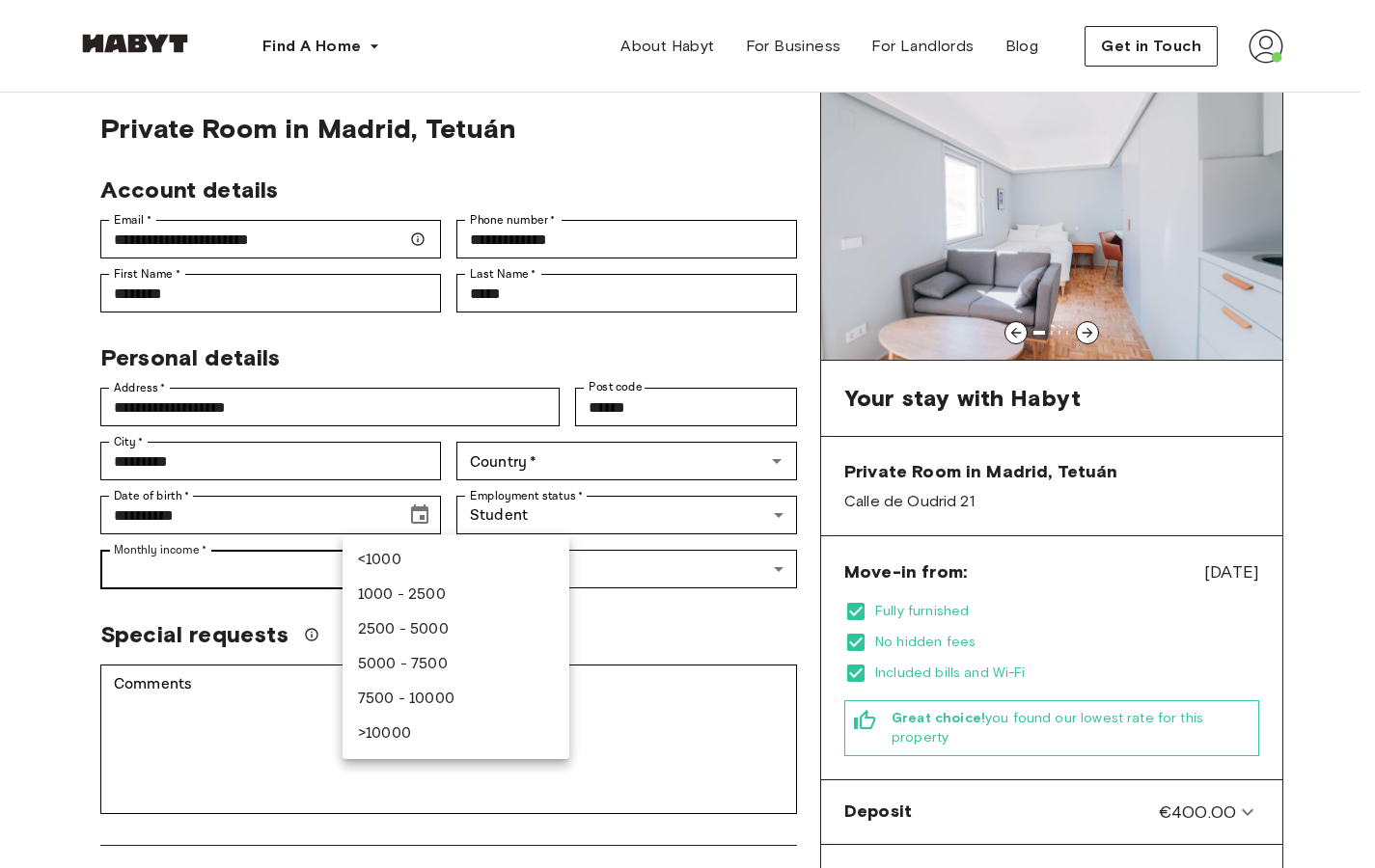 click on "**********" at bounding box center [687, 1045] 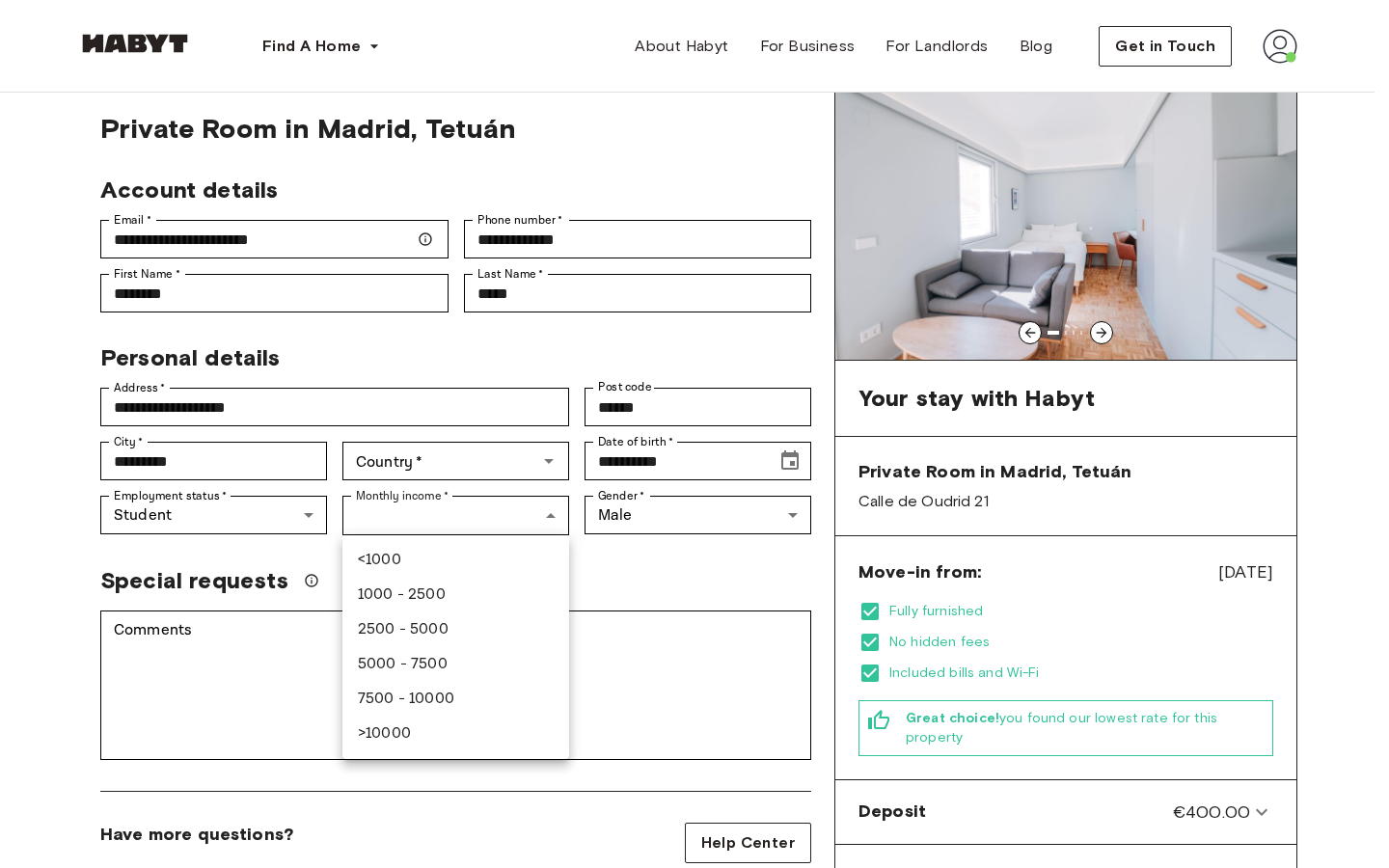 click on "1000 - 2500" at bounding box center [455, 595] 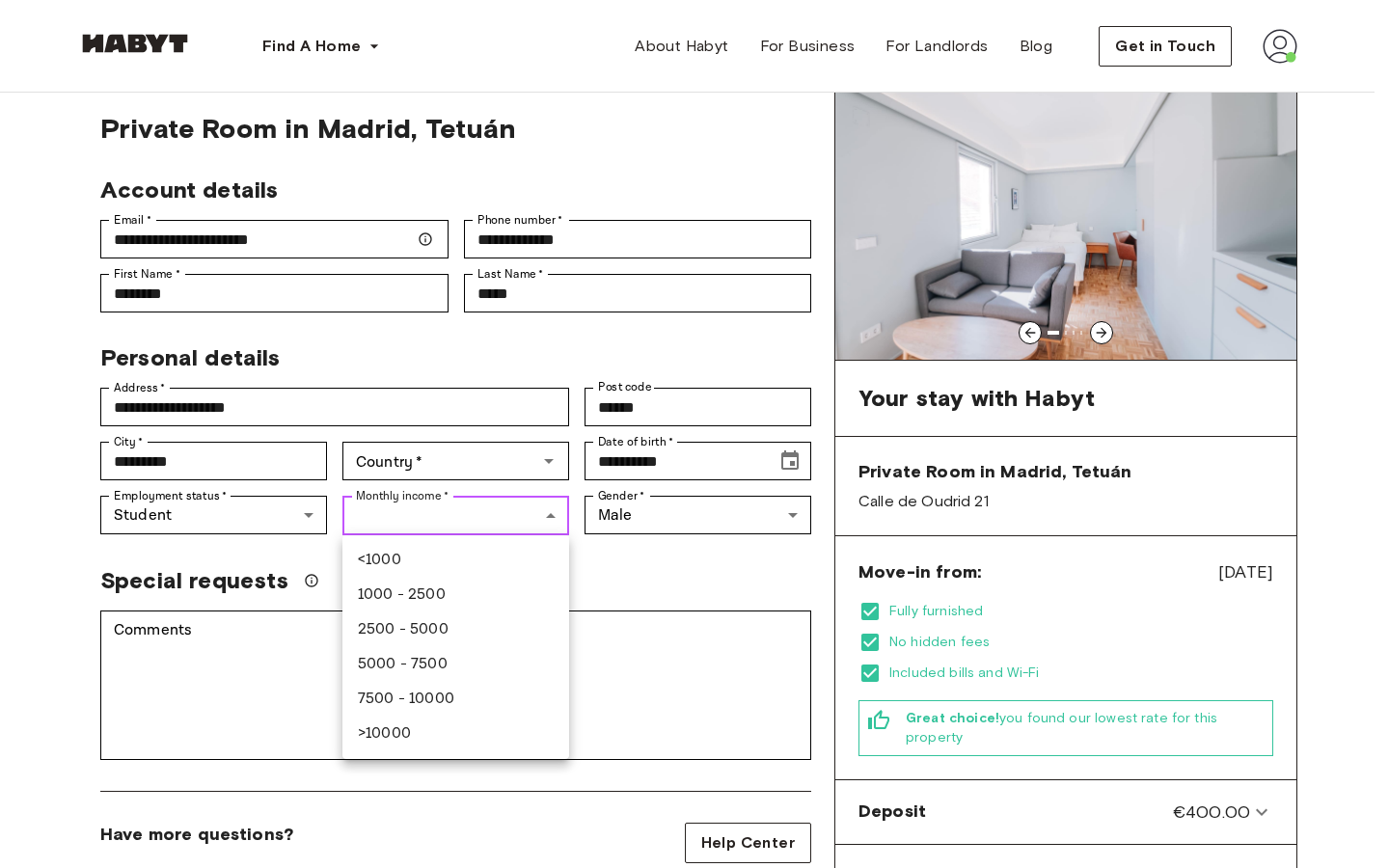 type on "***" 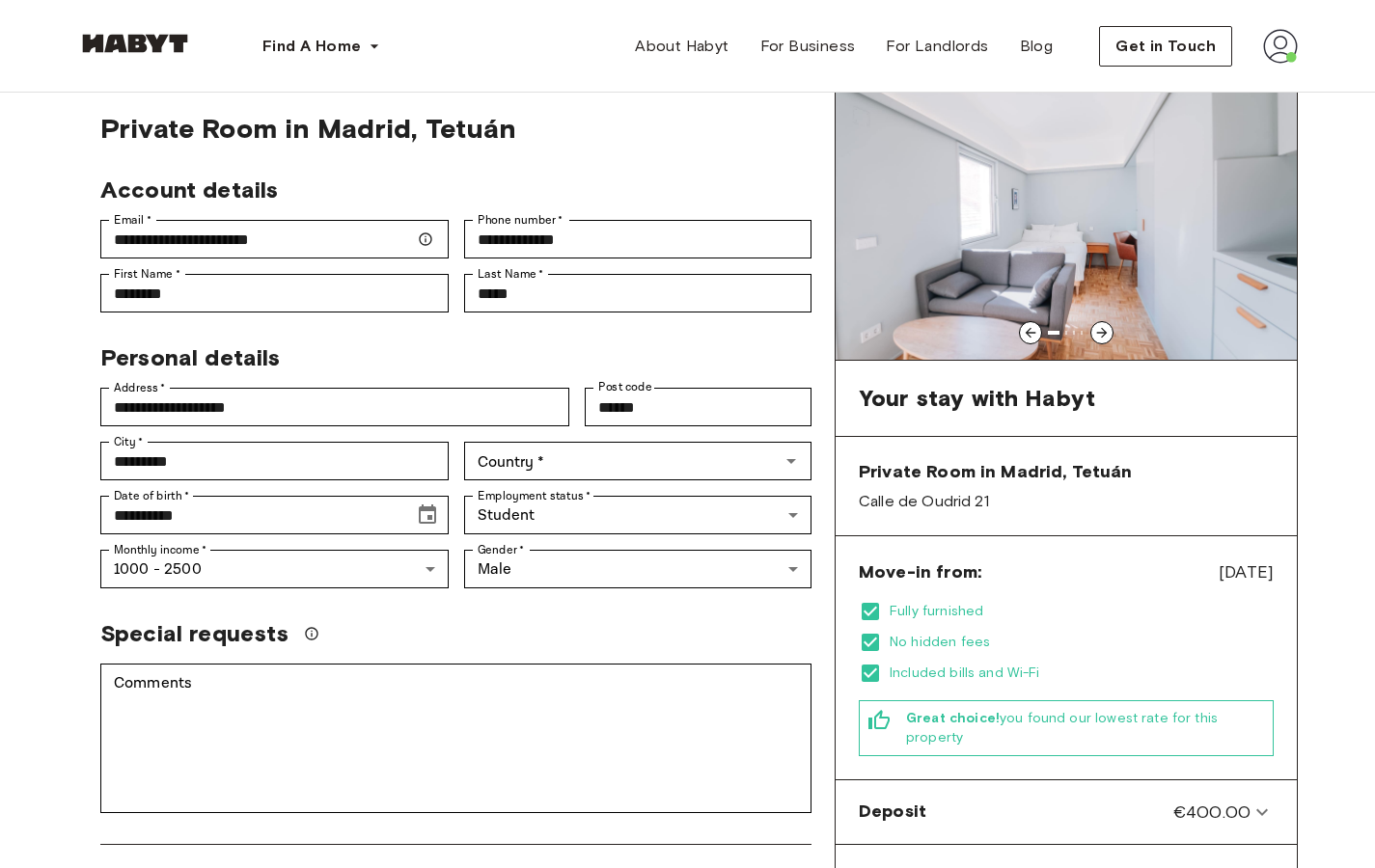click on "Special requests" at bounding box center (448, 626) 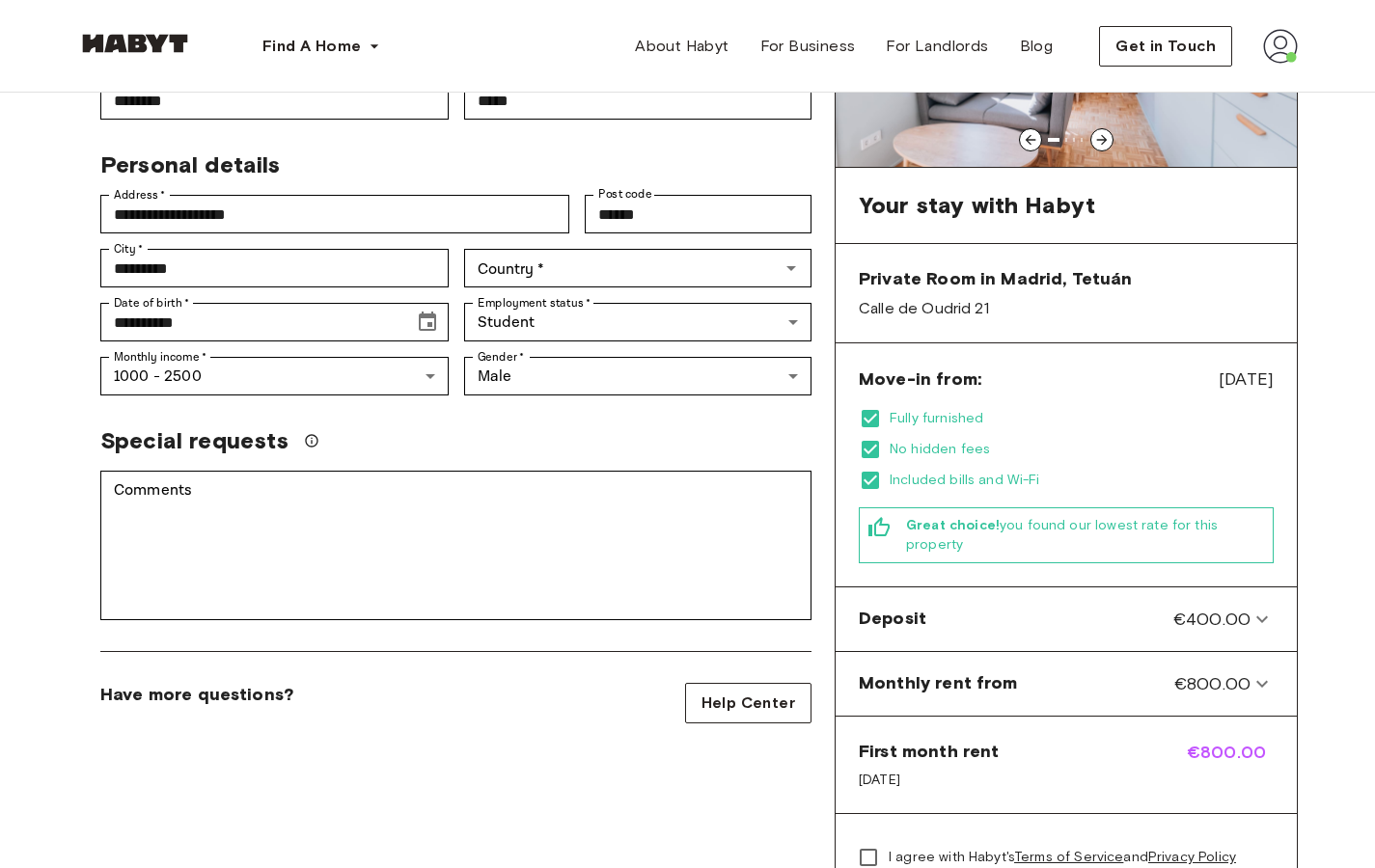 scroll, scrollTop: 285, scrollLeft: 0, axis: vertical 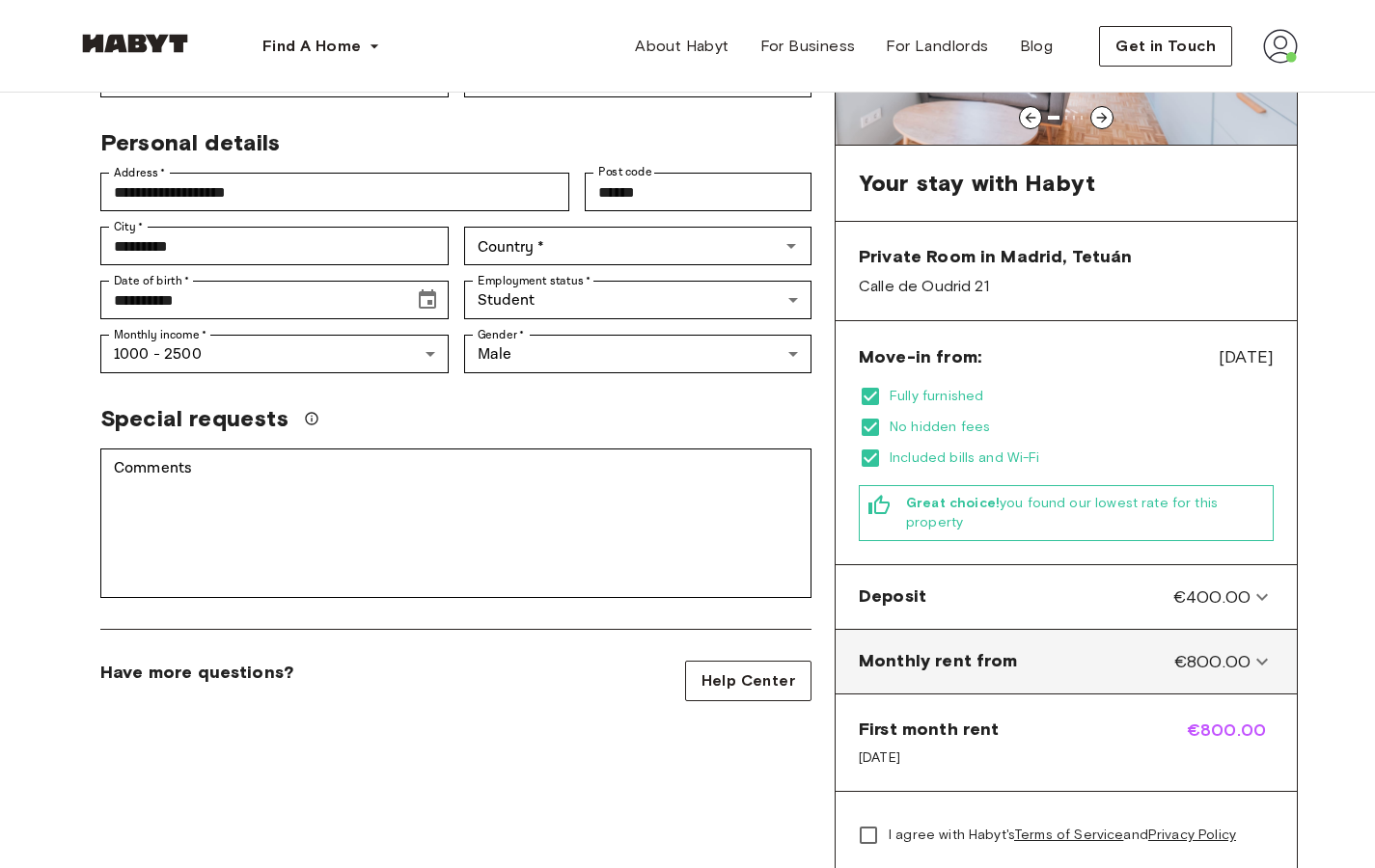 click 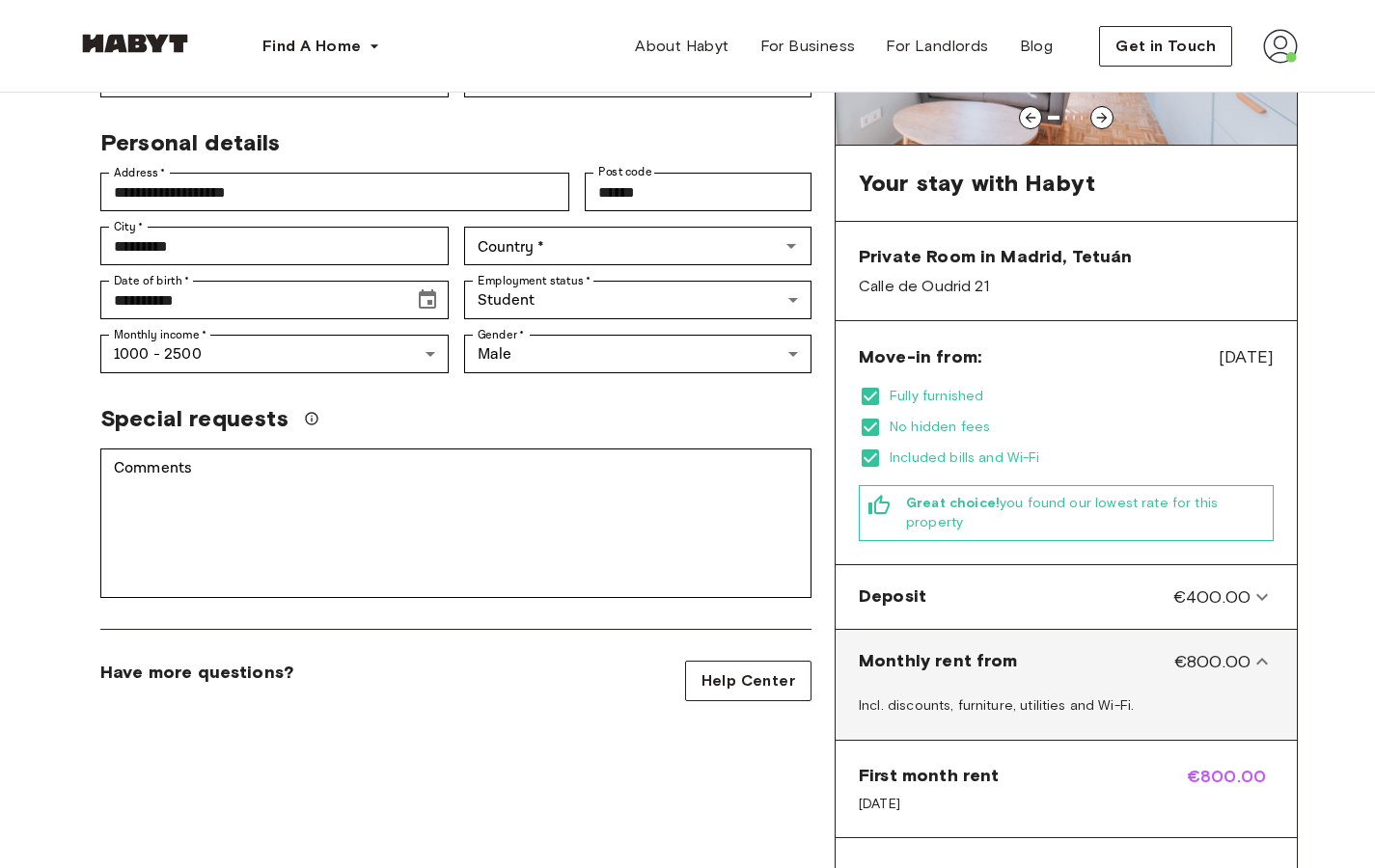 click 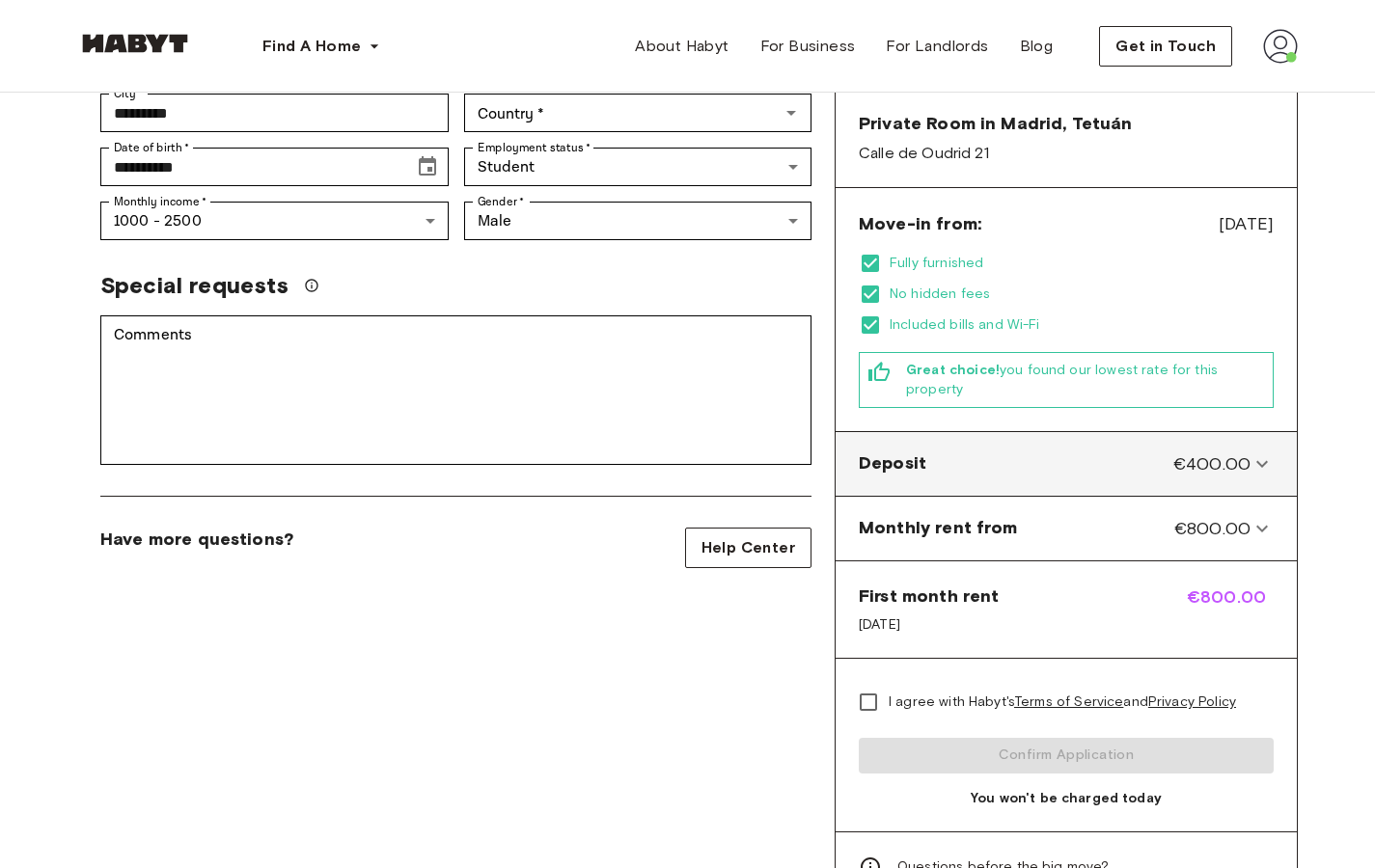 scroll, scrollTop: 445, scrollLeft: 0, axis: vertical 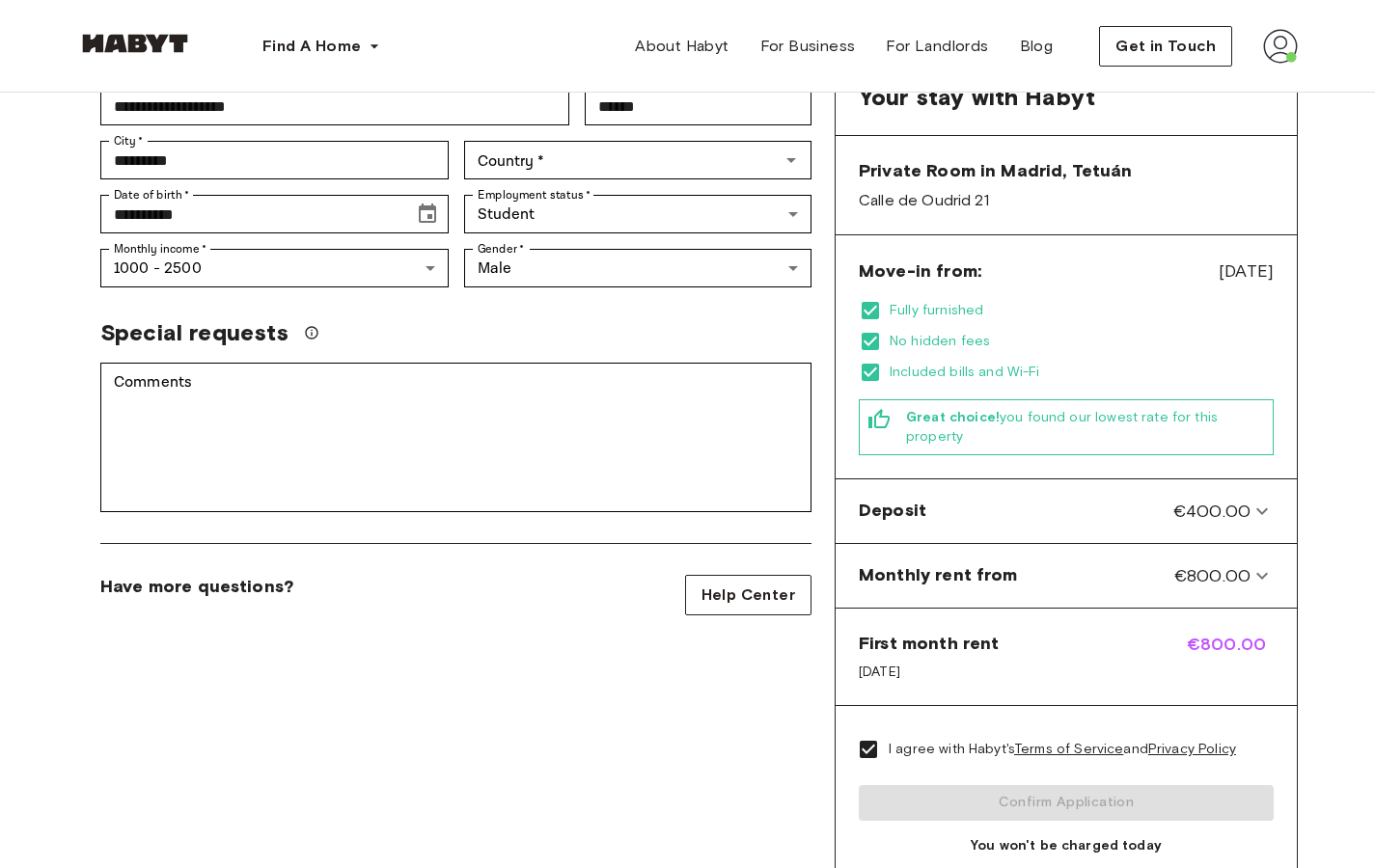 click on "**********" at bounding box center [455, 368] 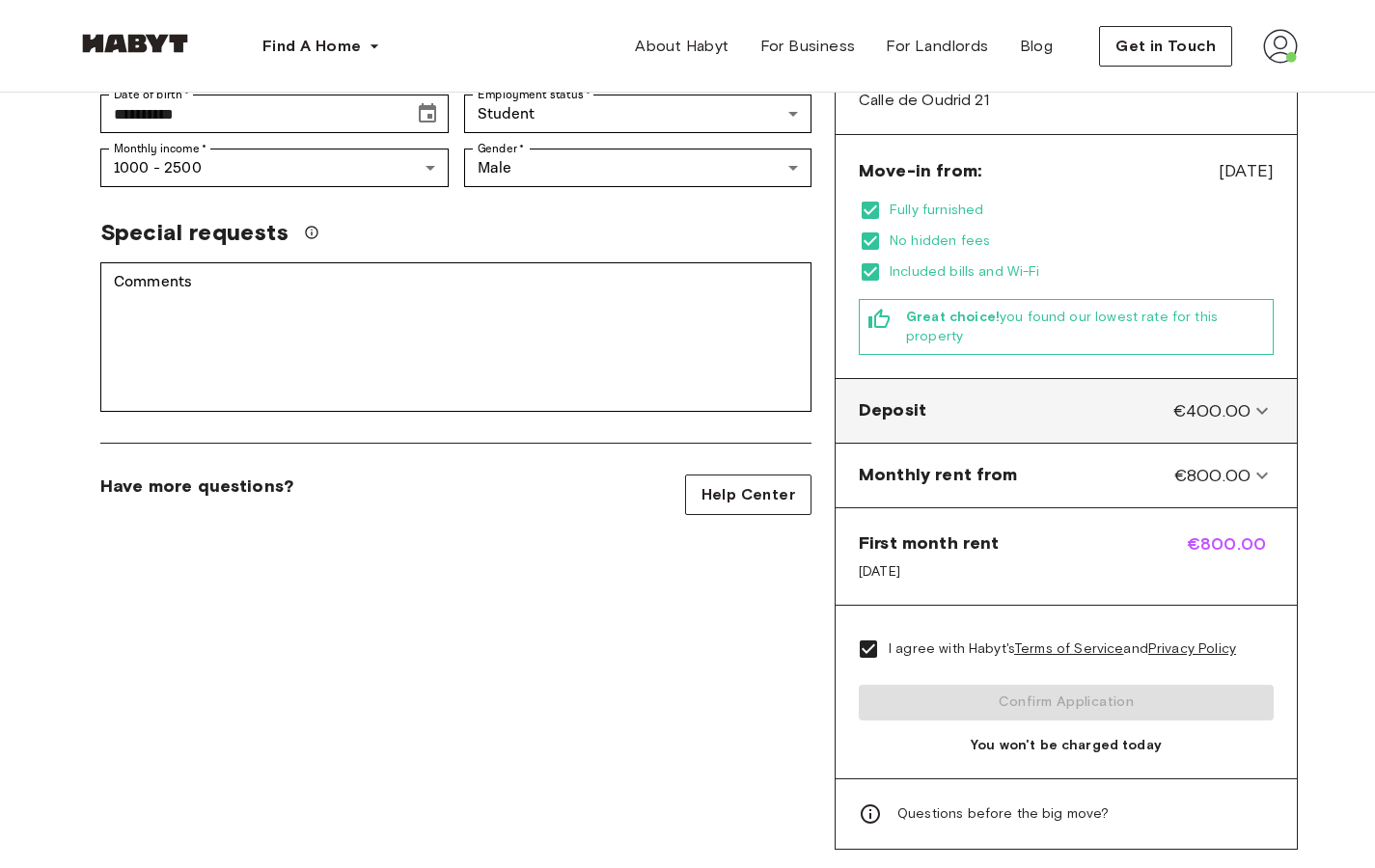 scroll, scrollTop: 473, scrollLeft: 0, axis: vertical 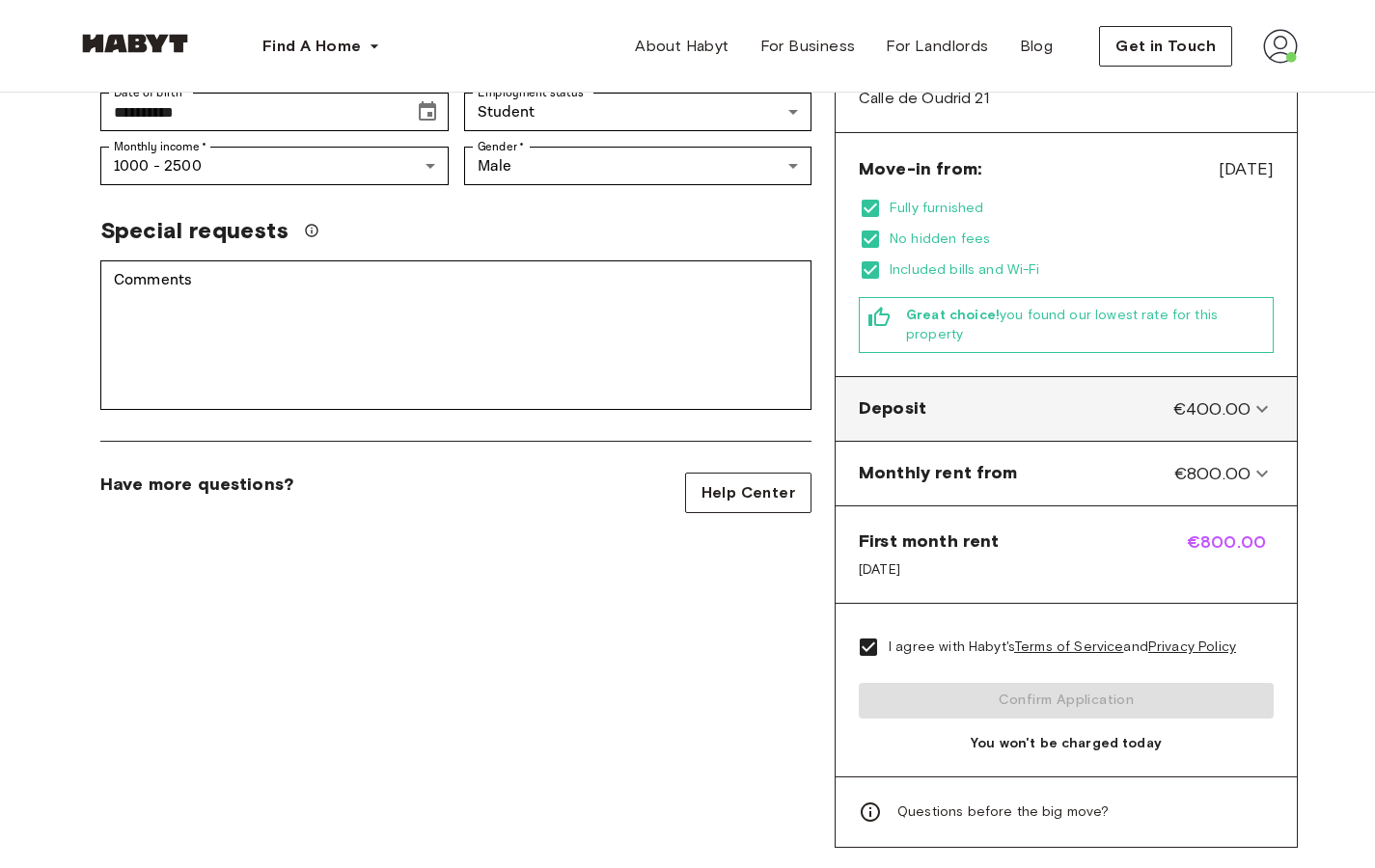 click on "Deposit €400.00" at bounding box center (1066, 409) 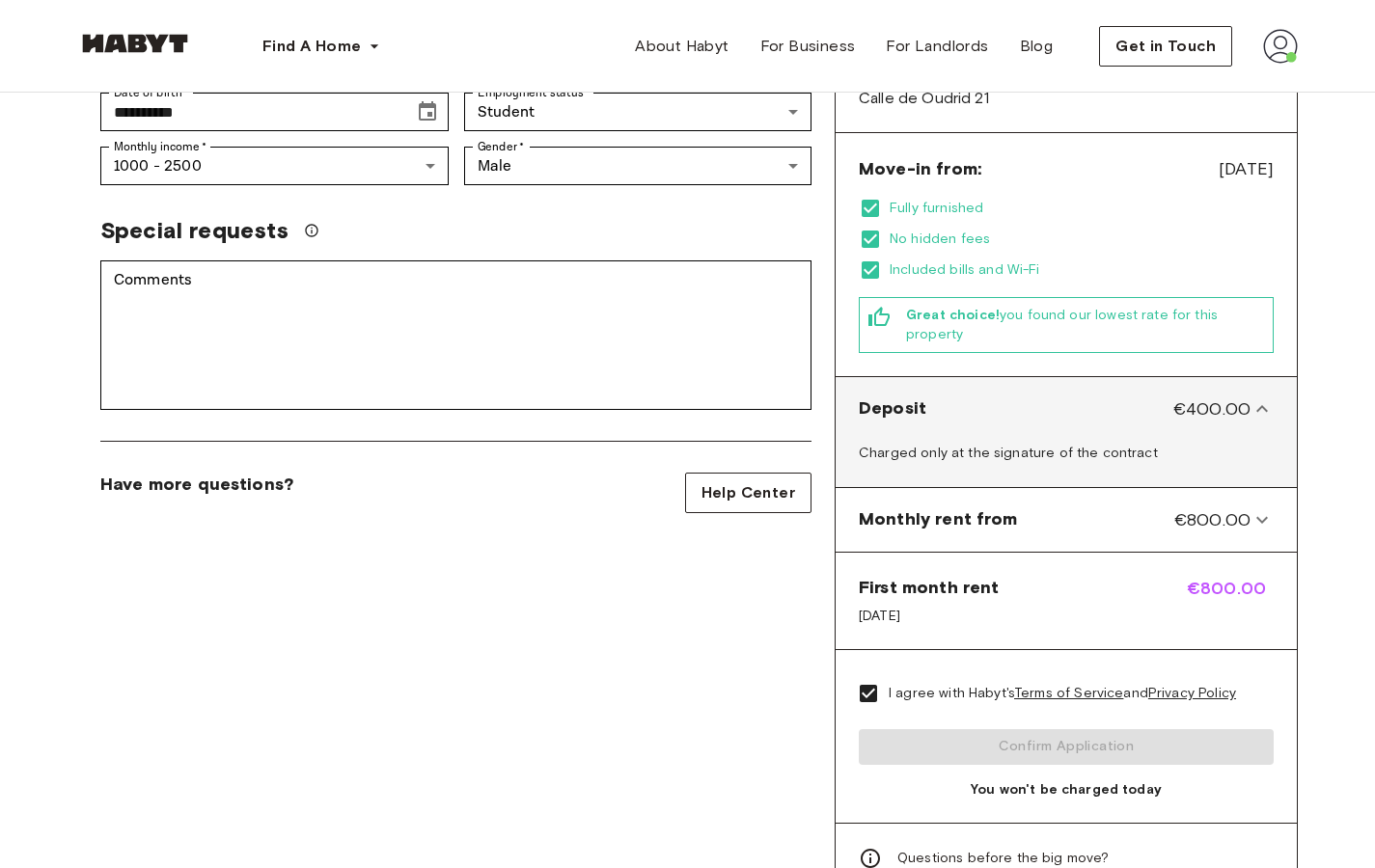 click 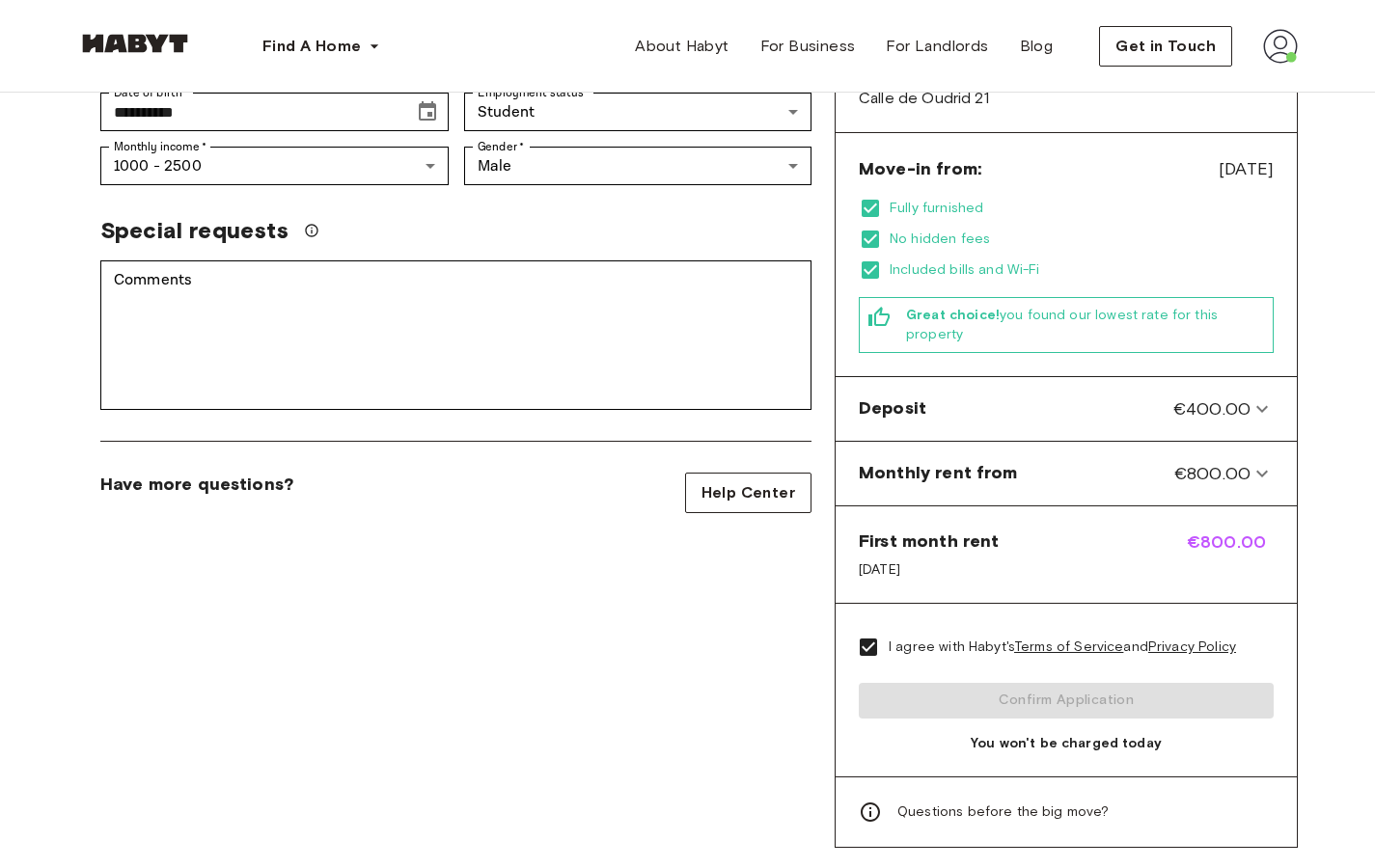 click on "I agree with Habyt's  Terms of Service  and  Privacy Policy Confirm Application You won't be charged today" at bounding box center (1066, 690) 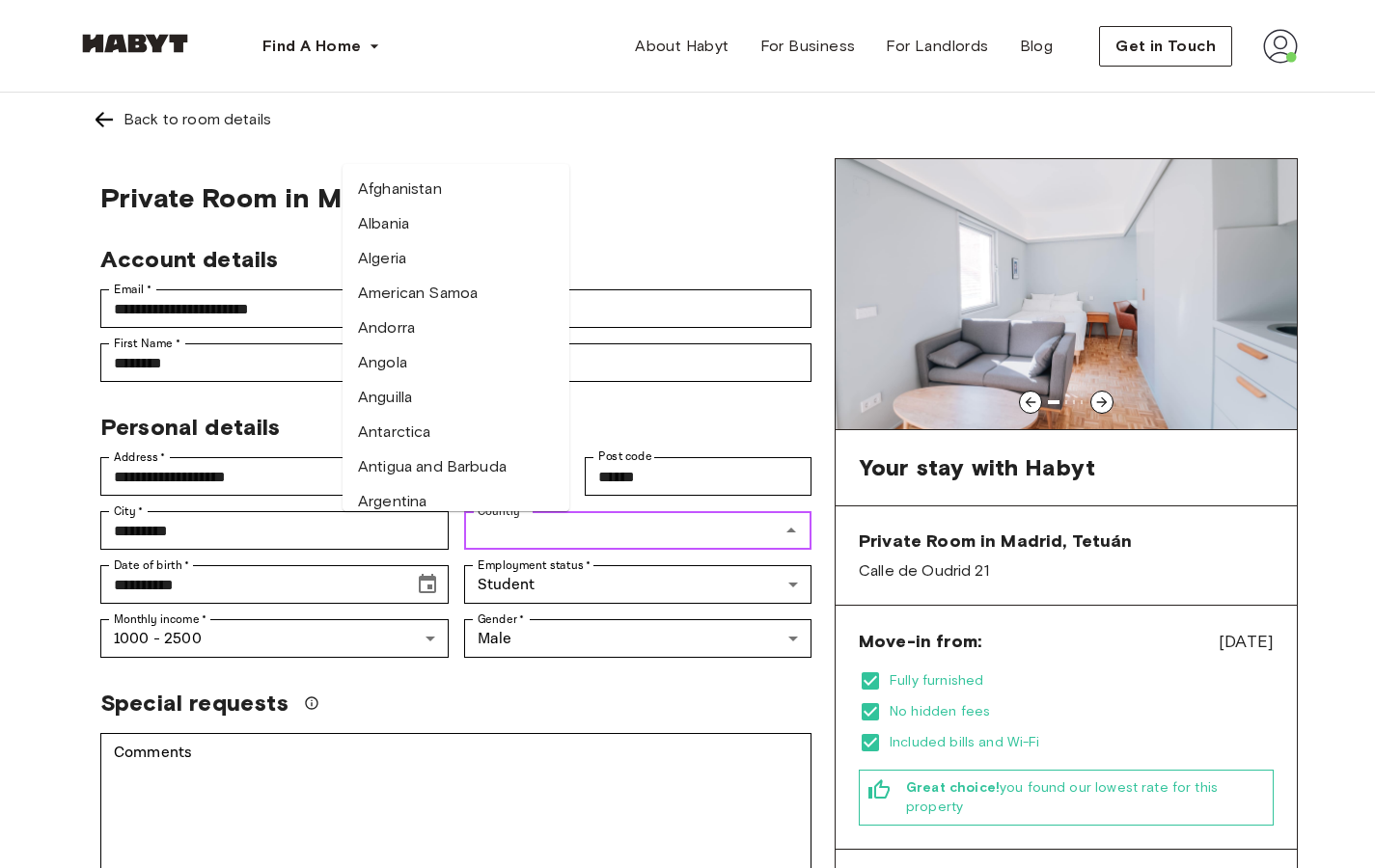 click on "Country   *" at bounding box center (622, 530) 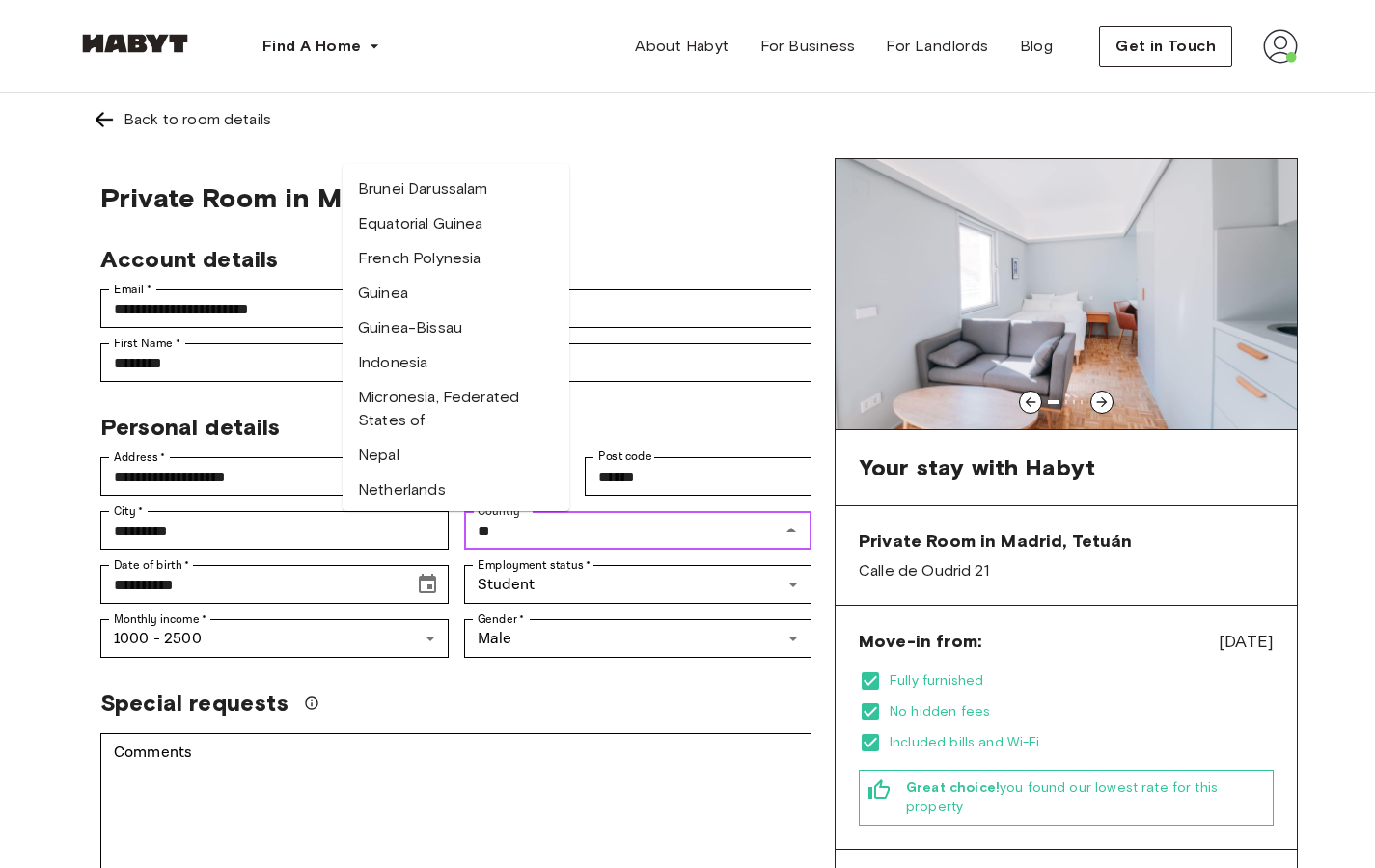 click on "Netherlands" at bounding box center (455, 490) 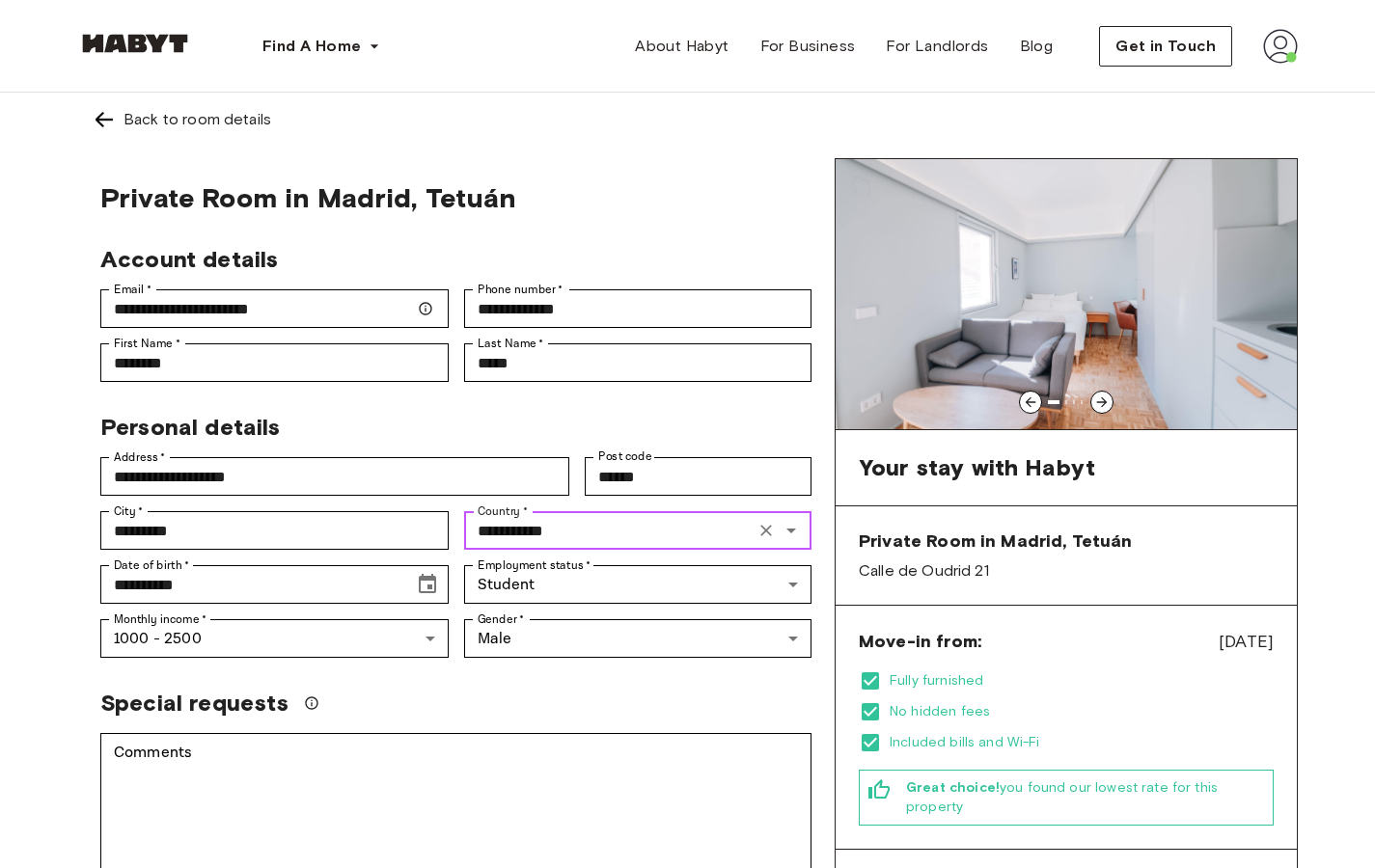 type on "**********" 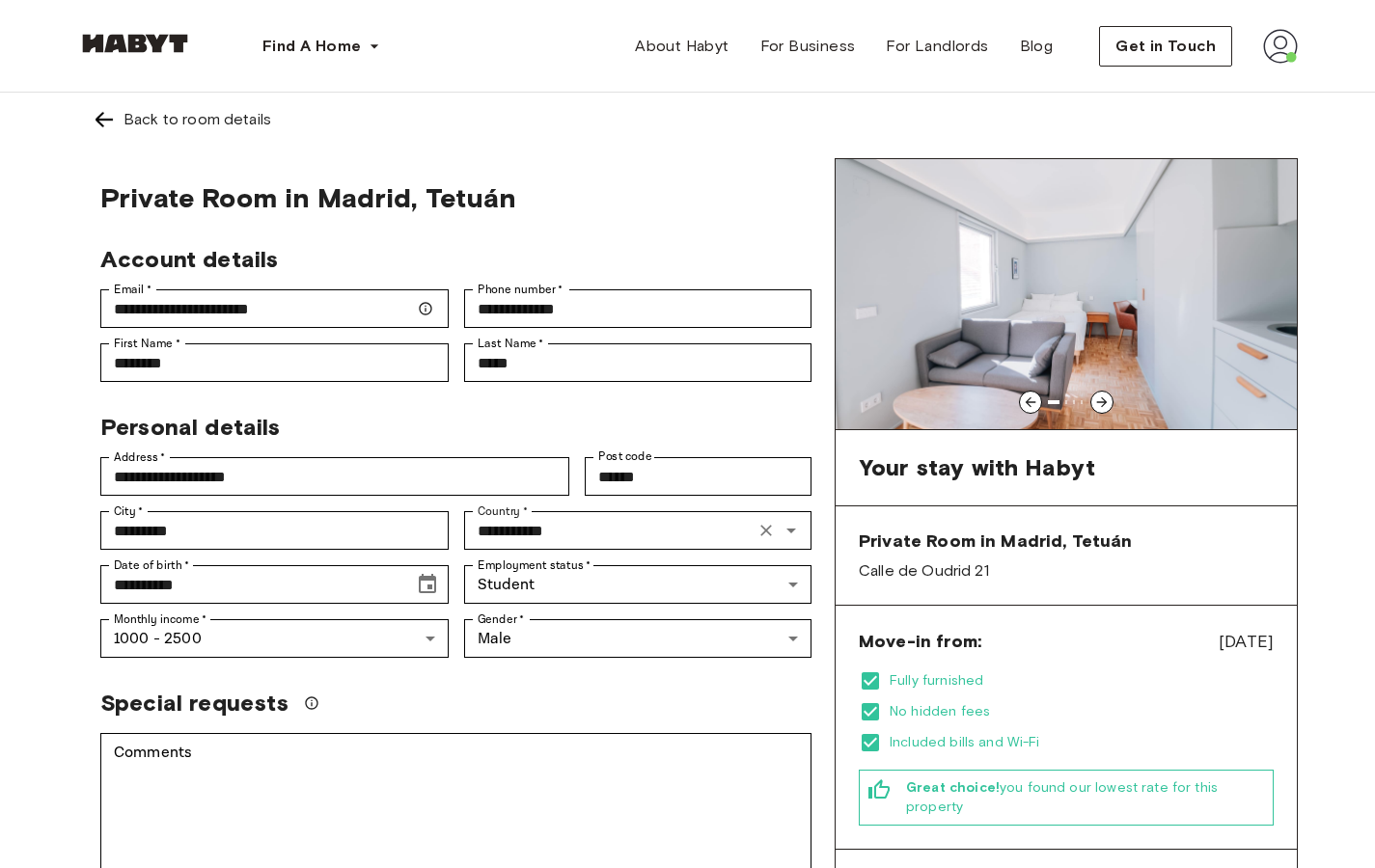 click on "Special requests" at bounding box center (455, 703) 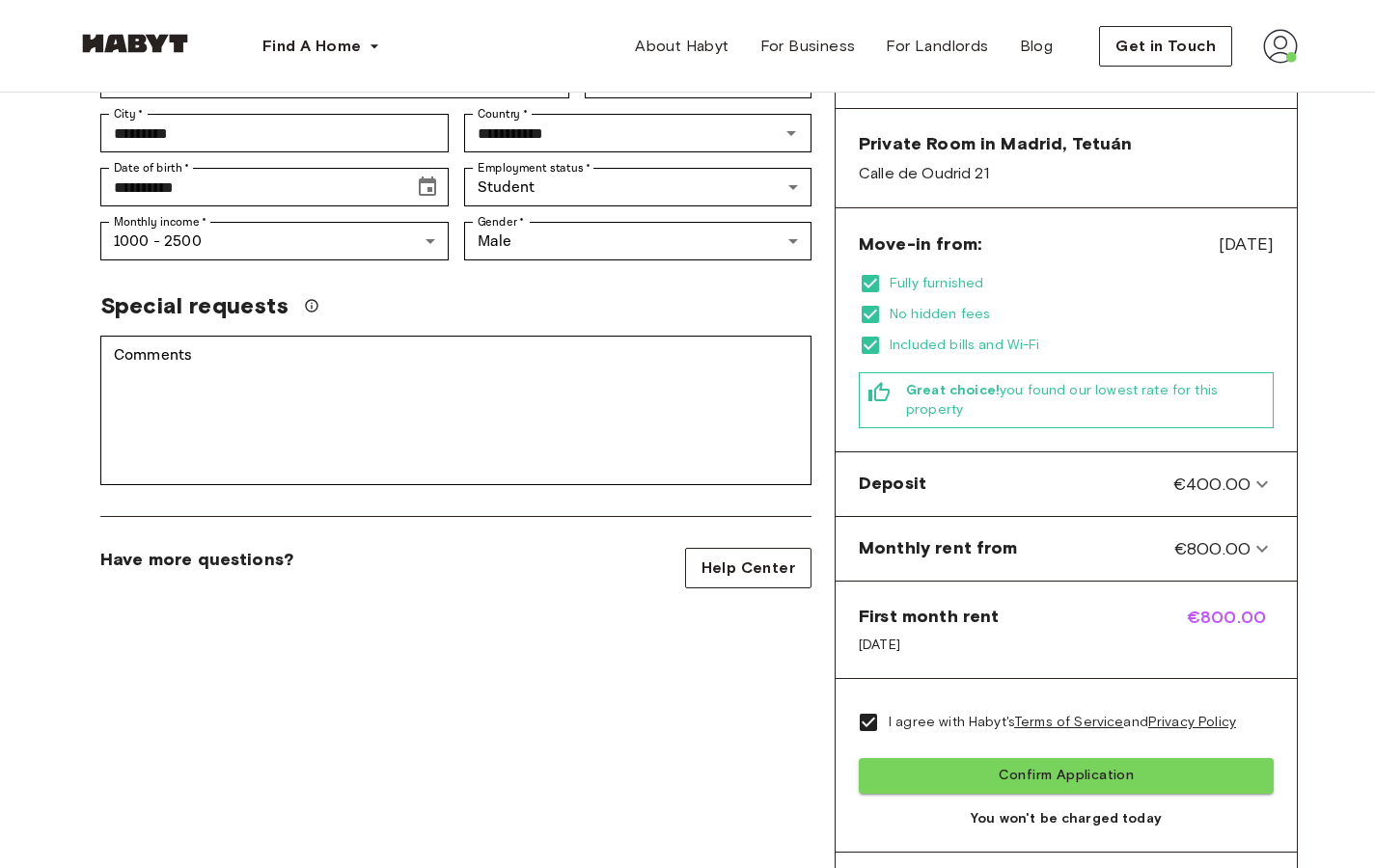 scroll, scrollTop: 396, scrollLeft: 0, axis: vertical 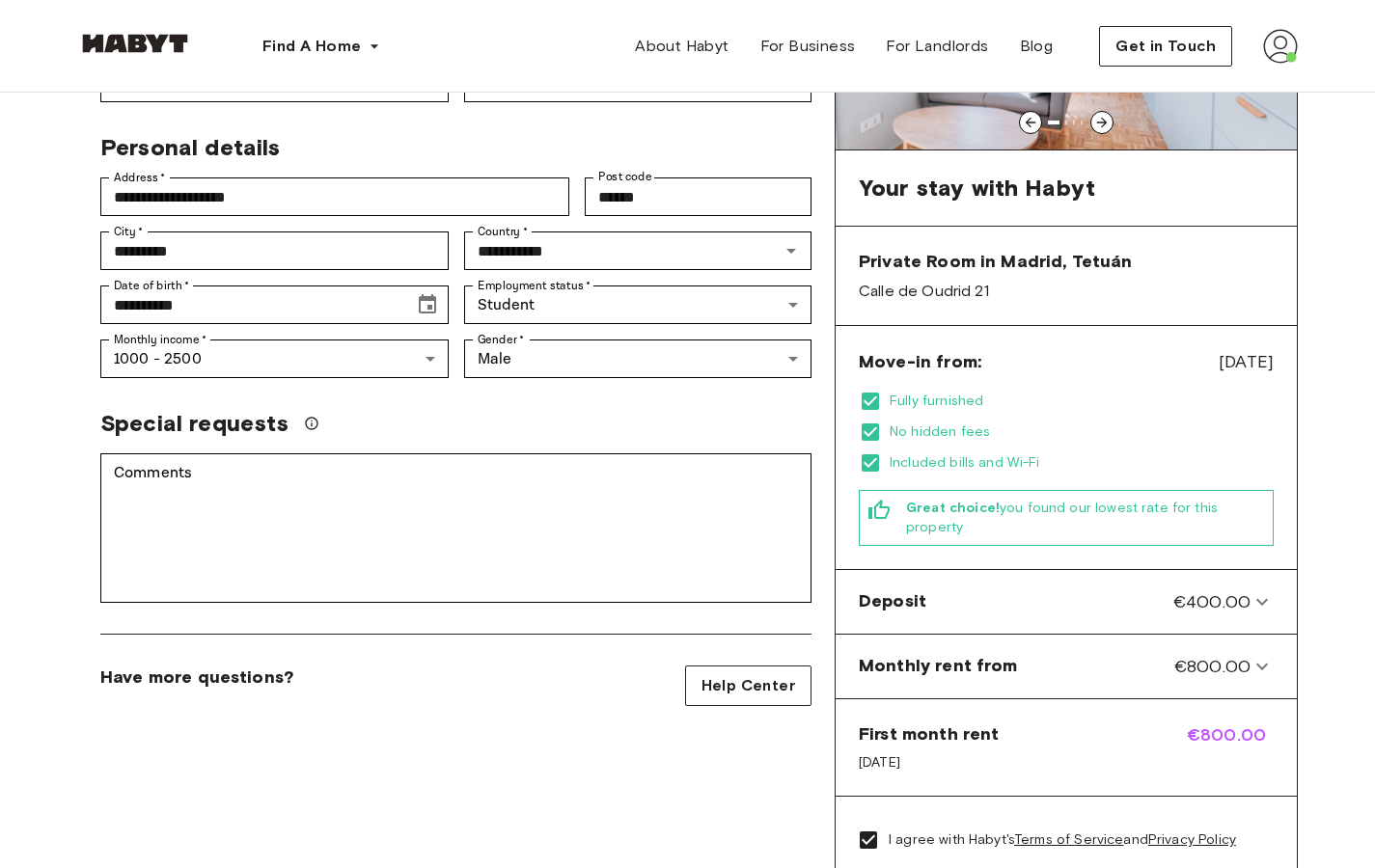 click on "Special requests" at bounding box center [455, 423] 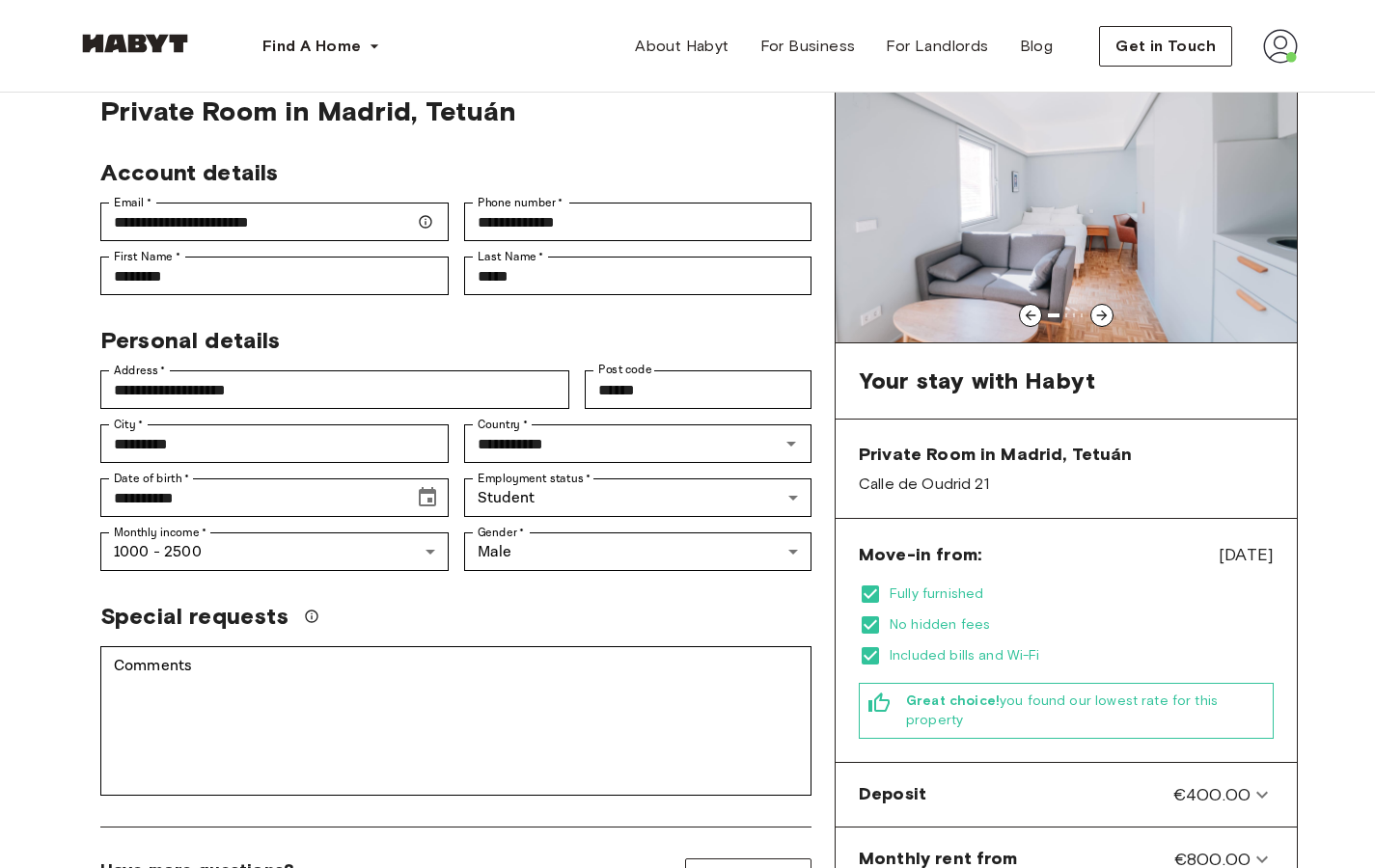 scroll, scrollTop: 86, scrollLeft: 0, axis: vertical 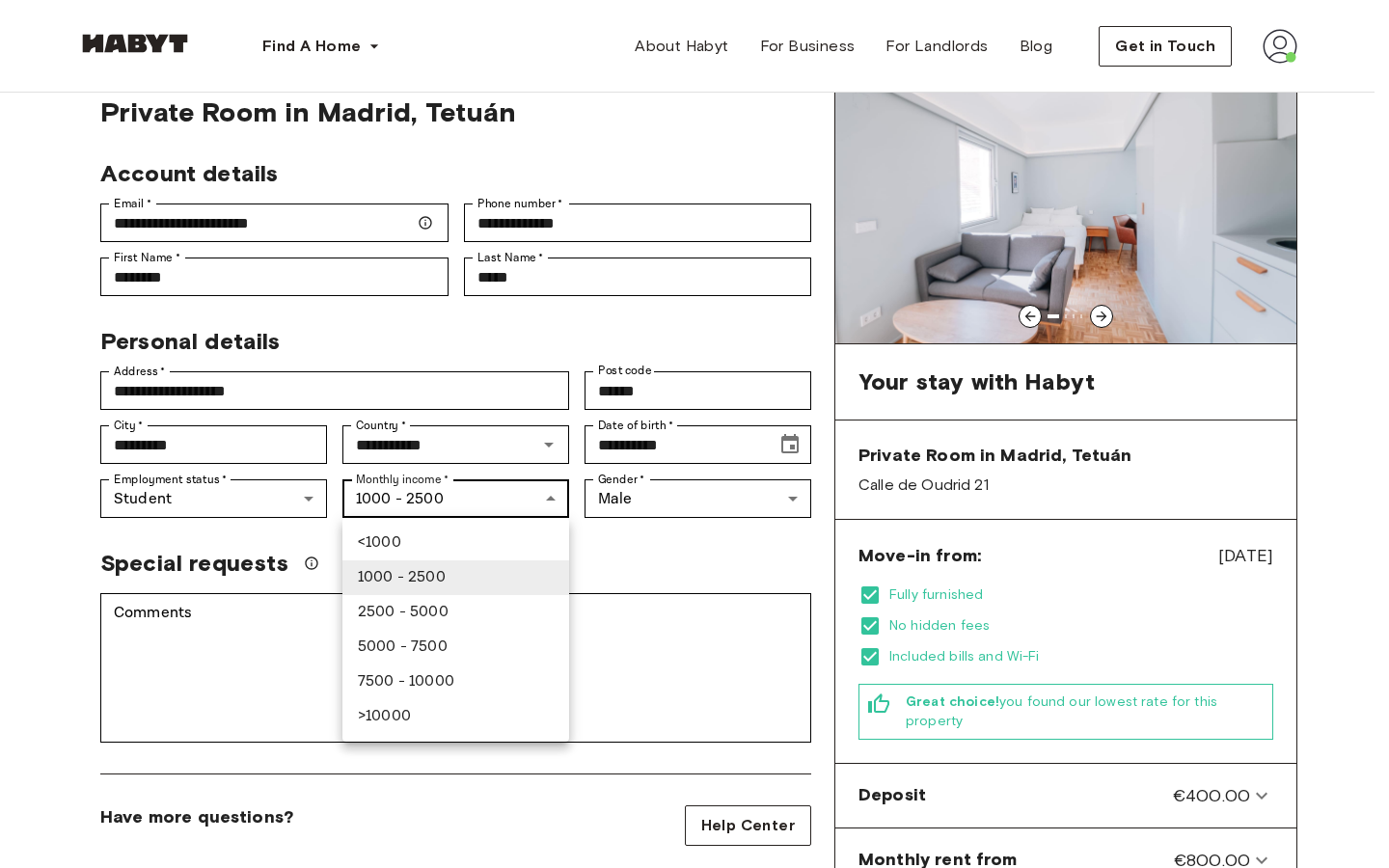 click on "**********" at bounding box center [694, 1030] 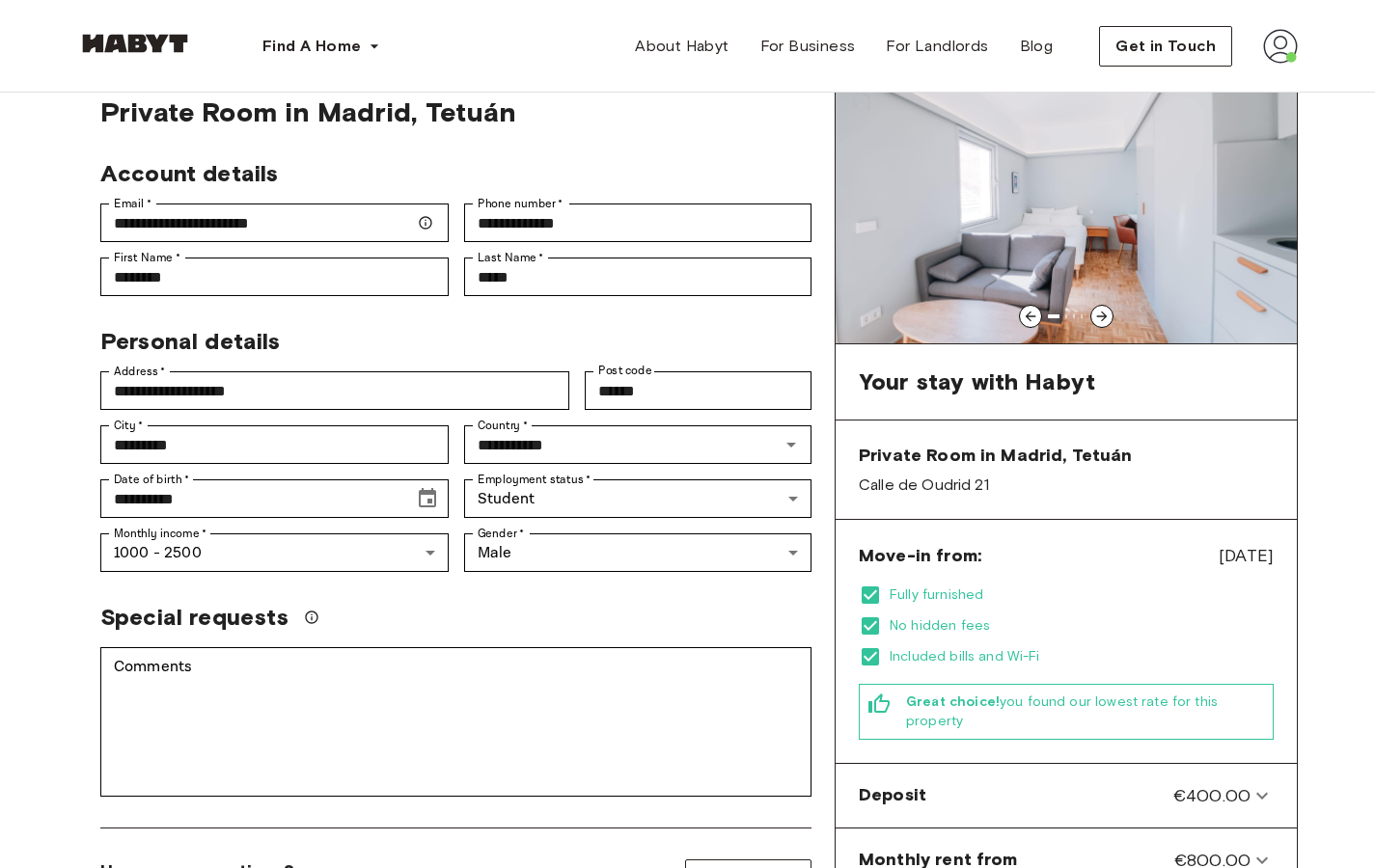 click on "Special requests" at bounding box center (448, 610) 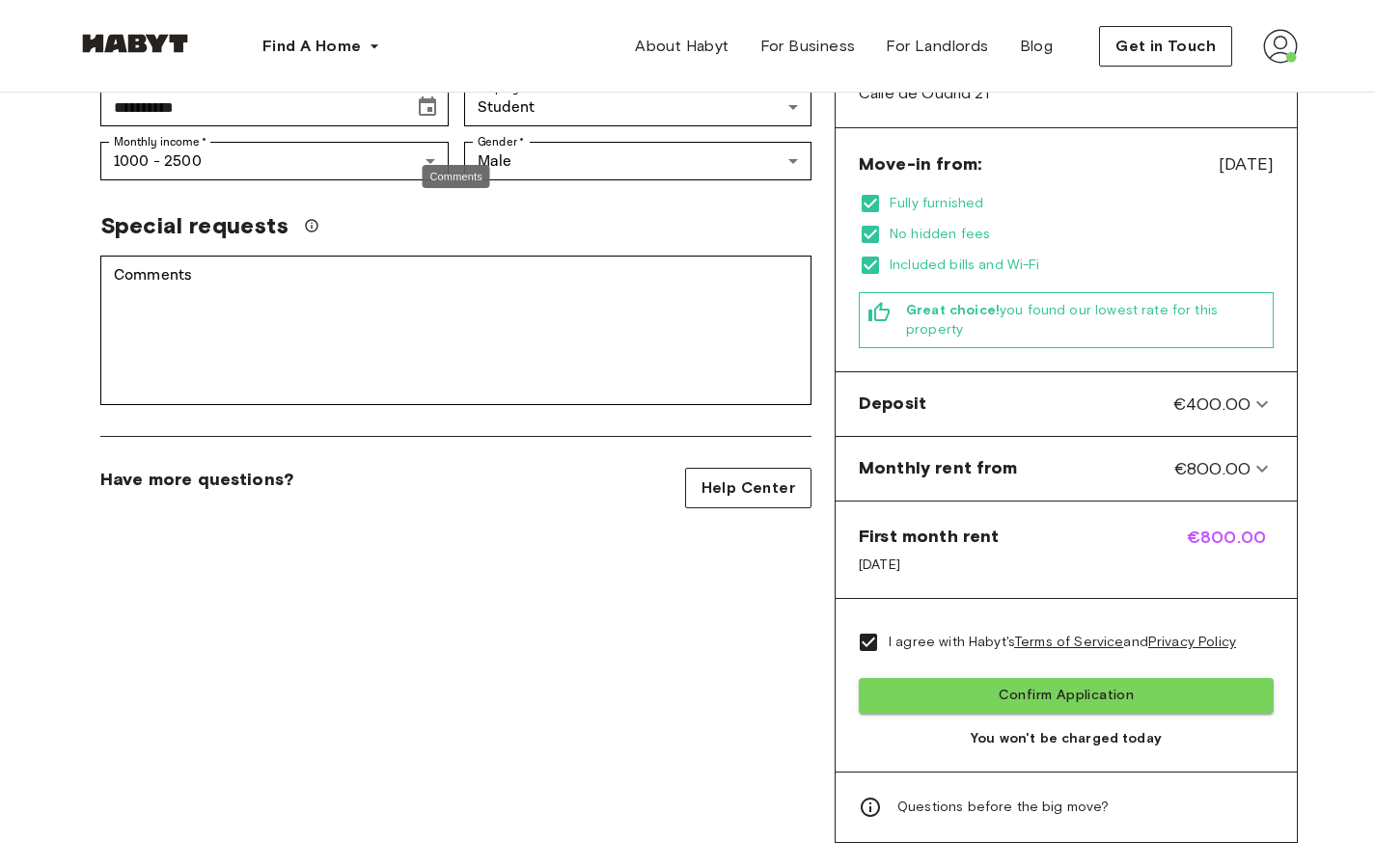 scroll, scrollTop: 478, scrollLeft: 0, axis: vertical 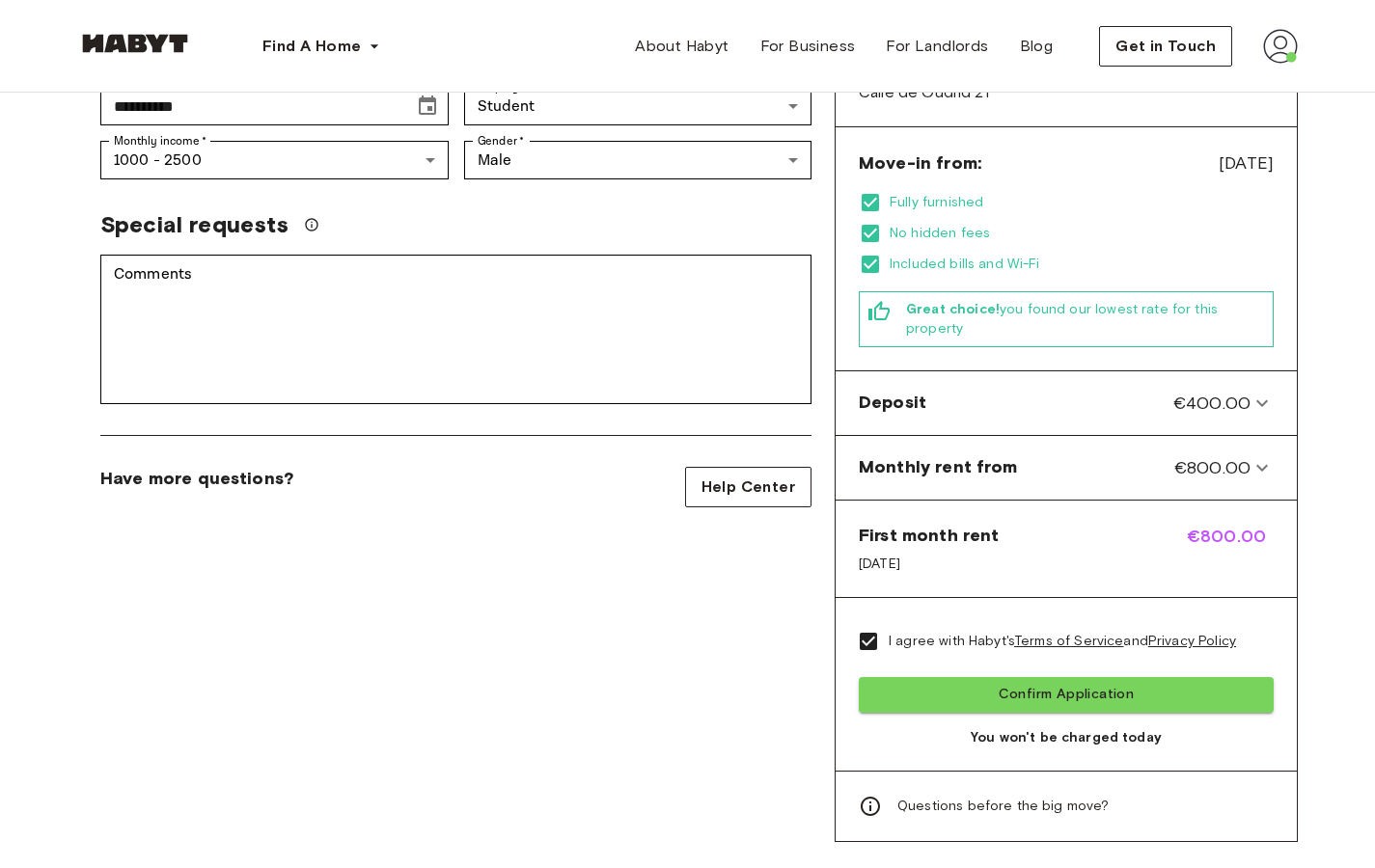 click on "**********" at bounding box center (455, 260) 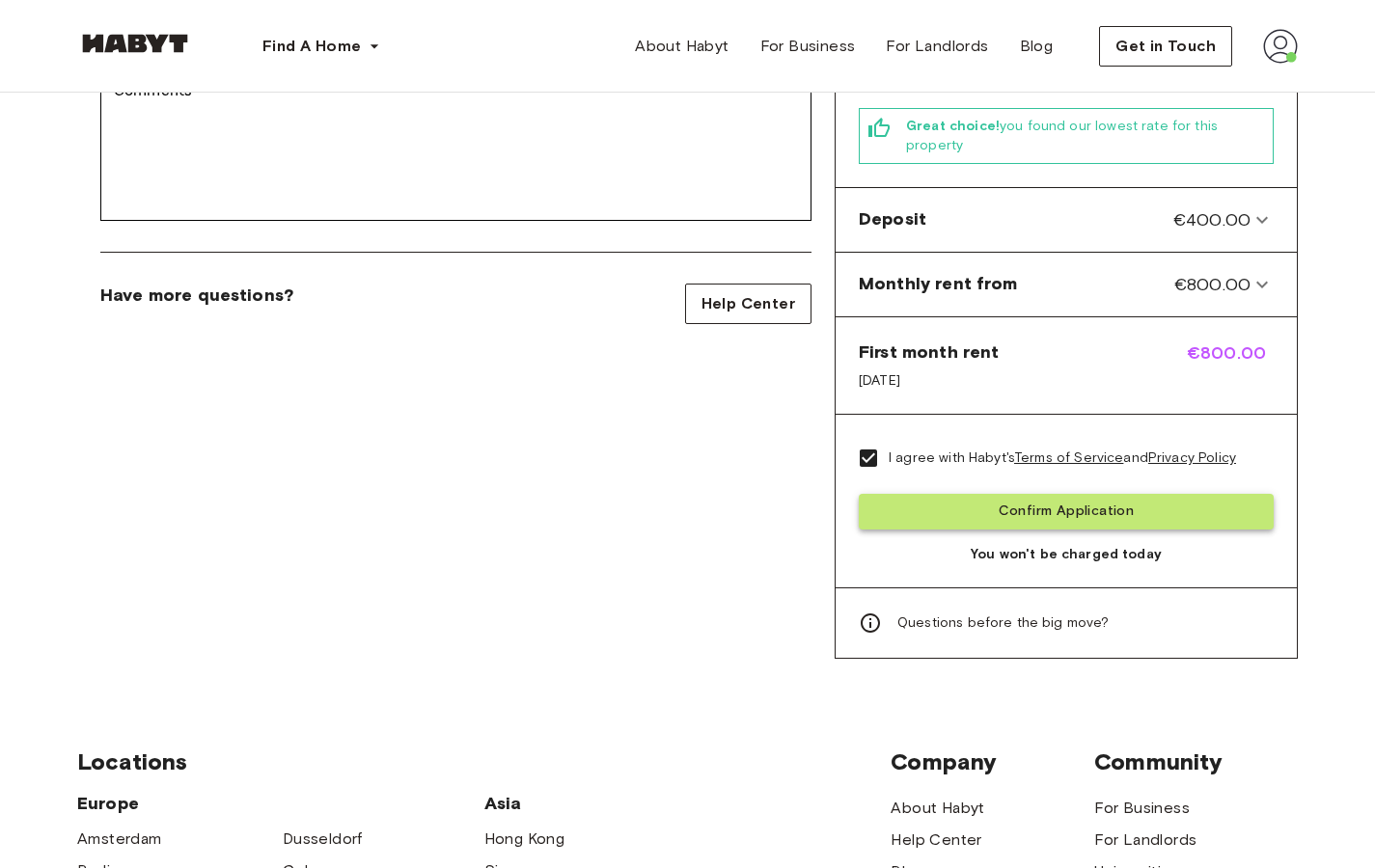 scroll, scrollTop: 663, scrollLeft: 0, axis: vertical 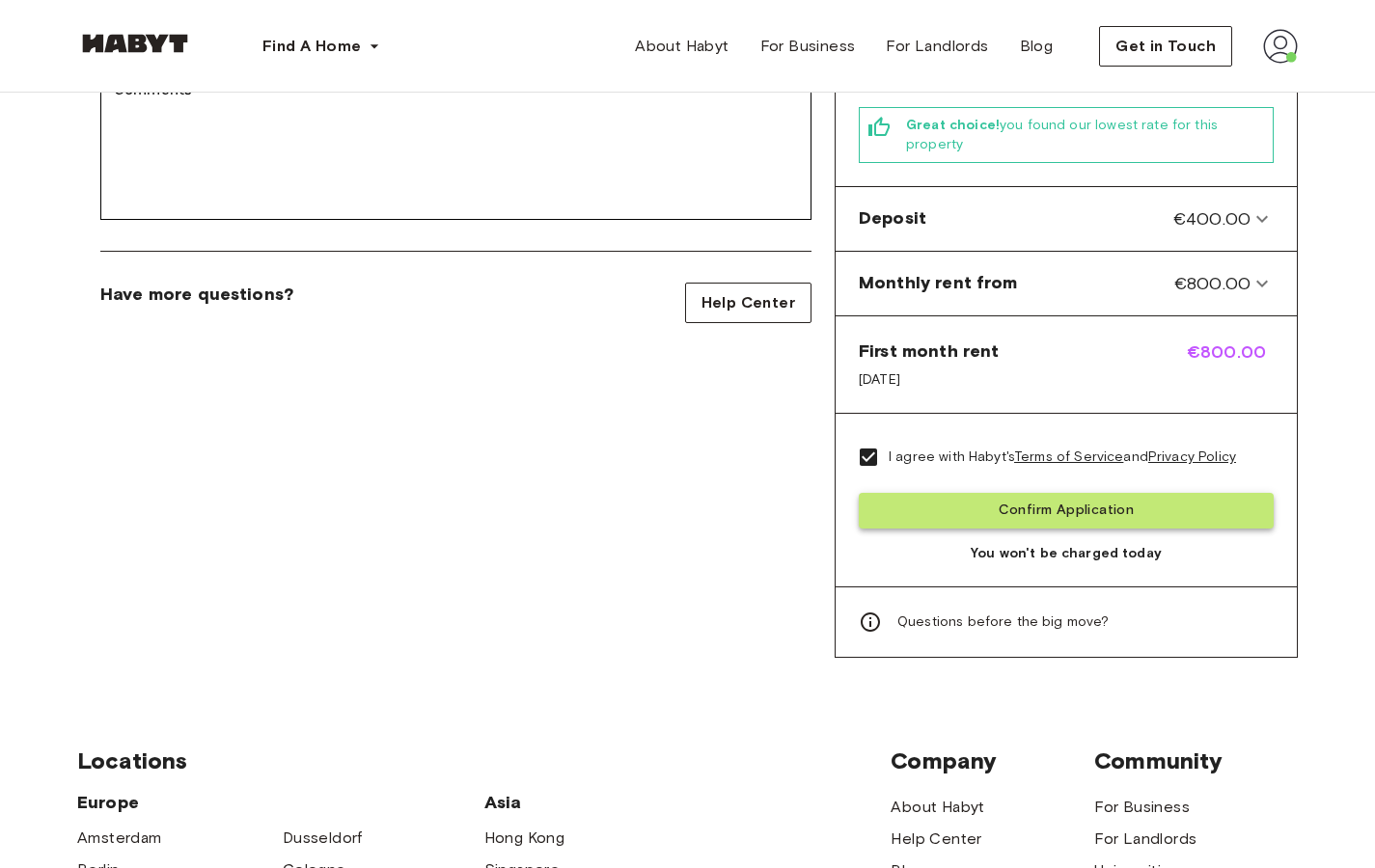 click on "Confirm Application" at bounding box center [1066, 510] 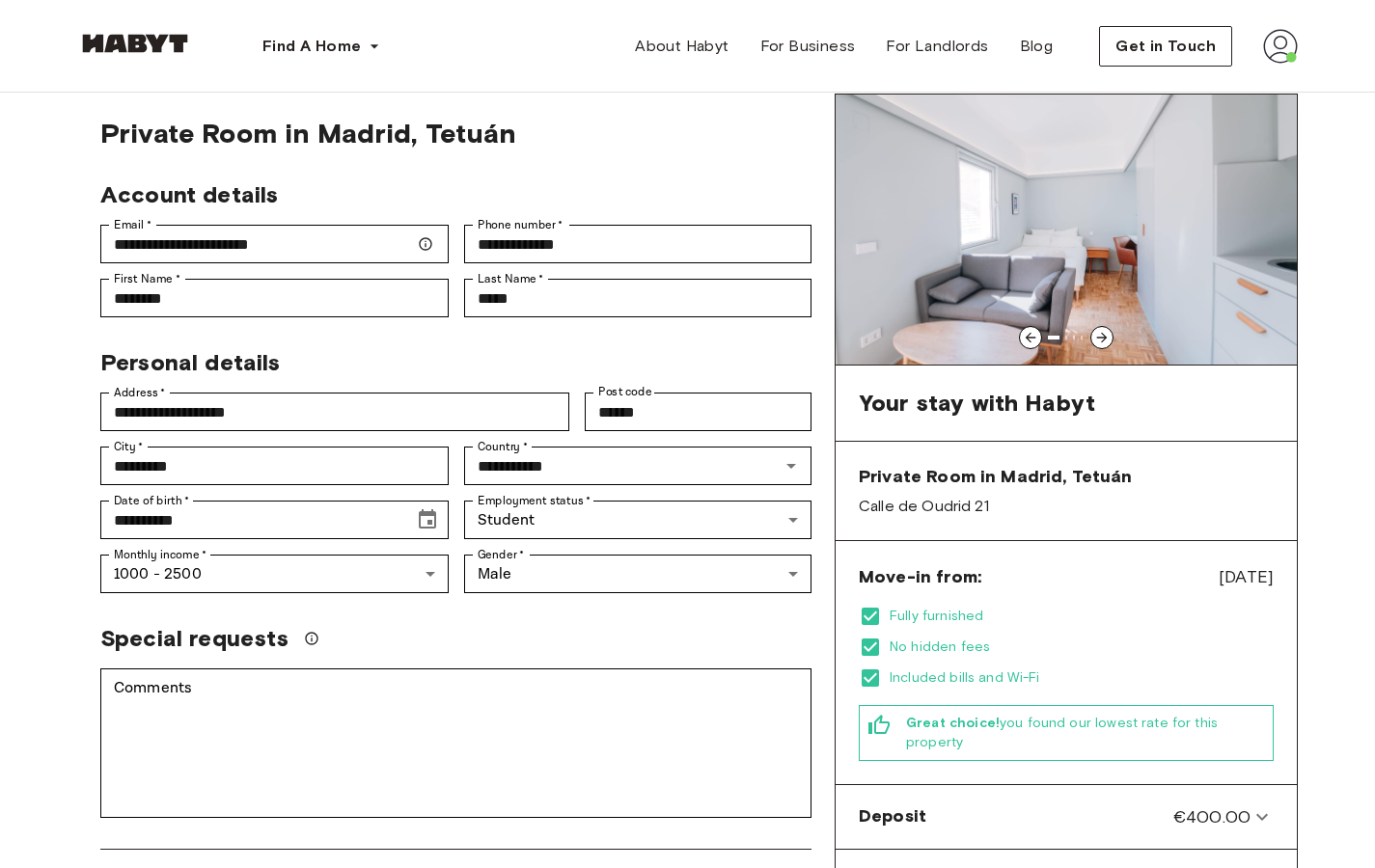 scroll, scrollTop: 0, scrollLeft: 0, axis: both 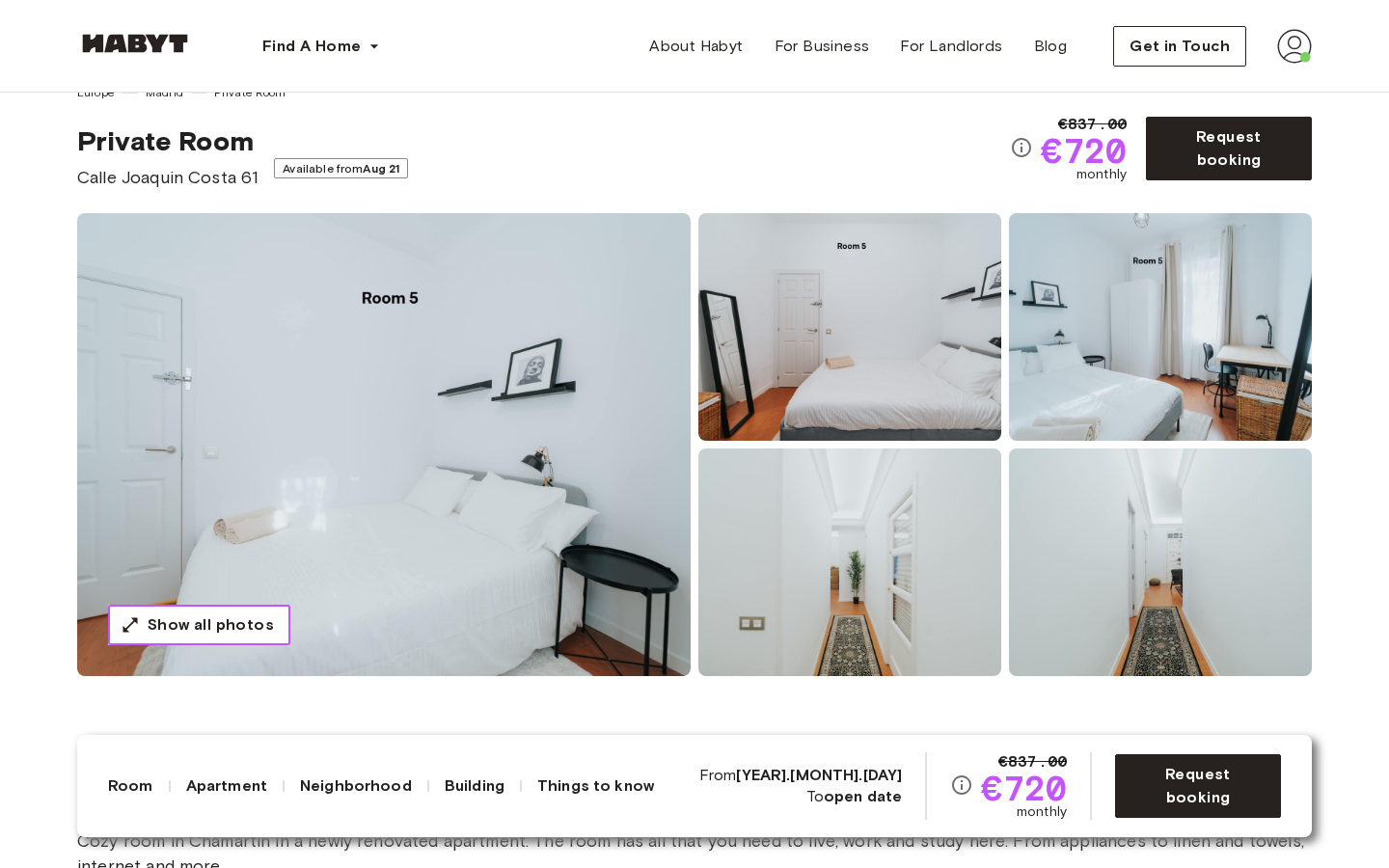 click on "Show all photos" at bounding box center (210, 625) 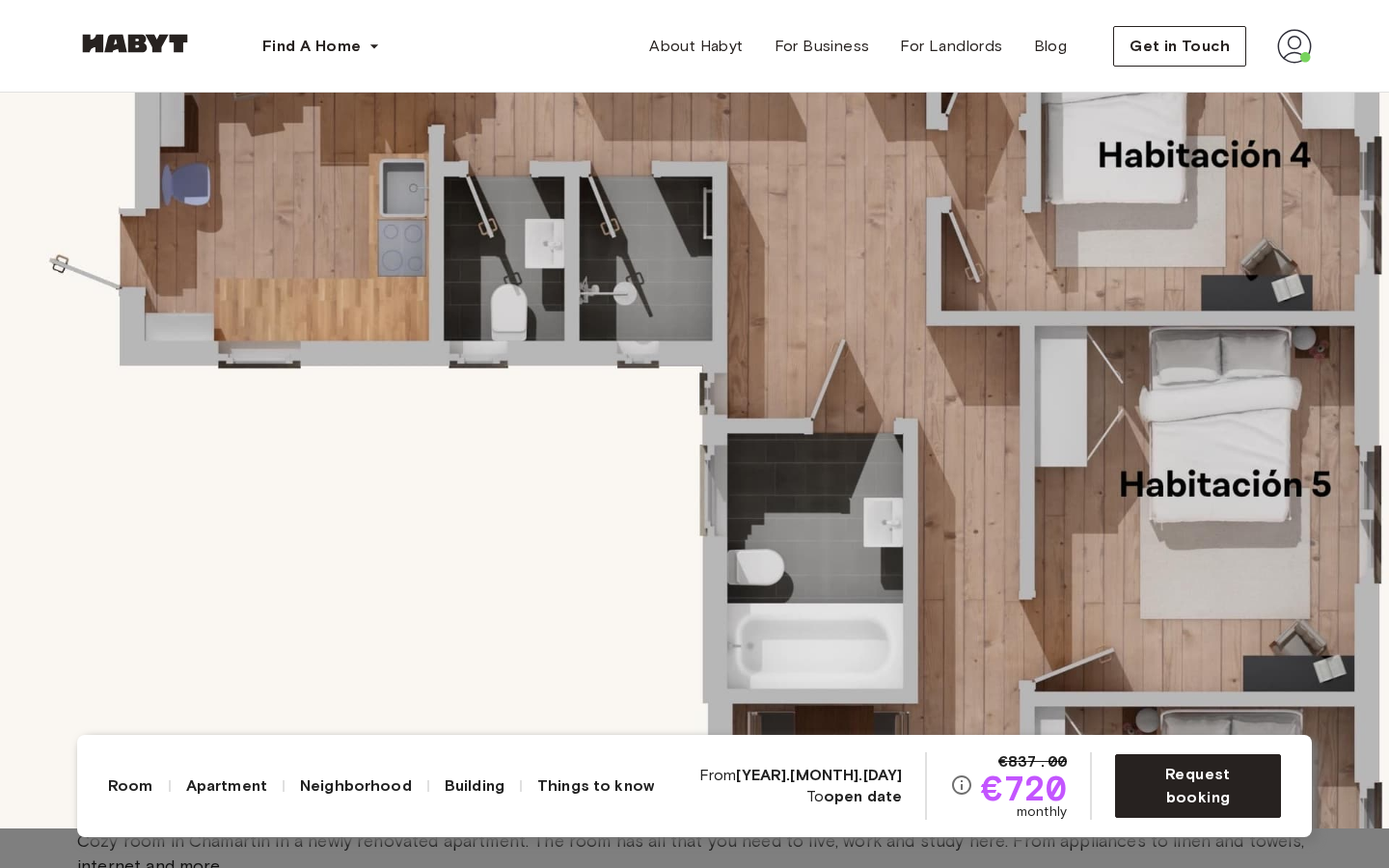 click at bounding box center (694, 394) 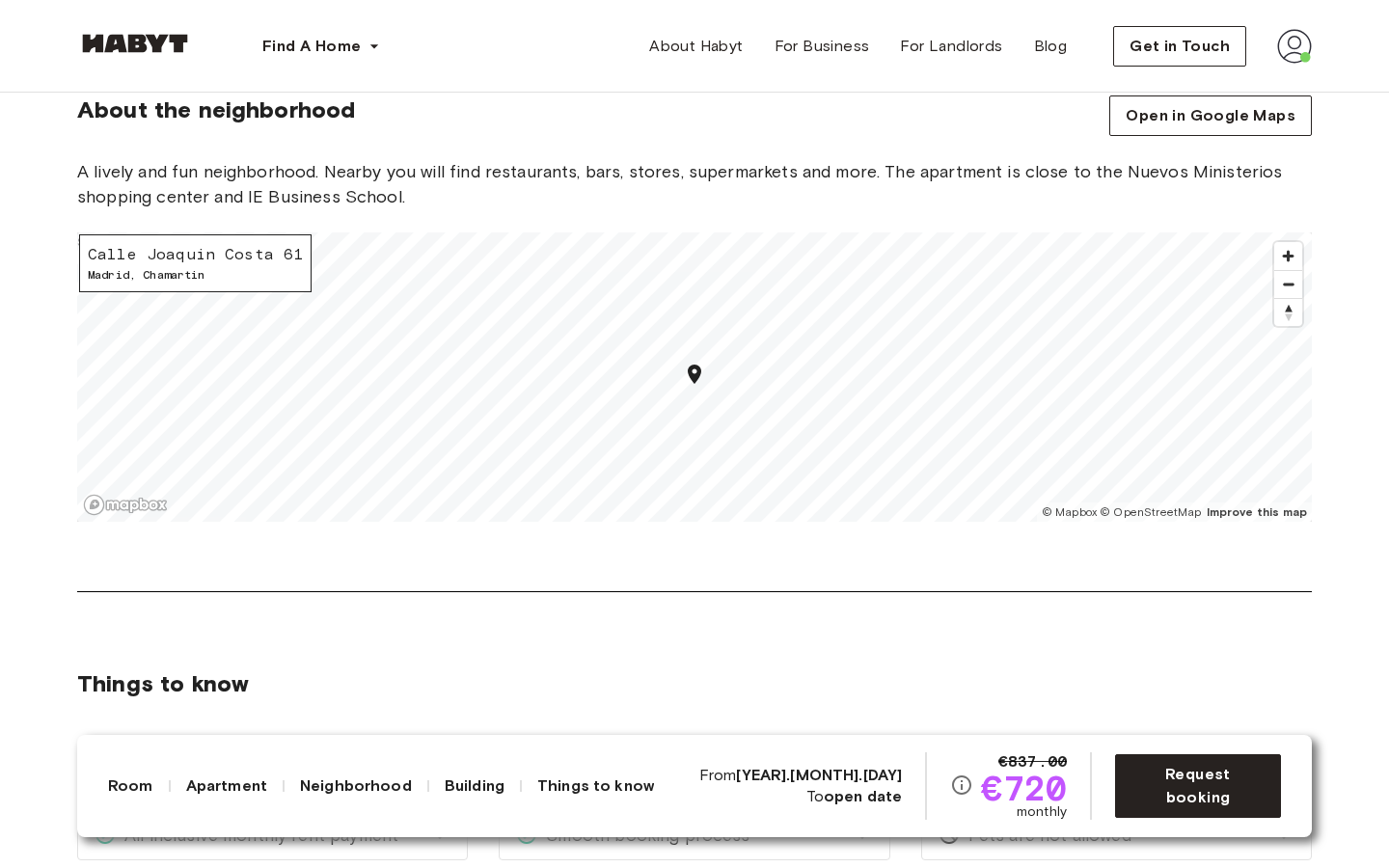 scroll, scrollTop: 2178, scrollLeft: 0, axis: vertical 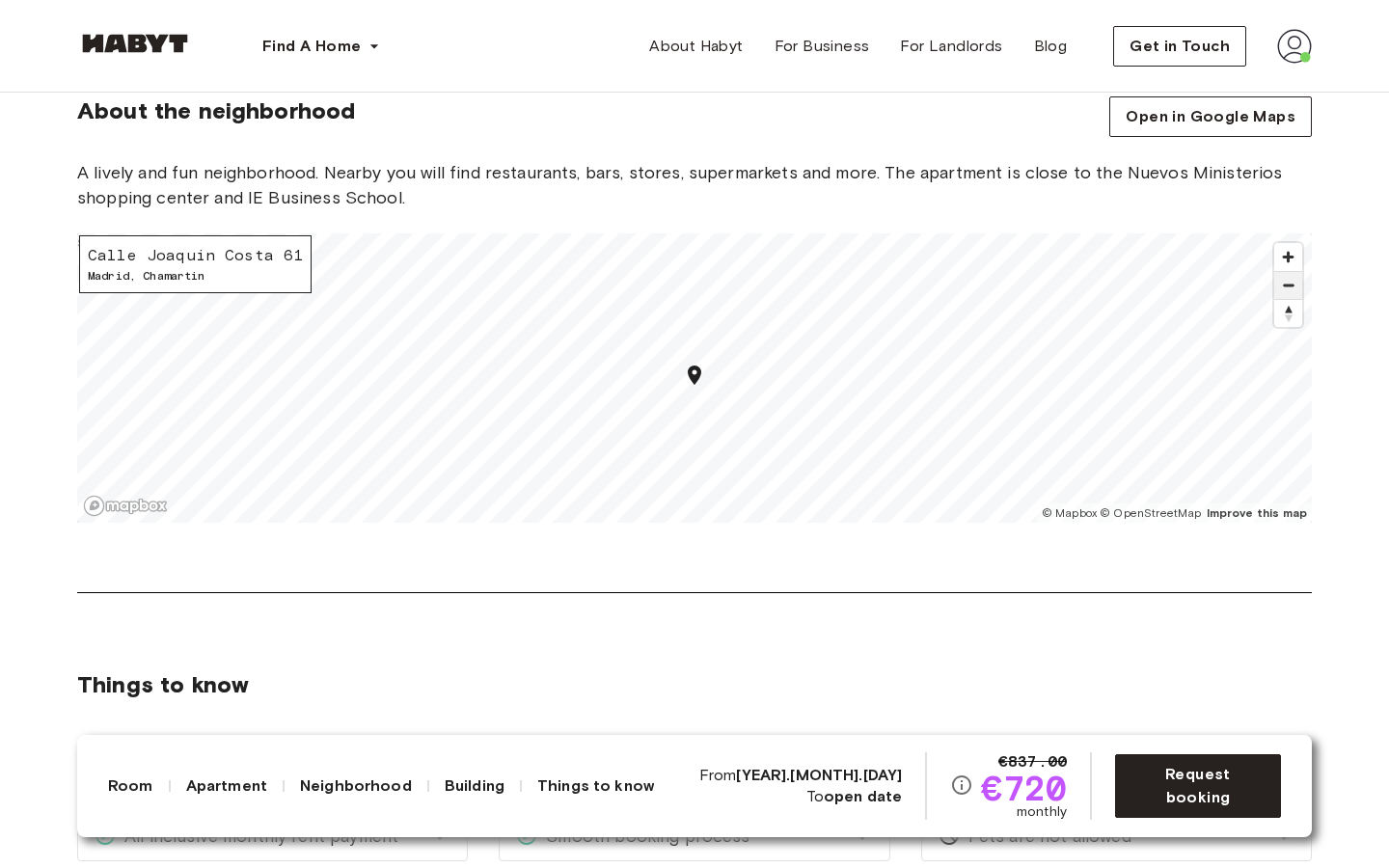 click at bounding box center [1288, 285] 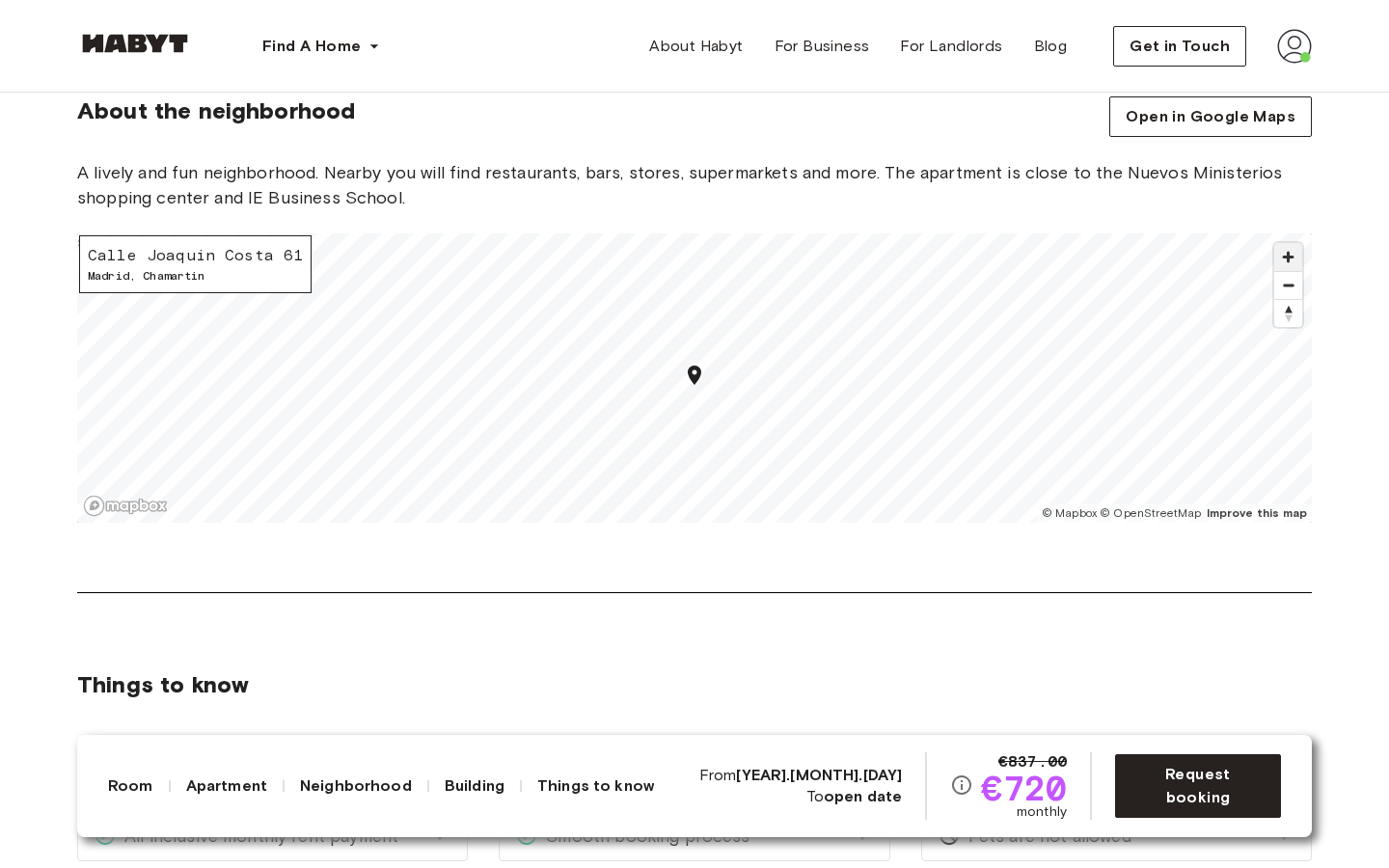 click at bounding box center (1288, 257) 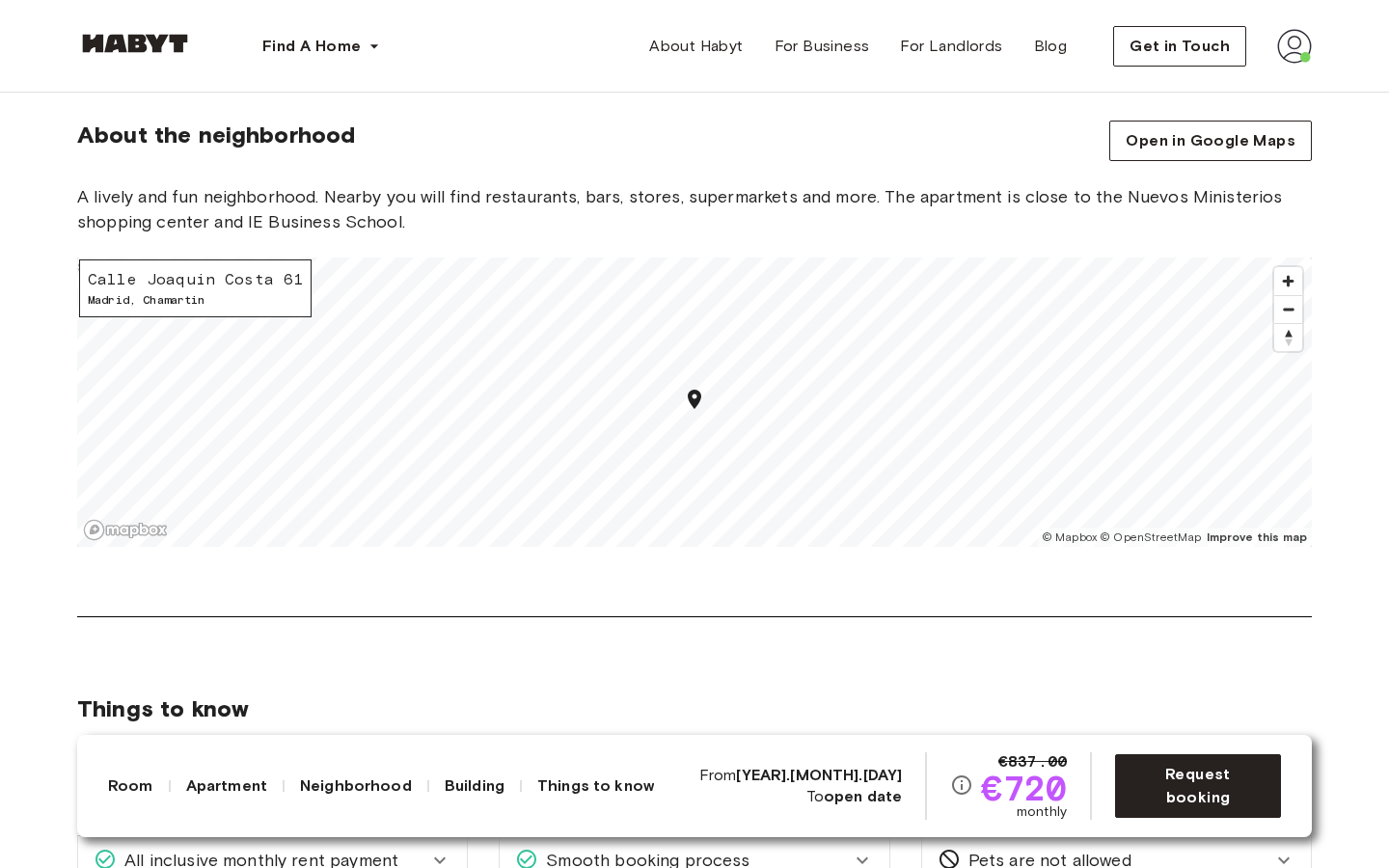 scroll, scrollTop: 1872, scrollLeft: 0, axis: vertical 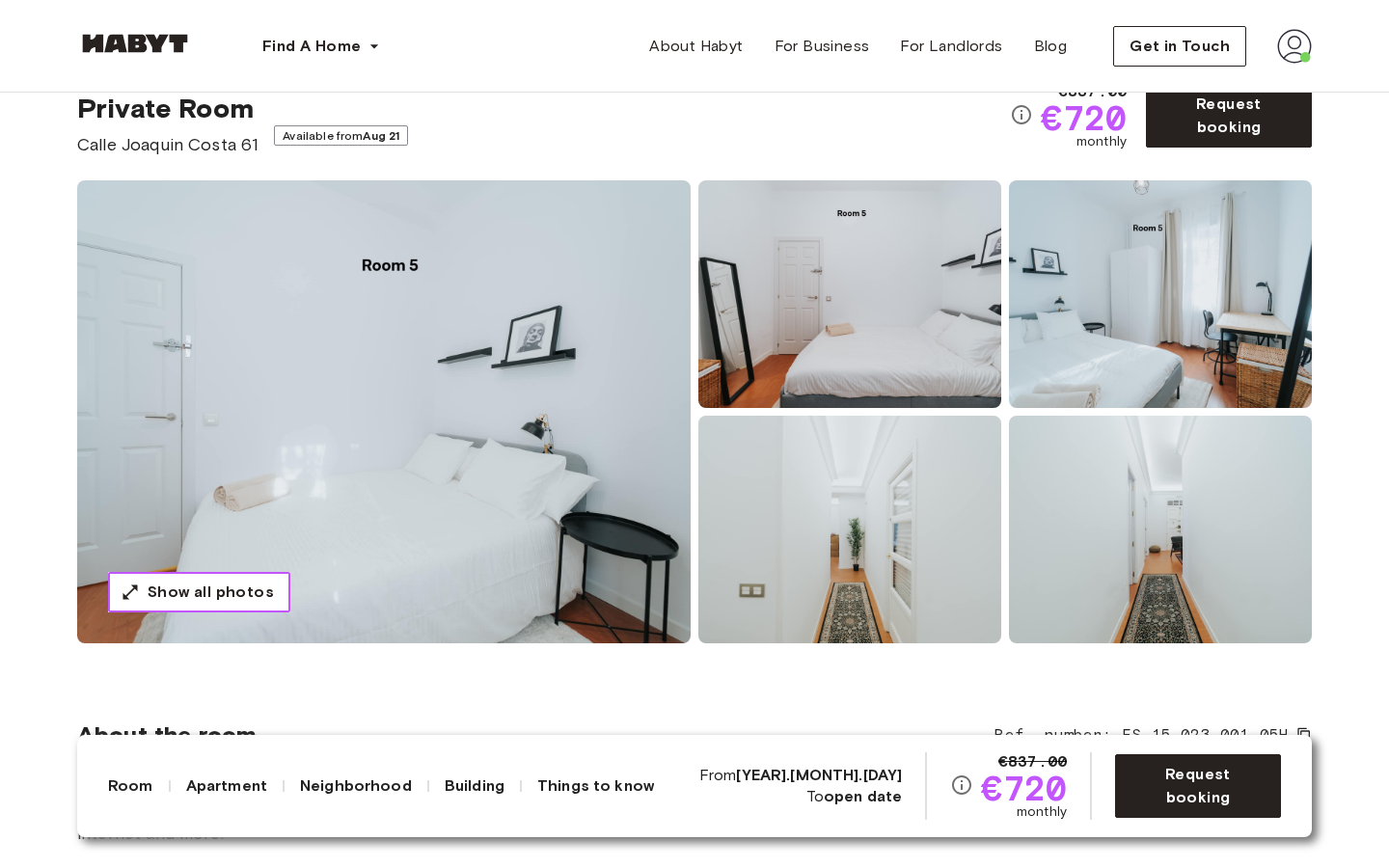 click on "Show all photos" at bounding box center (210, 592) 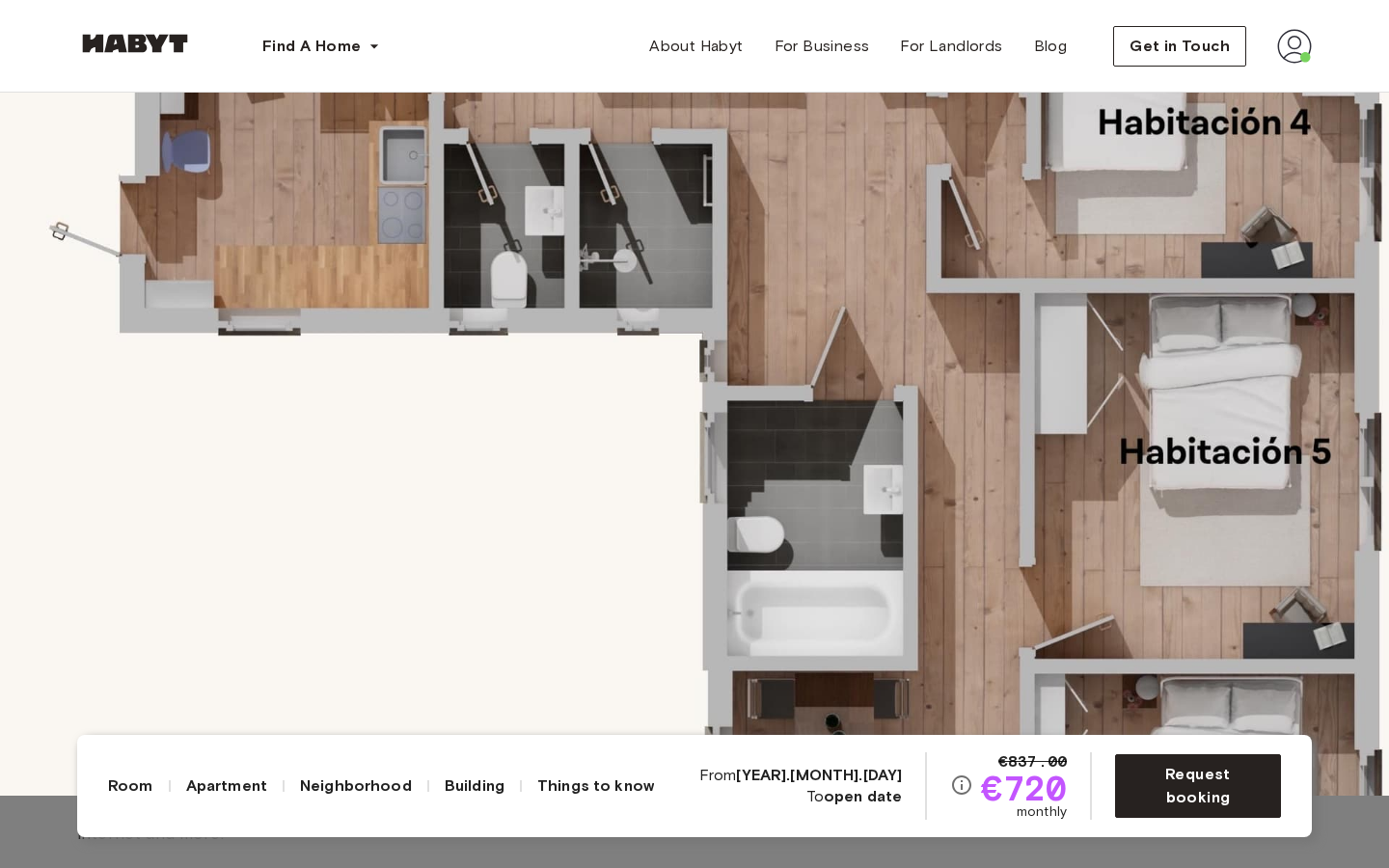 click at bounding box center (694, 6605) 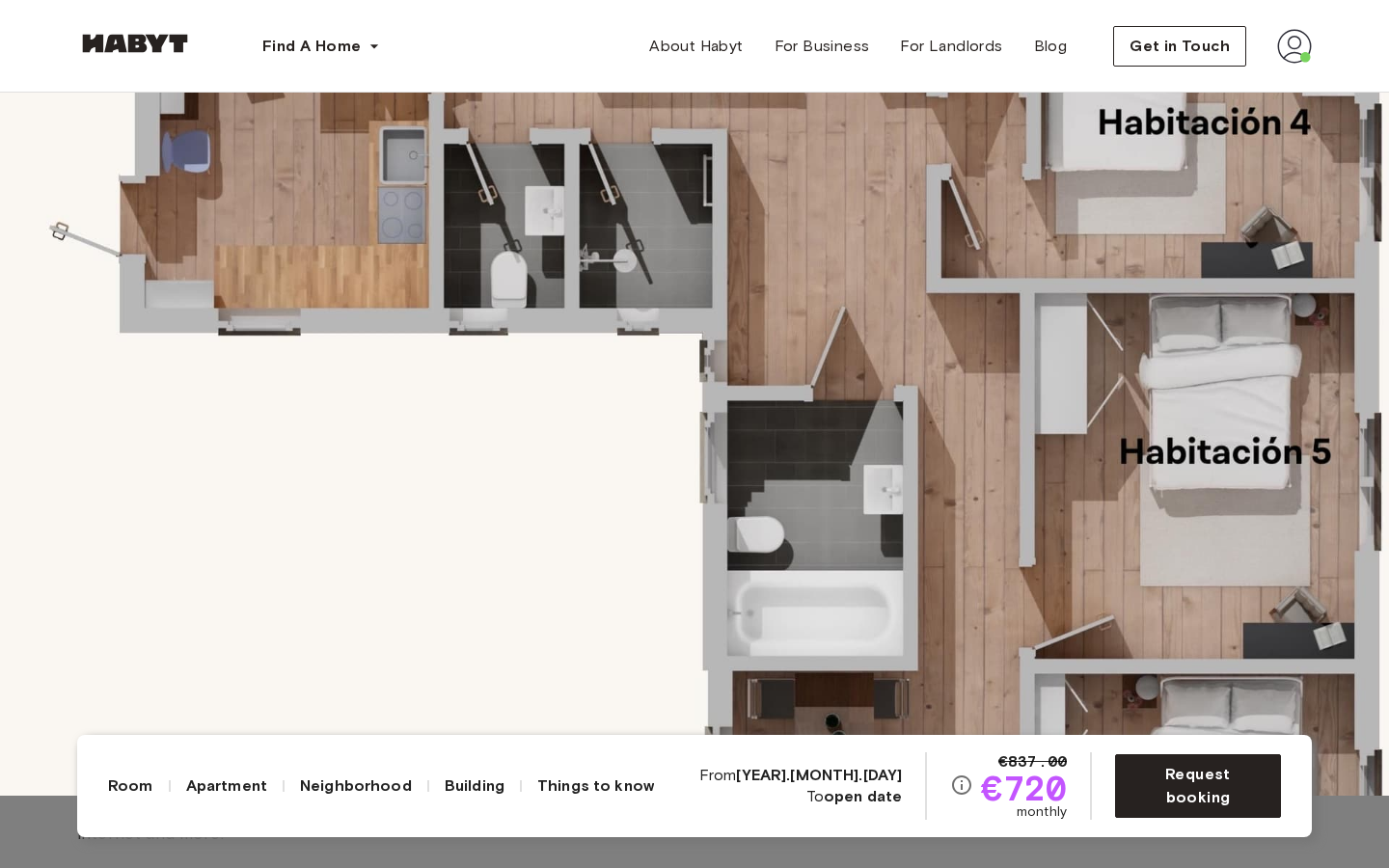 click at bounding box center [694, 362] 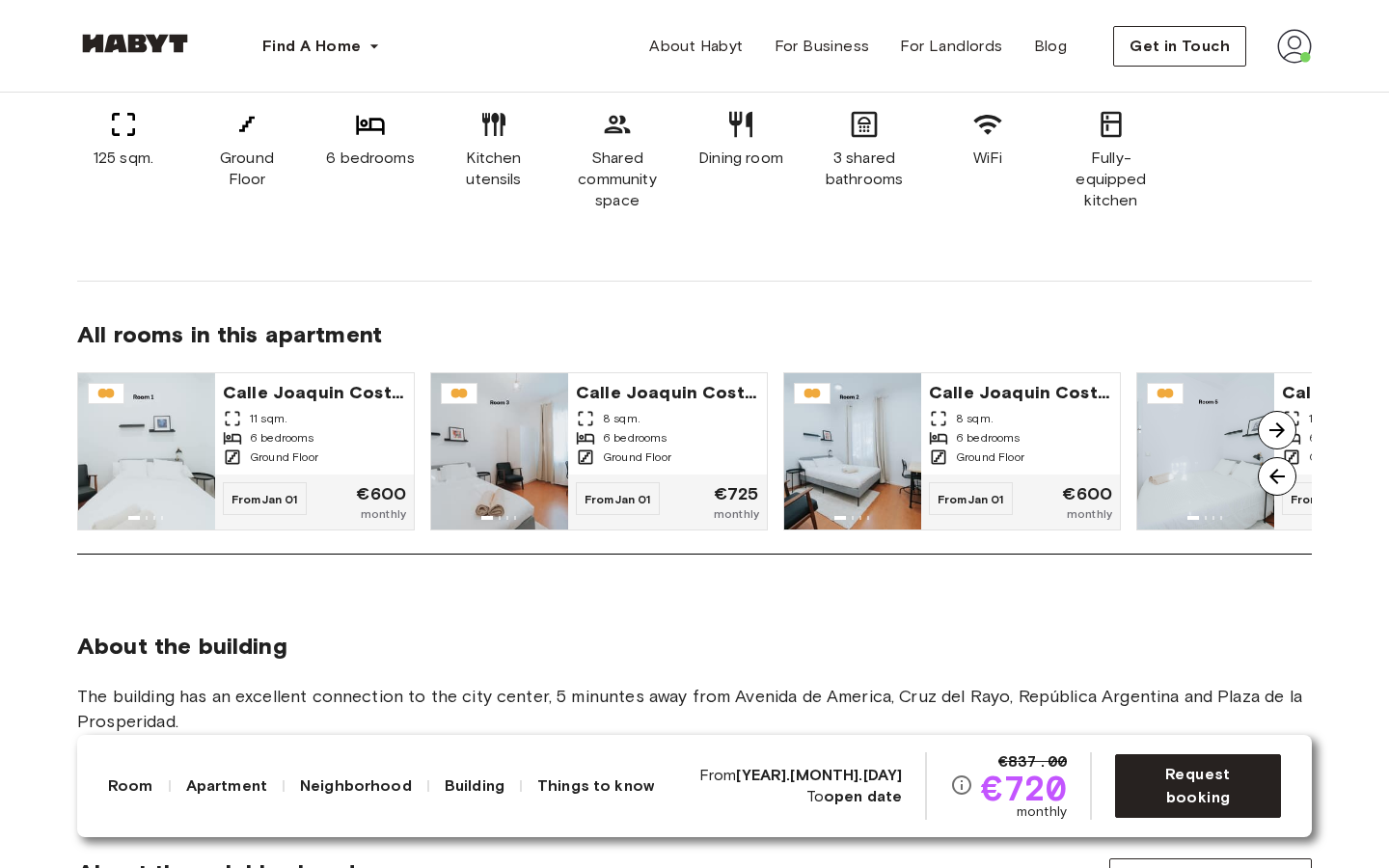 scroll, scrollTop: 1419, scrollLeft: 0, axis: vertical 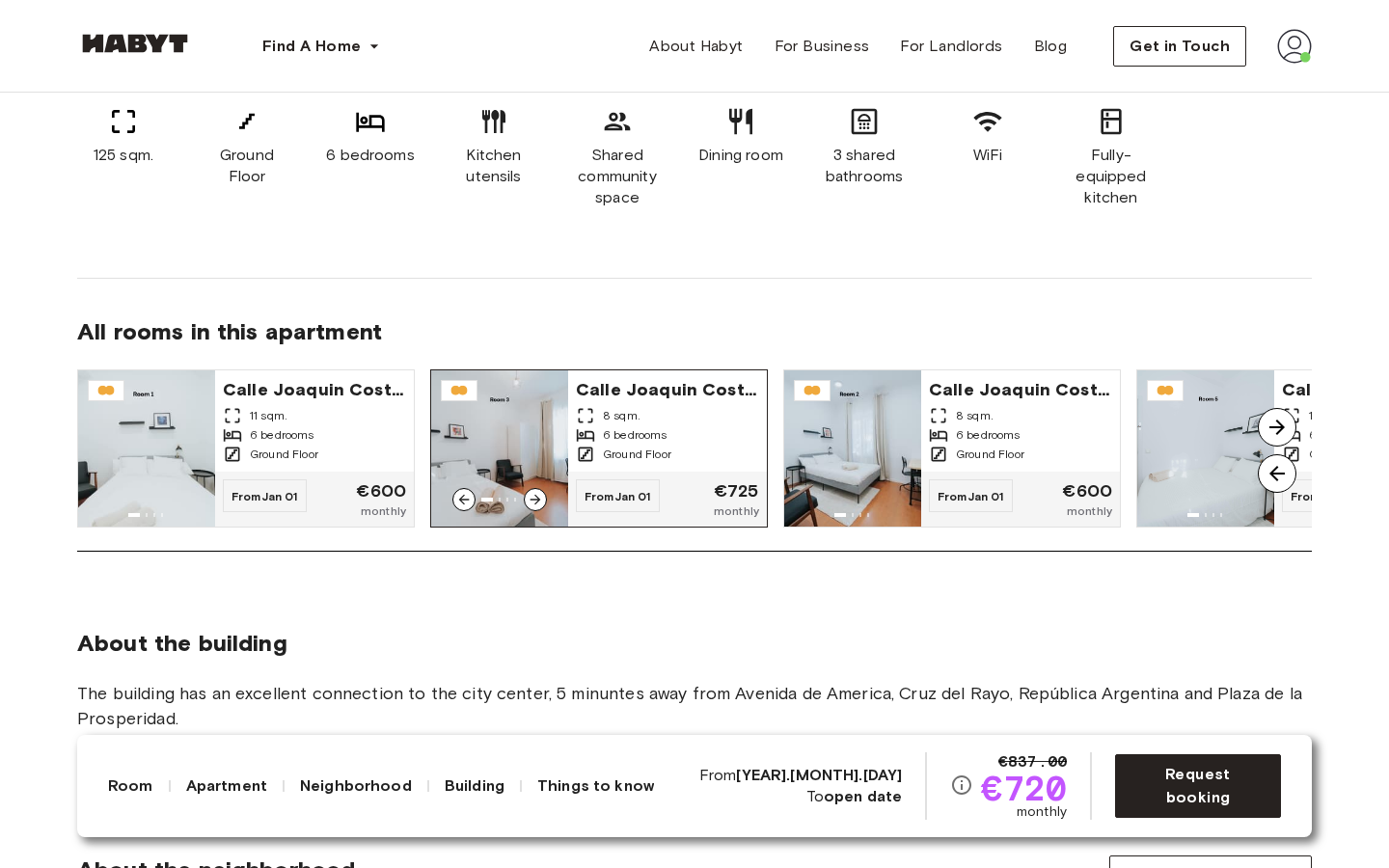 click at bounding box center [500, 448] 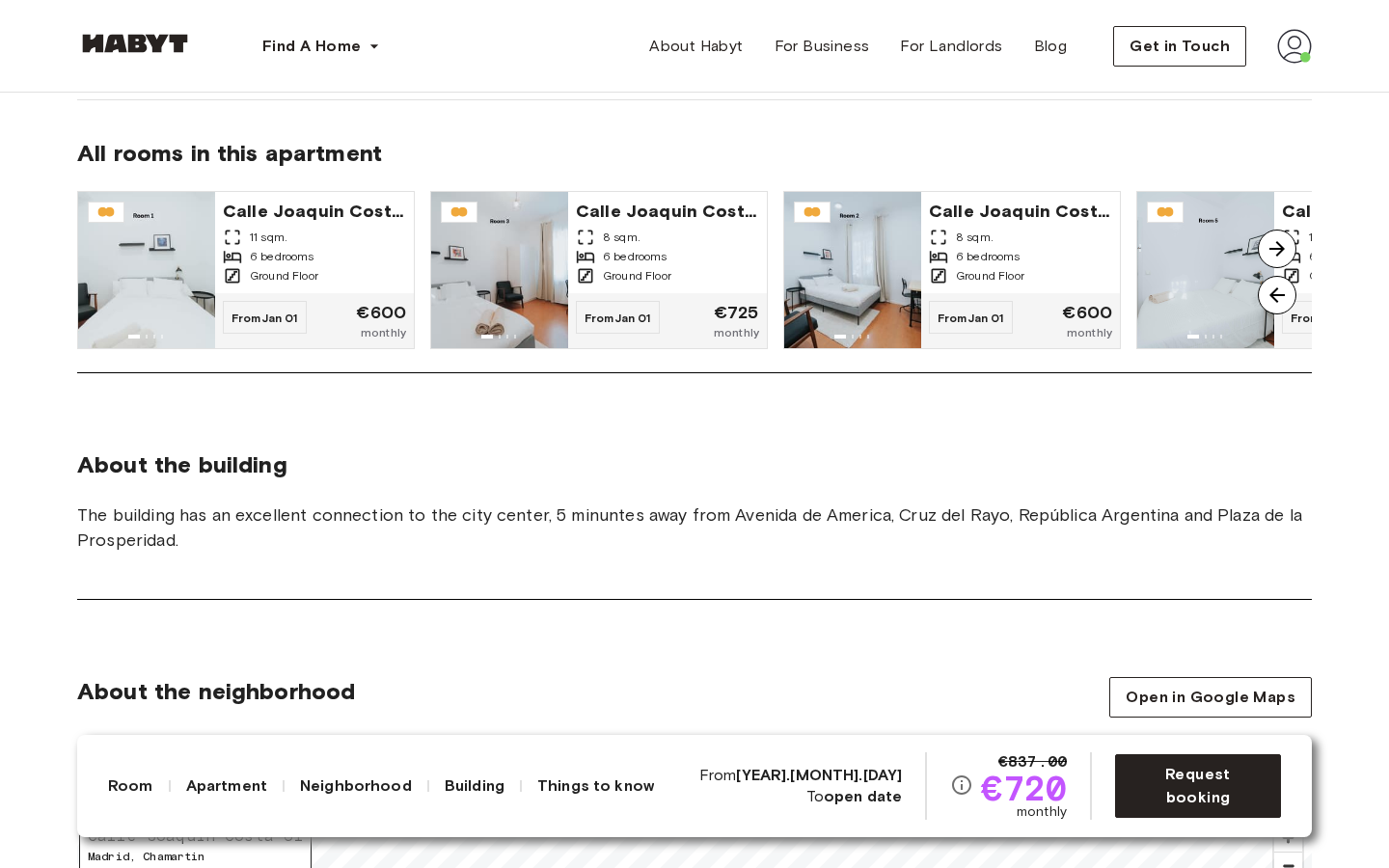 scroll, scrollTop: 1622, scrollLeft: 0, axis: vertical 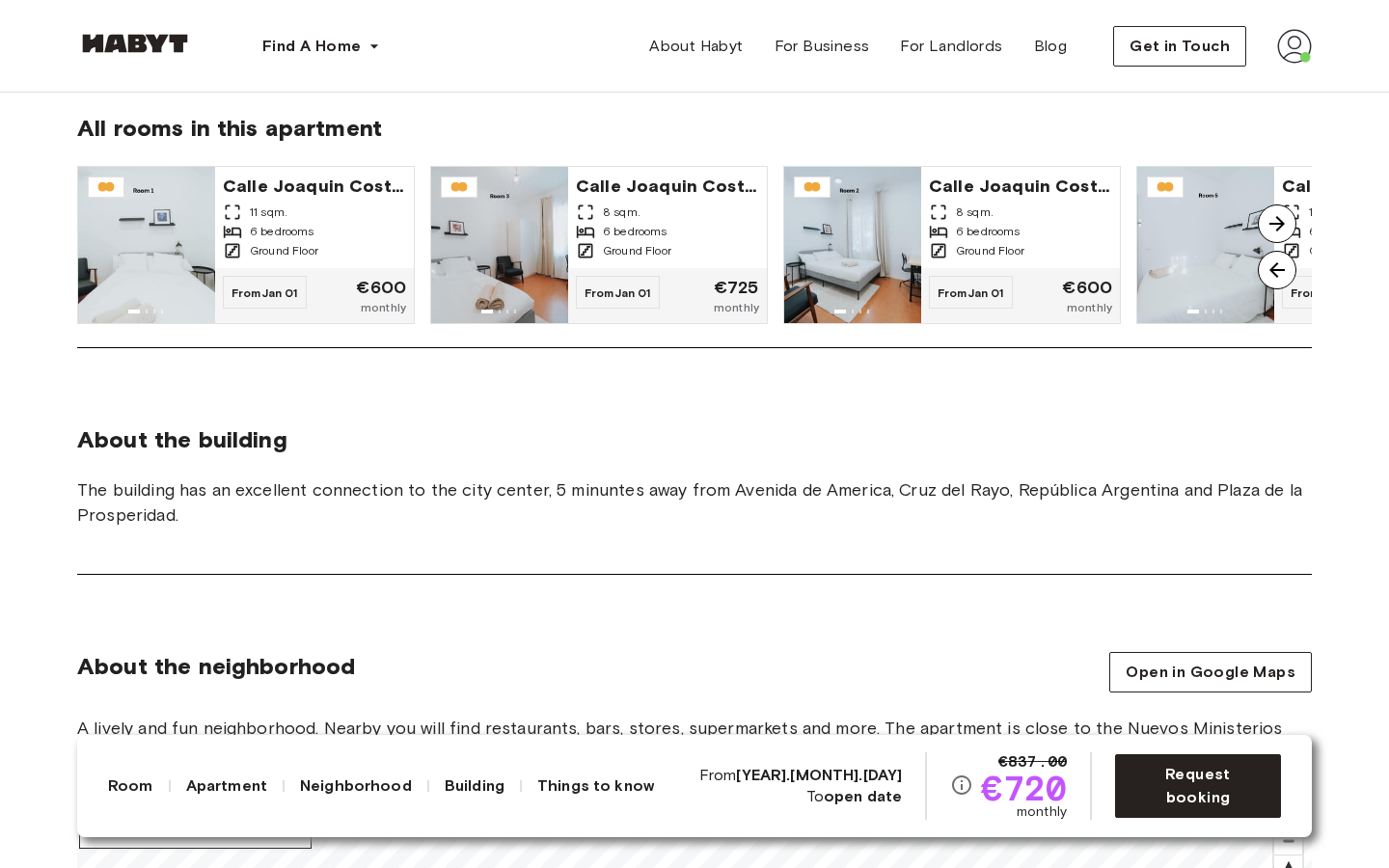 click at bounding box center [1277, 224] 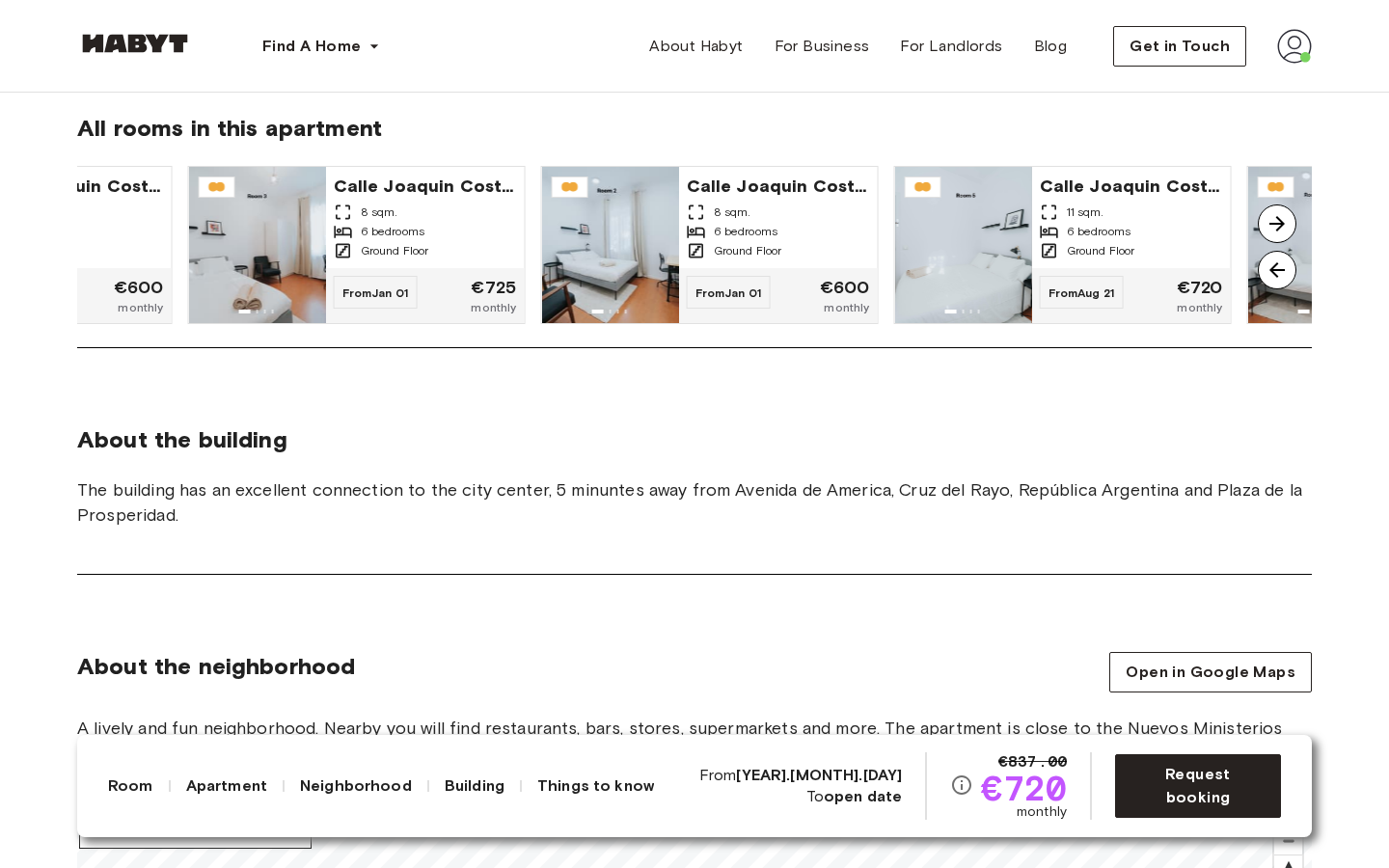 click at bounding box center (1277, 224) 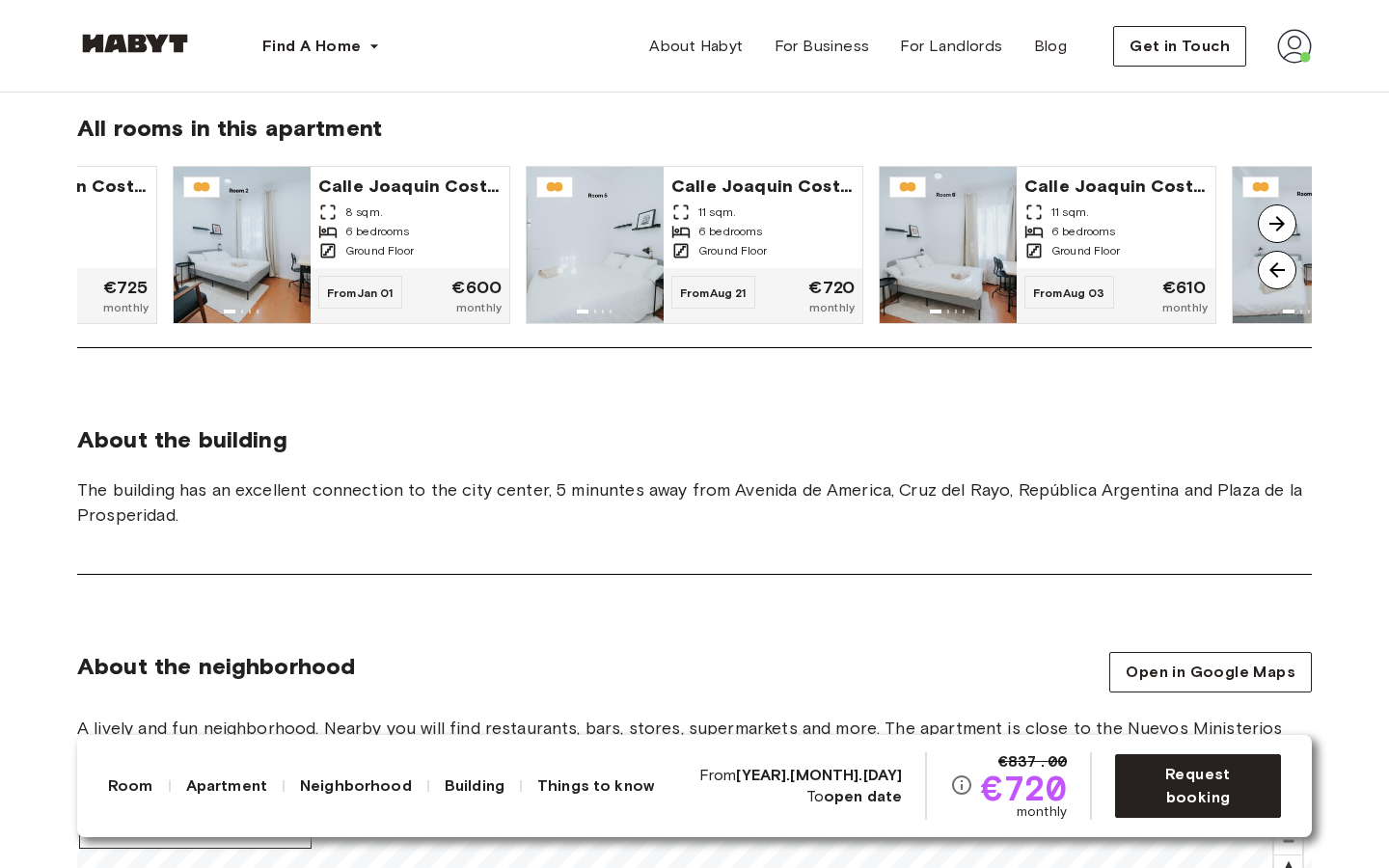 click at bounding box center [1277, 224] 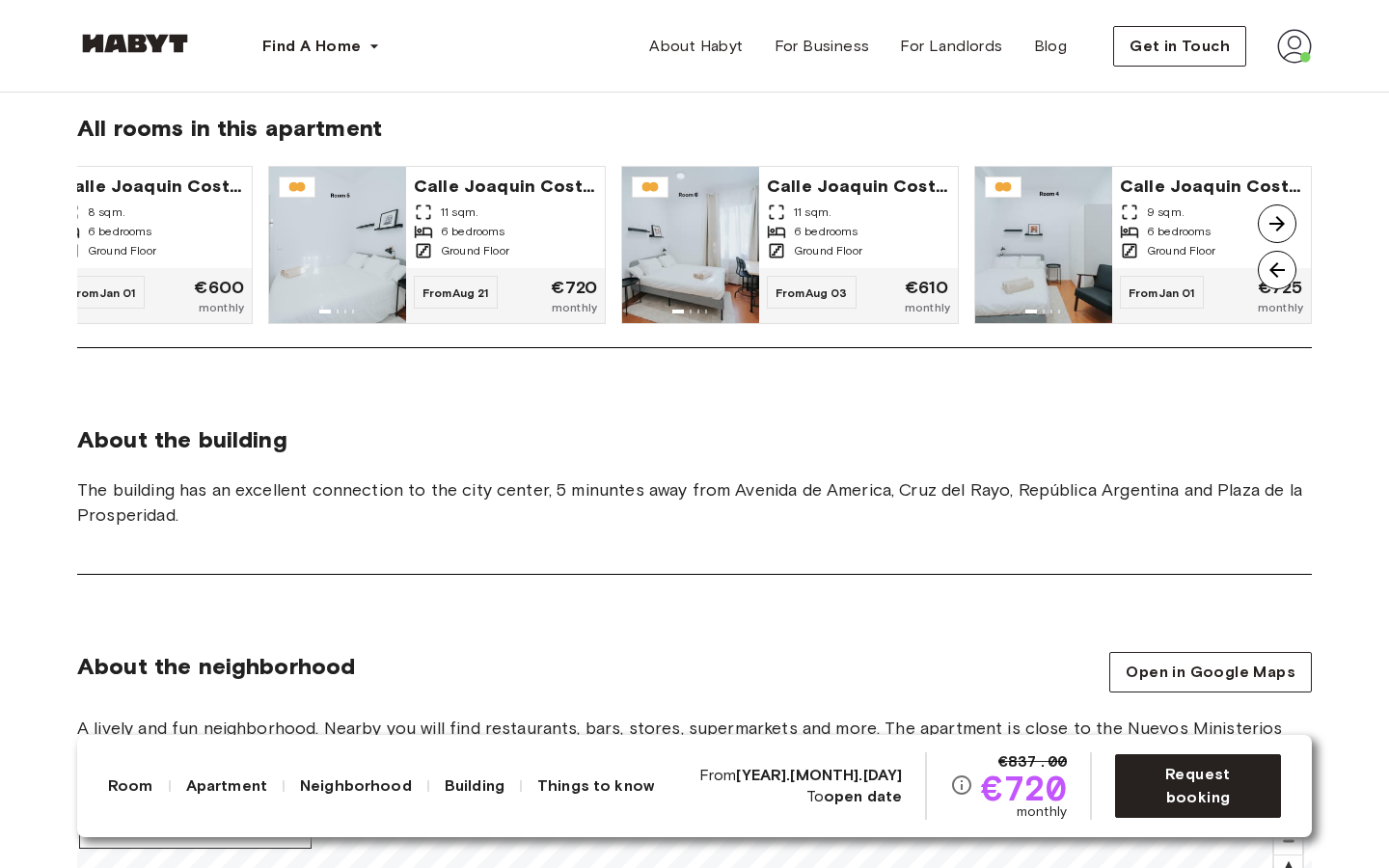 click at bounding box center (1277, 224) 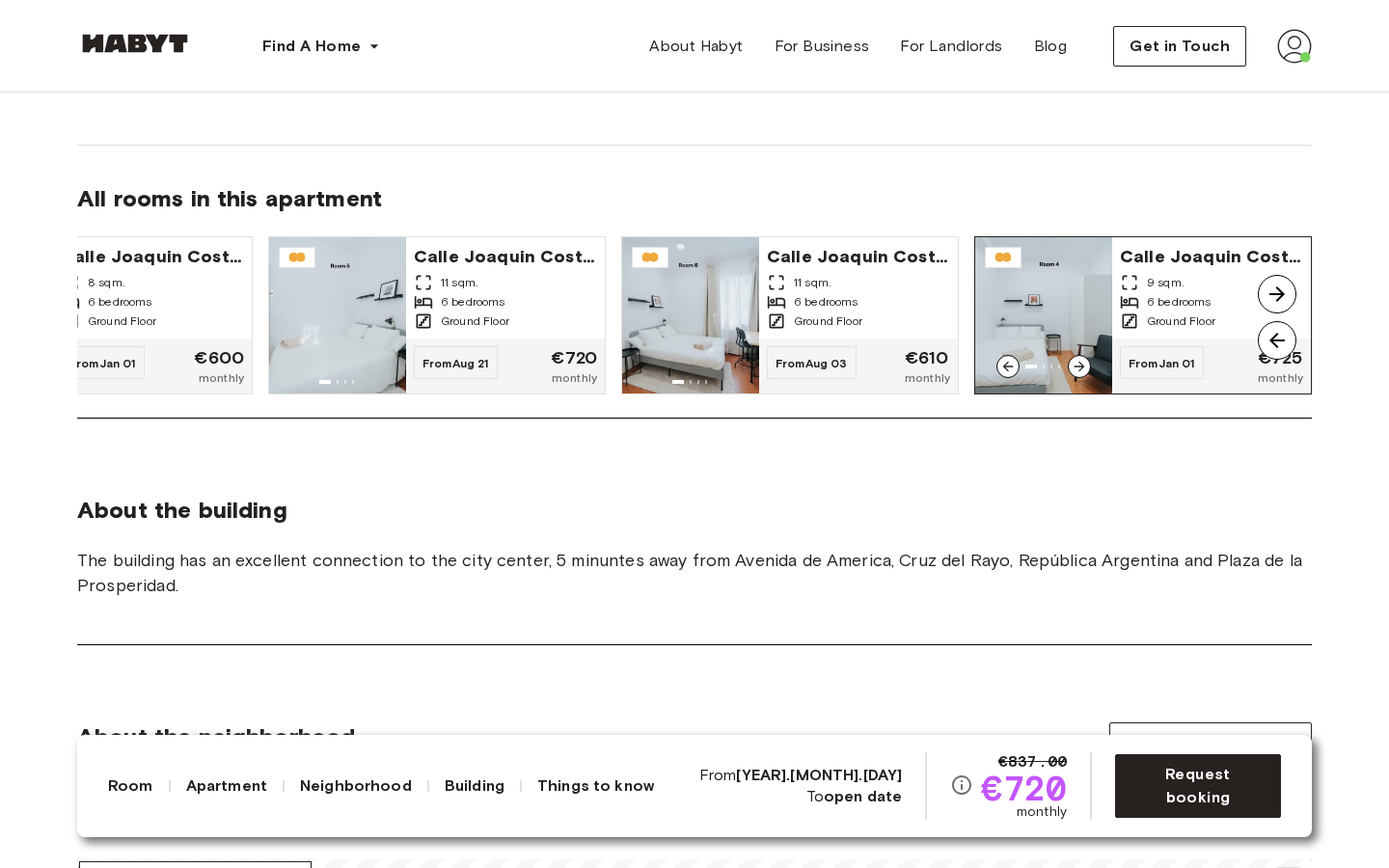 scroll, scrollTop: 1553, scrollLeft: 0, axis: vertical 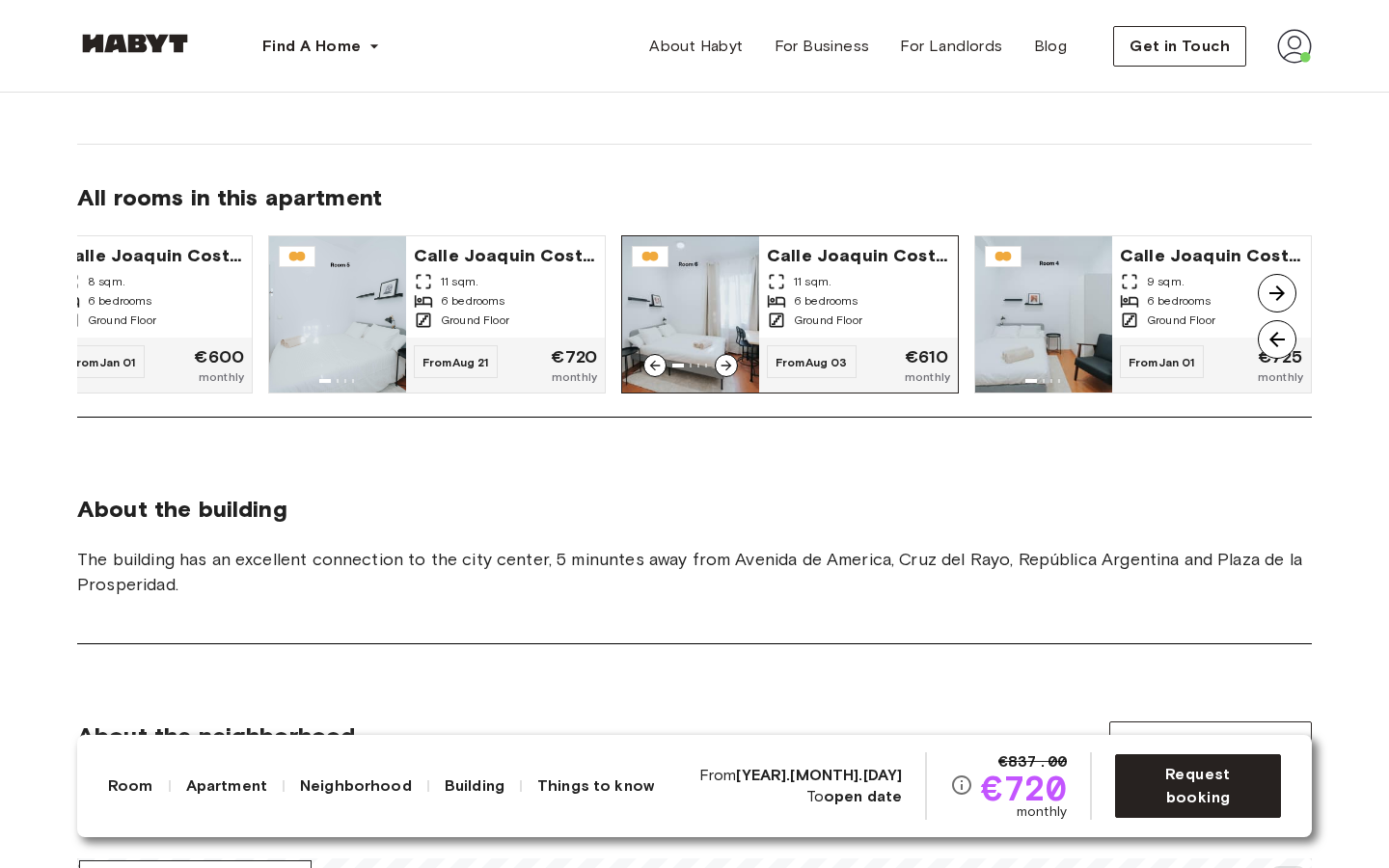 click at bounding box center [691, 314] 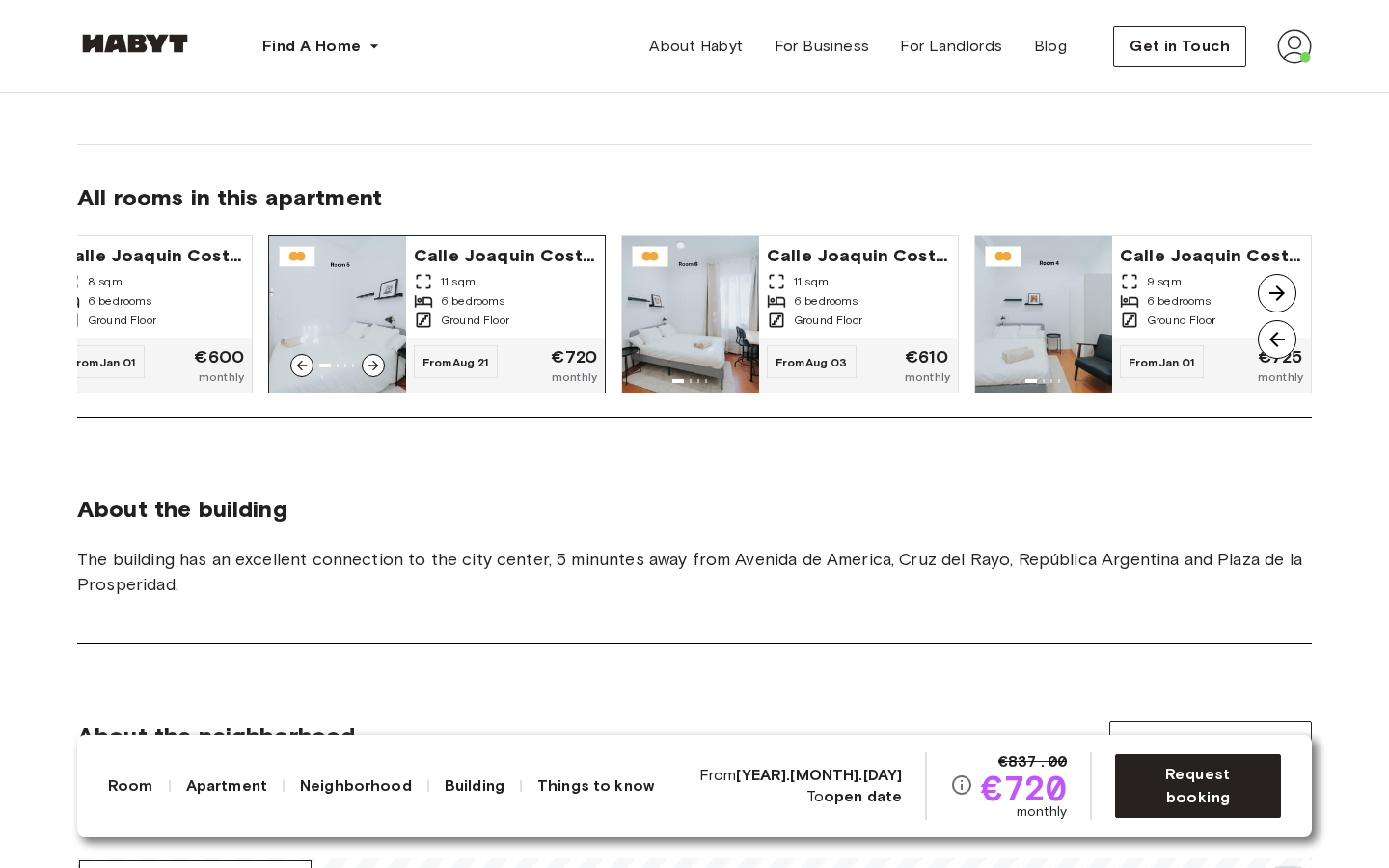click on "11 sqm." at bounding box center (505, 282) 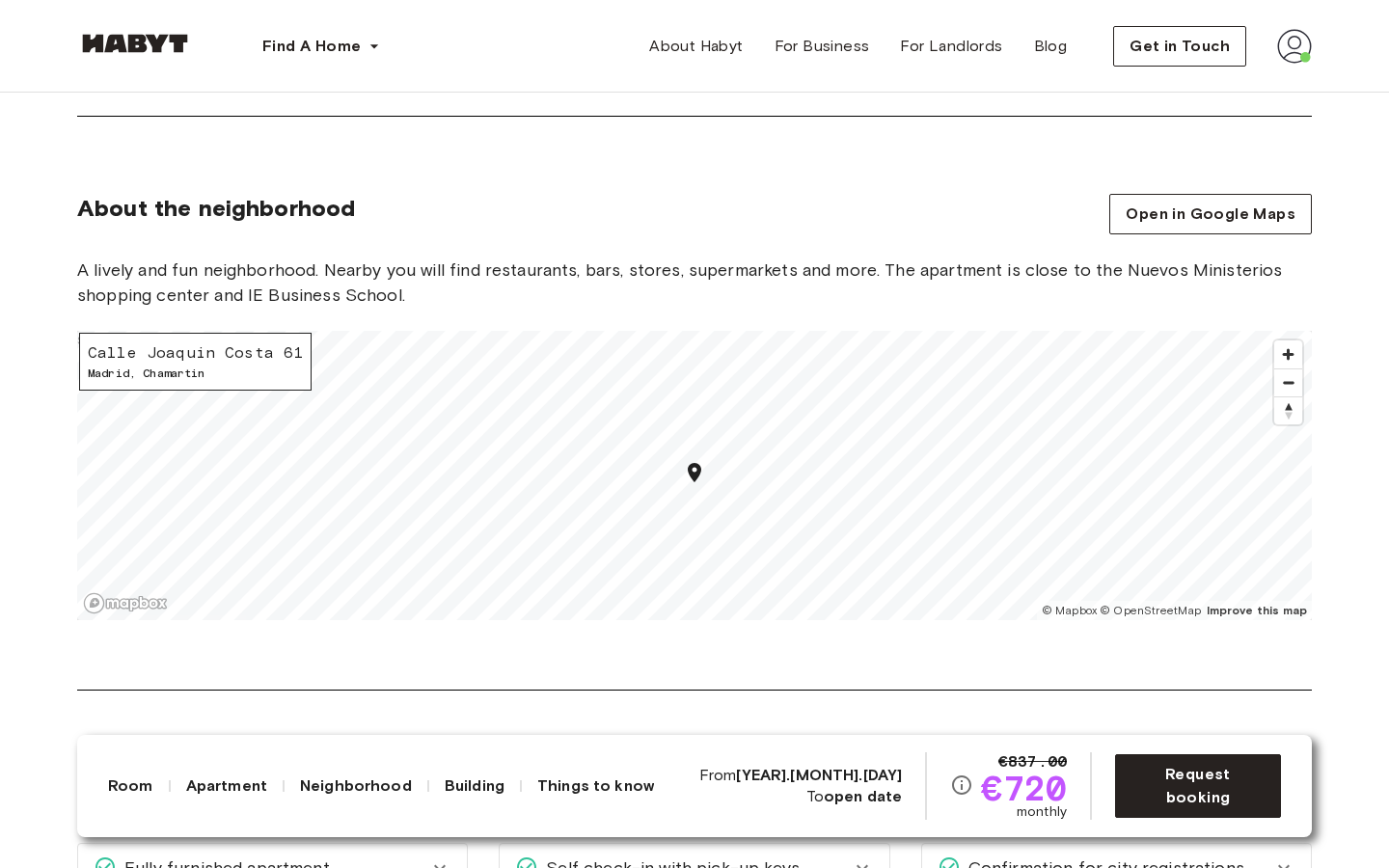 scroll, scrollTop: 2110, scrollLeft: 0, axis: vertical 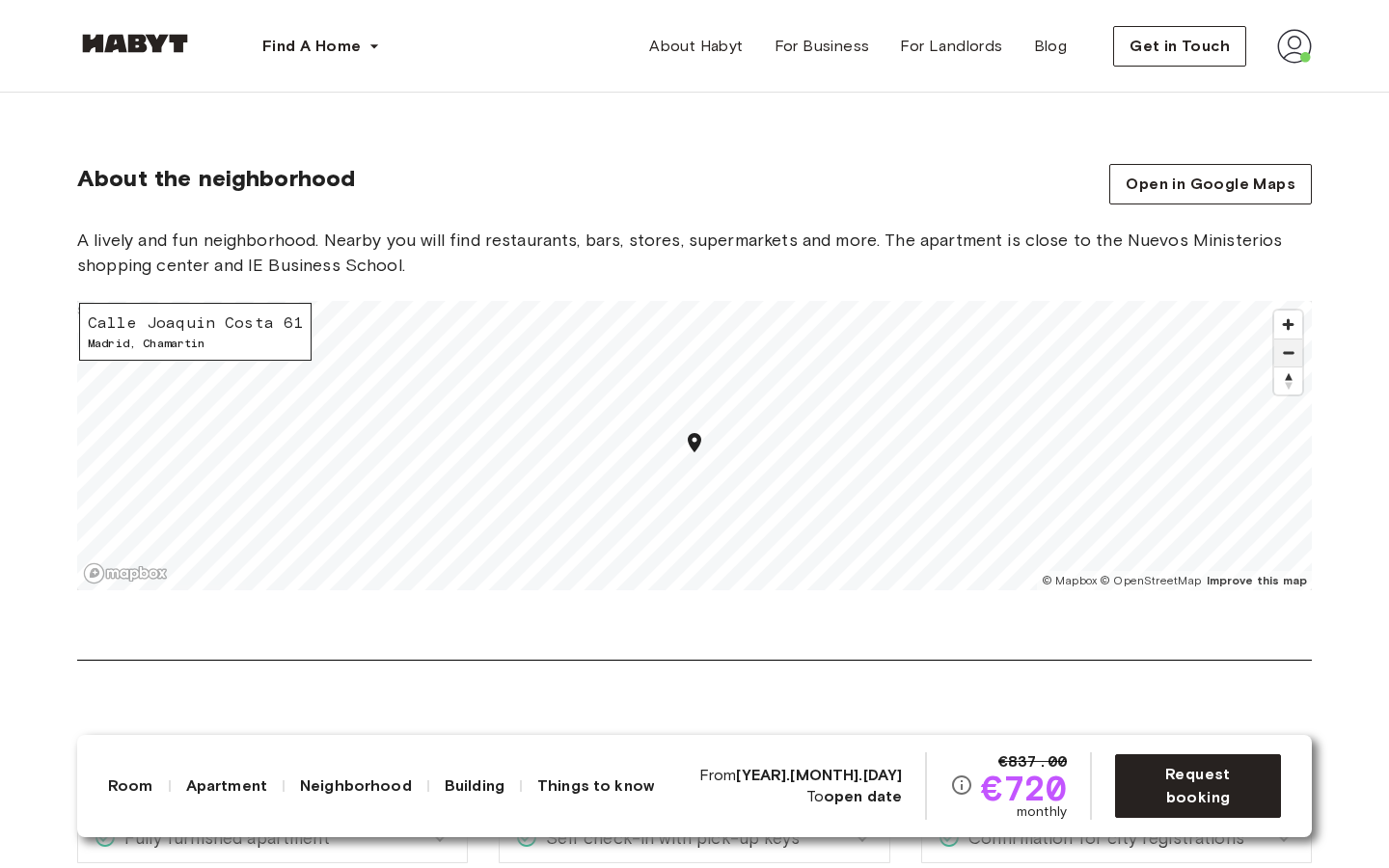click at bounding box center [1288, 353] 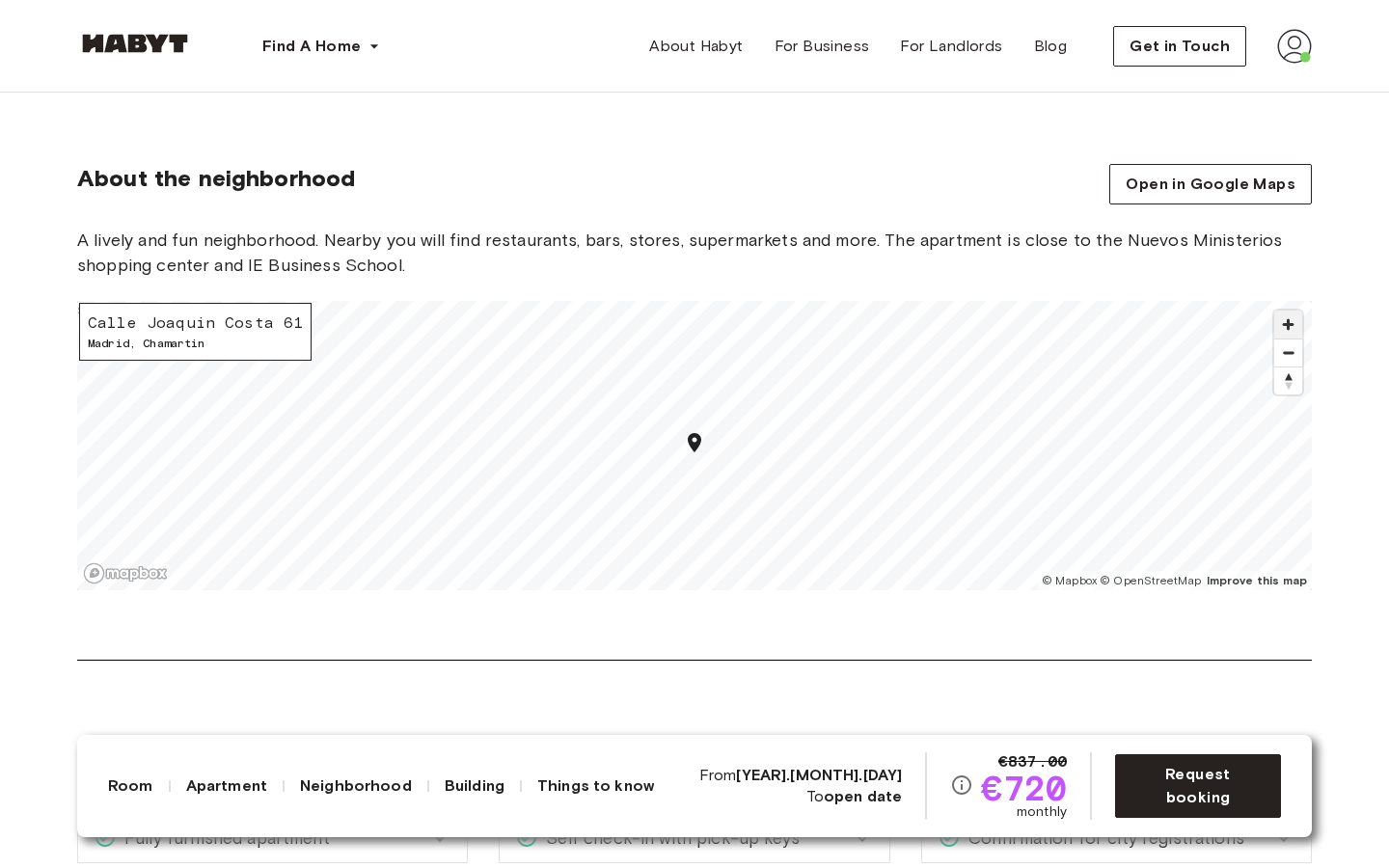 click at bounding box center [1288, 324] 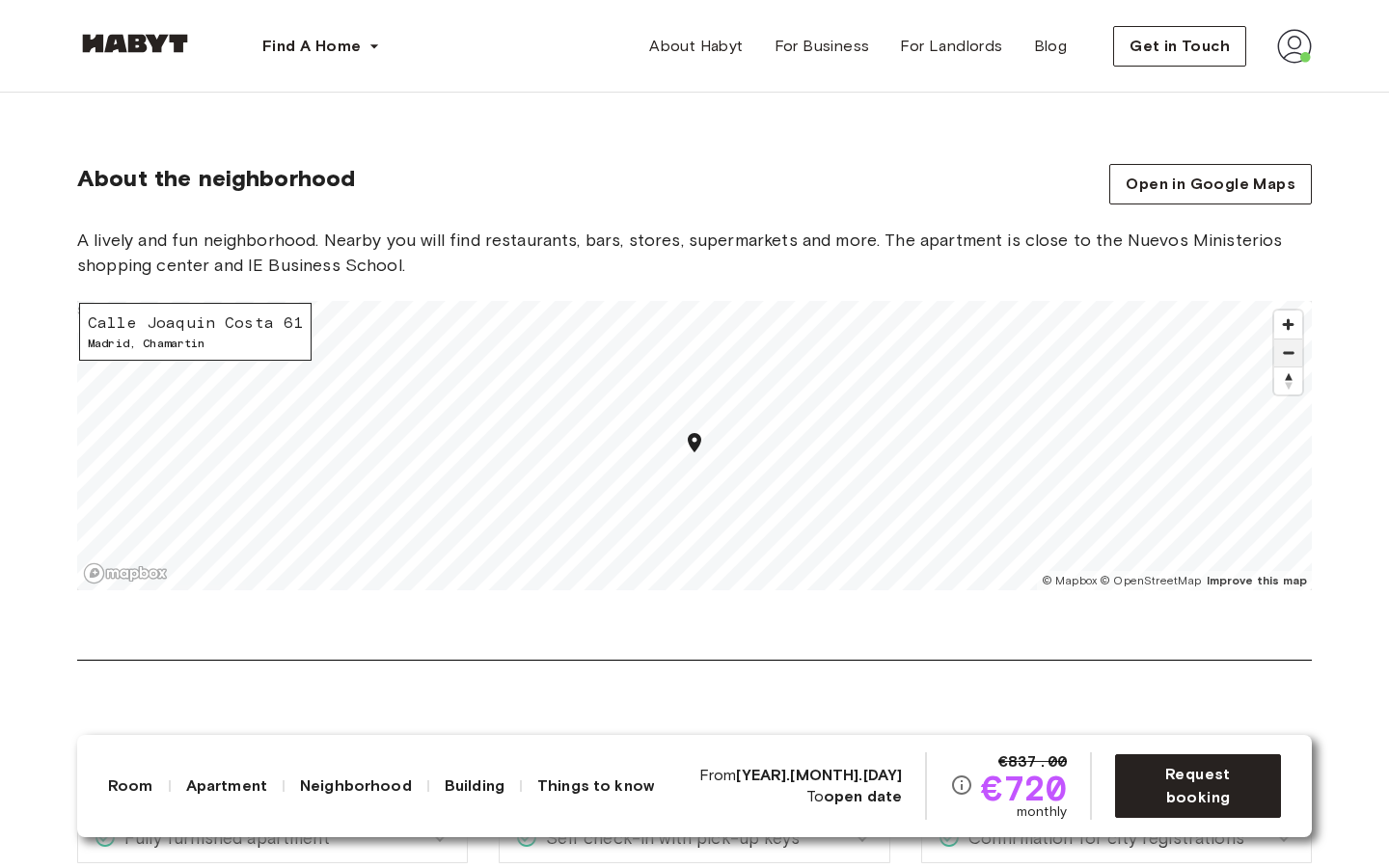 click at bounding box center [1288, 353] 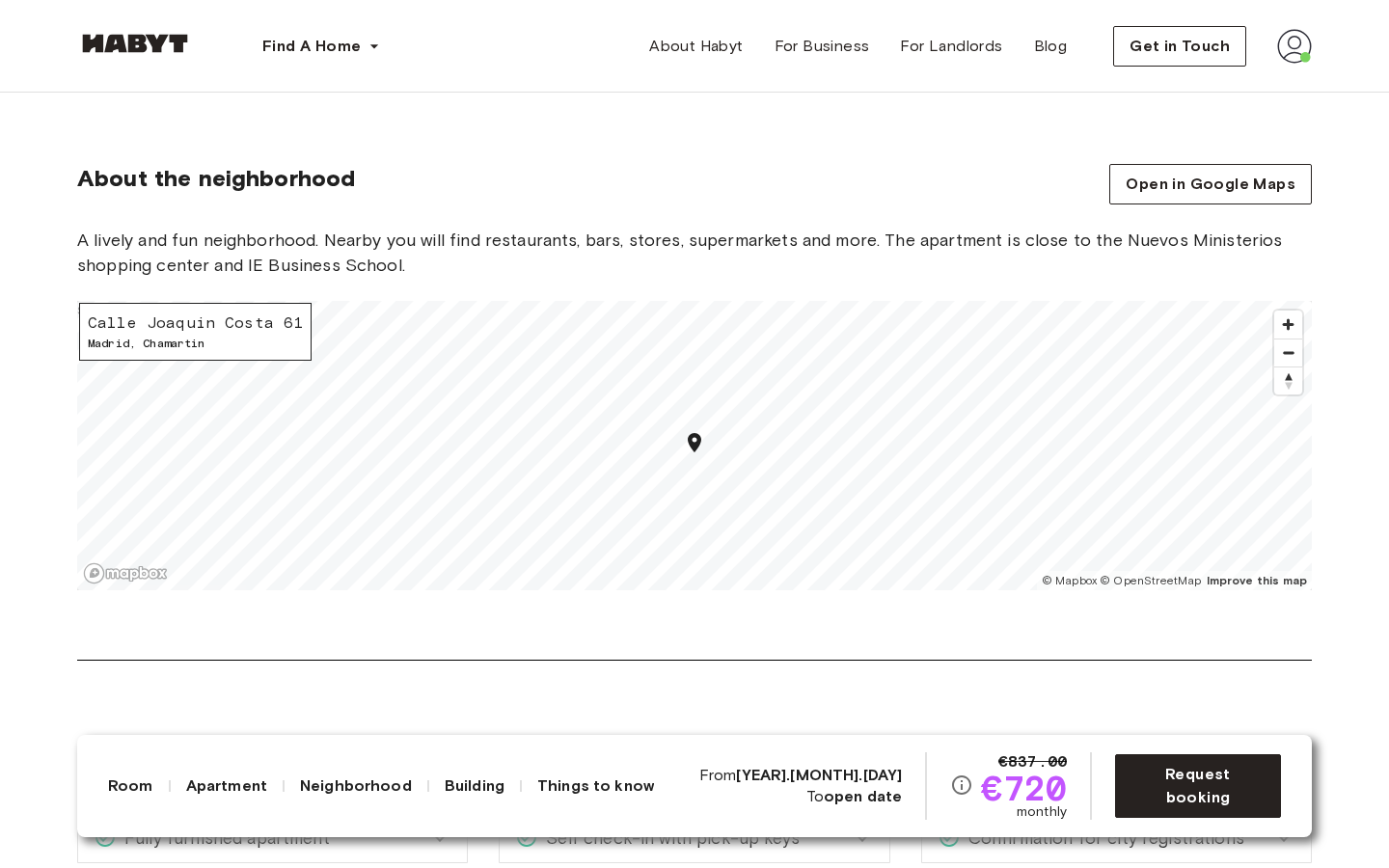 click at bounding box center (135, 47) 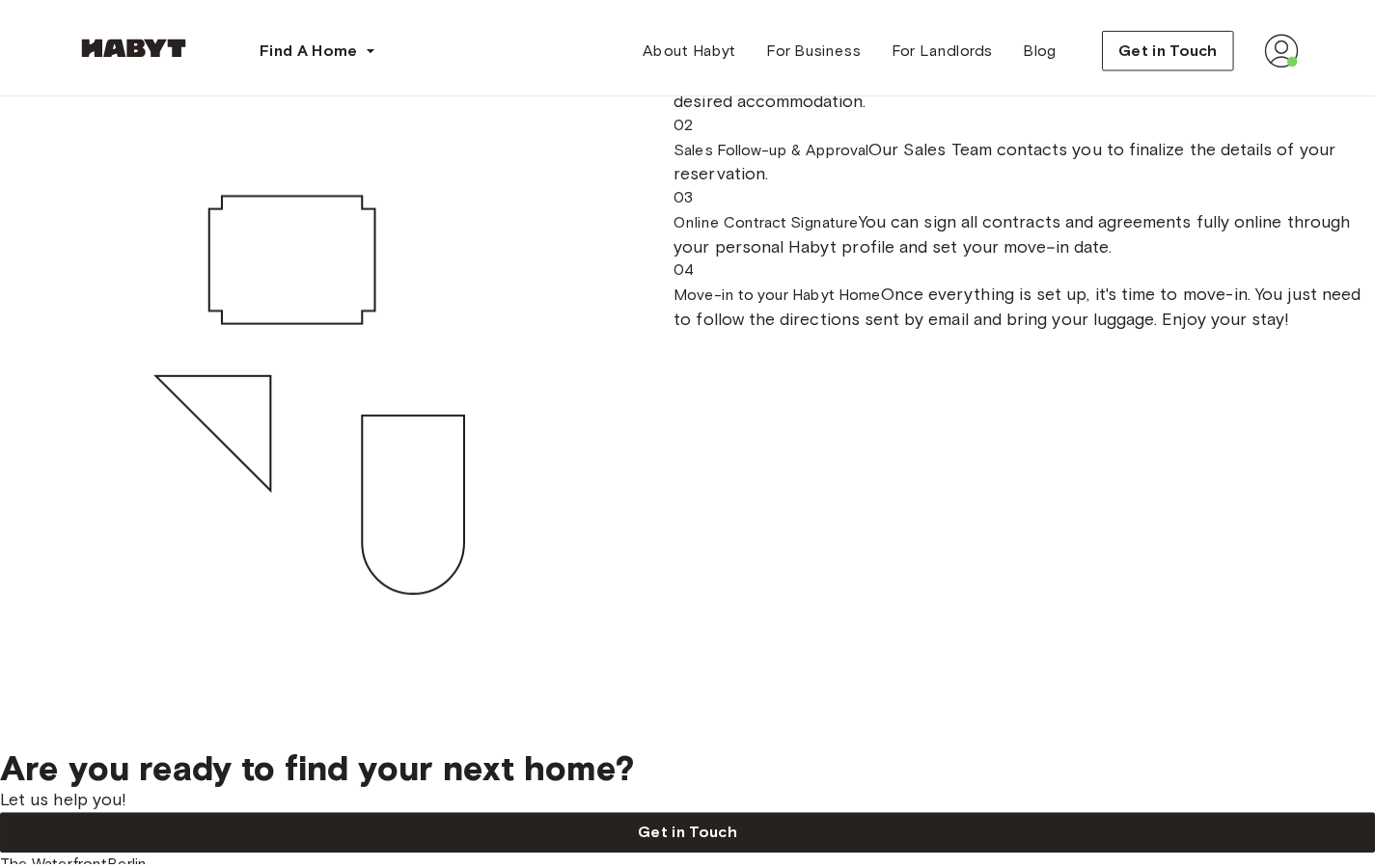 scroll, scrollTop: 0, scrollLeft: 0, axis: both 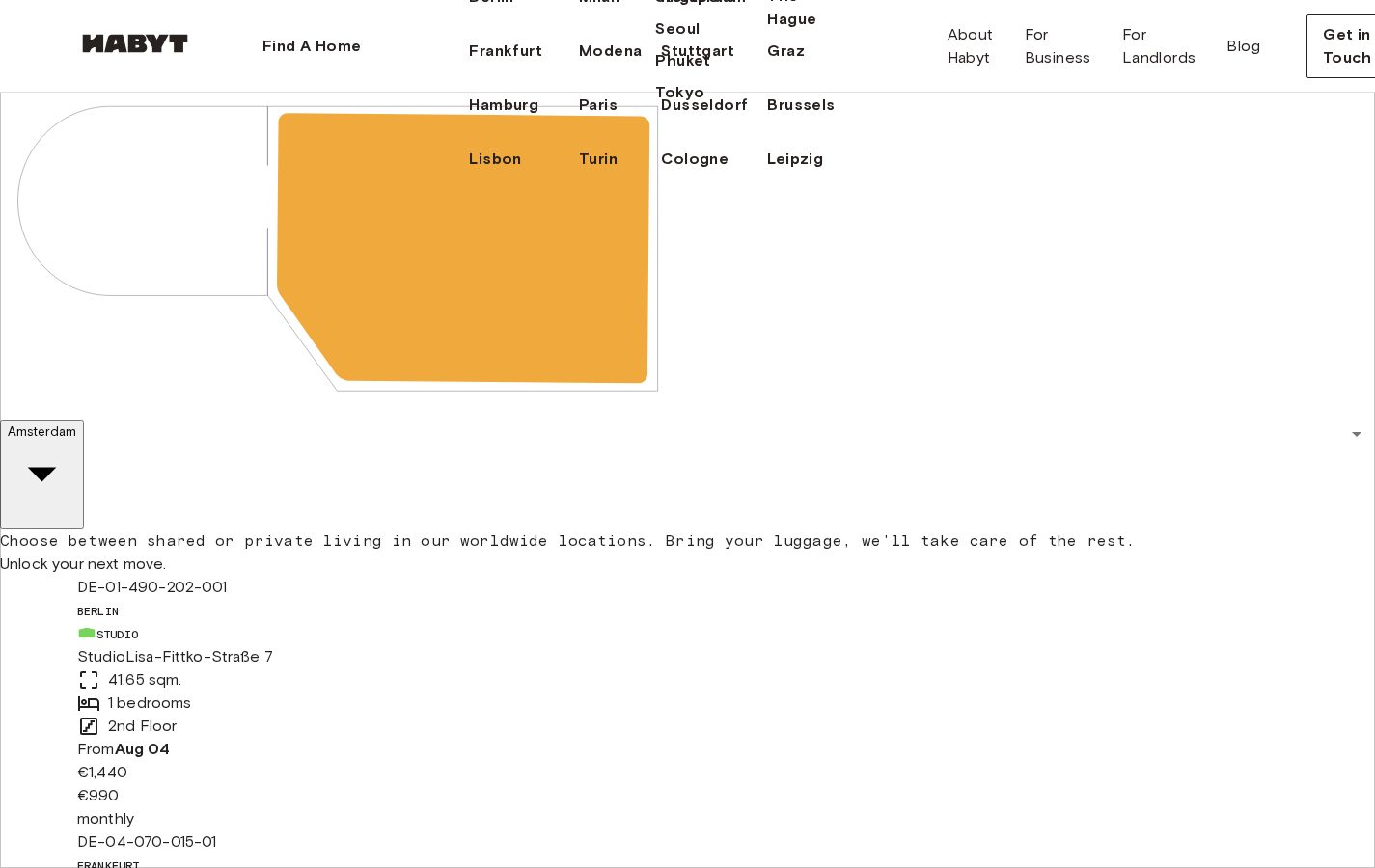 click on "Madrid" at bounding box center (609, -57) 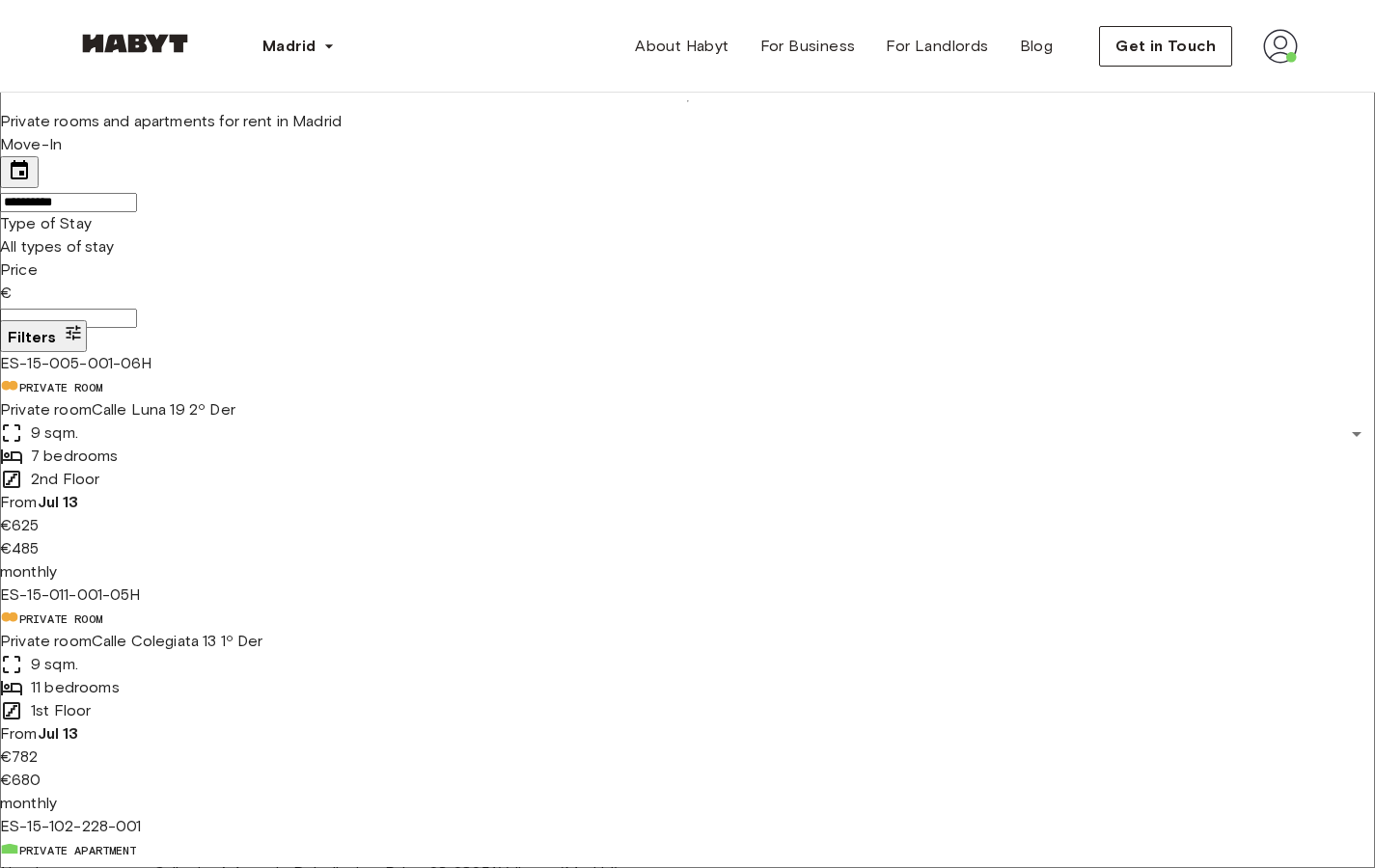 click on "**********" at bounding box center [69, 203] 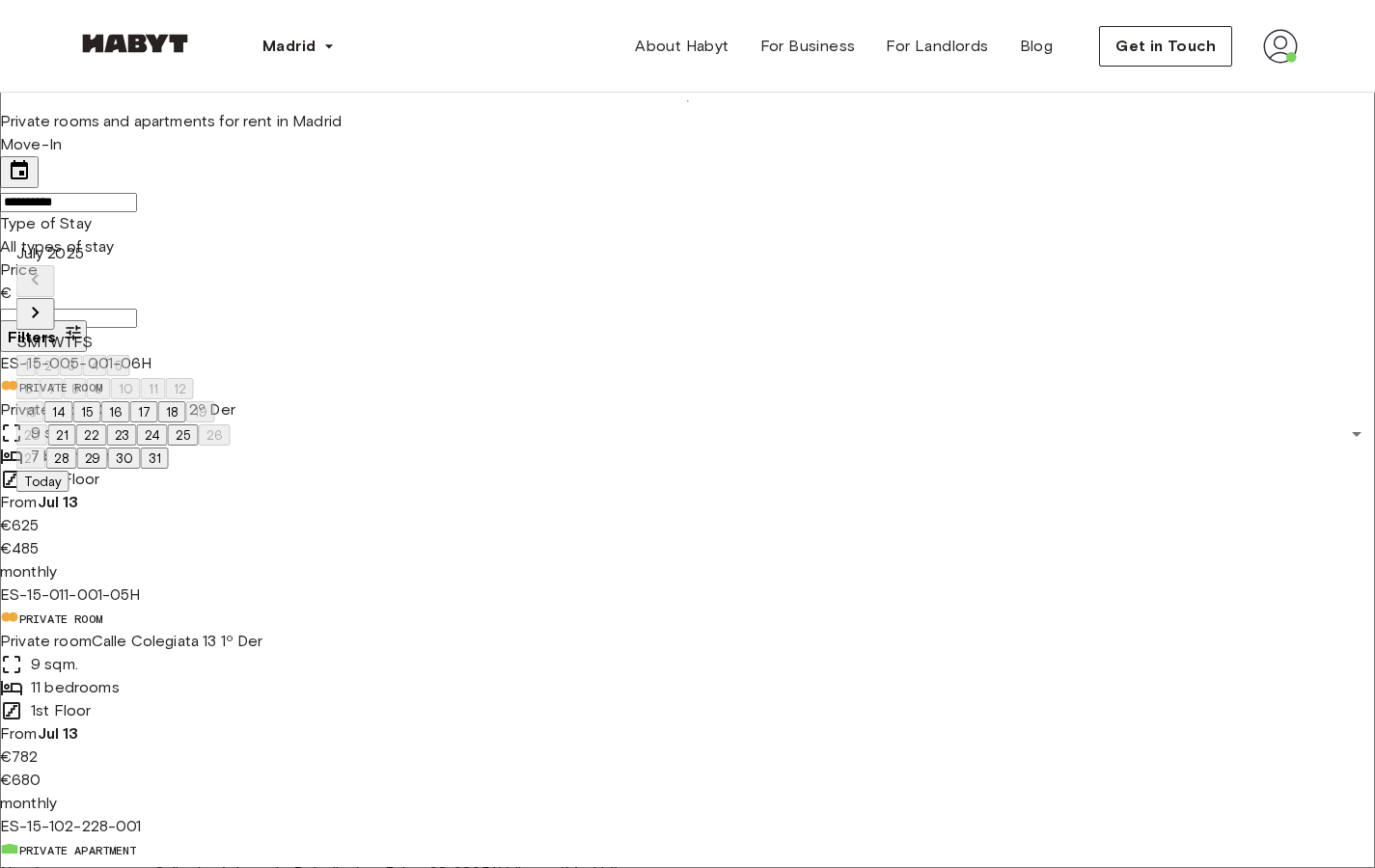 click on "1 listing" at bounding box center (204, 5010) 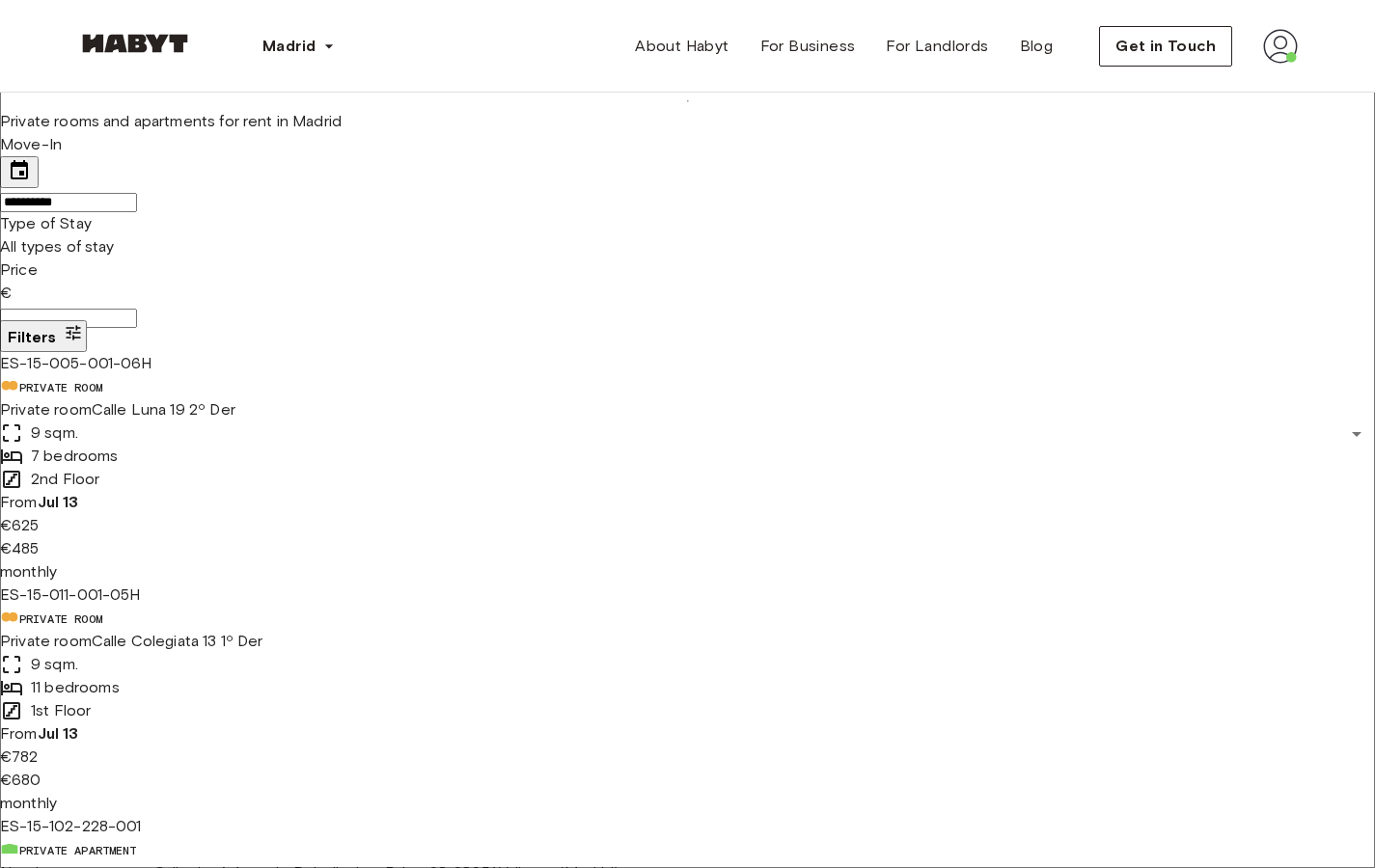 click on "2 listings" at bounding box center (209, 5099) 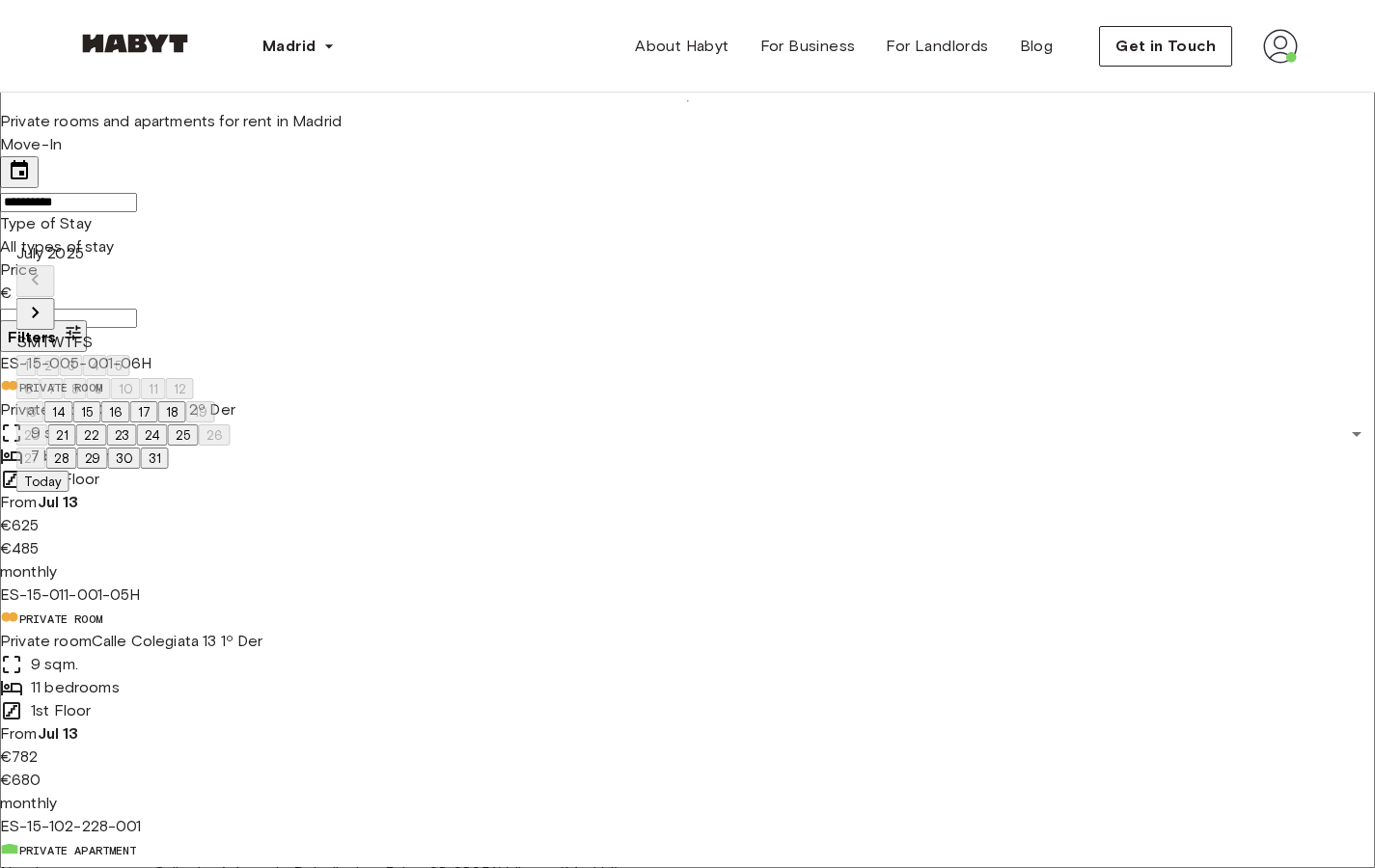 click 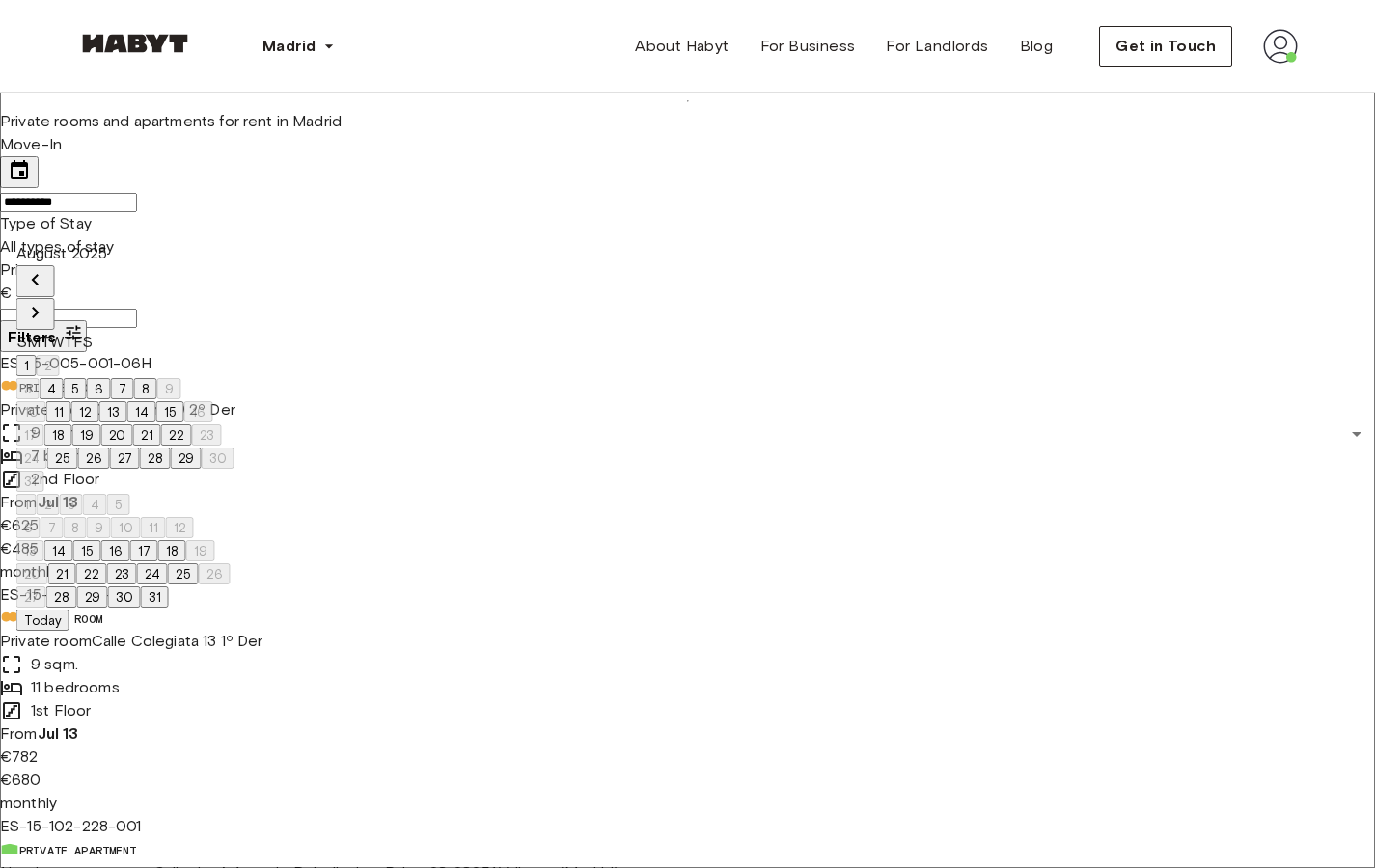 click 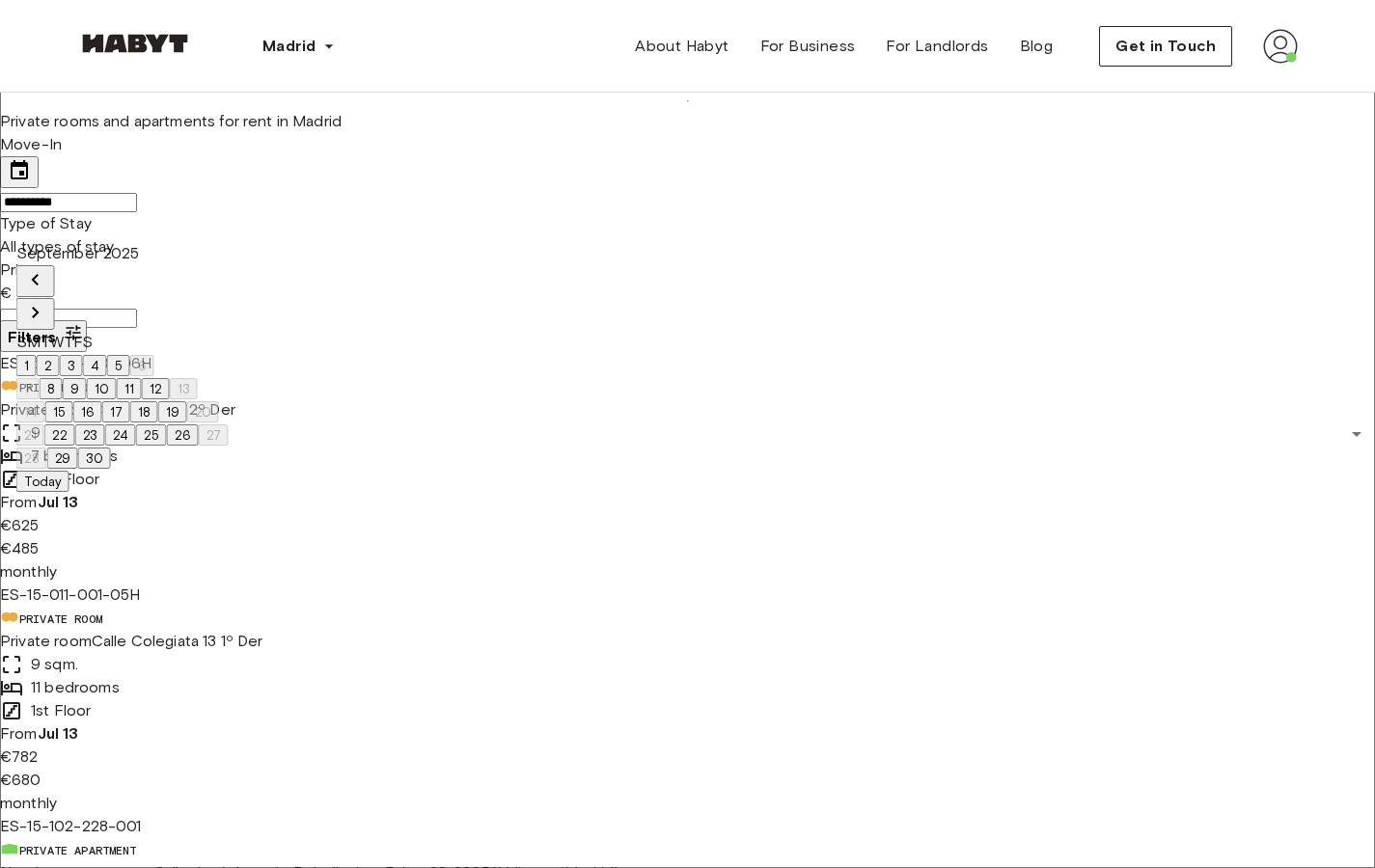 click on "9" at bounding box center [74, 389] 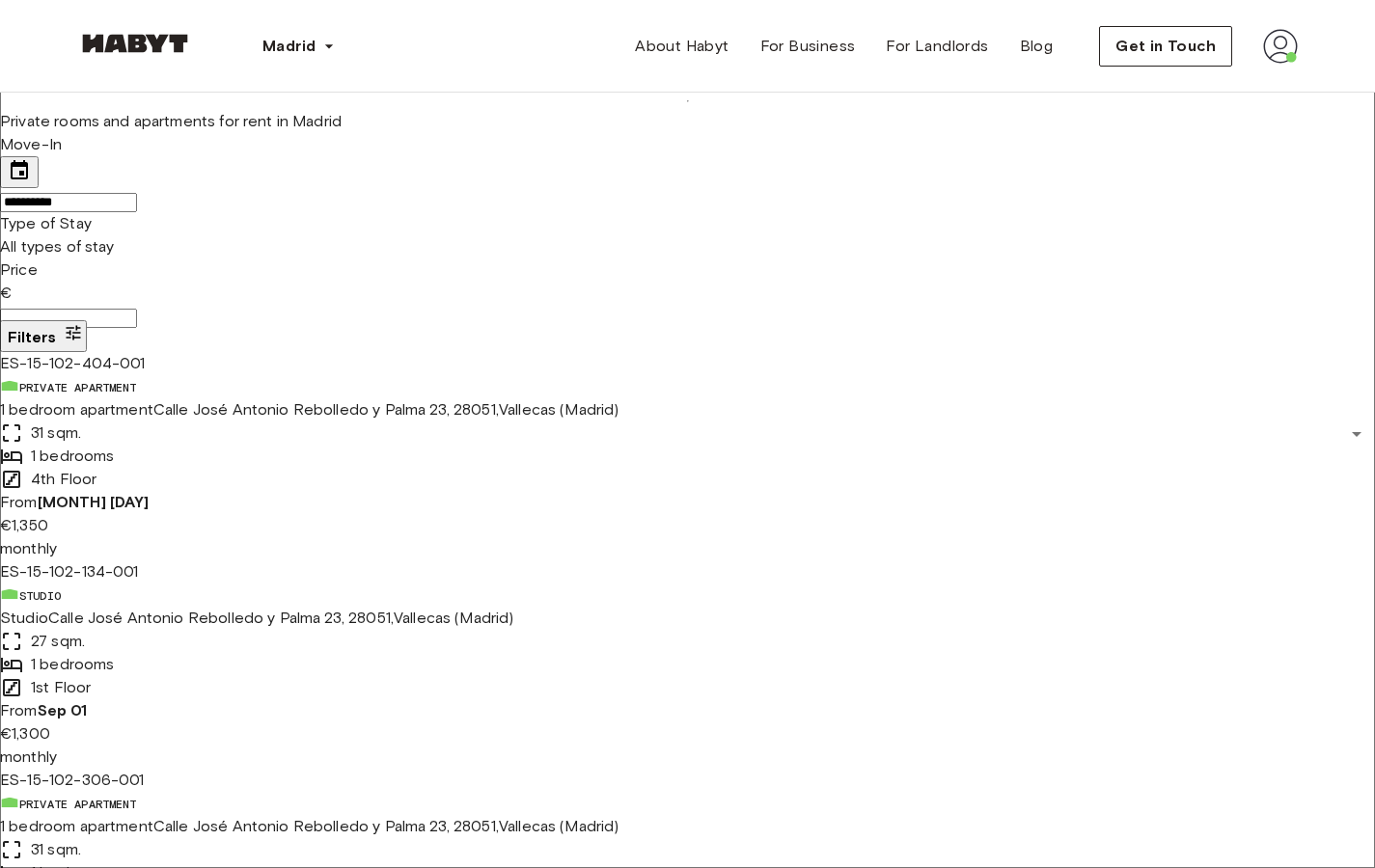 click on "**********" at bounding box center (69, 203) 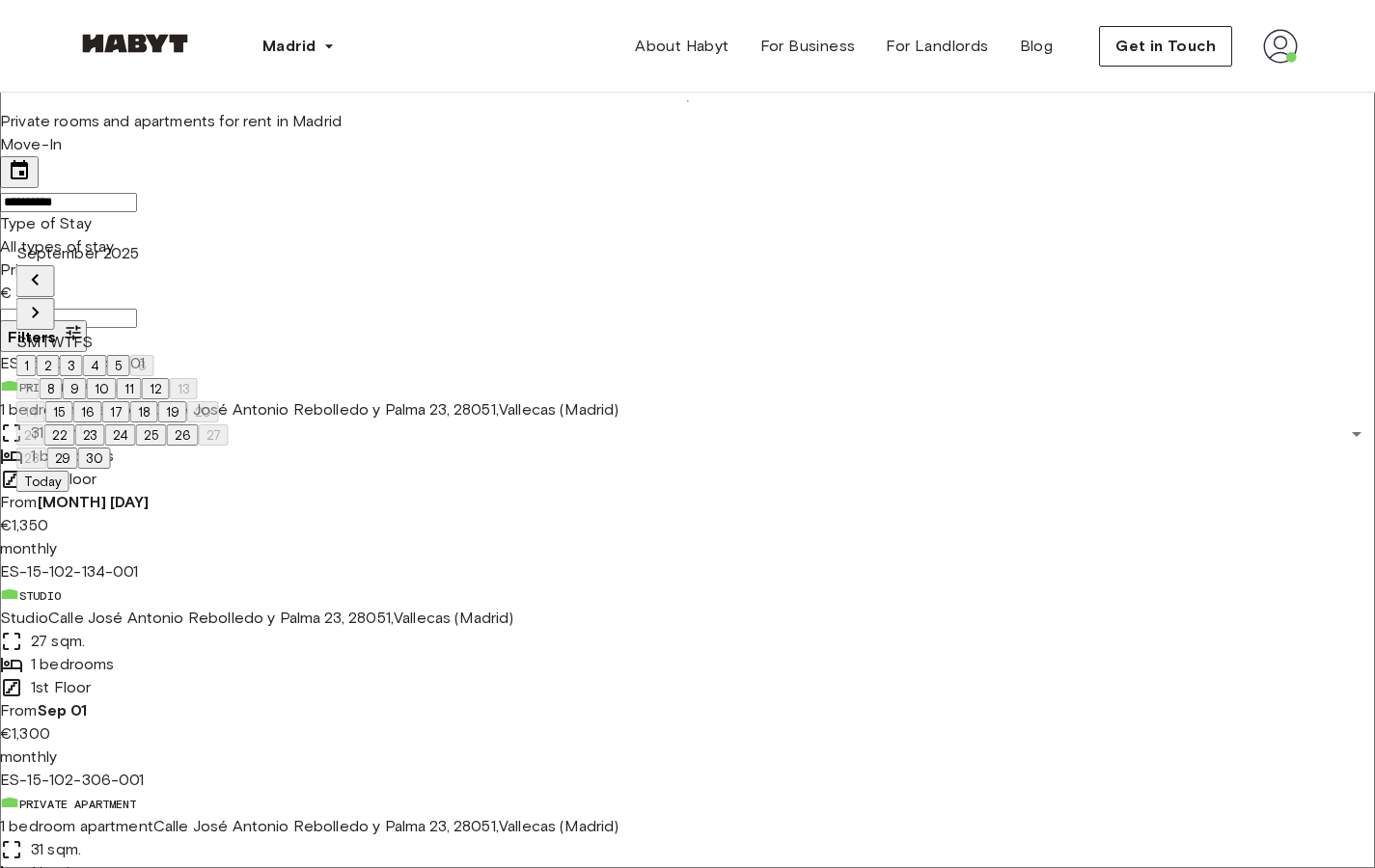 click 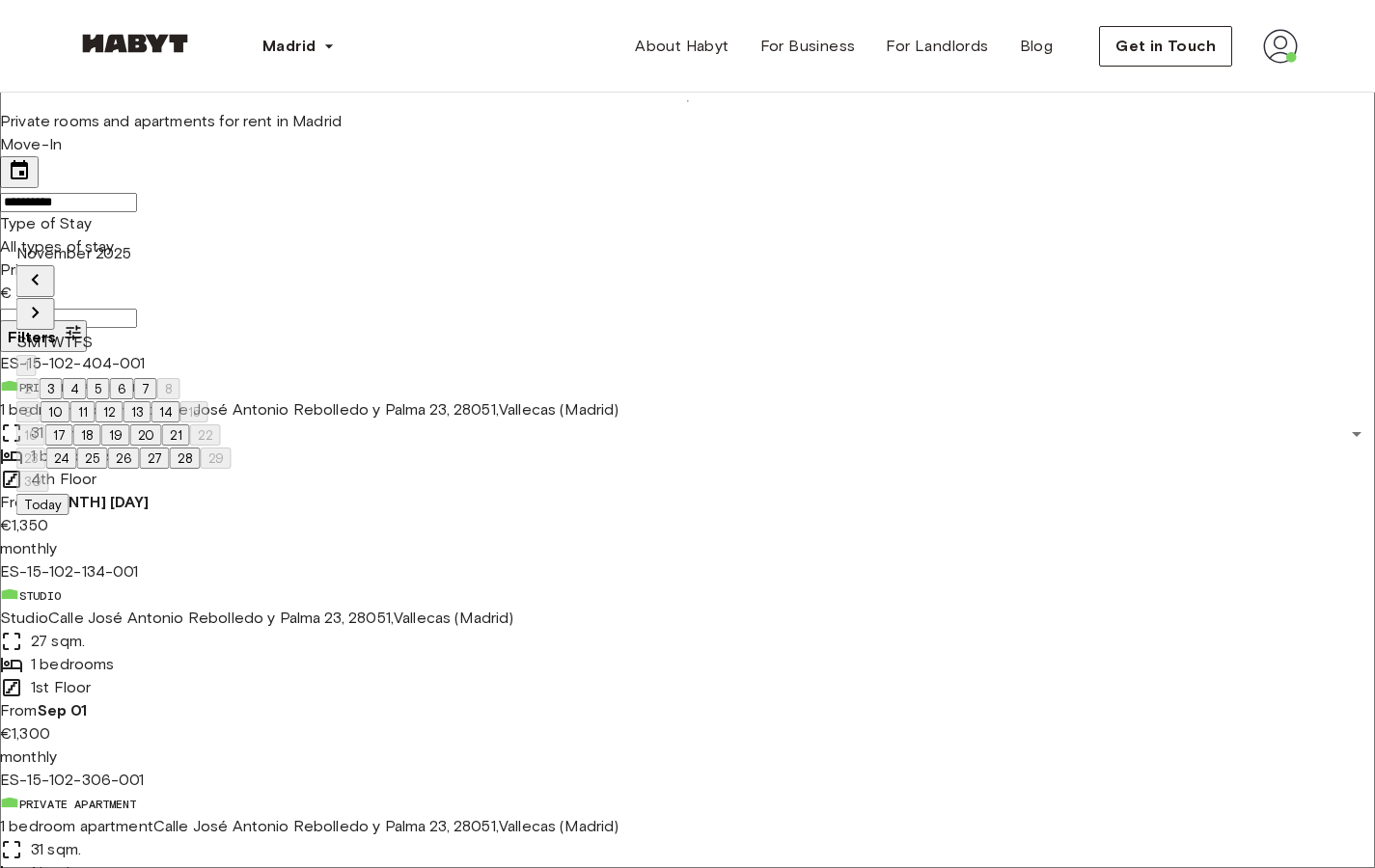 click on "2 3 4 5 6 7 8" at bounding box center (124, 389) 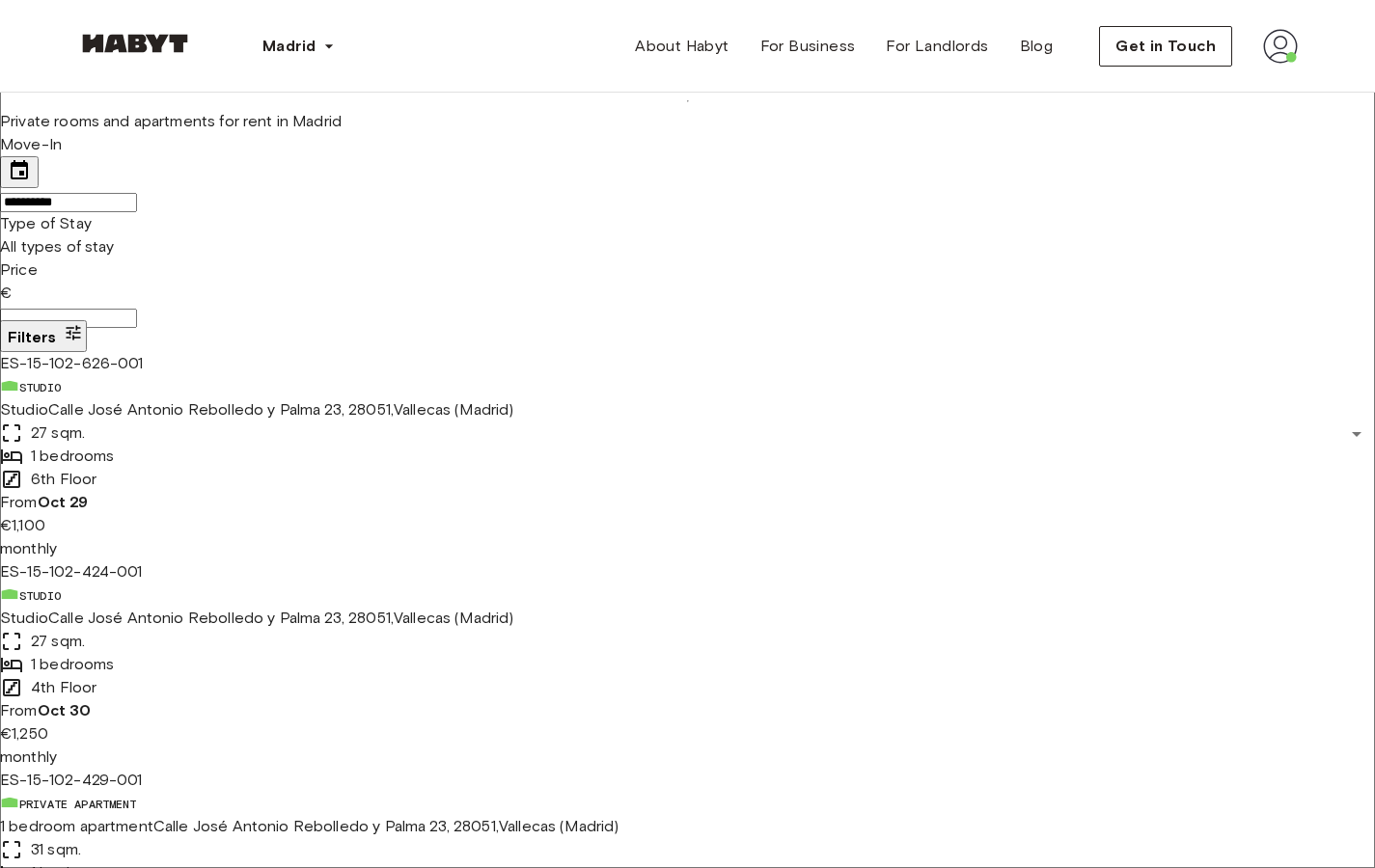 click on "**********" at bounding box center (69, 203) 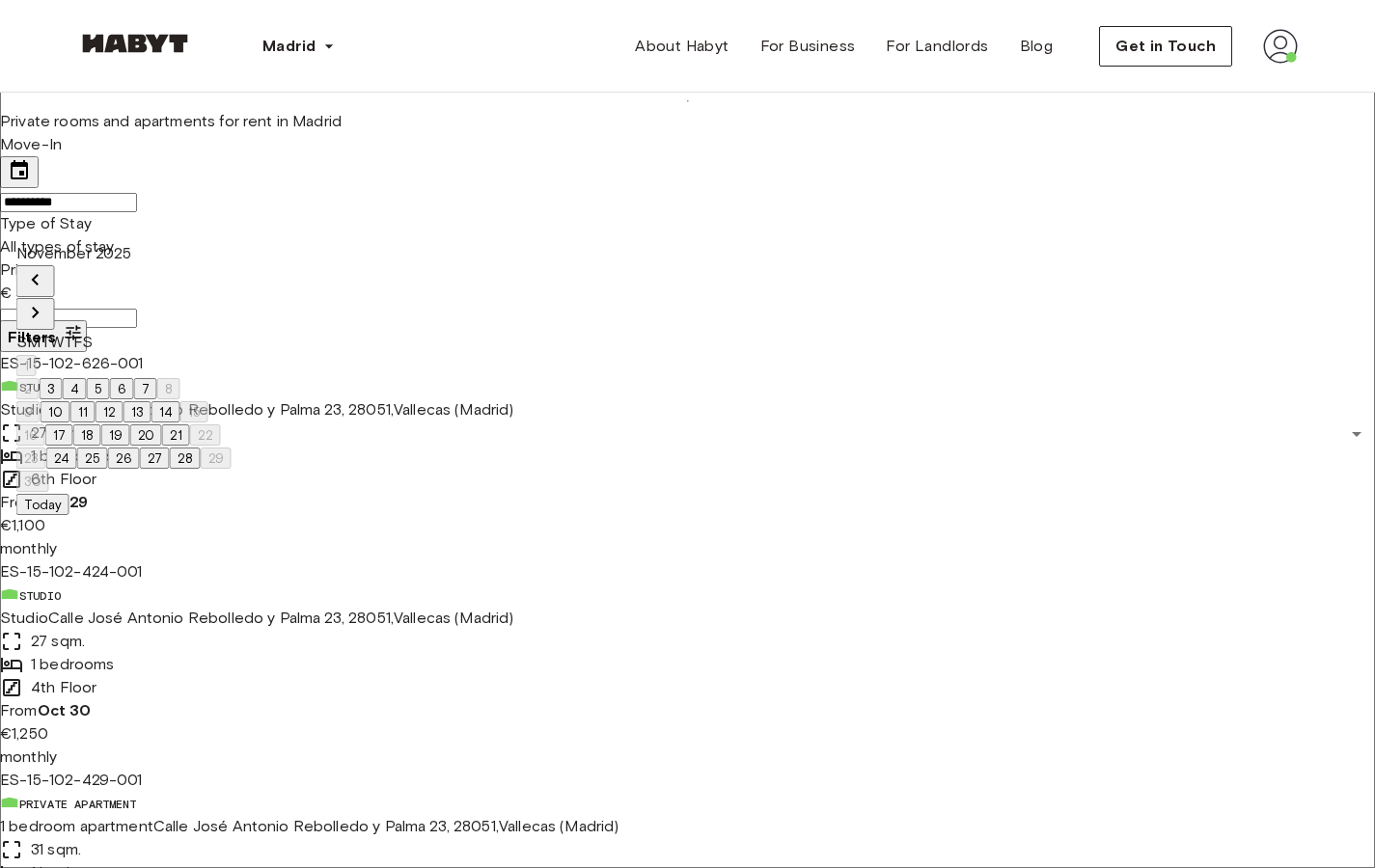 click 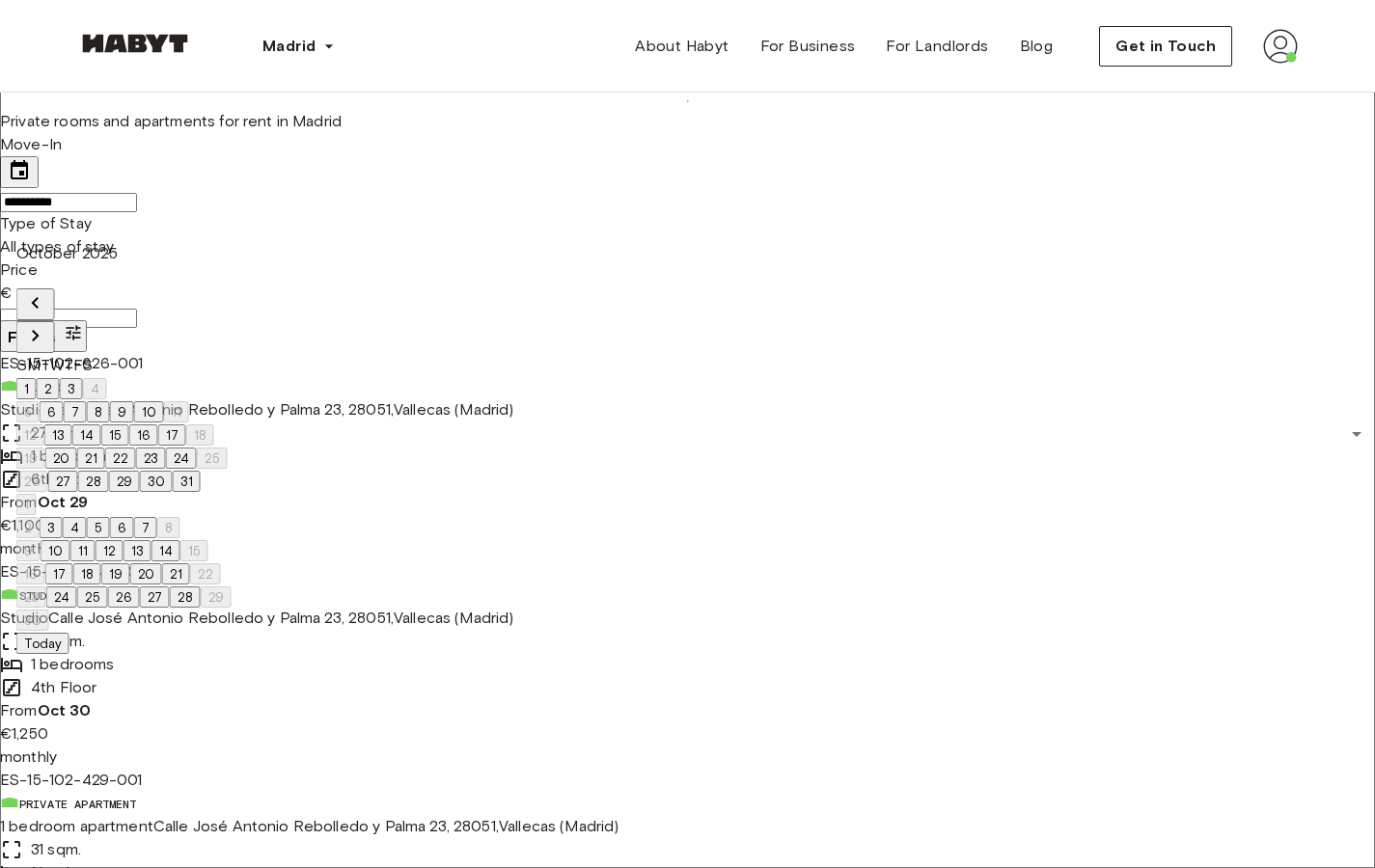 click 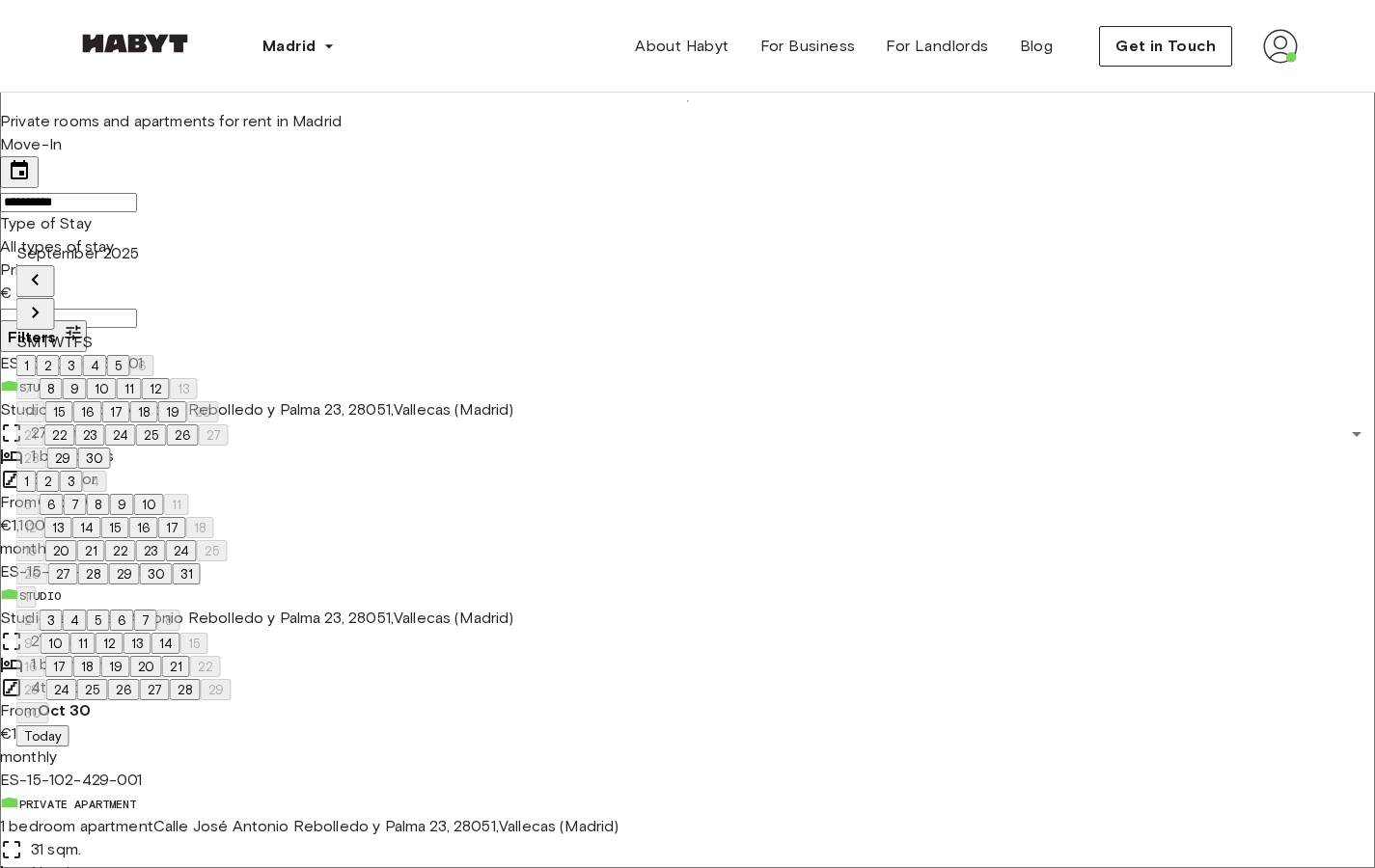 click 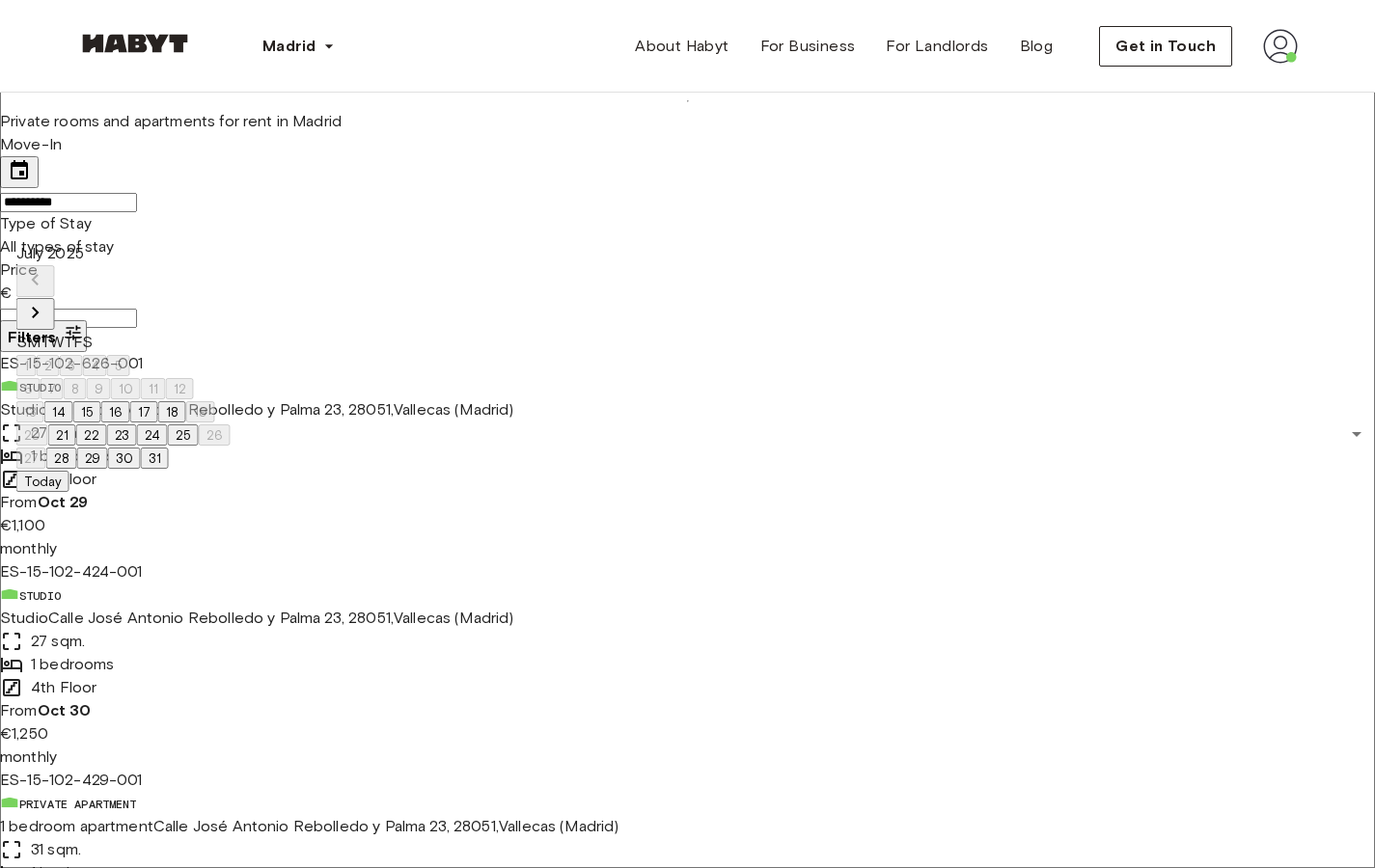 click at bounding box center [124, 298] 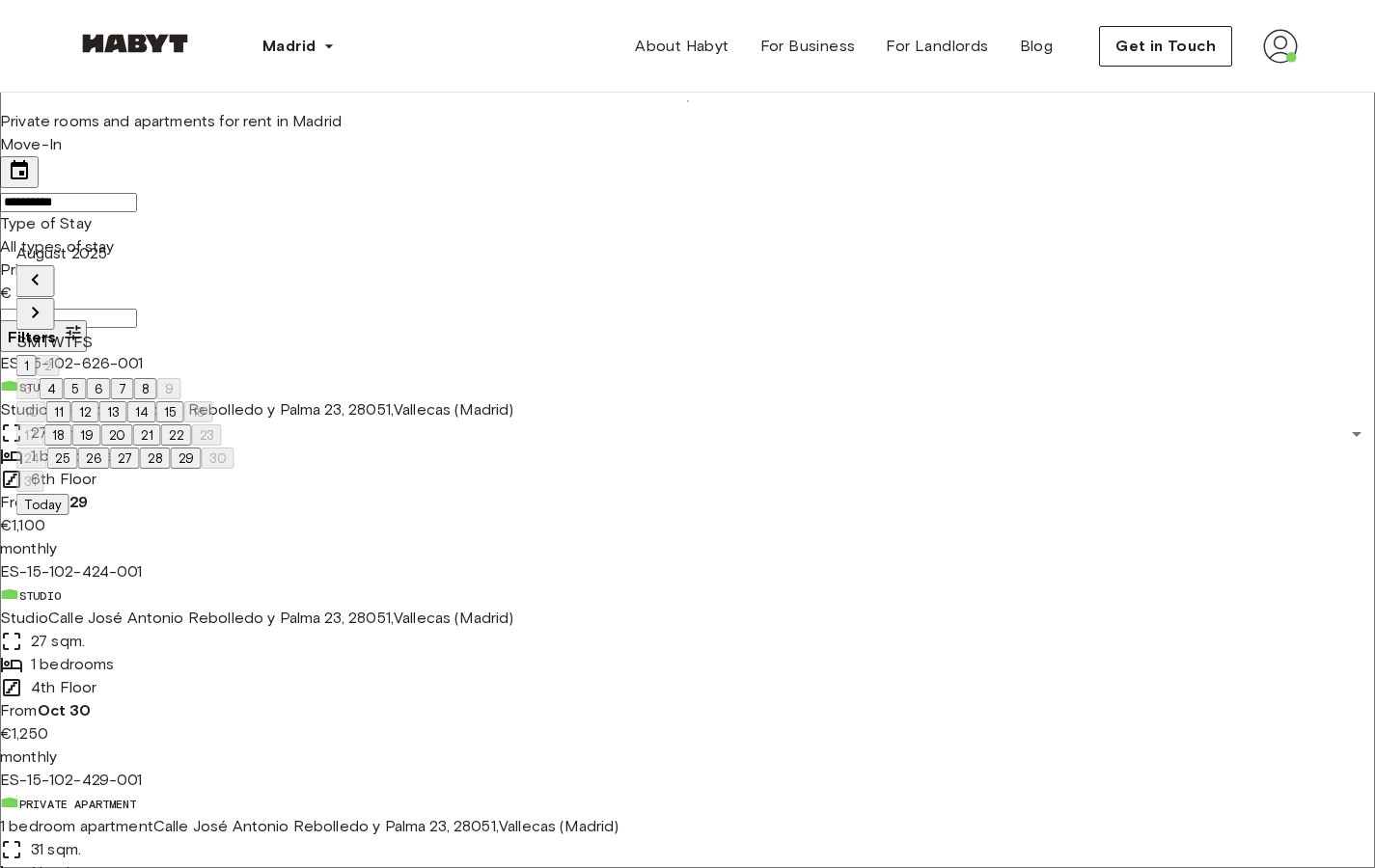 click on "10 11 12 13 14 15 16" at bounding box center [125, 412] 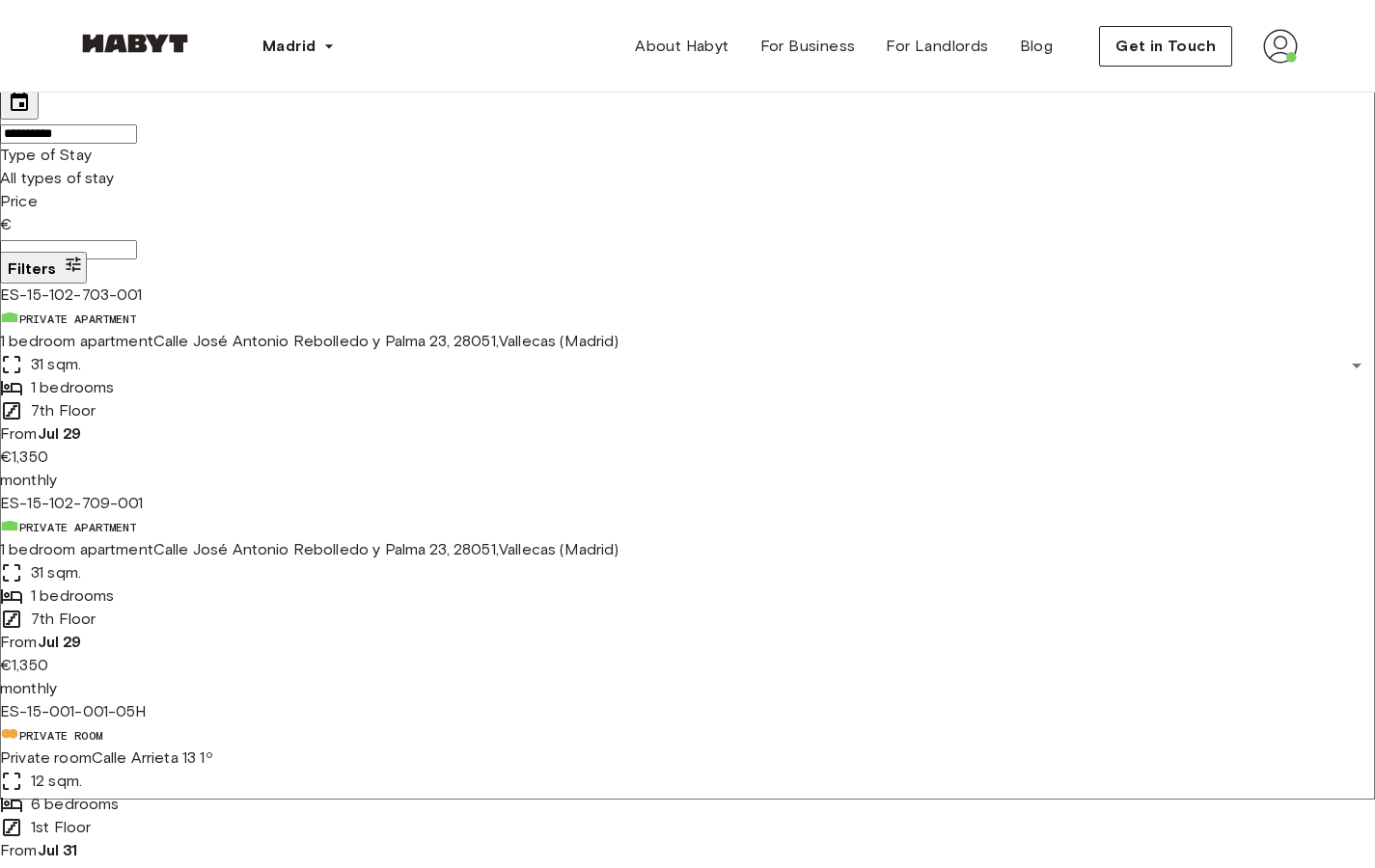 scroll, scrollTop: 64, scrollLeft: 0, axis: vertical 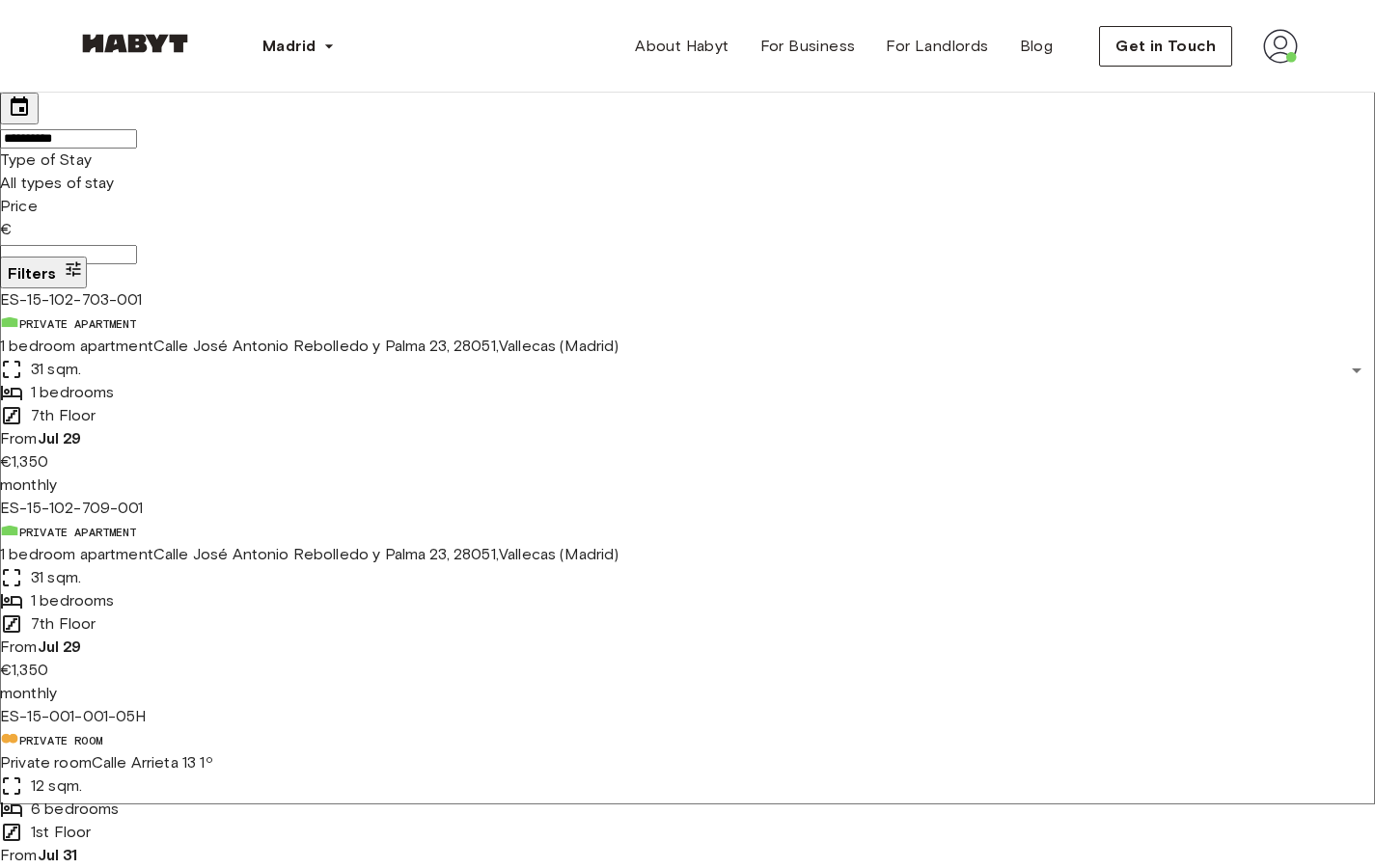 click at bounding box center (1351, 4680) 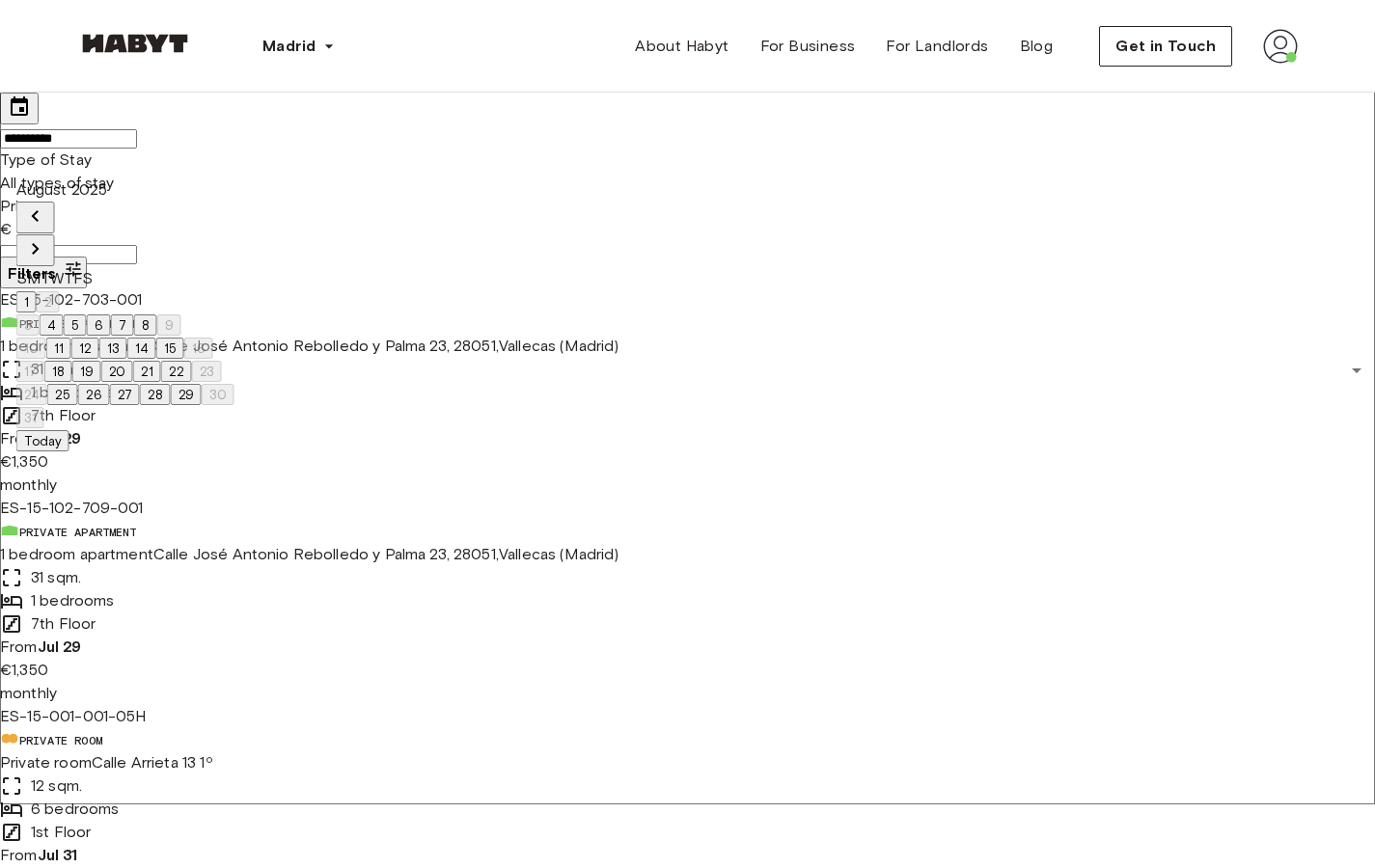 click 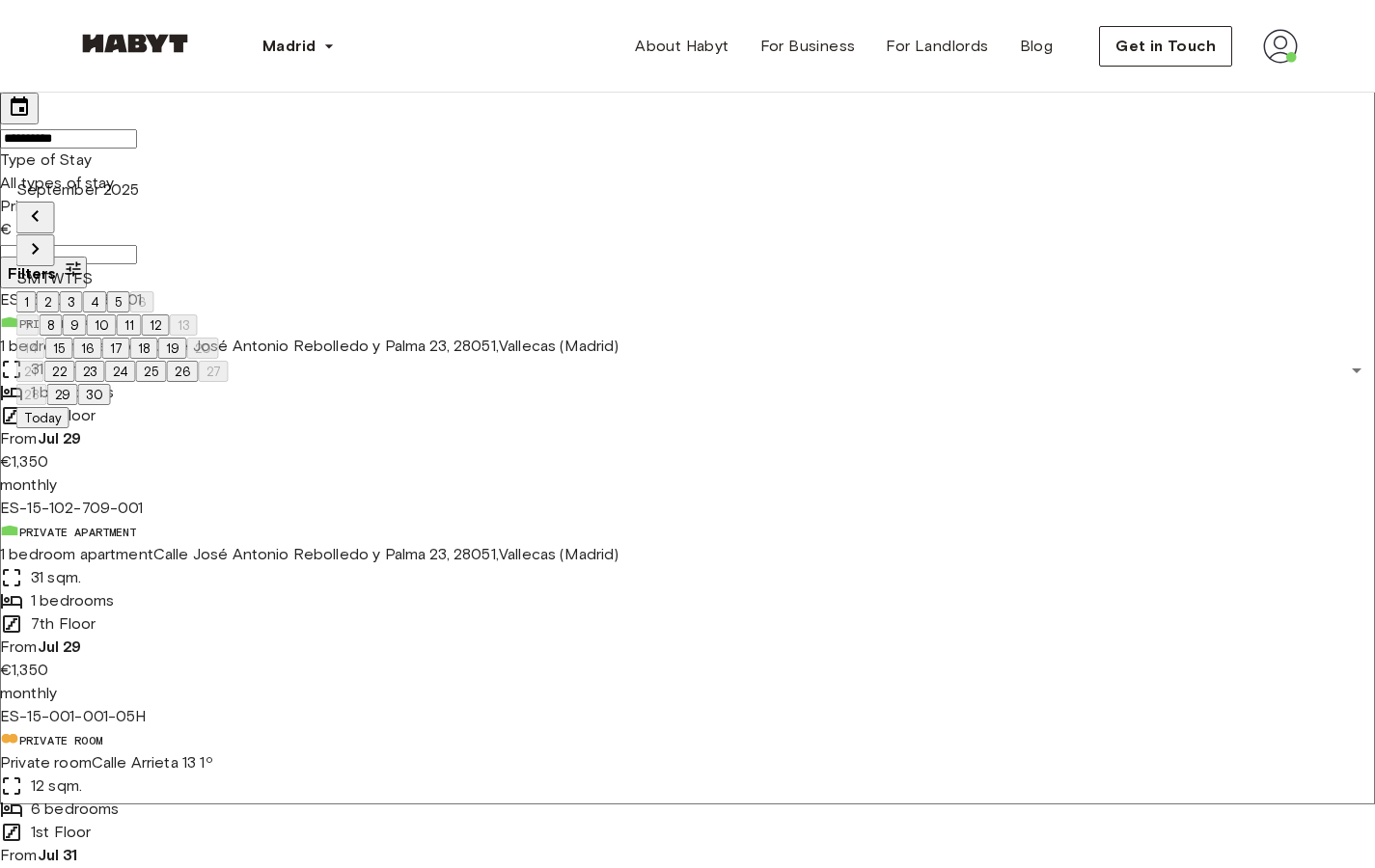 click 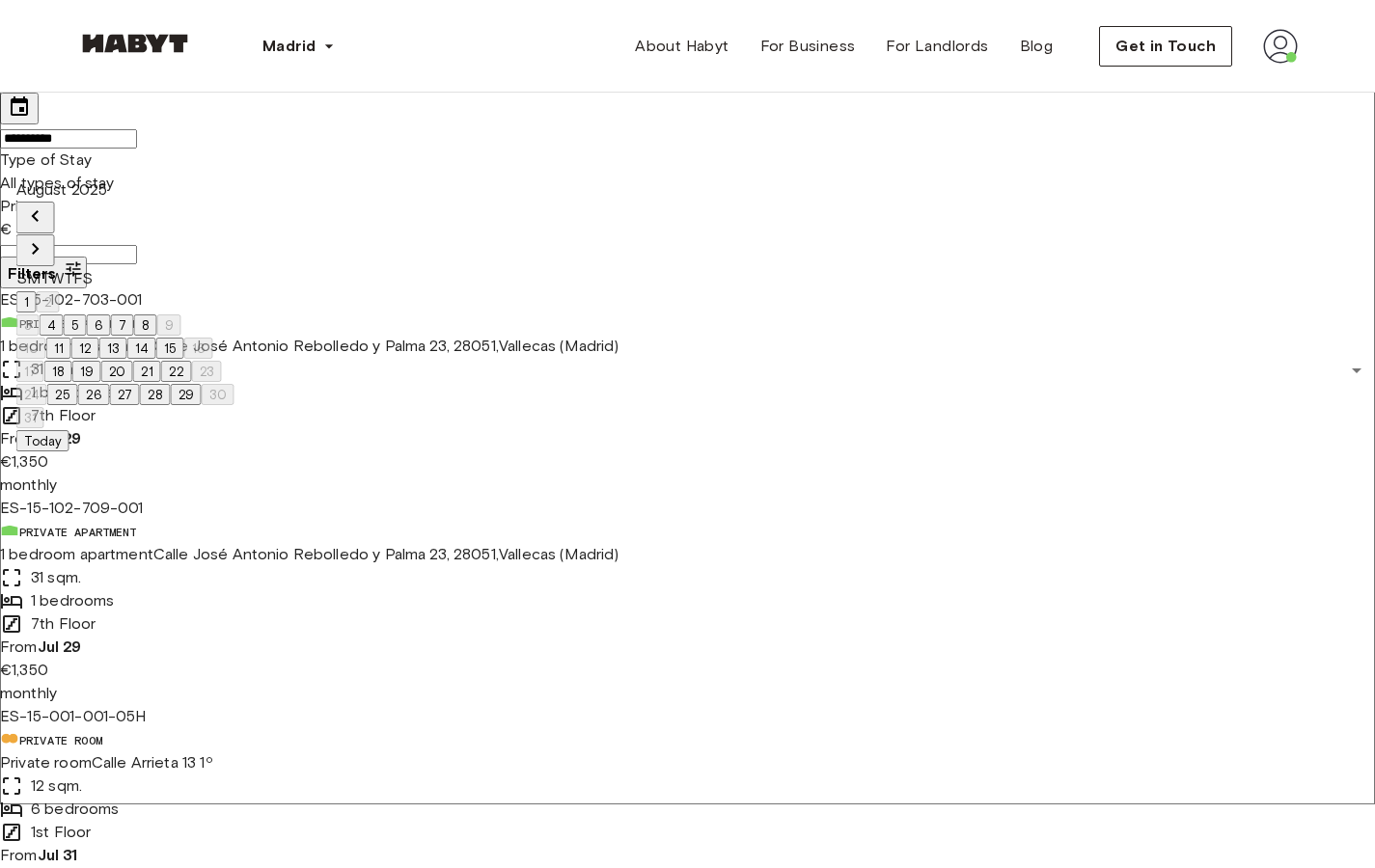 click on "28" at bounding box center (155, 394) 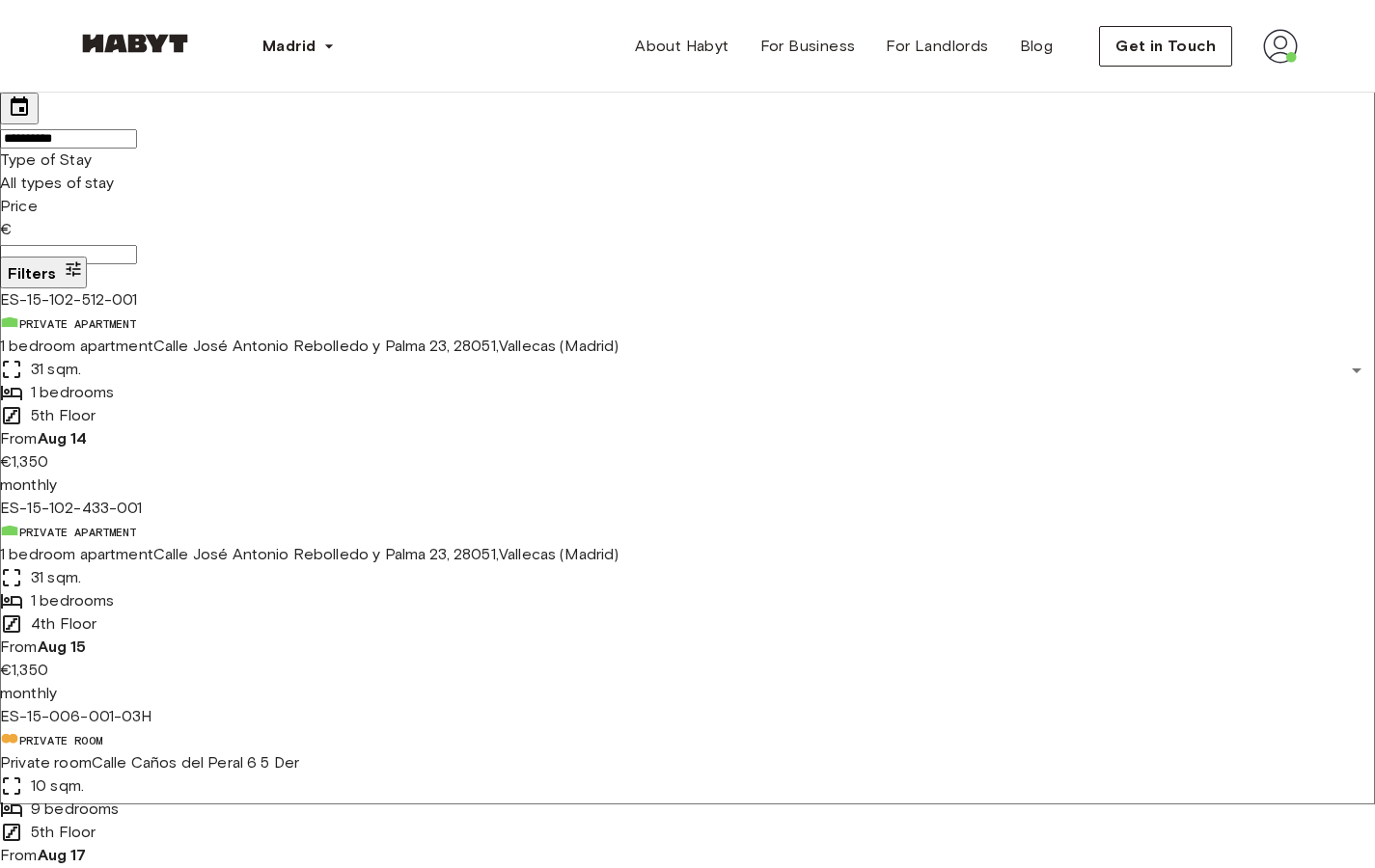 scroll, scrollTop: 503, scrollLeft: 0, axis: vertical 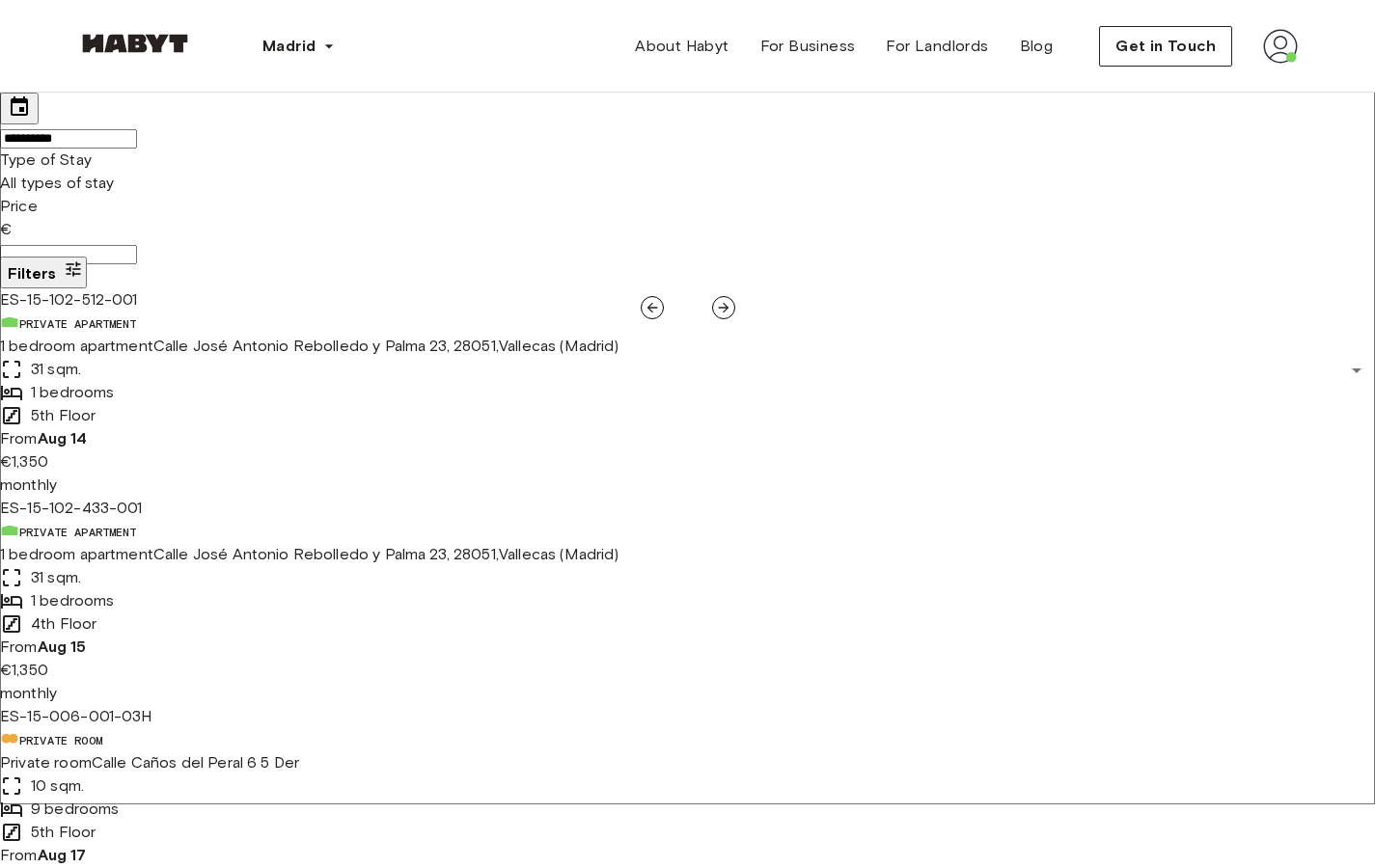 drag, startPoint x: 475, startPoint y: 509, endPoint x: 83, endPoint y: 550, distance: 394.1383 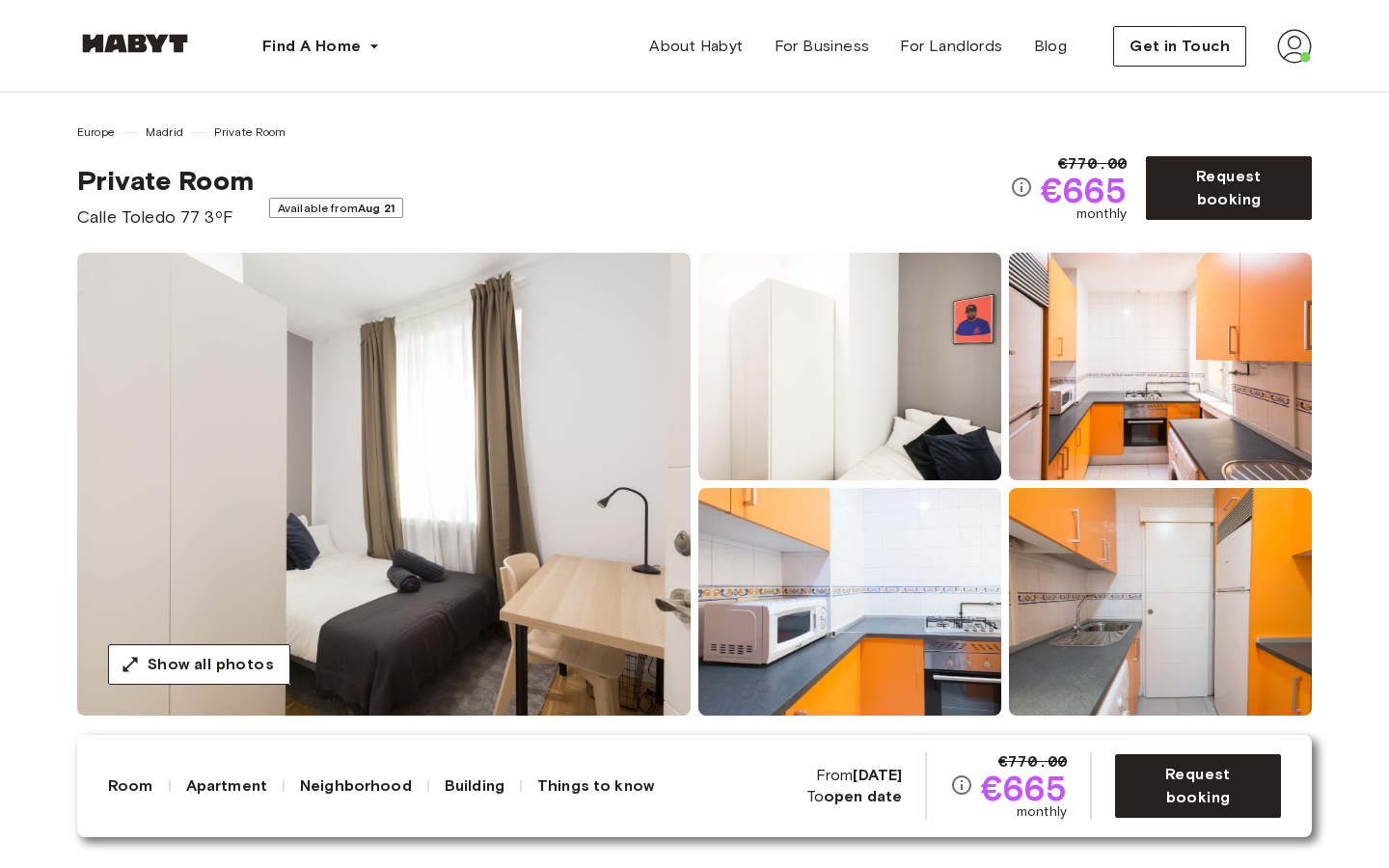 scroll, scrollTop: 0, scrollLeft: 0, axis: both 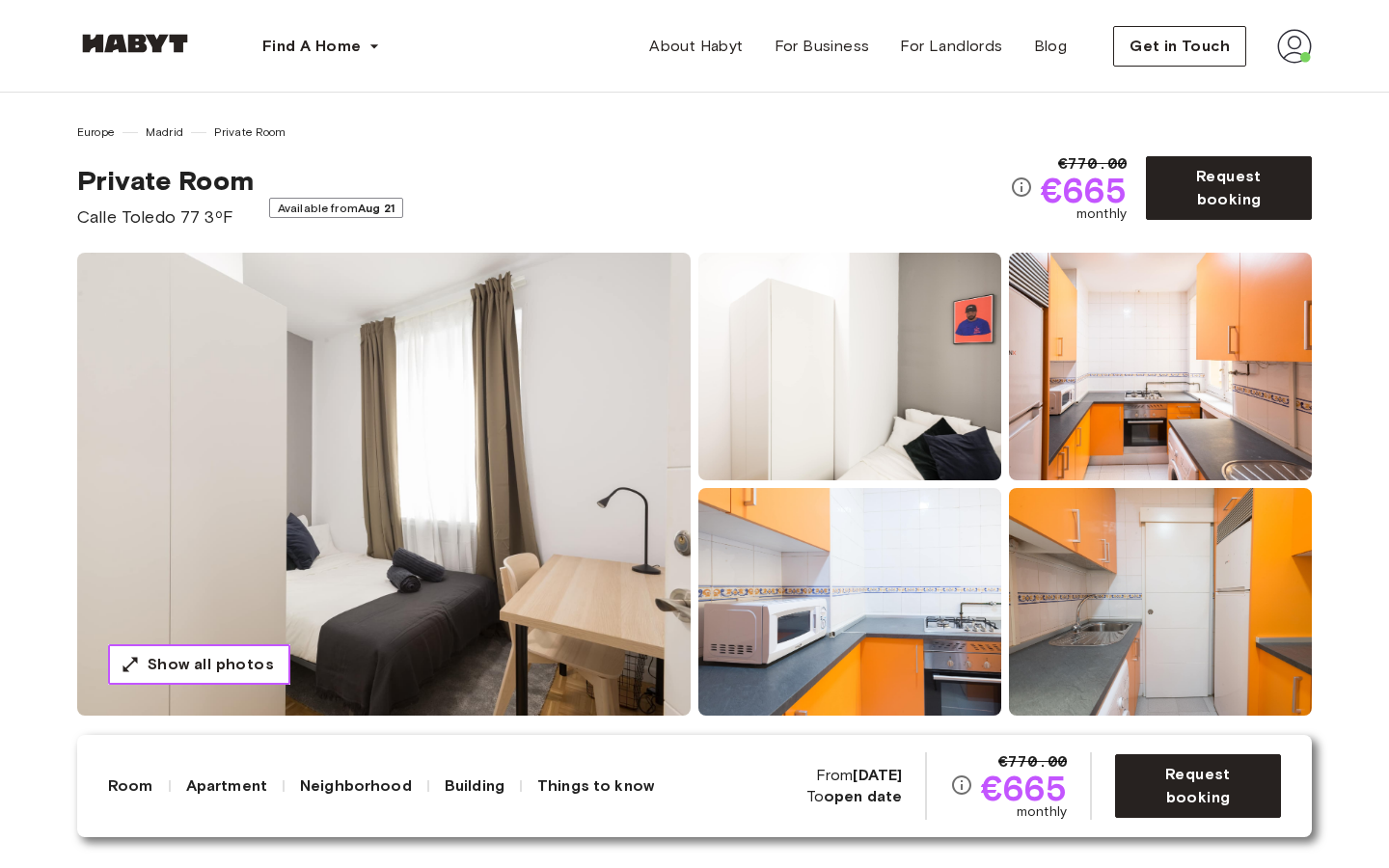 click on "Show all photos" at bounding box center [210, 665] 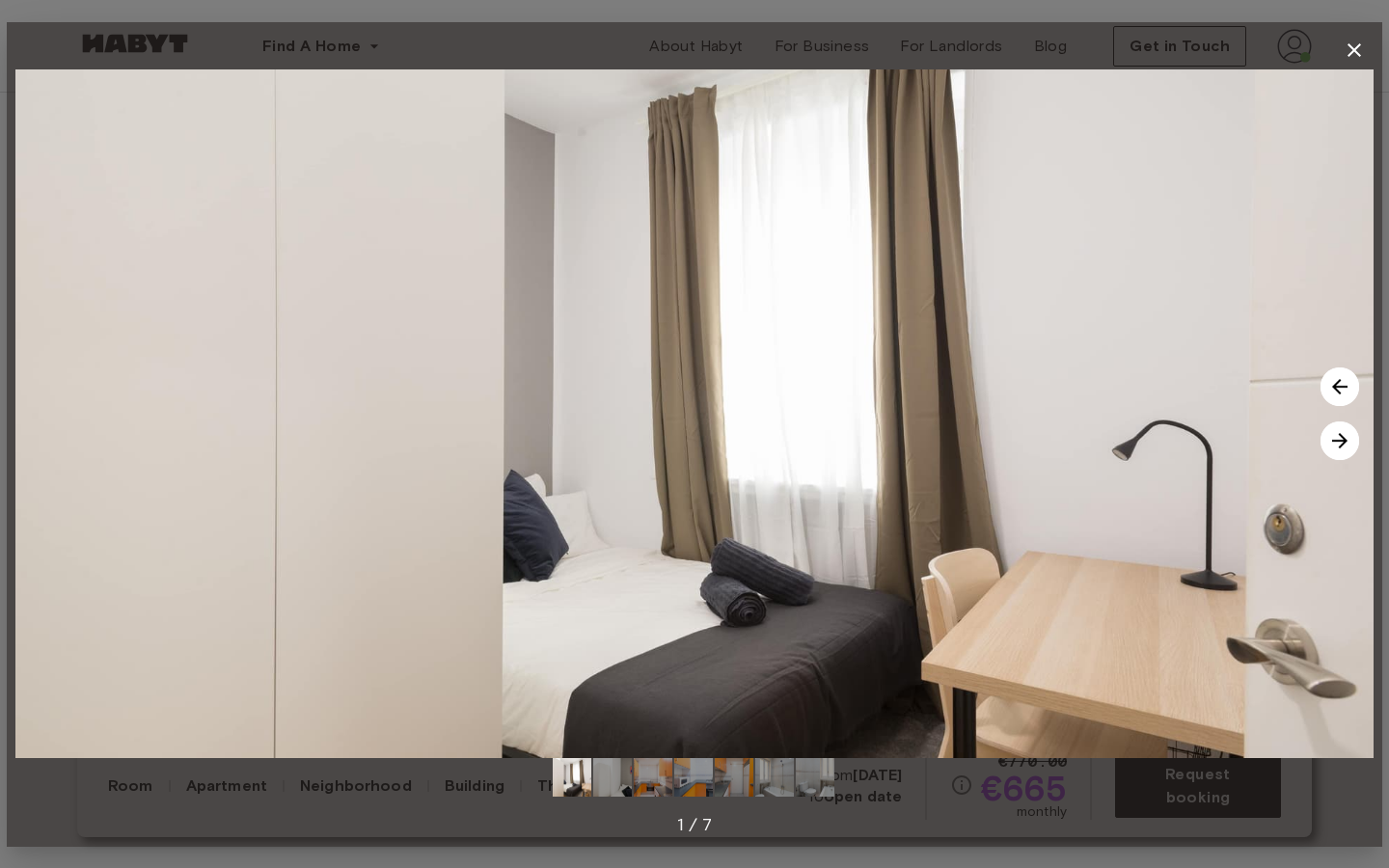 click at bounding box center (1340, 441) 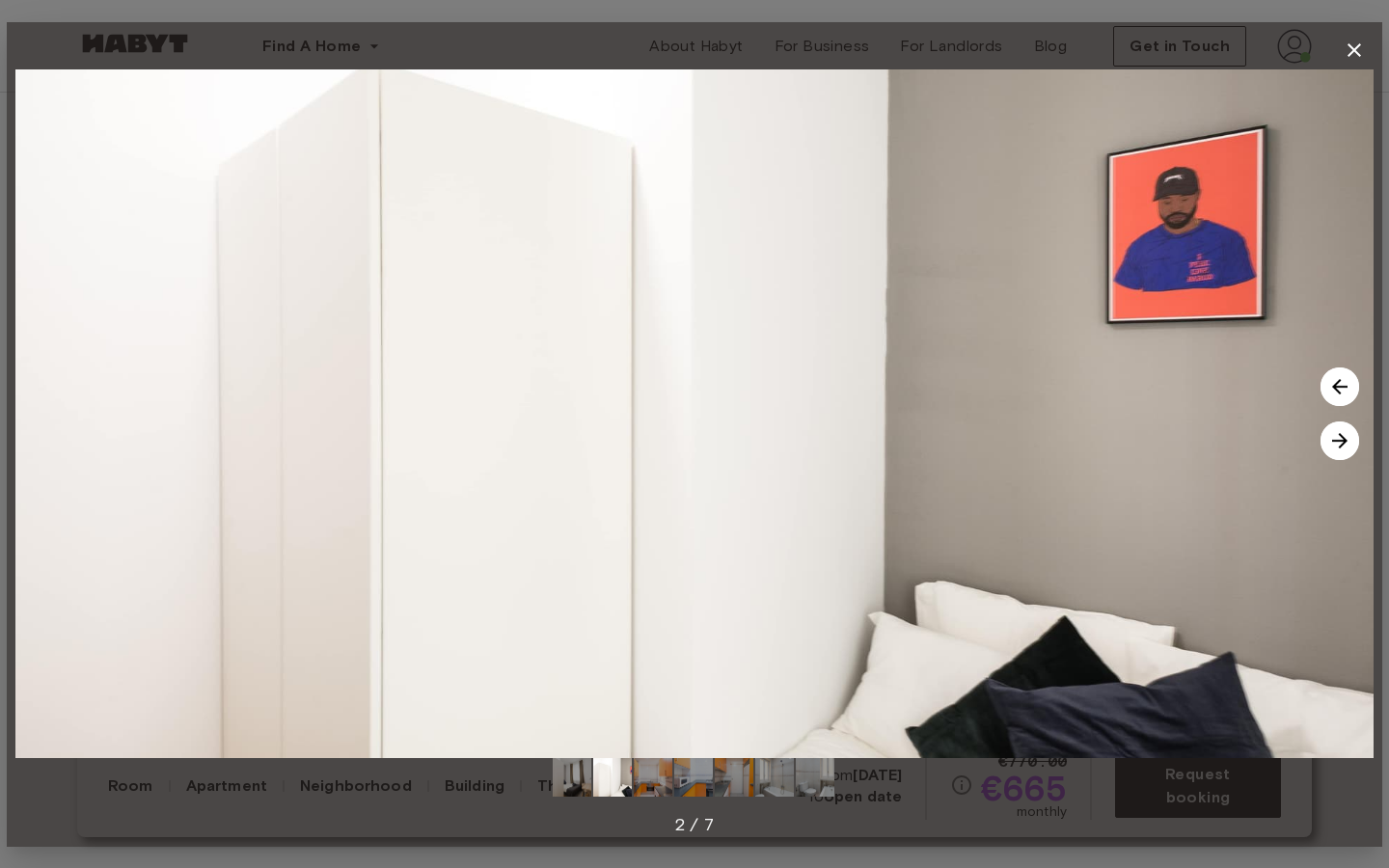 click at bounding box center (1340, 441) 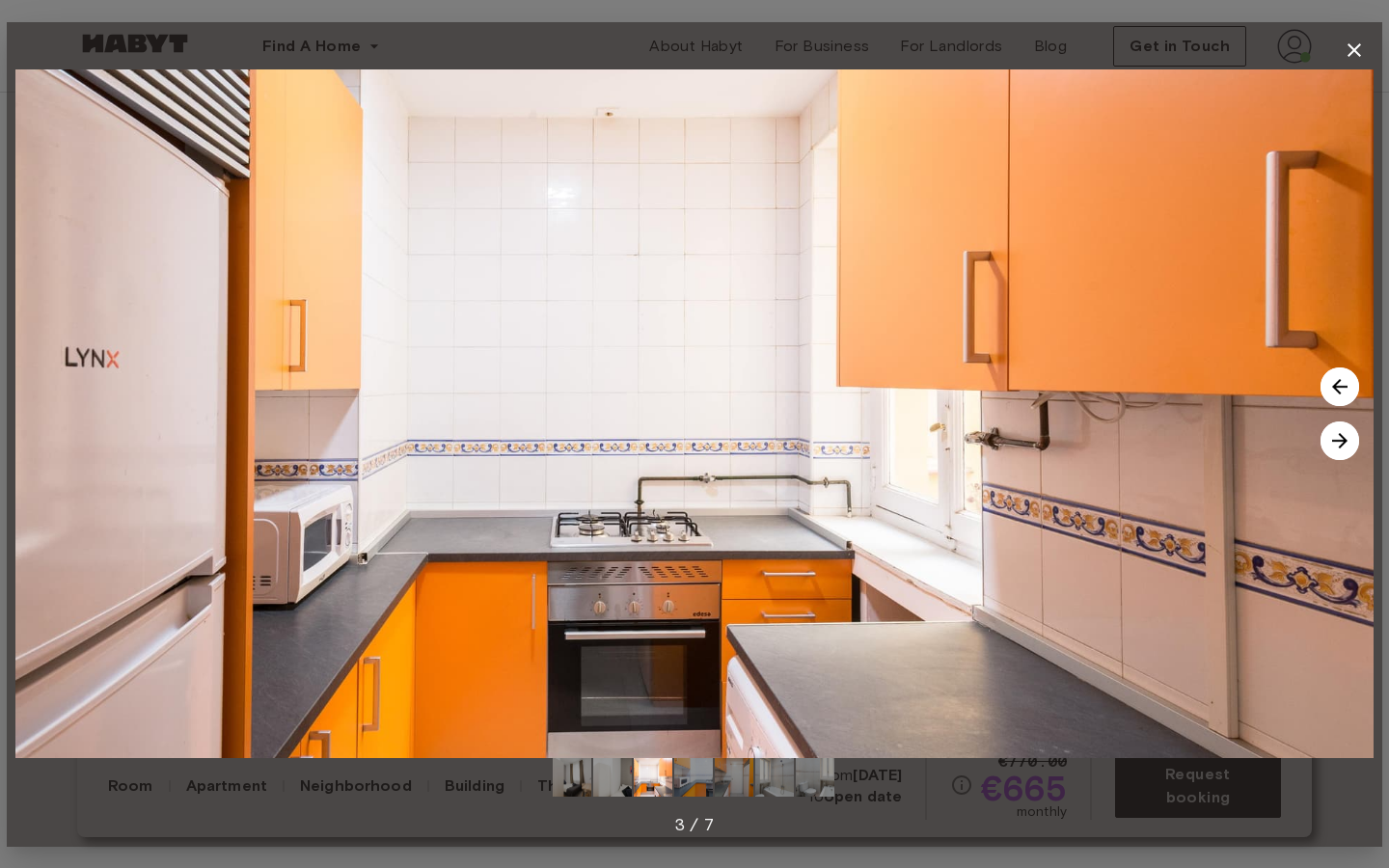 click at bounding box center (1340, 441) 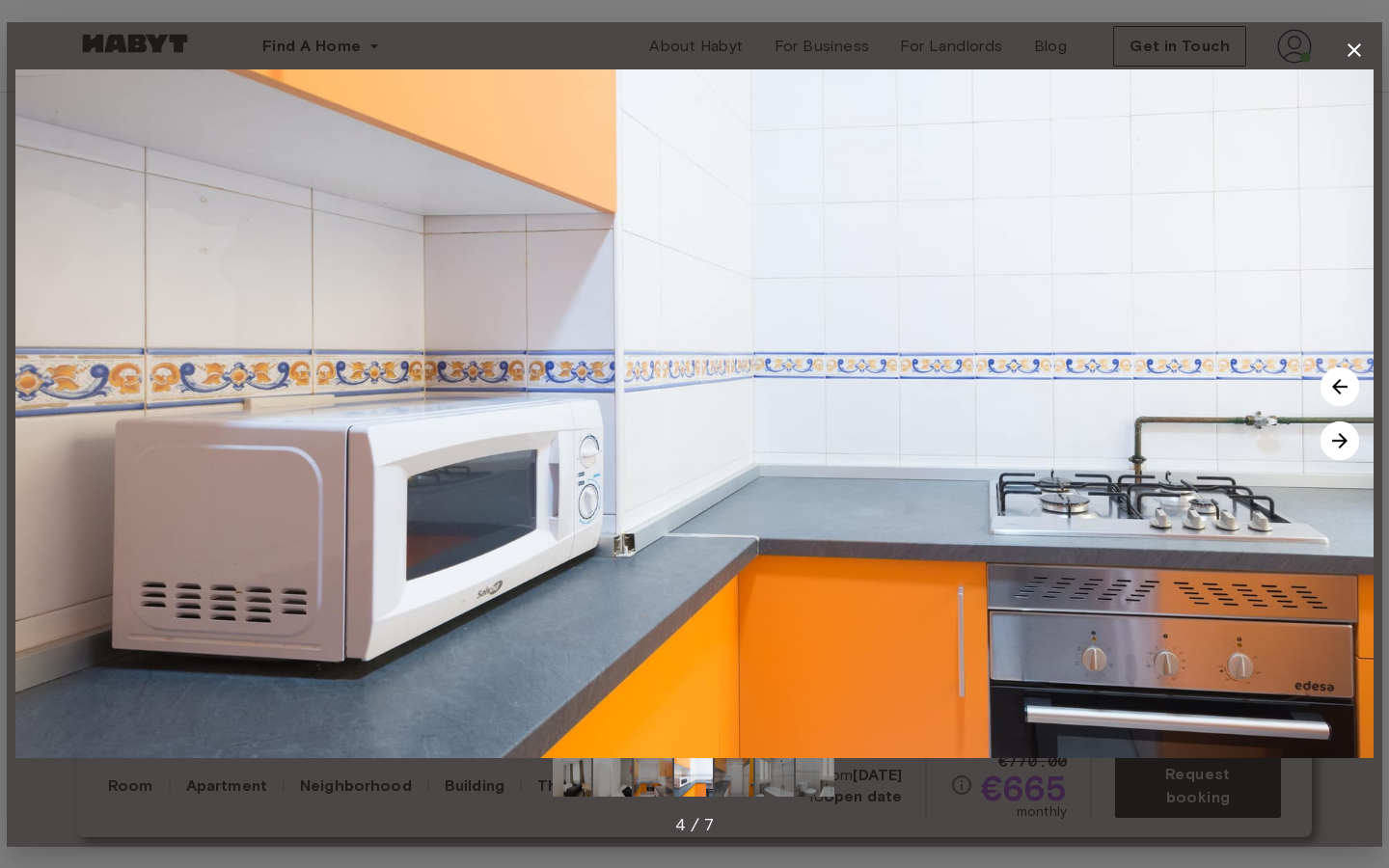 click at bounding box center (1340, 441) 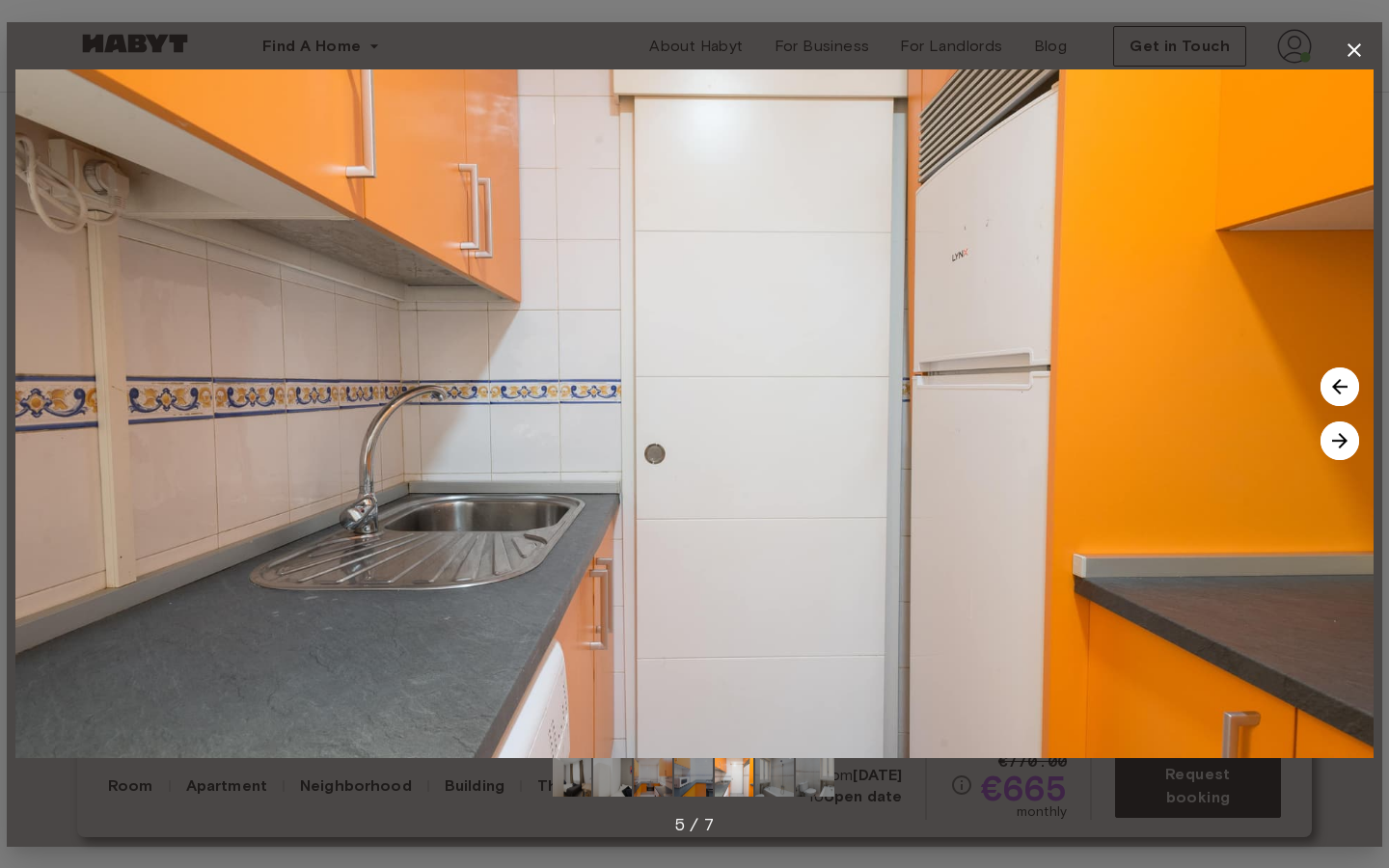 click at bounding box center [1340, 441] 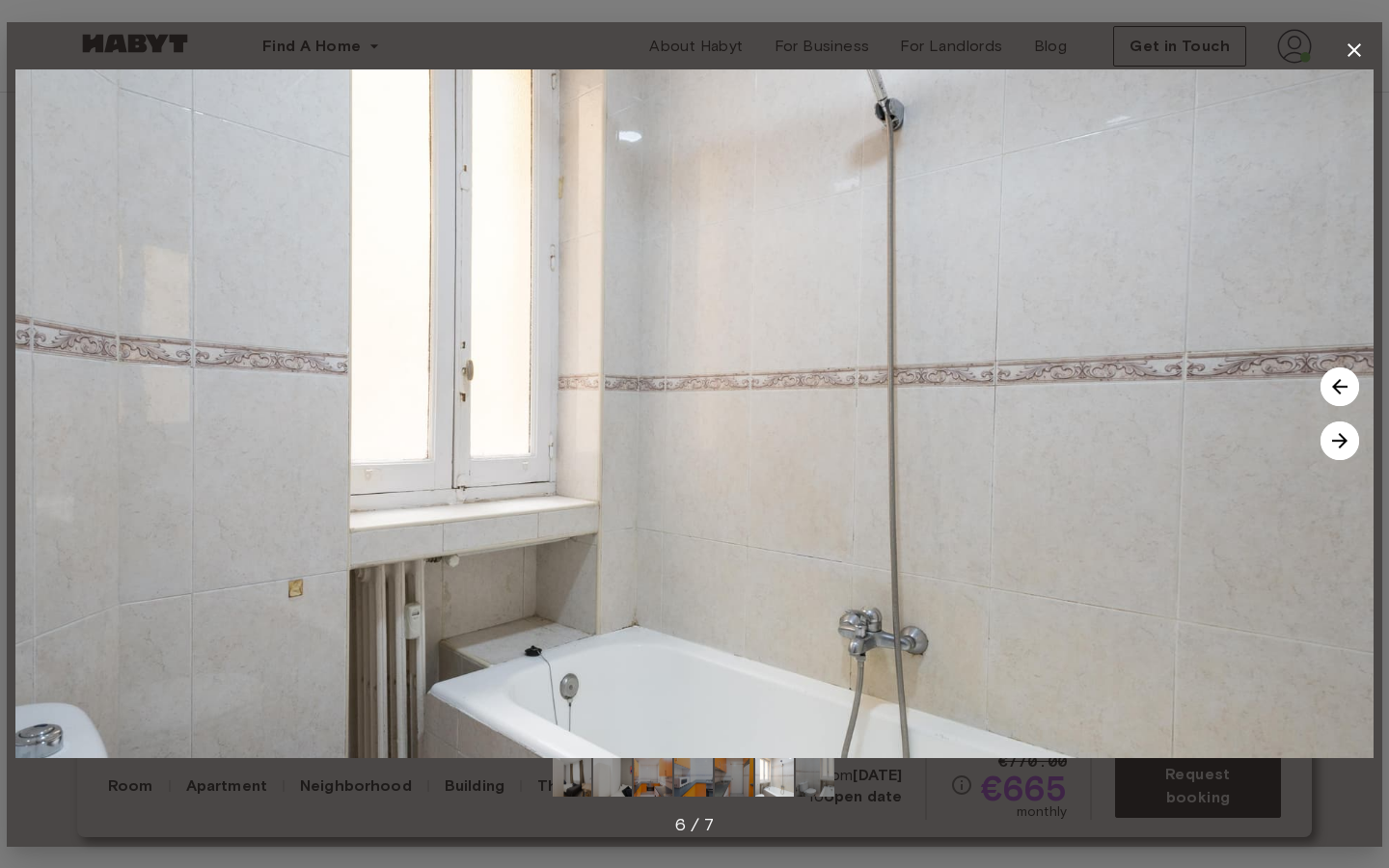 click at bounding box center (1340, 441) 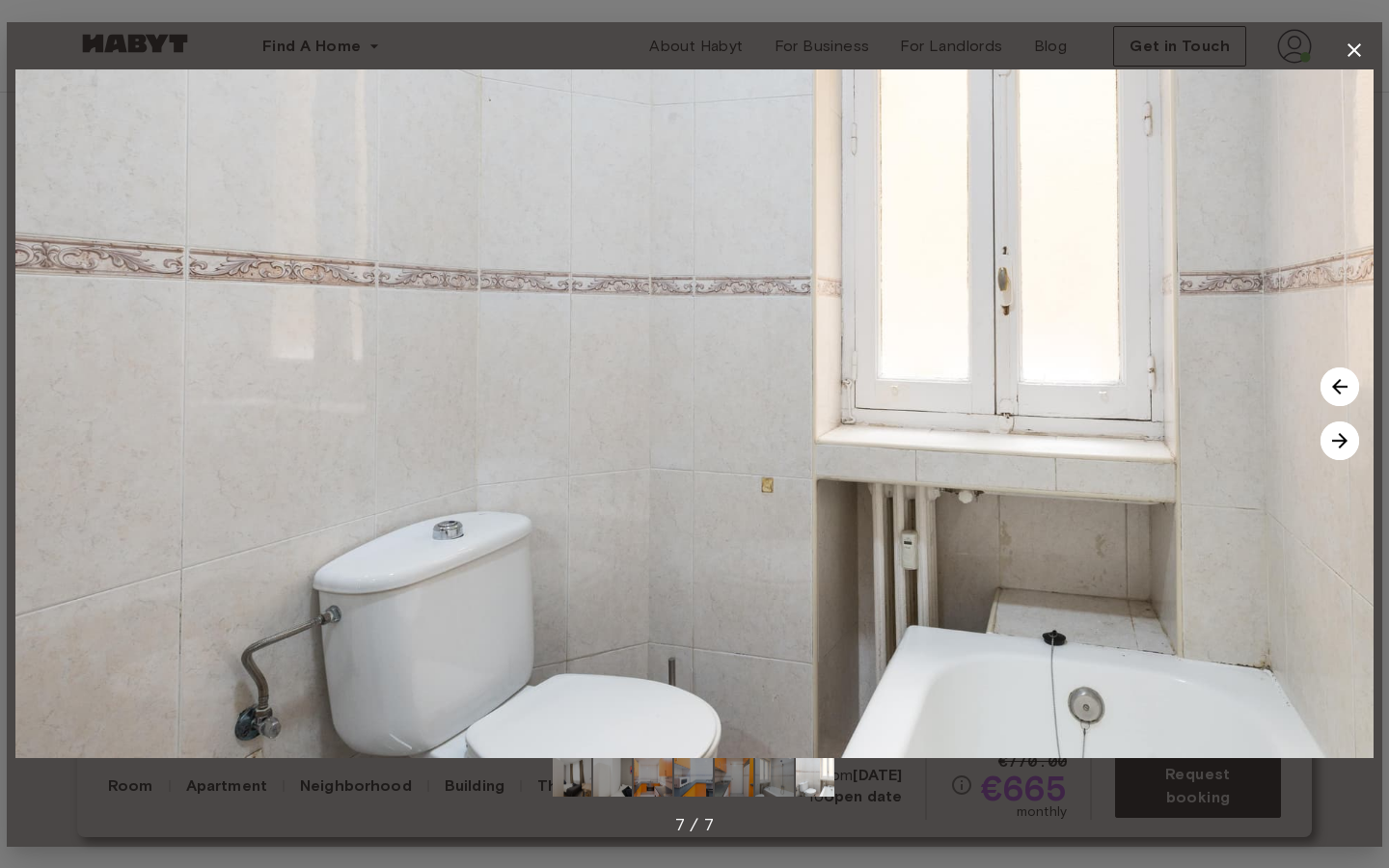 click at bounding box center [1340, 441] 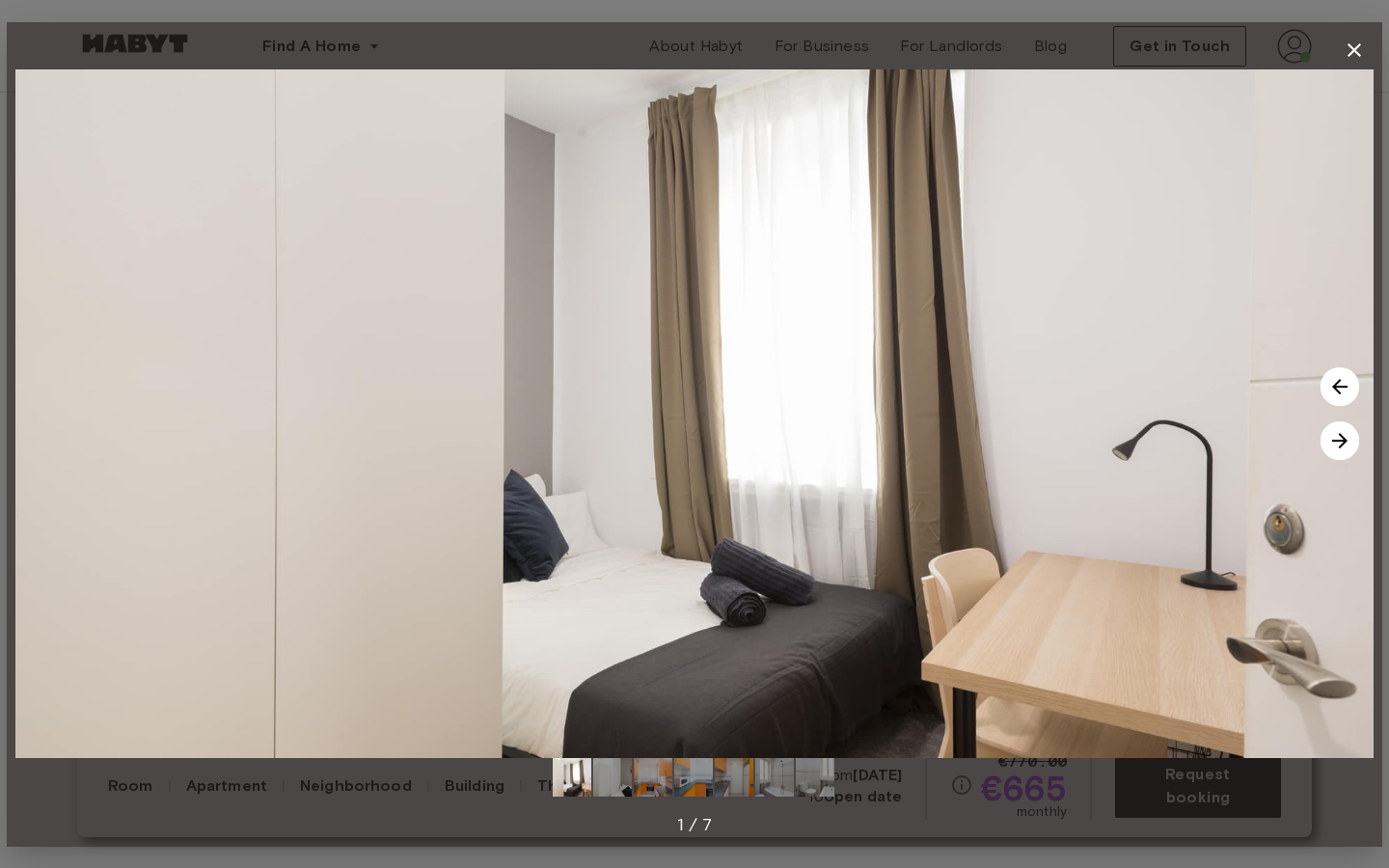 click at bounding box center [1340, 441] 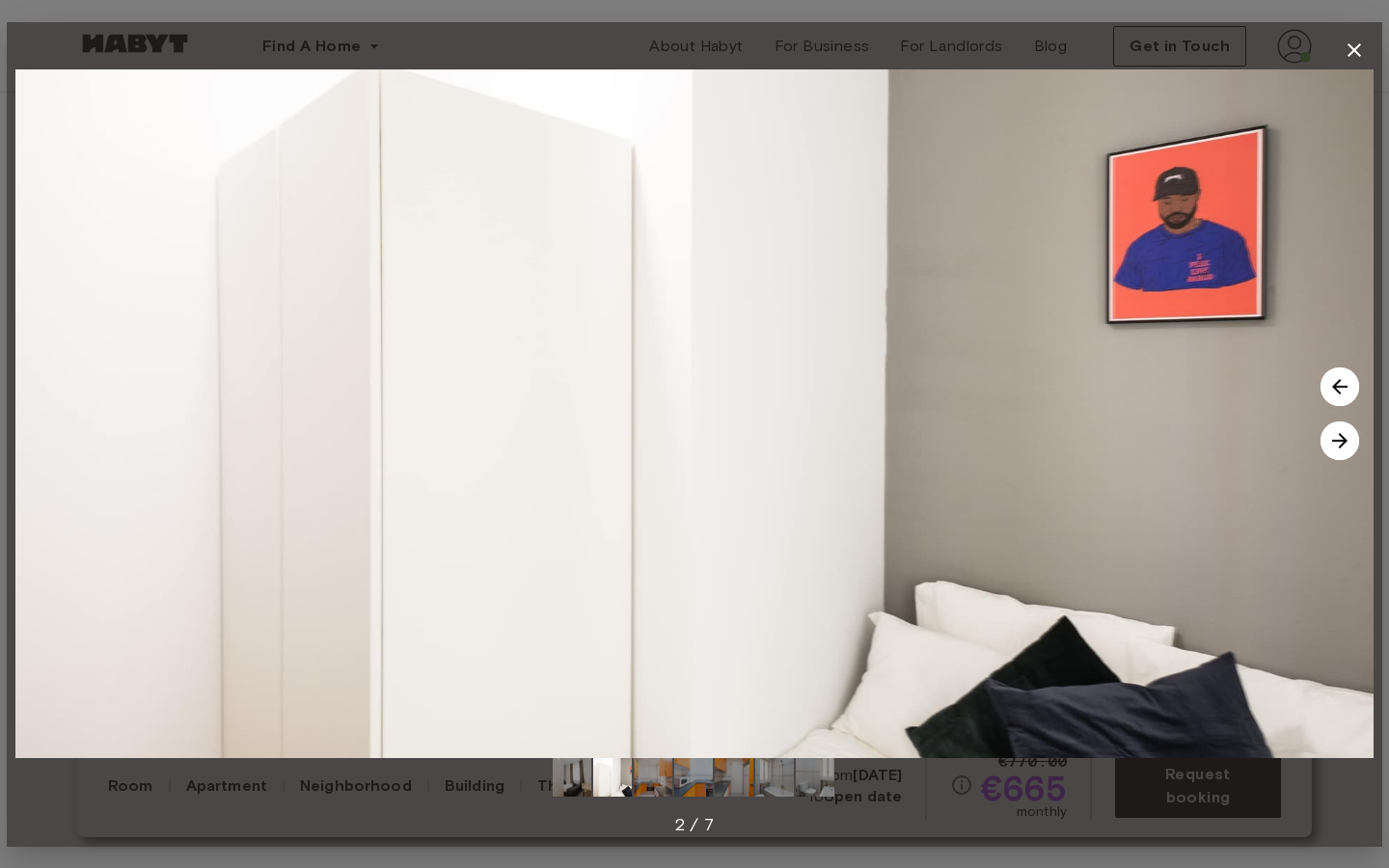click at bounding box center [1340, 441] 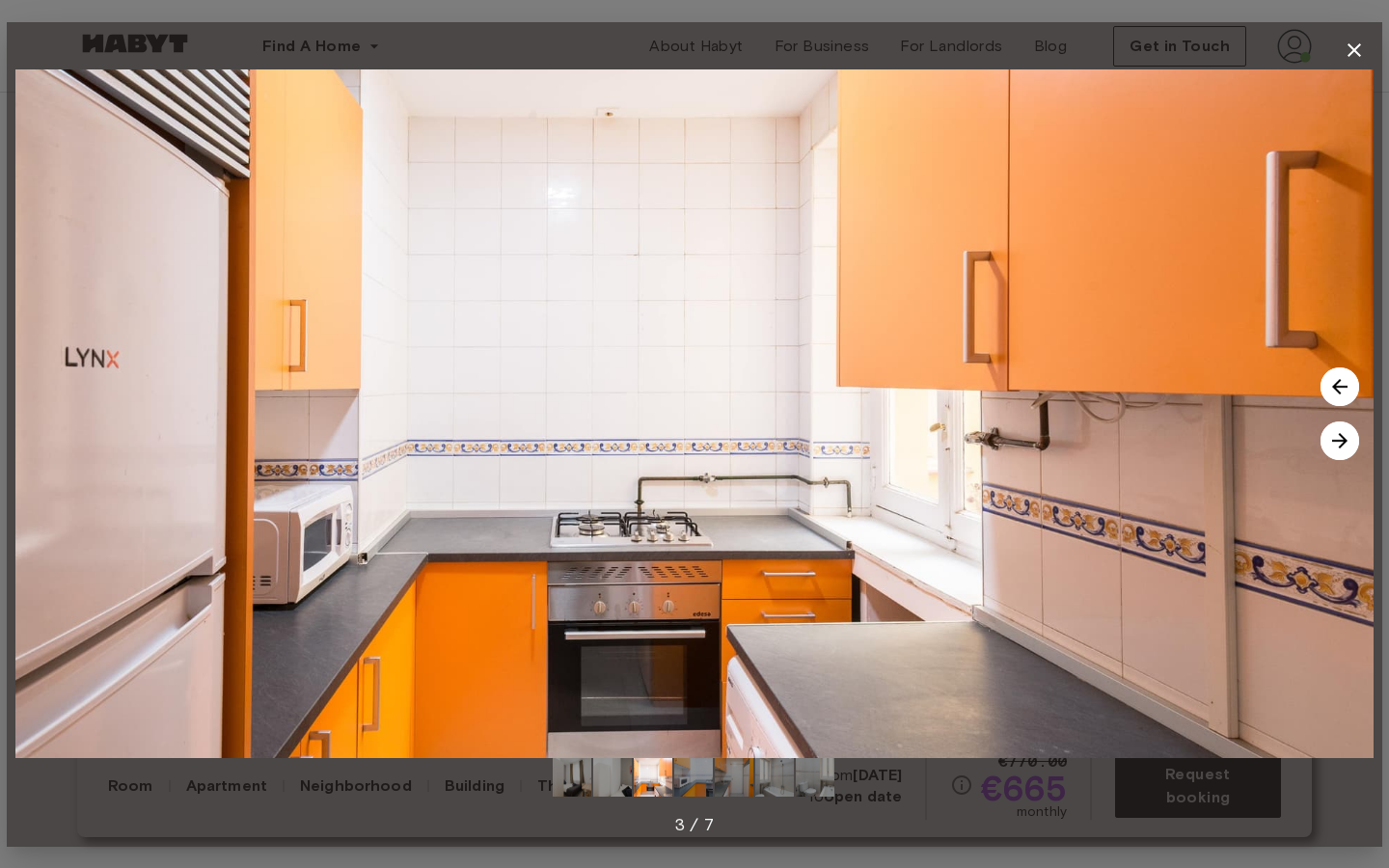 click at bounding box center (1340, 441) 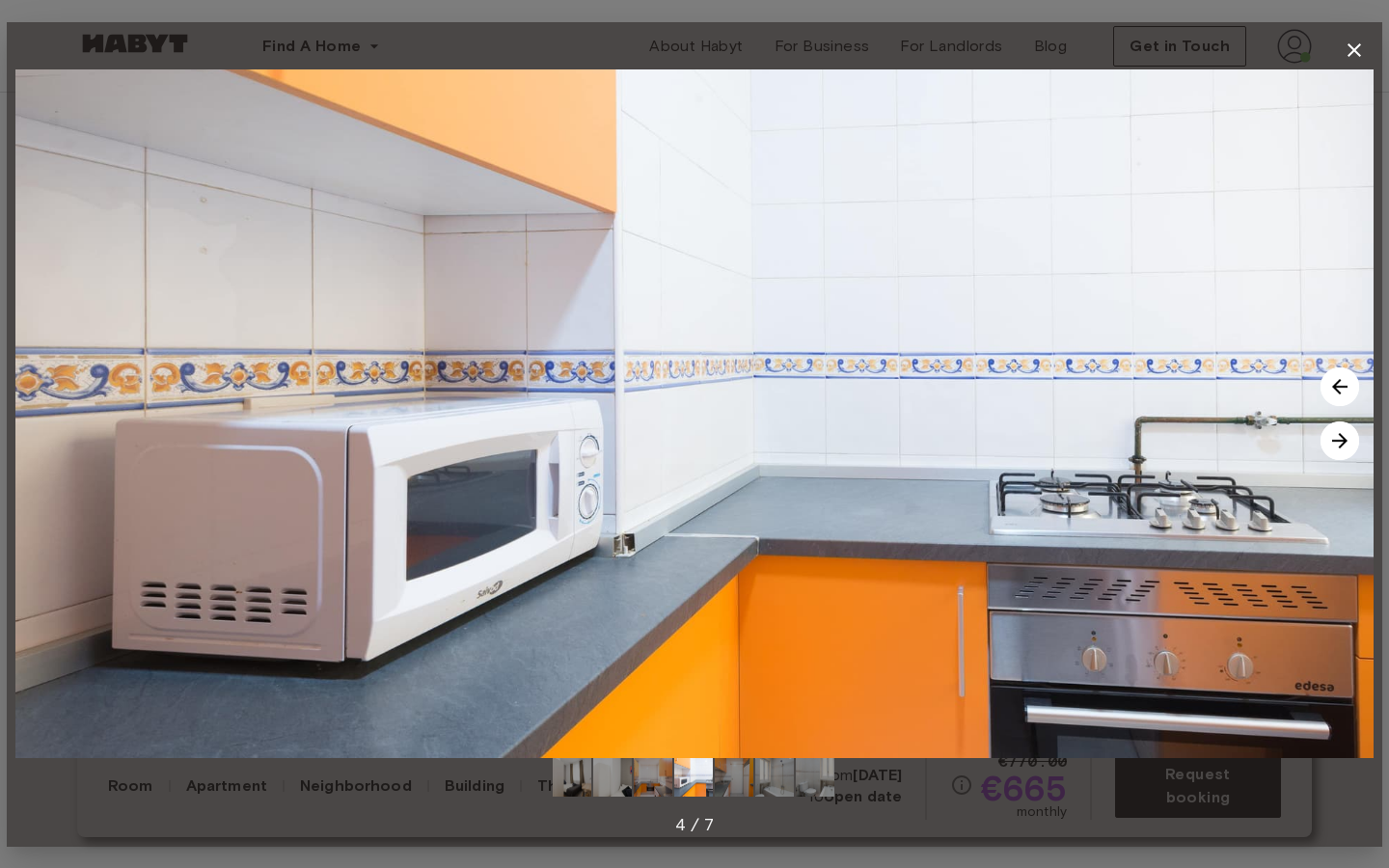 click at bounding box center (1340, 441) 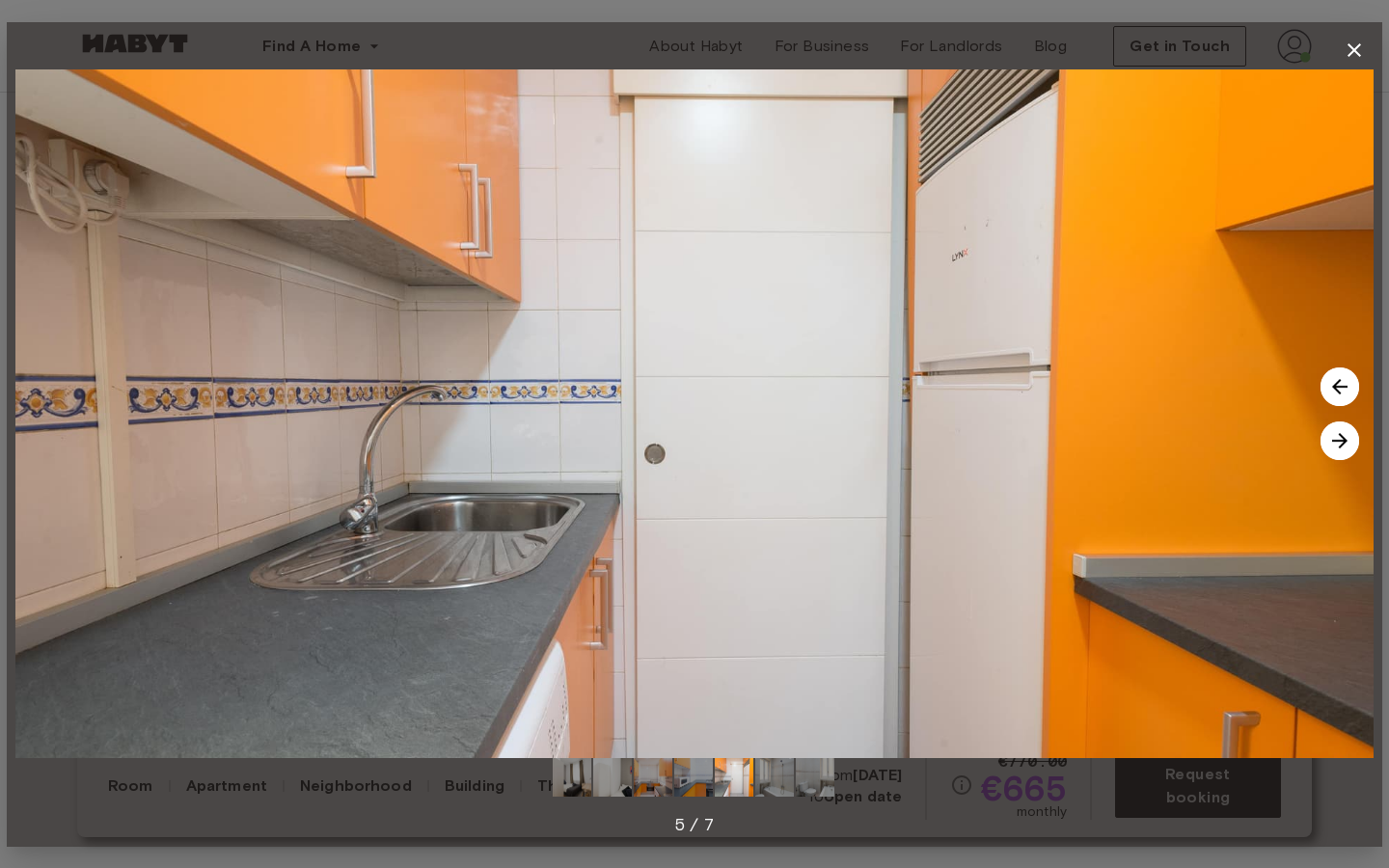 click at bounding box center (1340, 441) 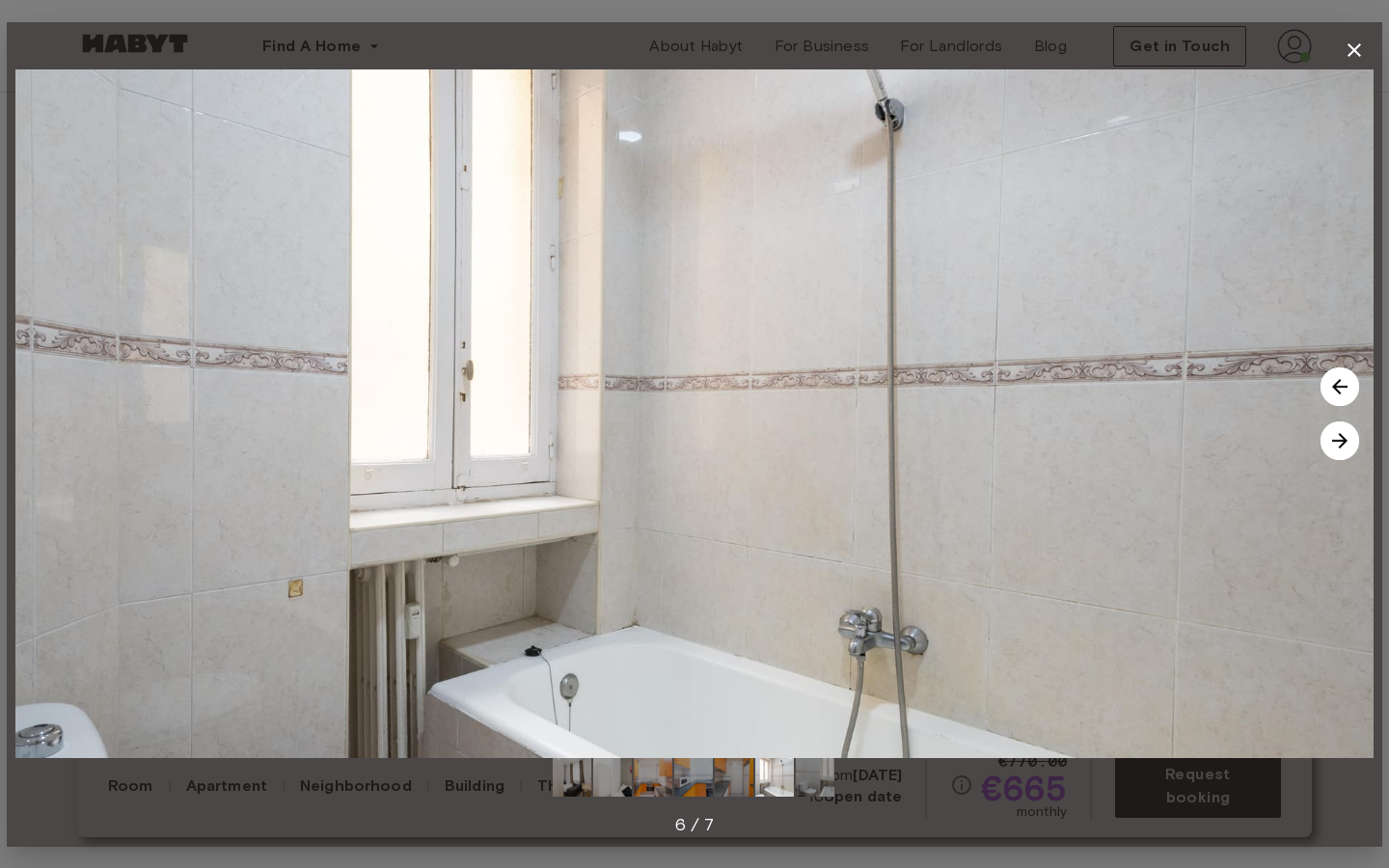 click at bounding box center [1340, 441] 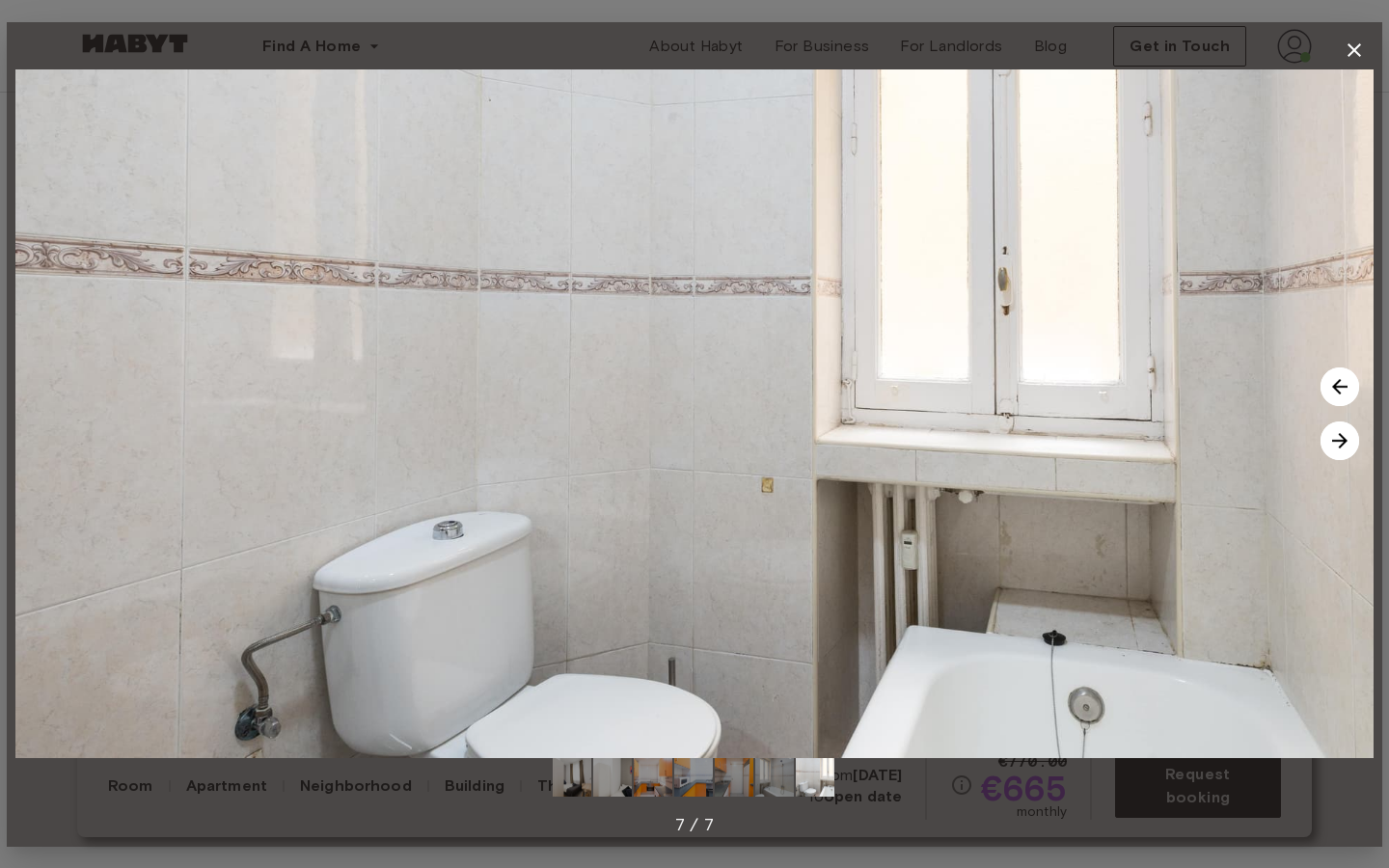 click at bounding box center (1340, 441) 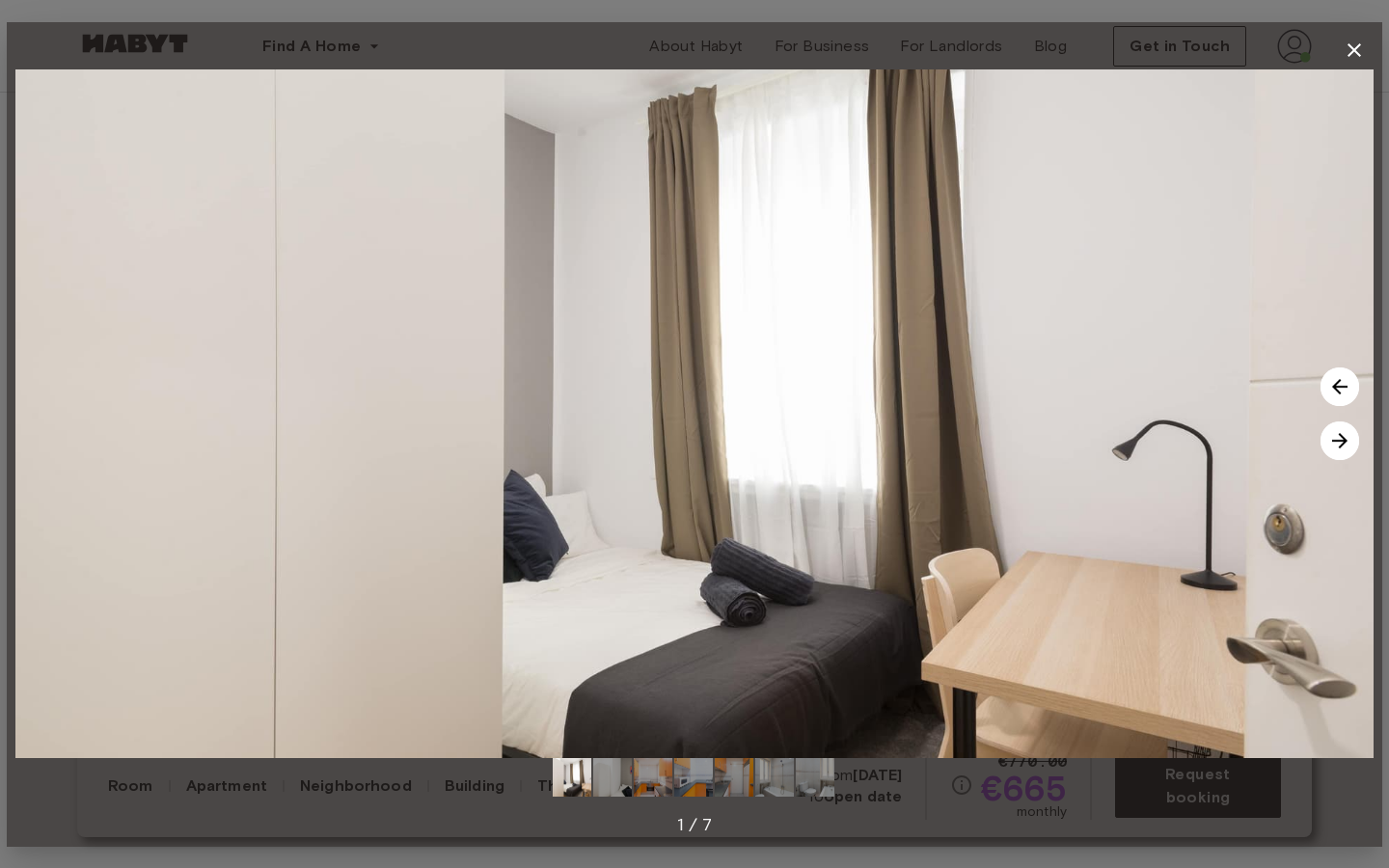 click at bounding box center (1340, 441) 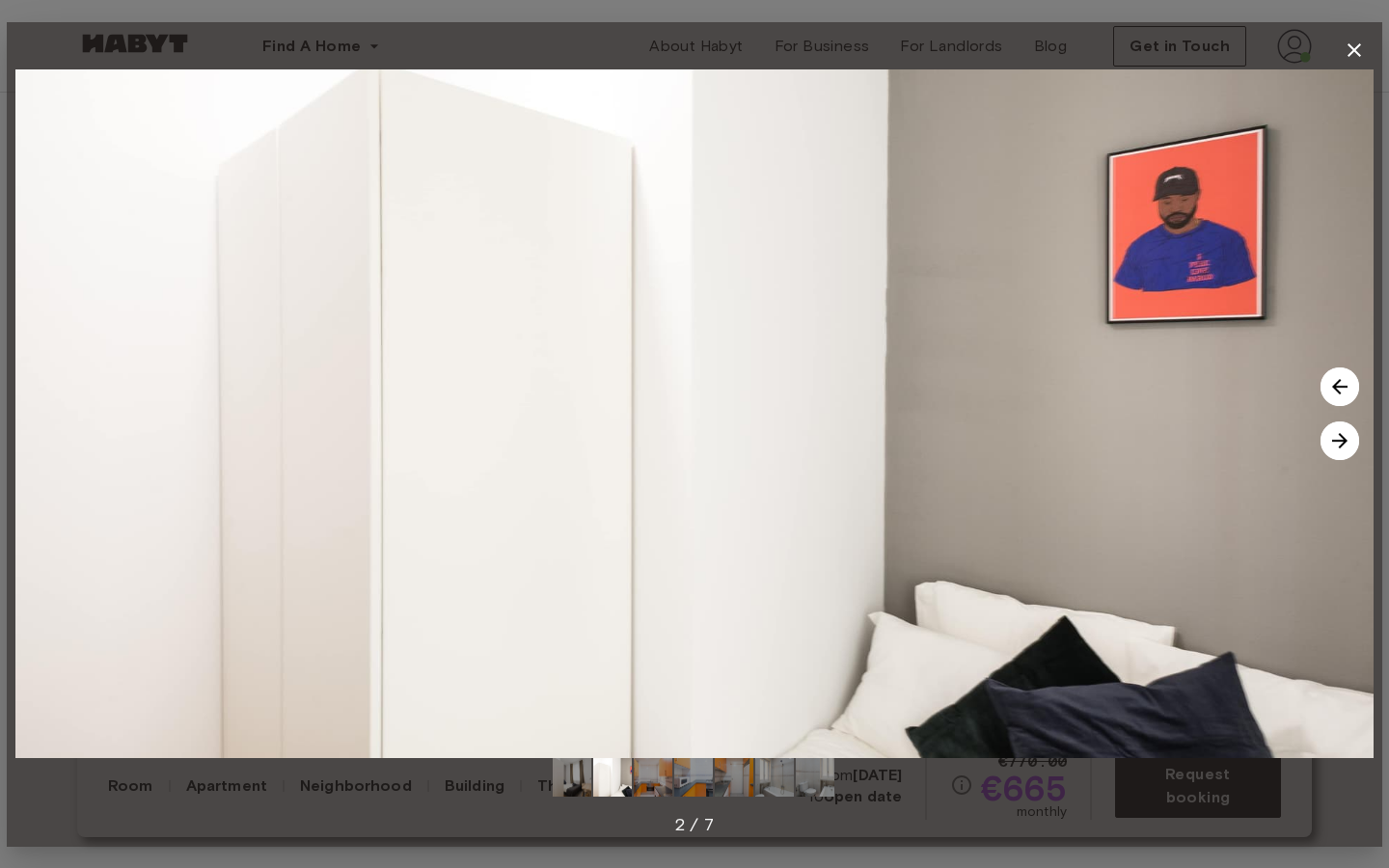 click at bounding box center (1340, 441) 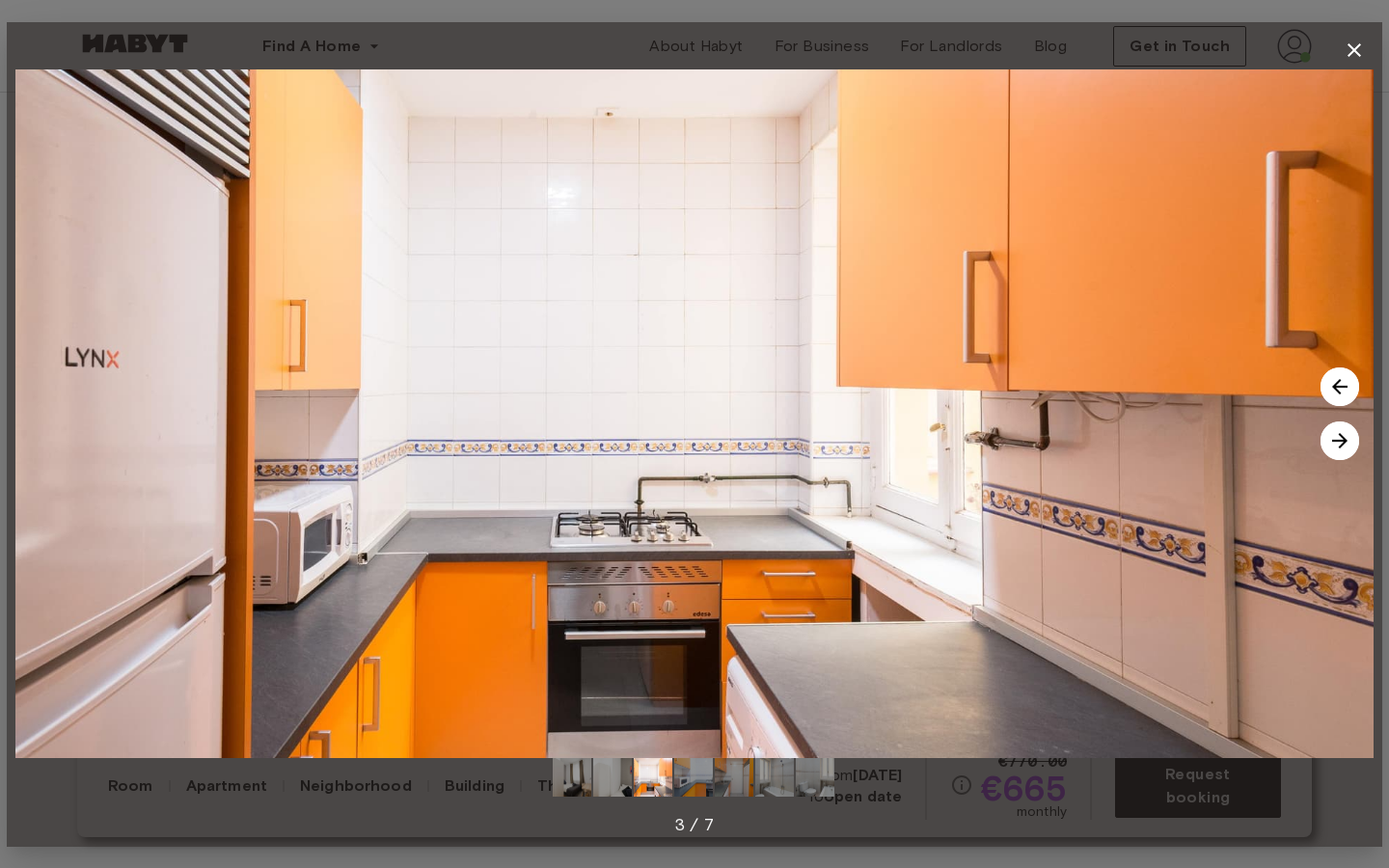 click at bounding box center [1340, 441] 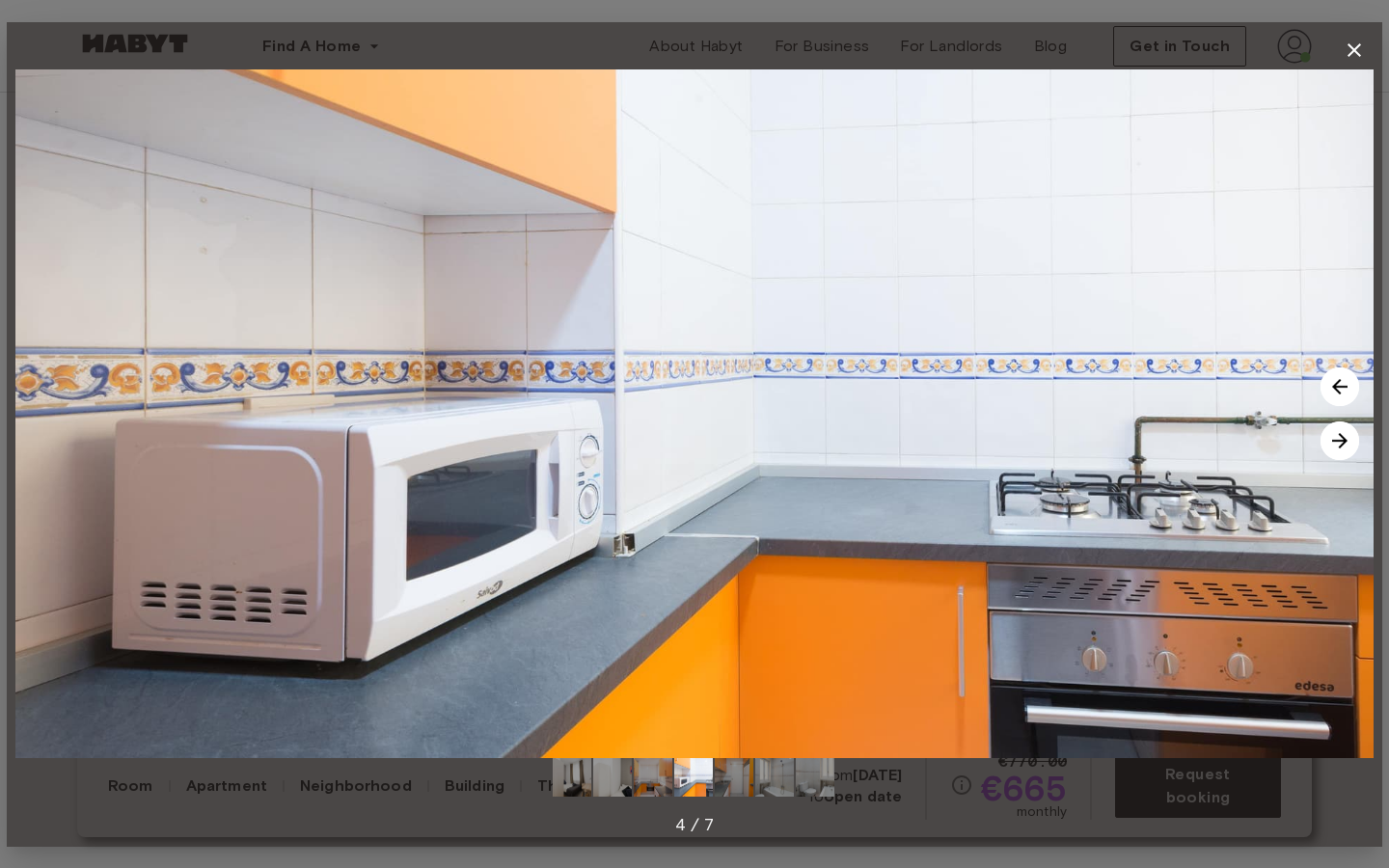 click at bounding box center [1340, 441] 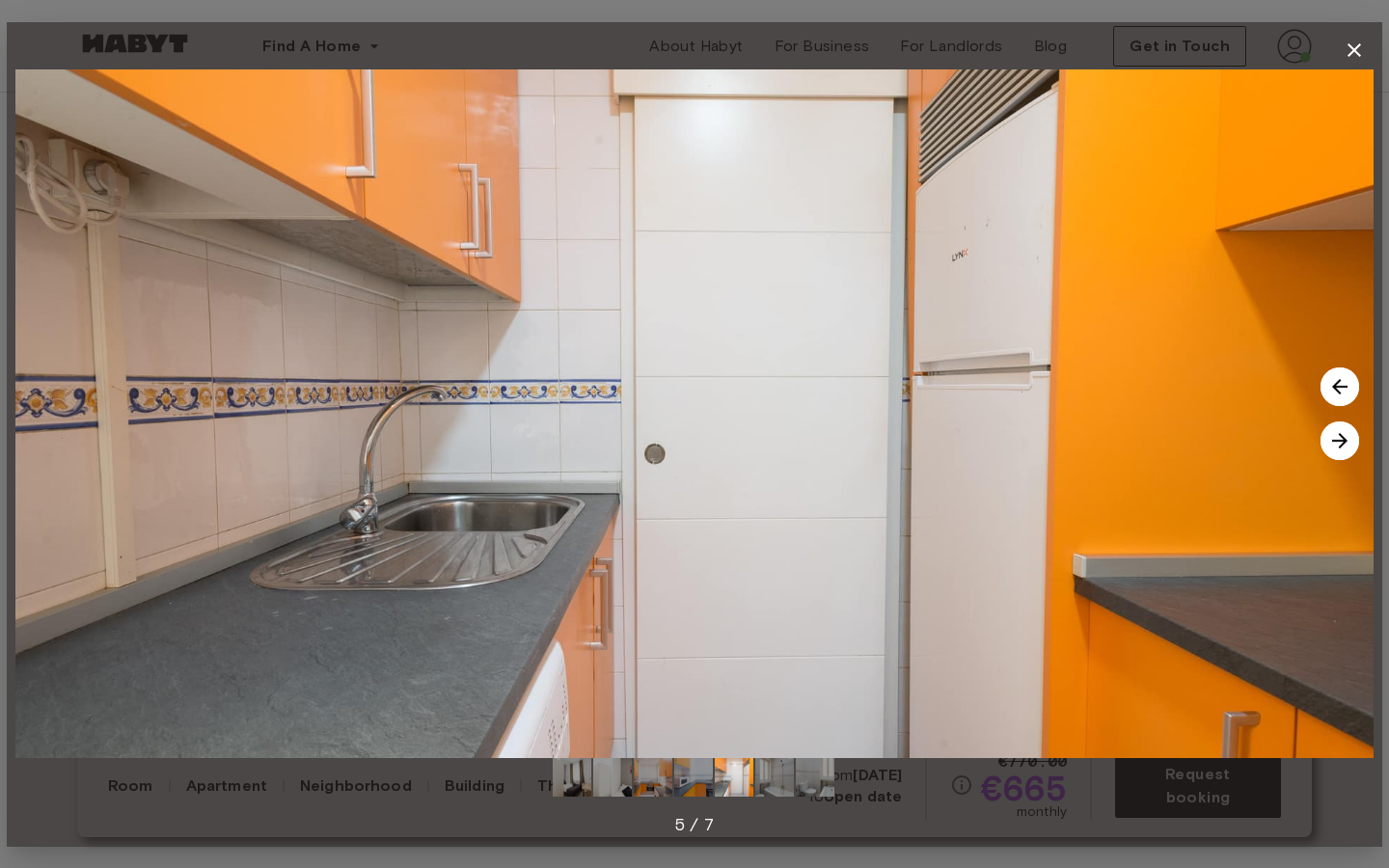 click at bounding box center (1340, 441) 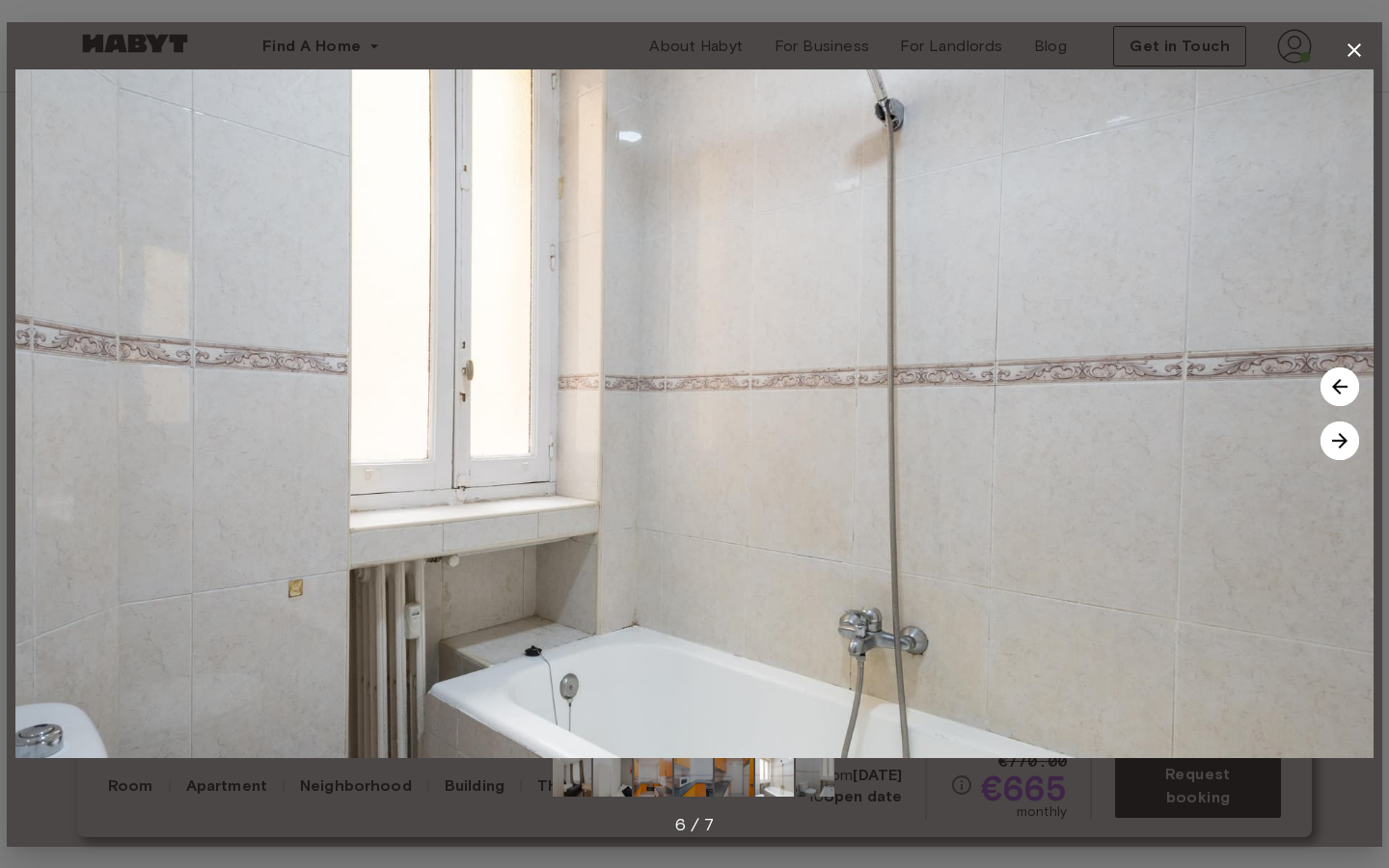 click at bounding box center (1340, 441) 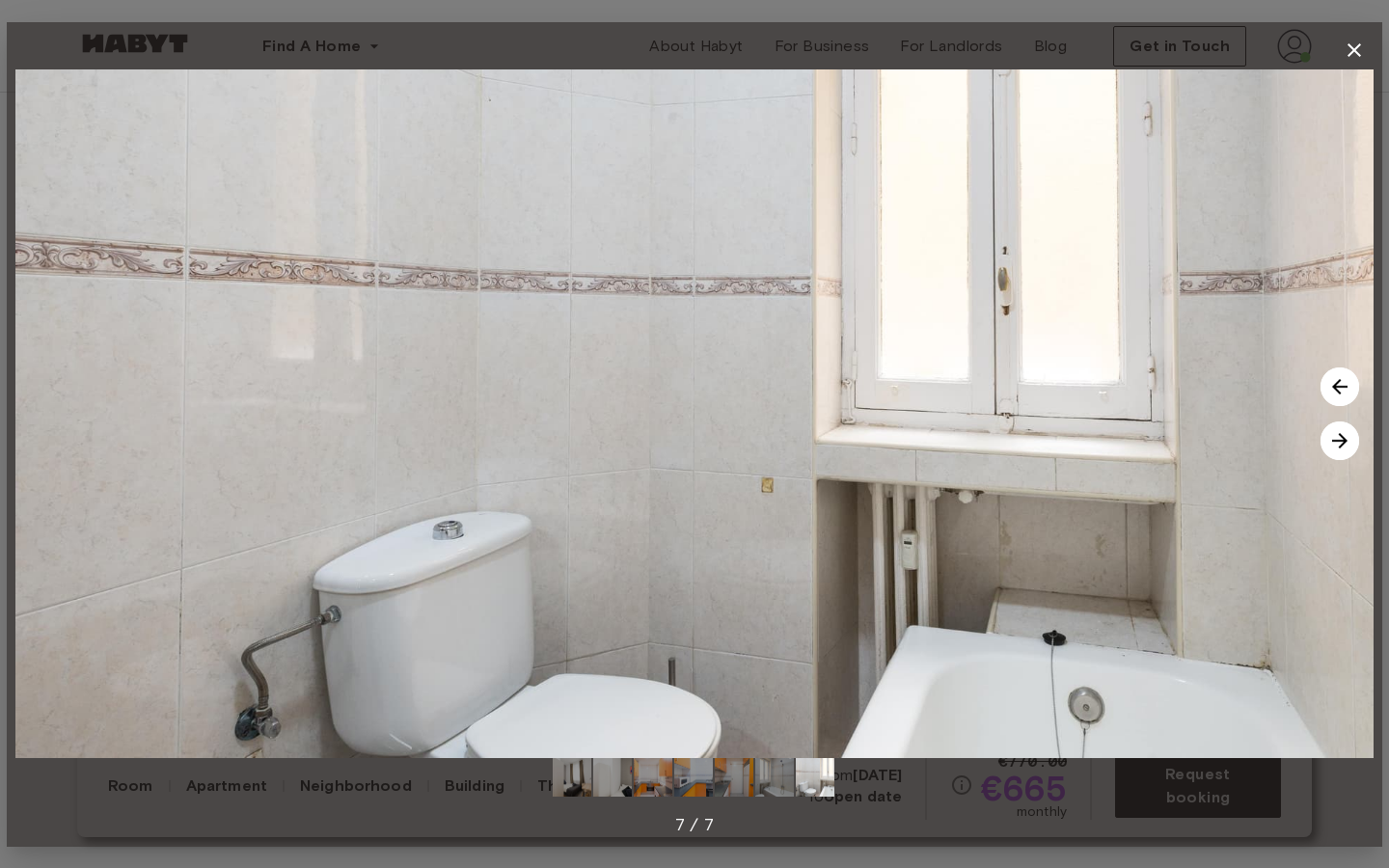 click at bounding box center [1340, 441] 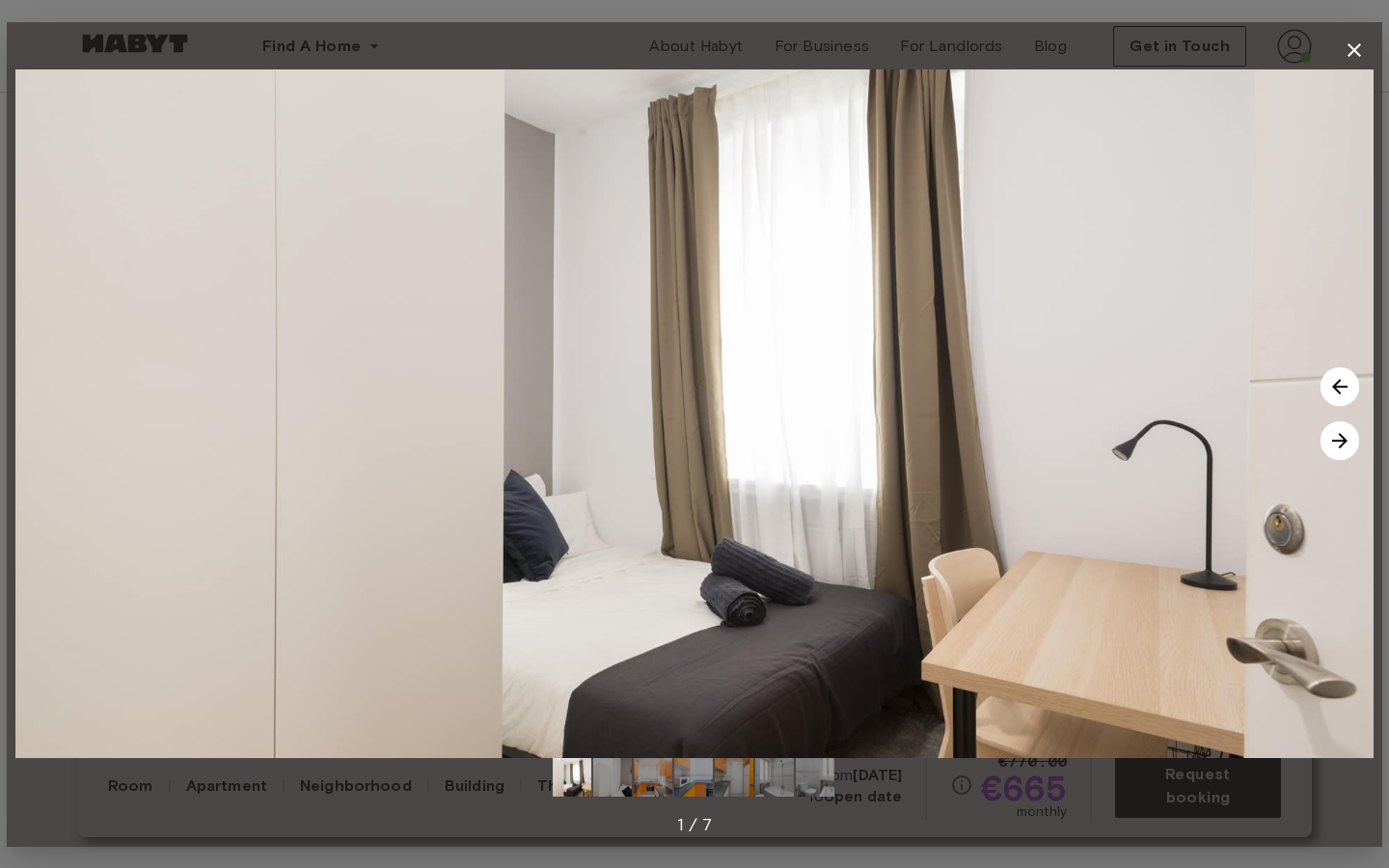 click at bounding box center [1340, 441] 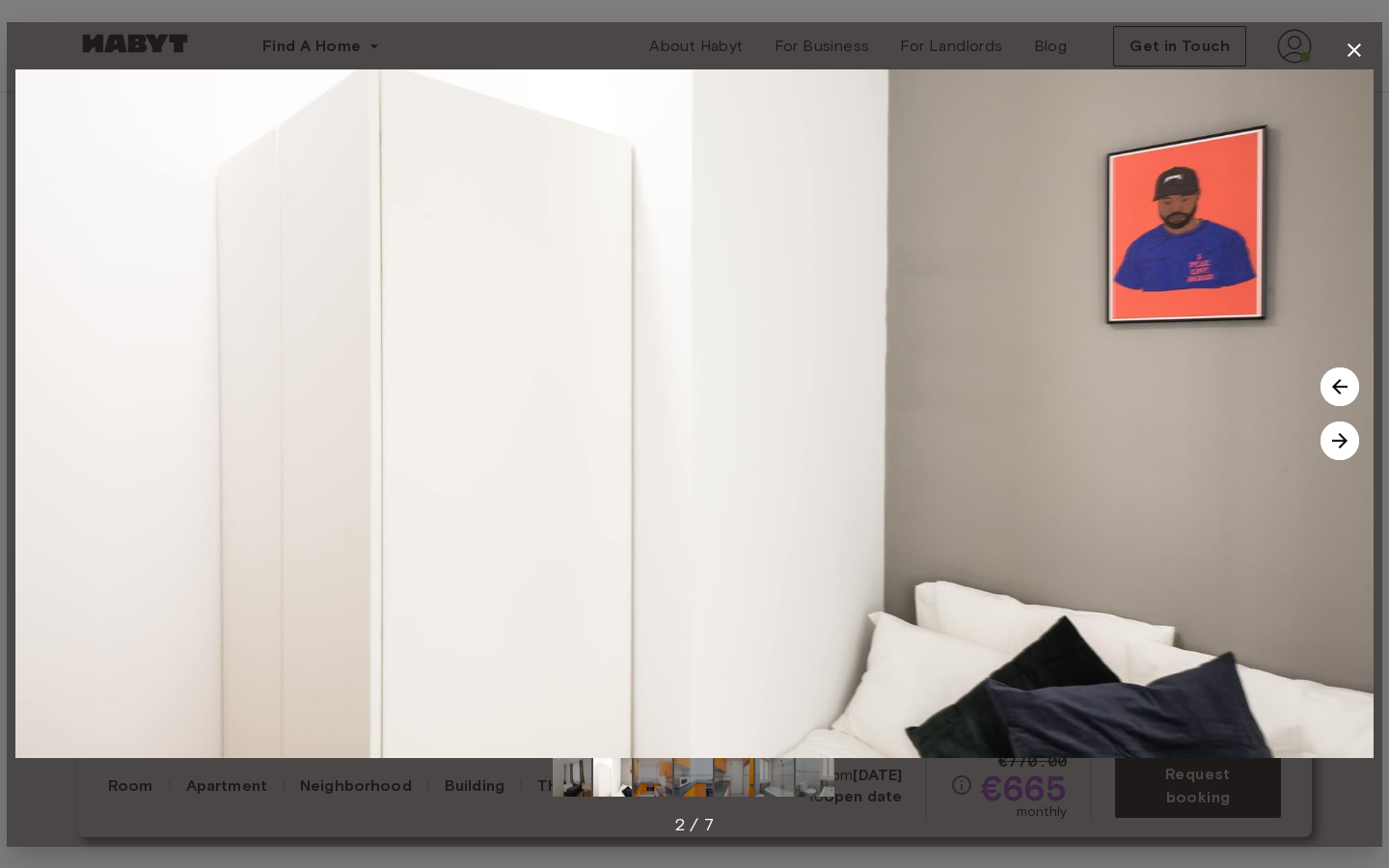 click 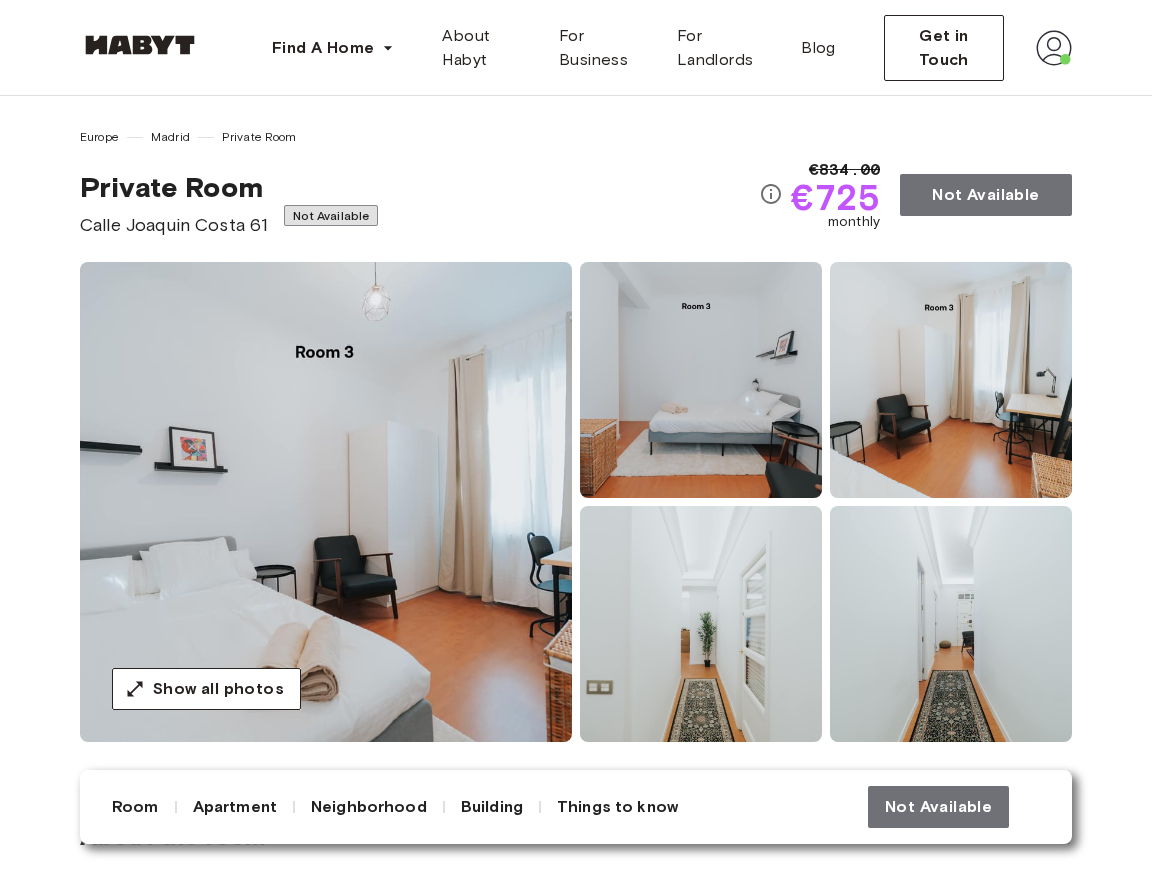 scroll, scrollTop: 0, scrollLeft: 0, axis: both 